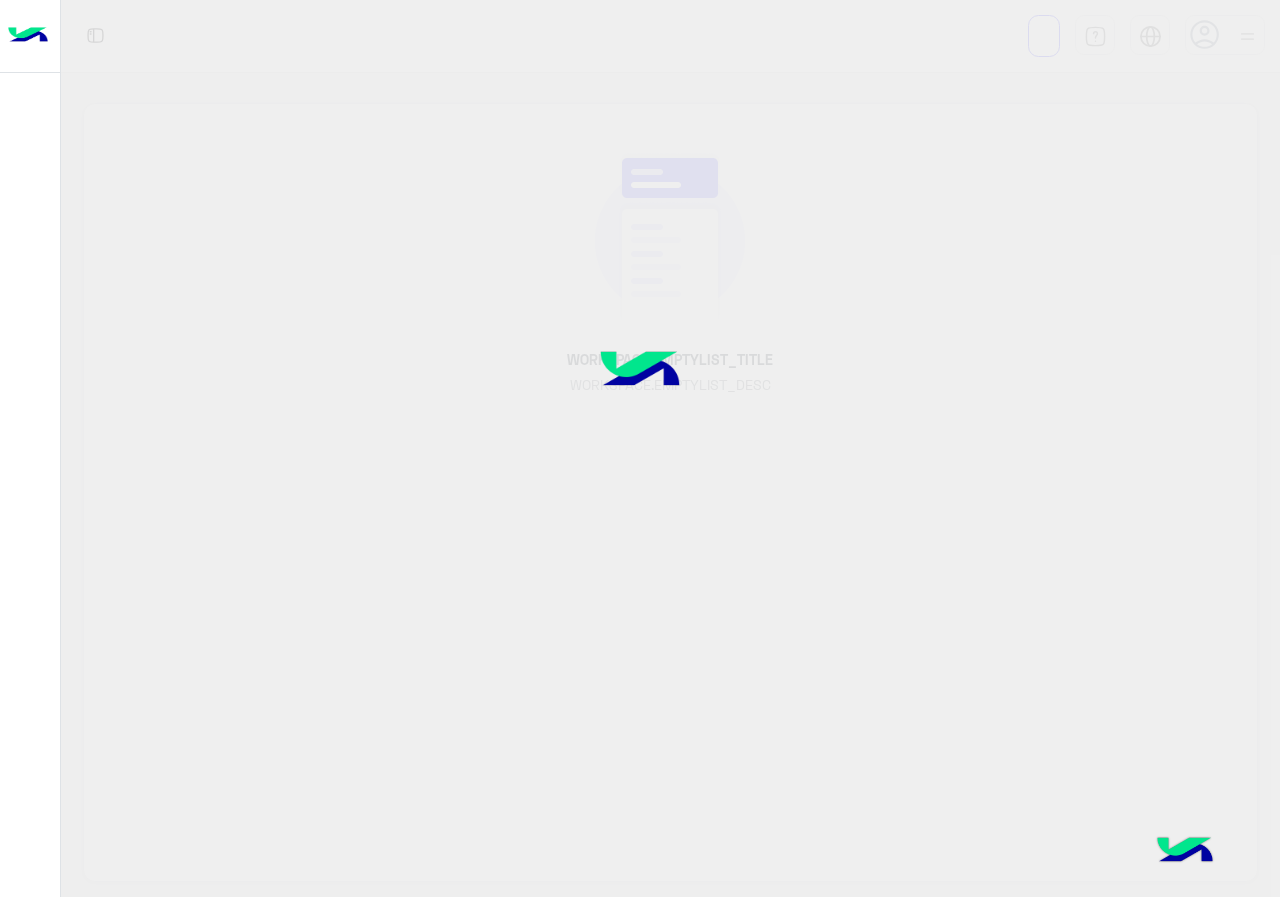 scroll, scrollTop: 0, scrollLeft: 0, axis: both 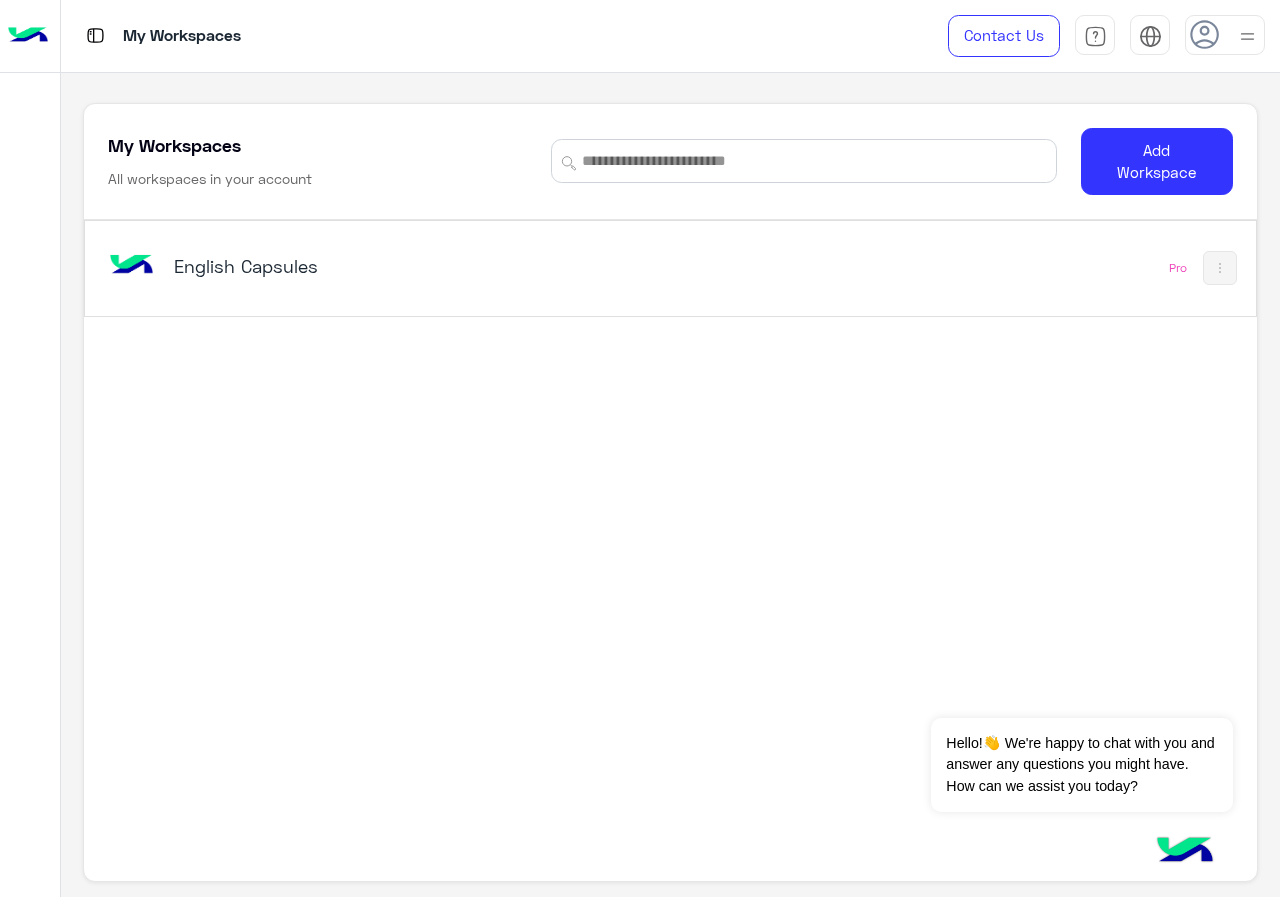 click on "English Capsules   Pro" at bounding box center (670, 268) 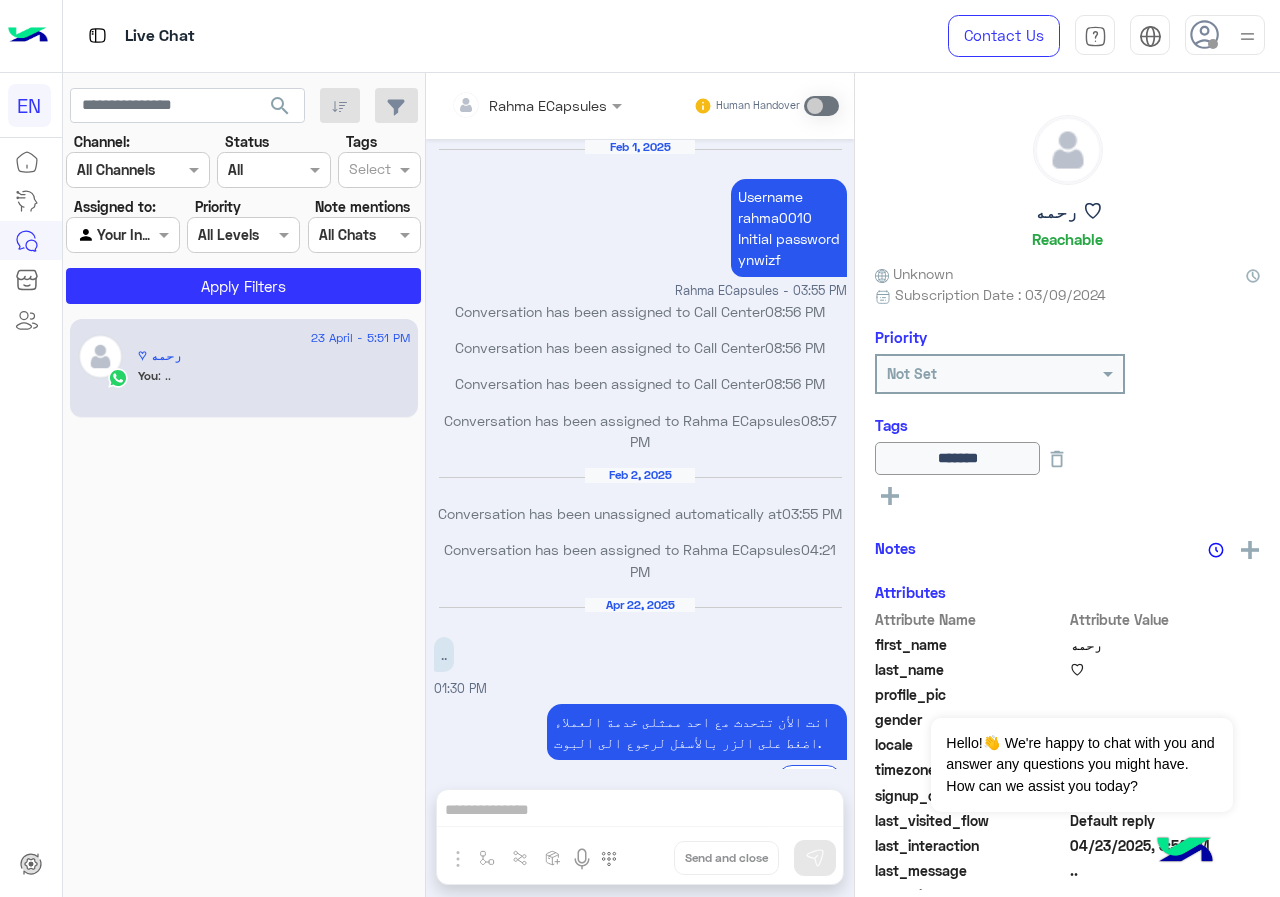 scroll, scrollTop: 741, scrollLeft: 0, axis: vertical 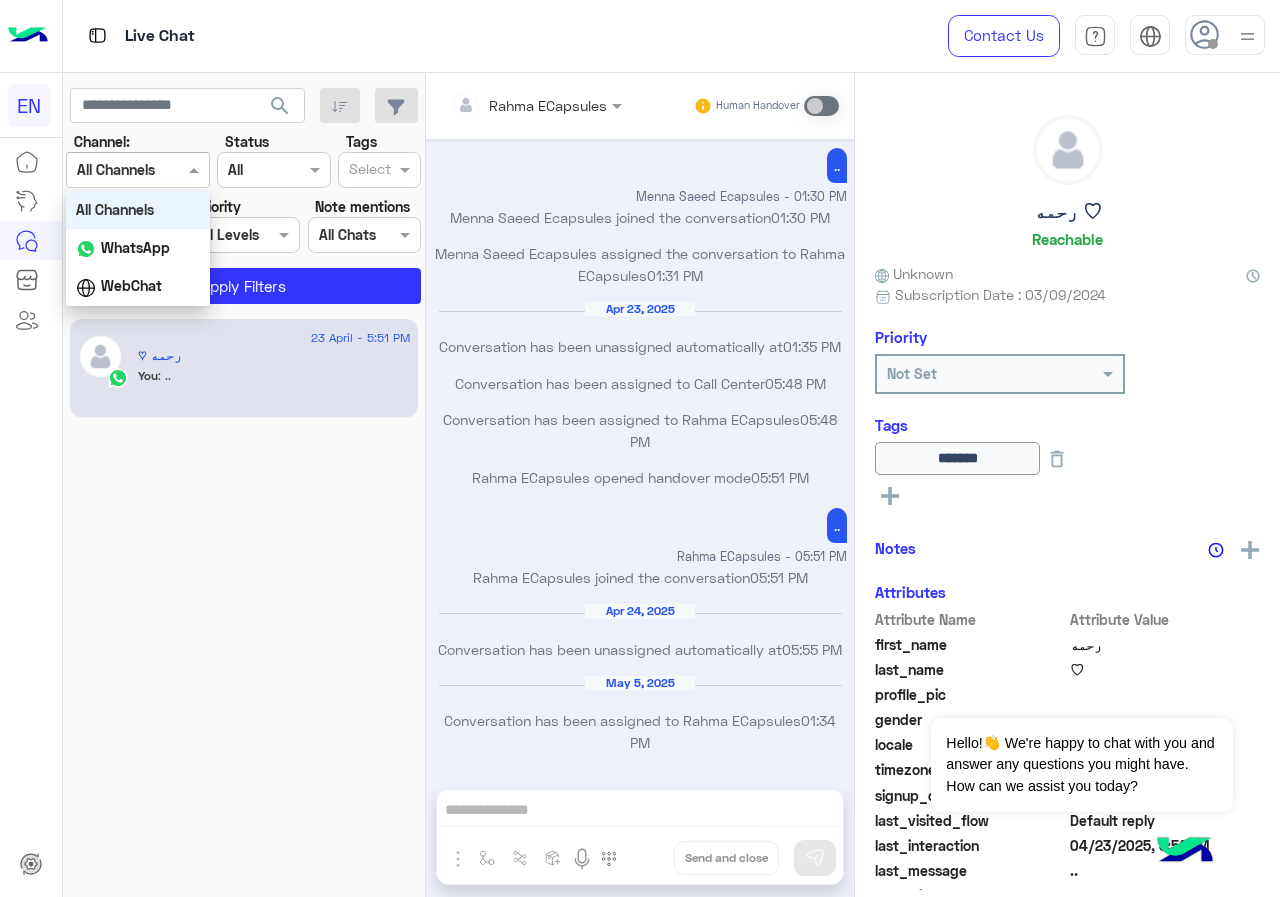 click at bounding box center [113, 170] 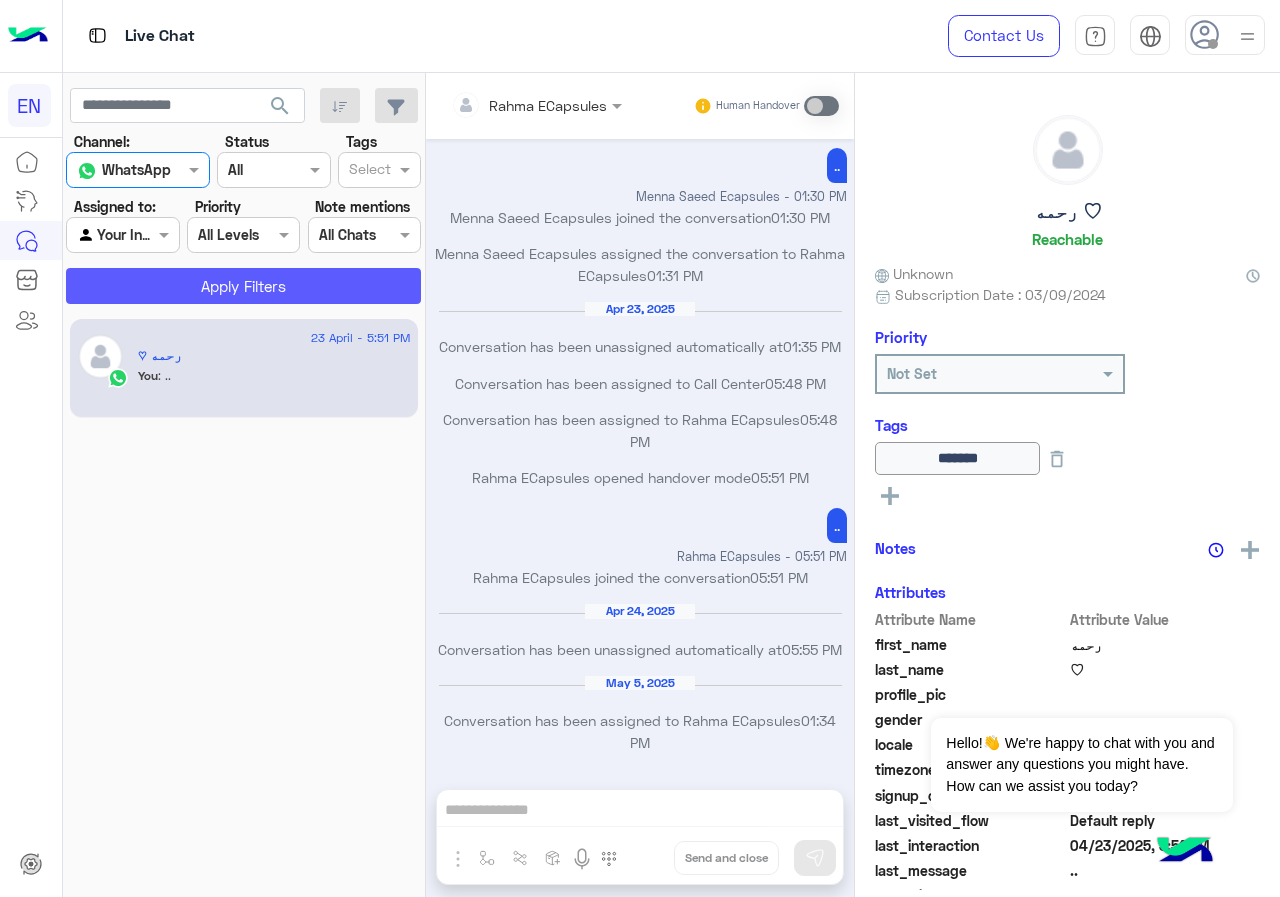 click on "Apply Filters" 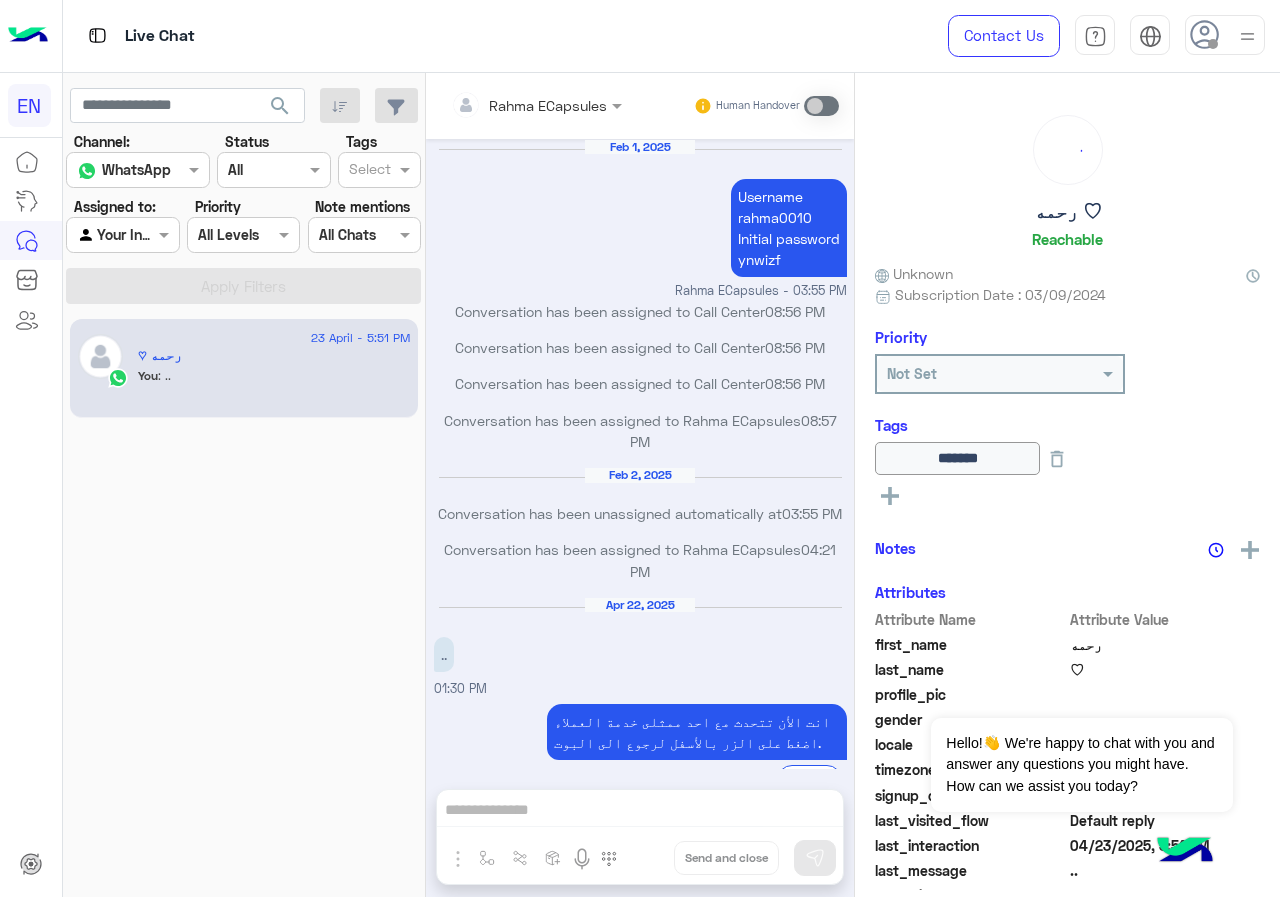 scroll, scrollTop: 741, scrollLeft: 0, axis: vertical 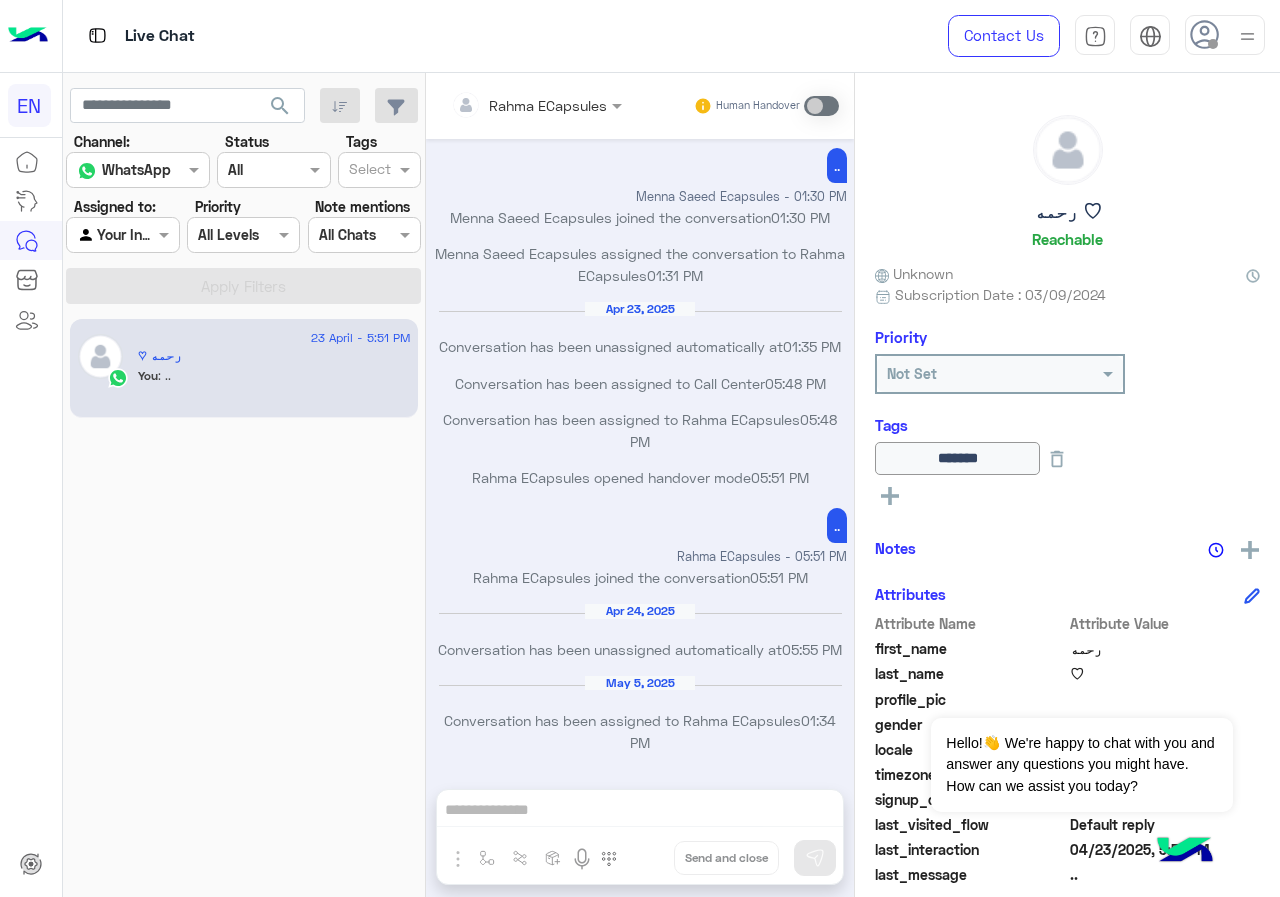 click at bounding box center (122, 234) 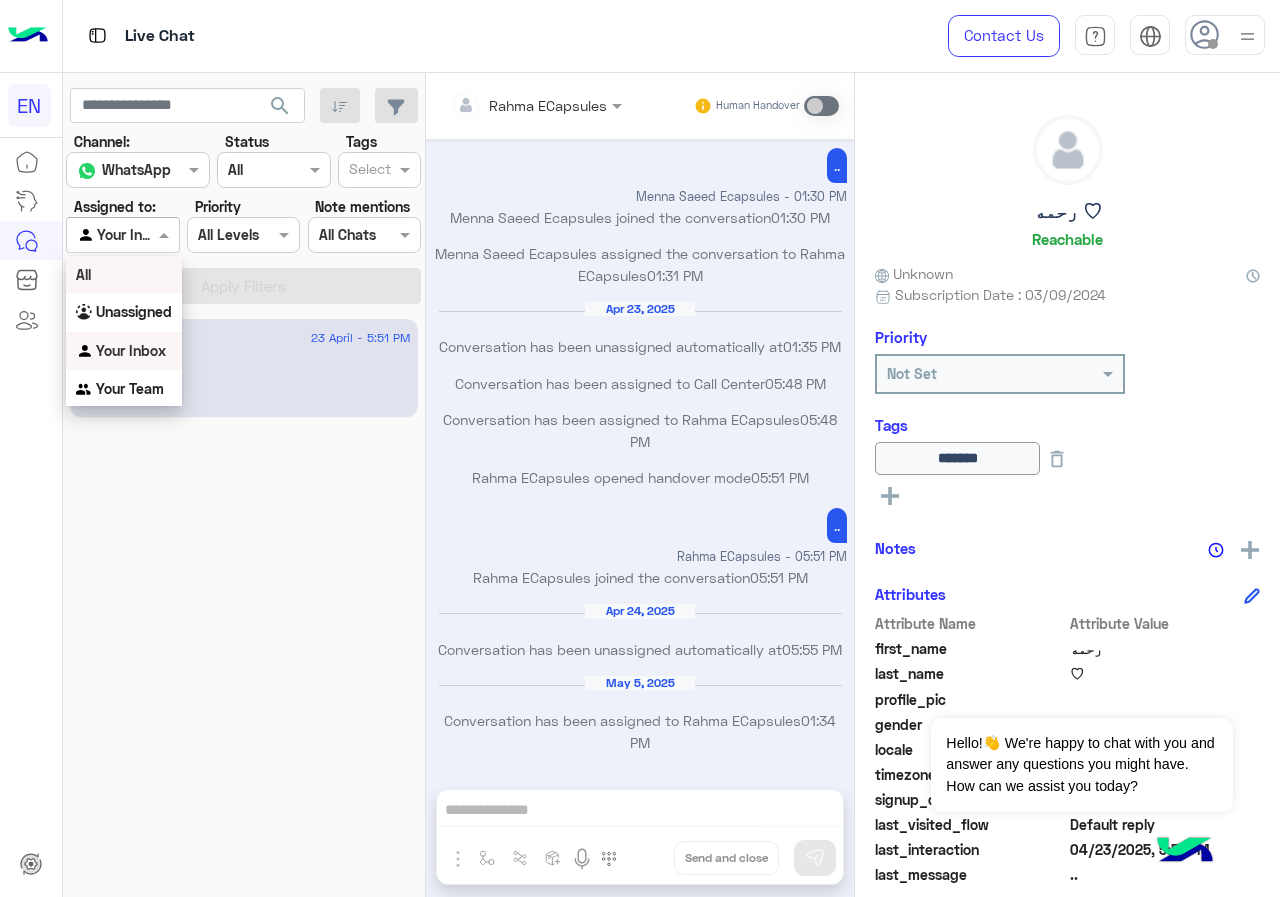 click on "Unassigned" at bounding box center [134, 311] 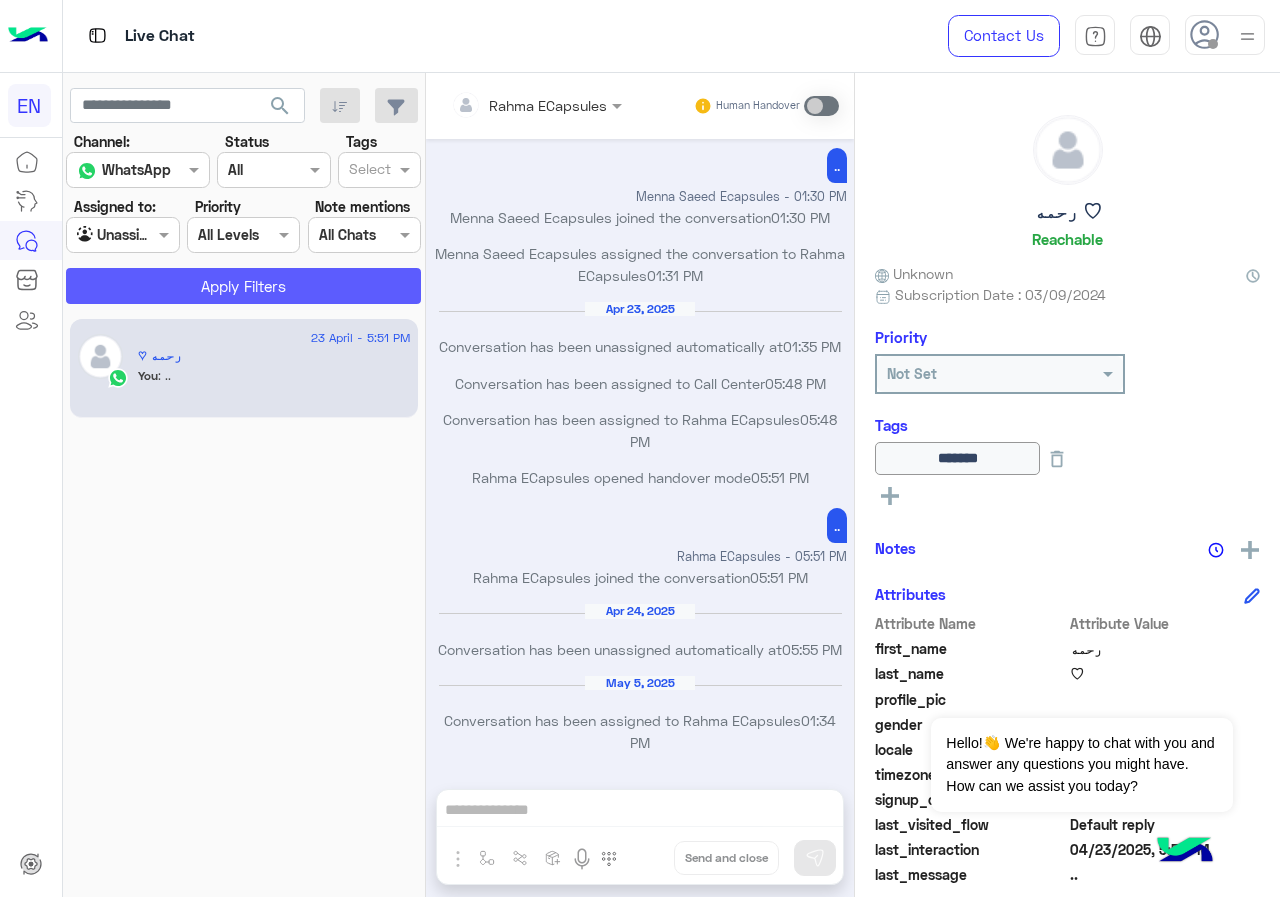 click on "Apply Filters" 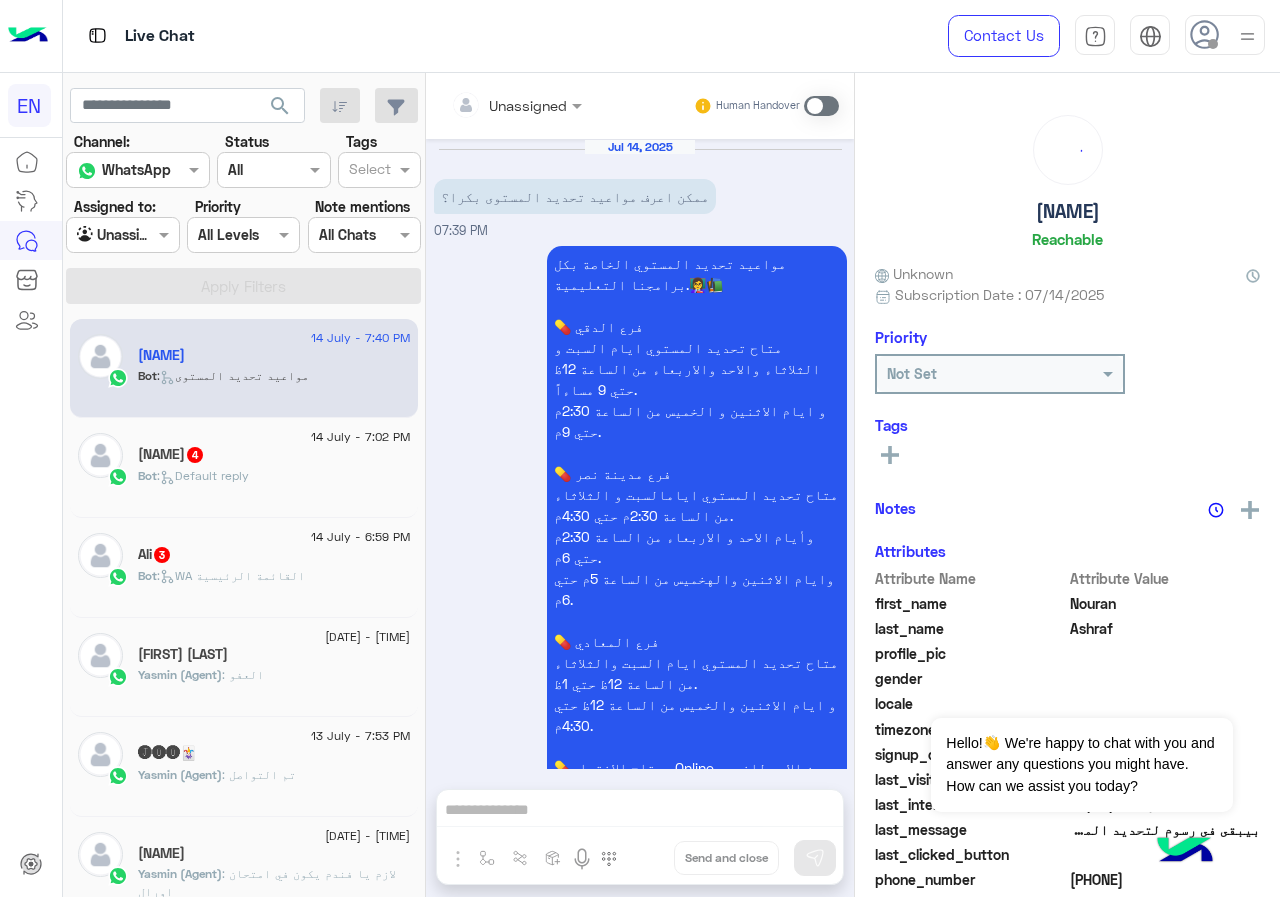 scroll, scrollTop: 982, scrollLeft: 0, axis: vertical 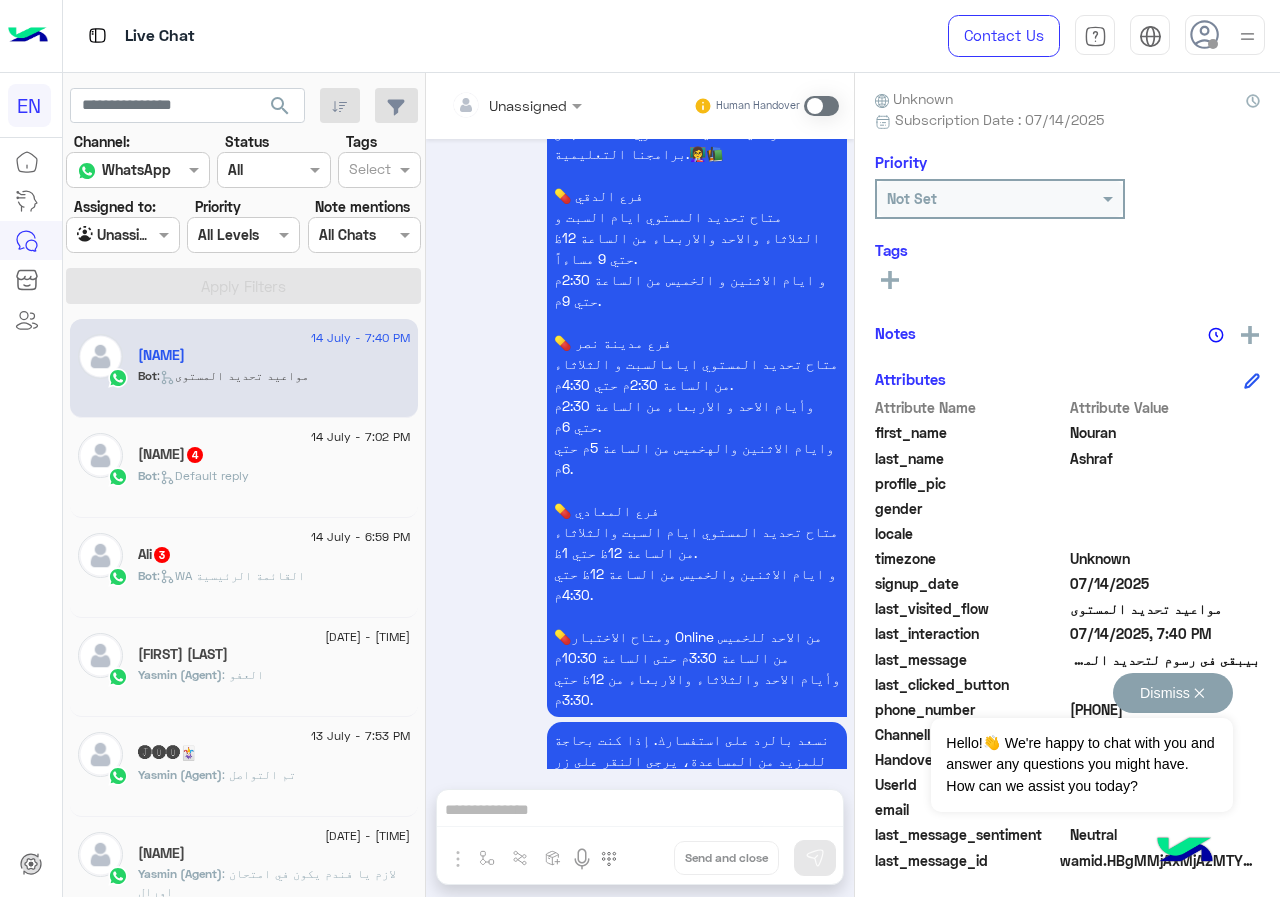 click on "Dismiss ✕" at bounding box center (1173, 693) 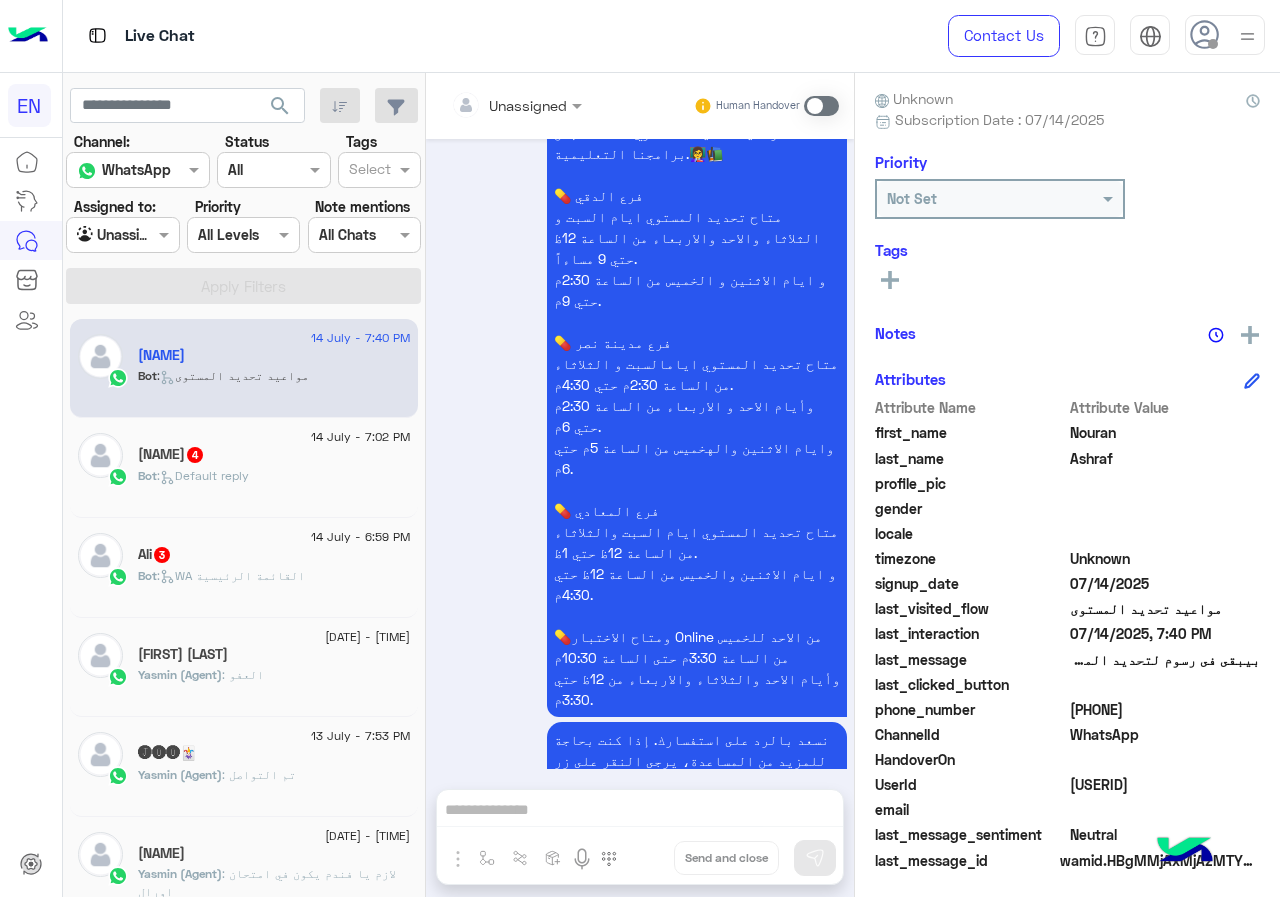 drag, startPoint x: 1077, startPoint y: 711, endPoint x: 1186, endPoint y: 699, distance: 109.65856 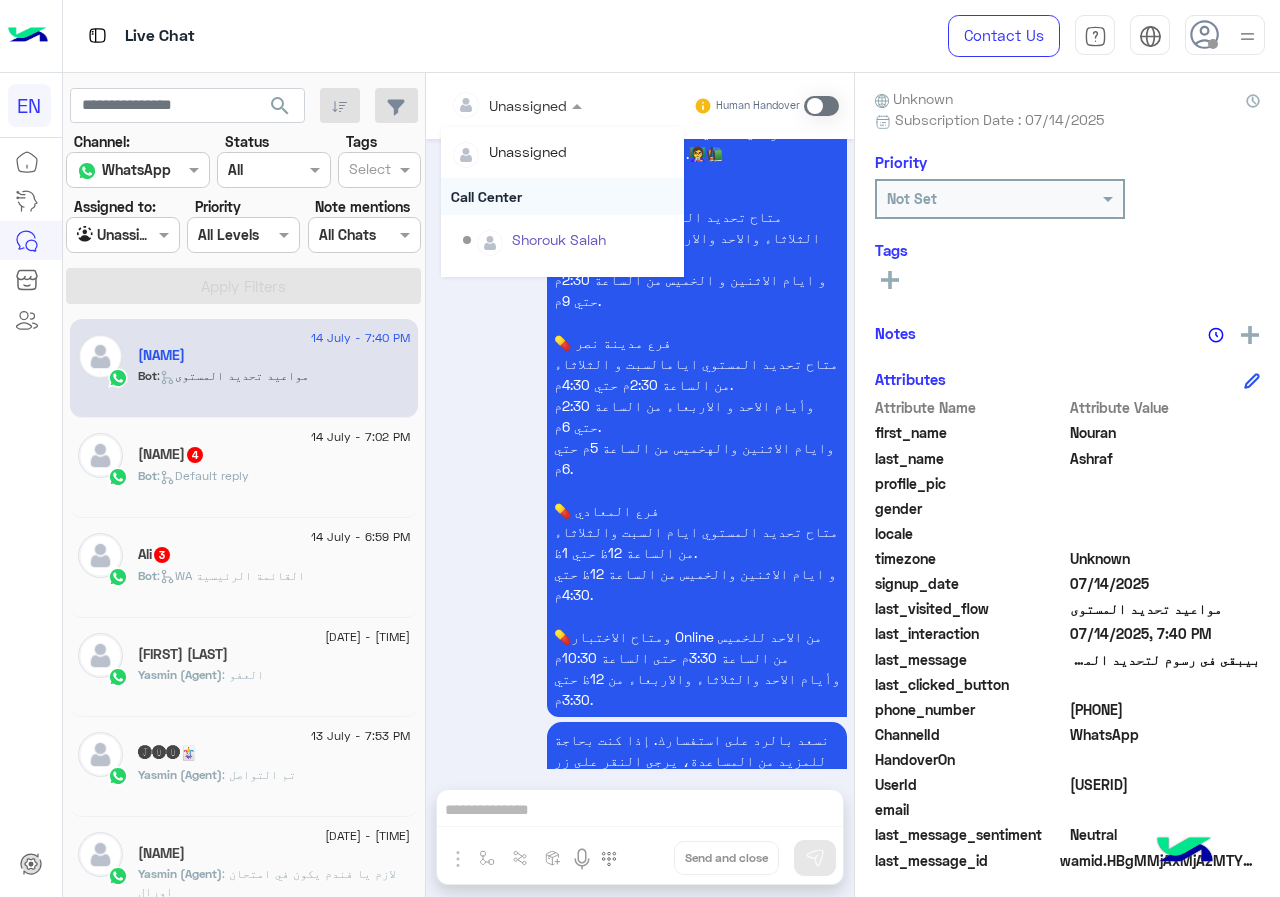 scroll, scrollTop: 332, scrollLeft: 0, axis: vertical 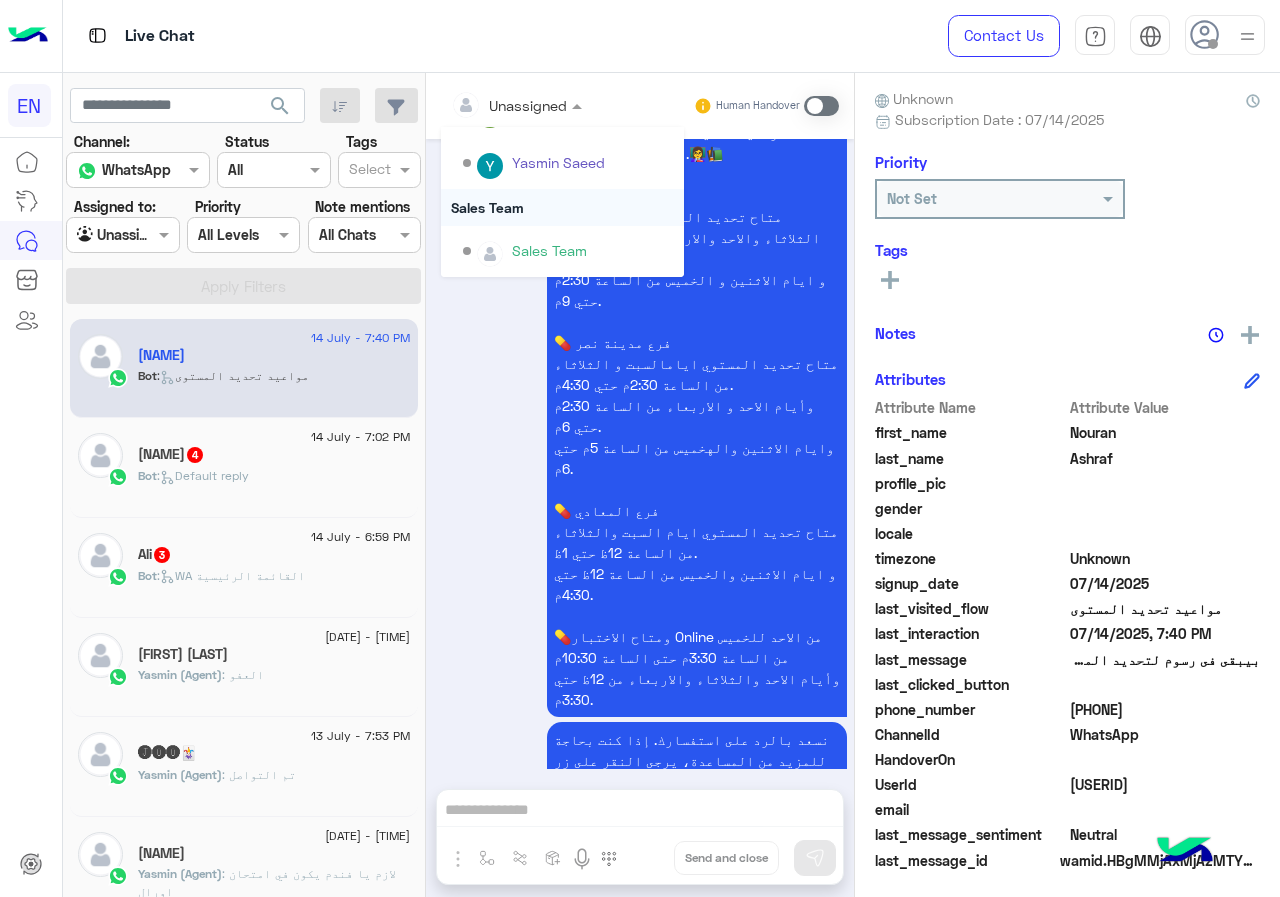 click on "Sales Team" at bounding box center (562, 207) 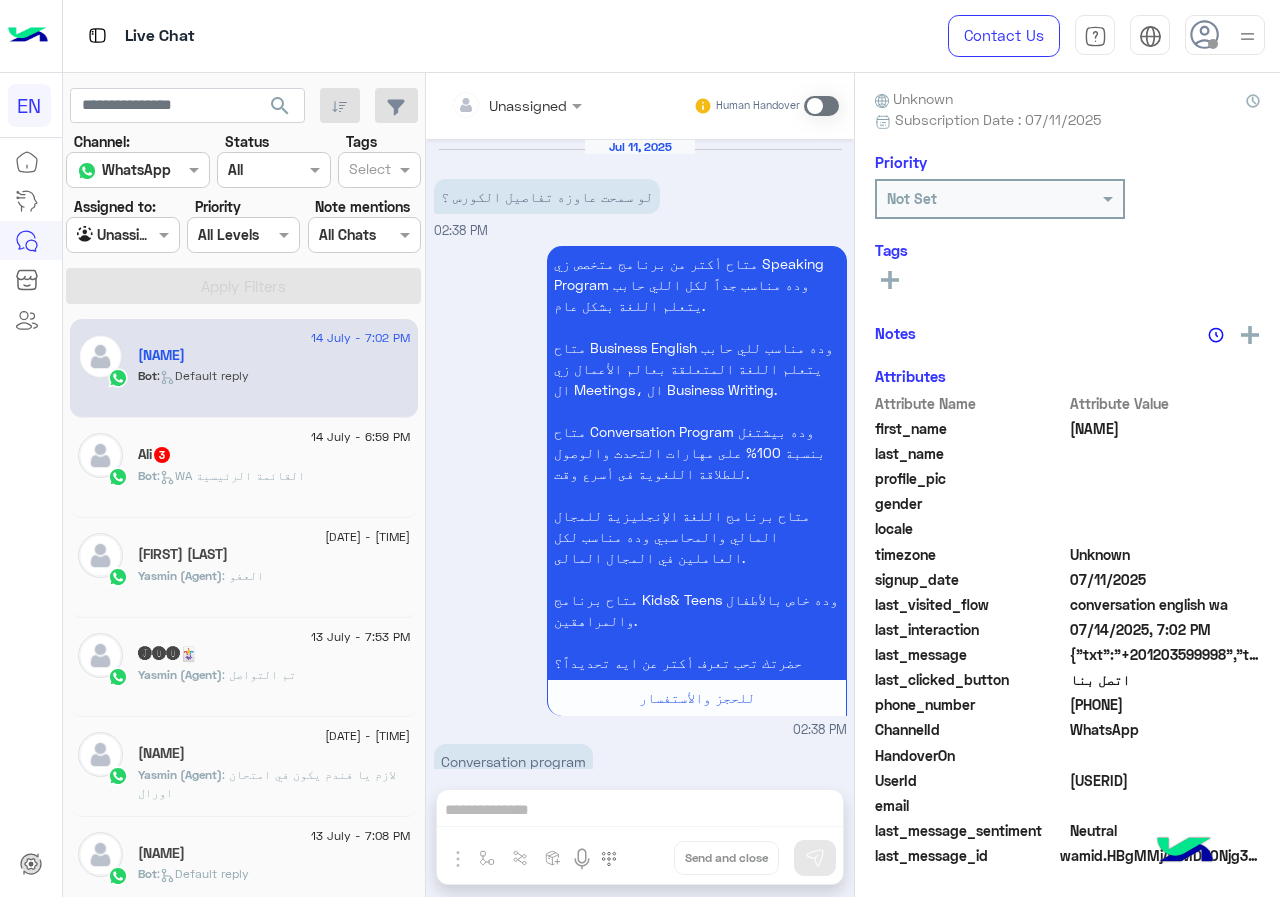 scroll, scrollTop: 3376, scrollLeft: 0, axis: vertical 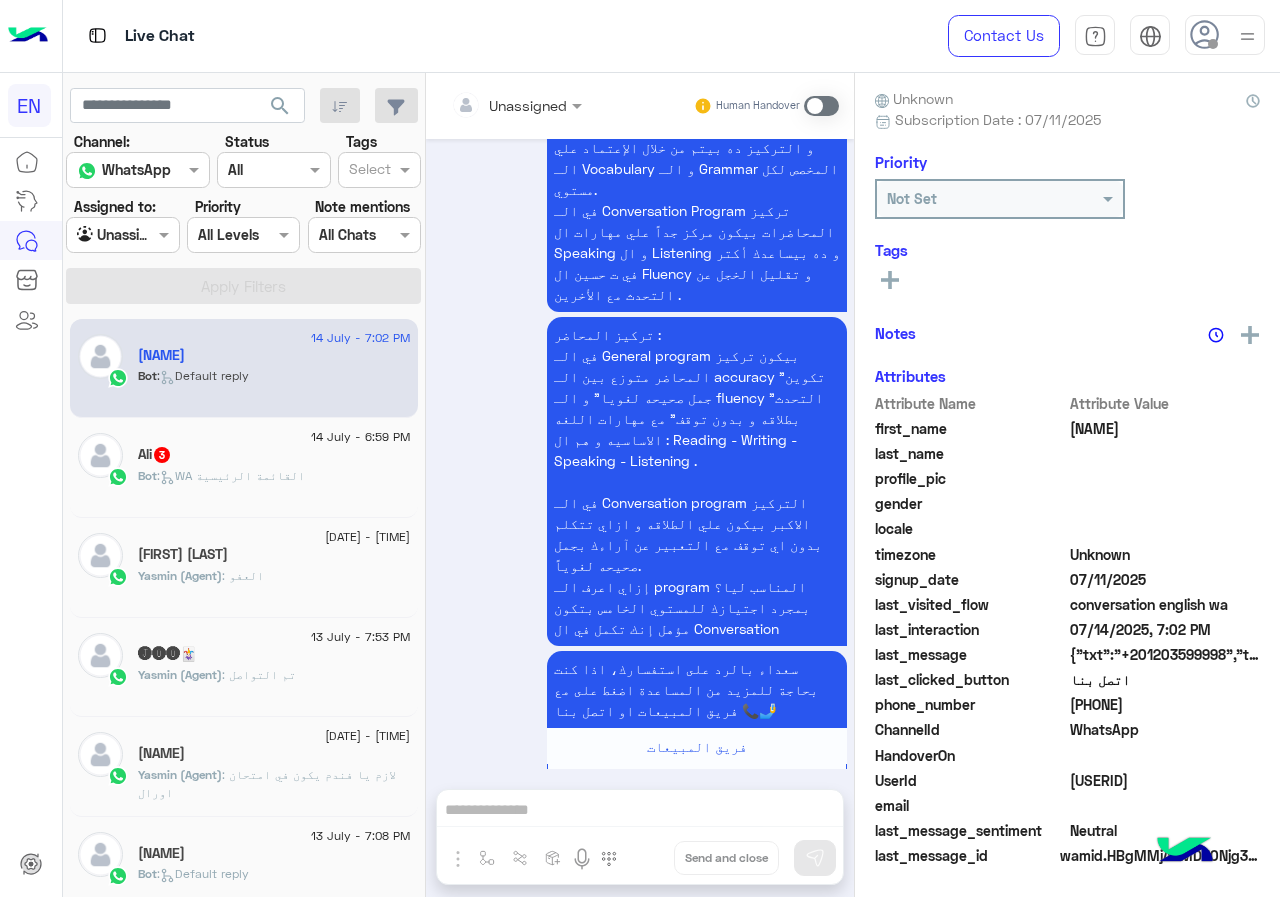 drag, startPoint x: 1076, startPoint y: 706, endPoint x: 1211, endPoint y: 705, distance: 135.00371 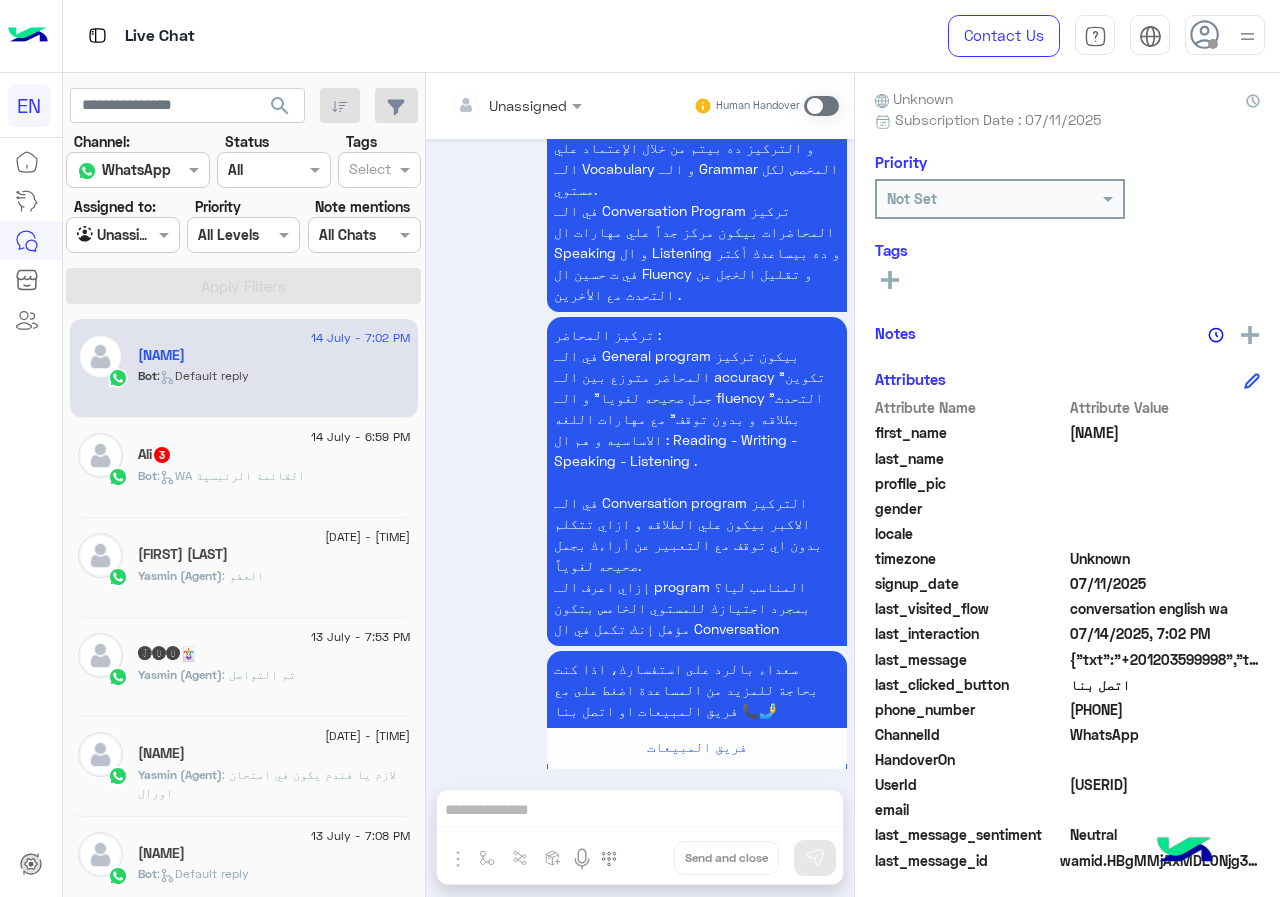 copy on "[PHONE]" 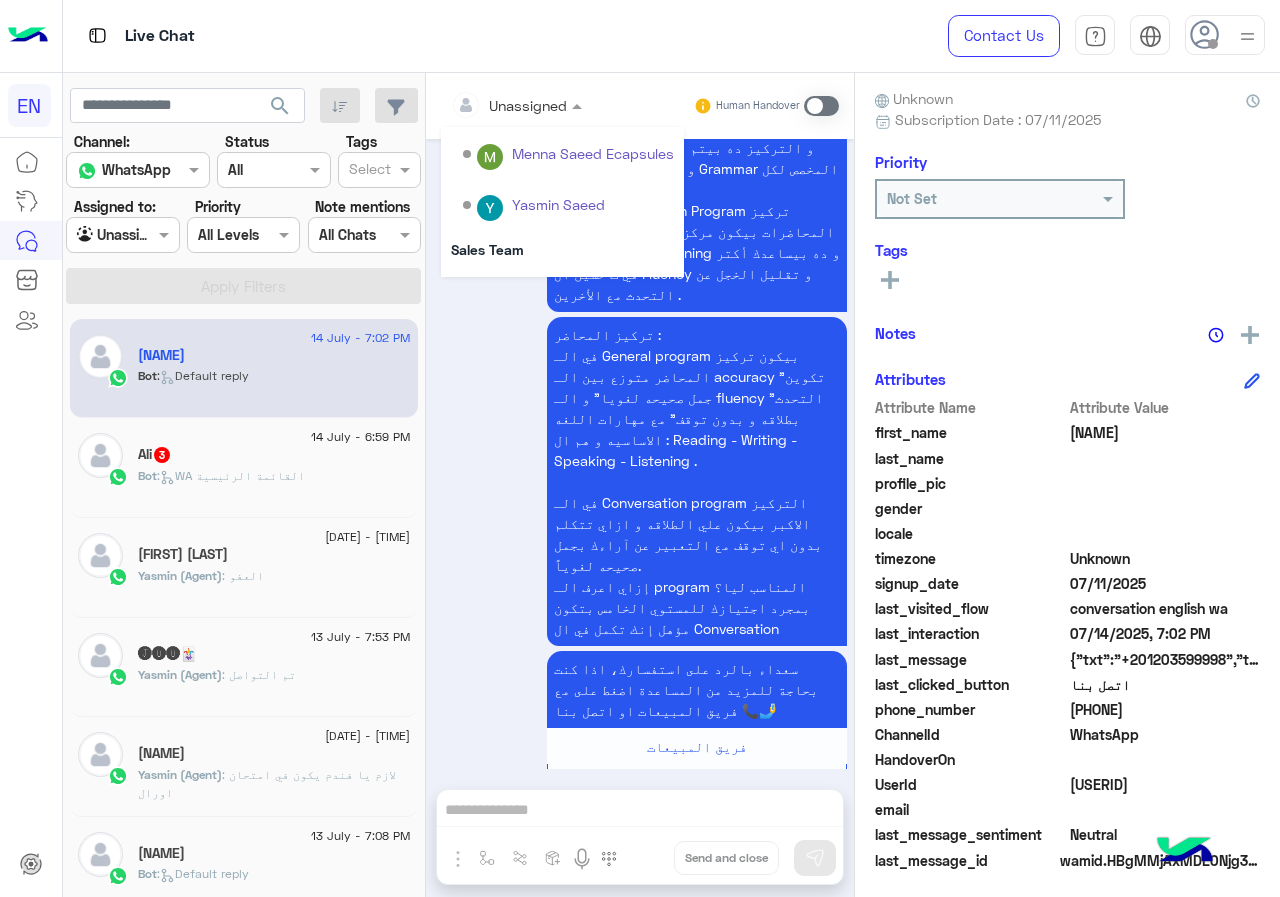 scroll, scrollTop: 332, scrollLeft: 0, axis: vertical 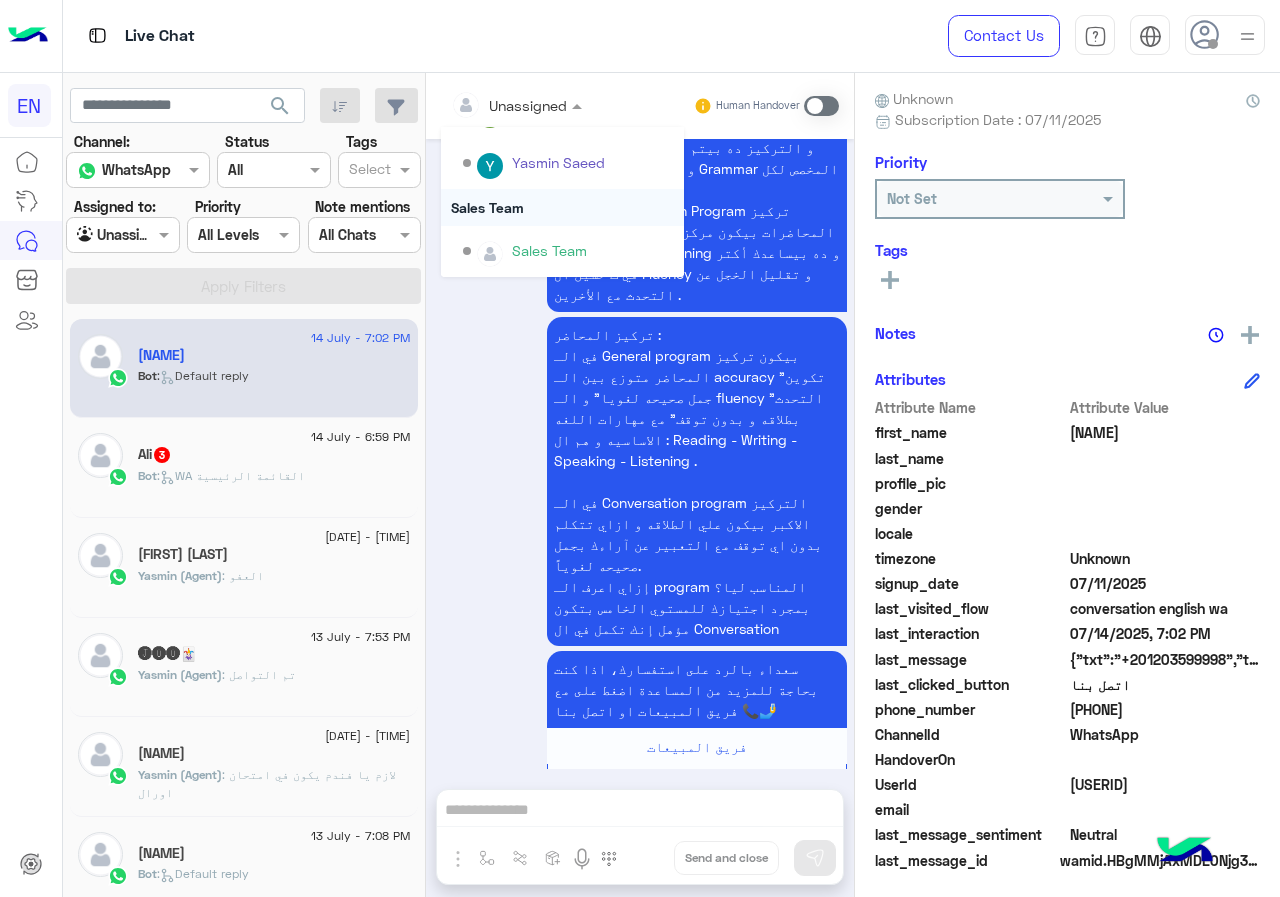 click on "Sales Team" at bounding box center [562, 207] 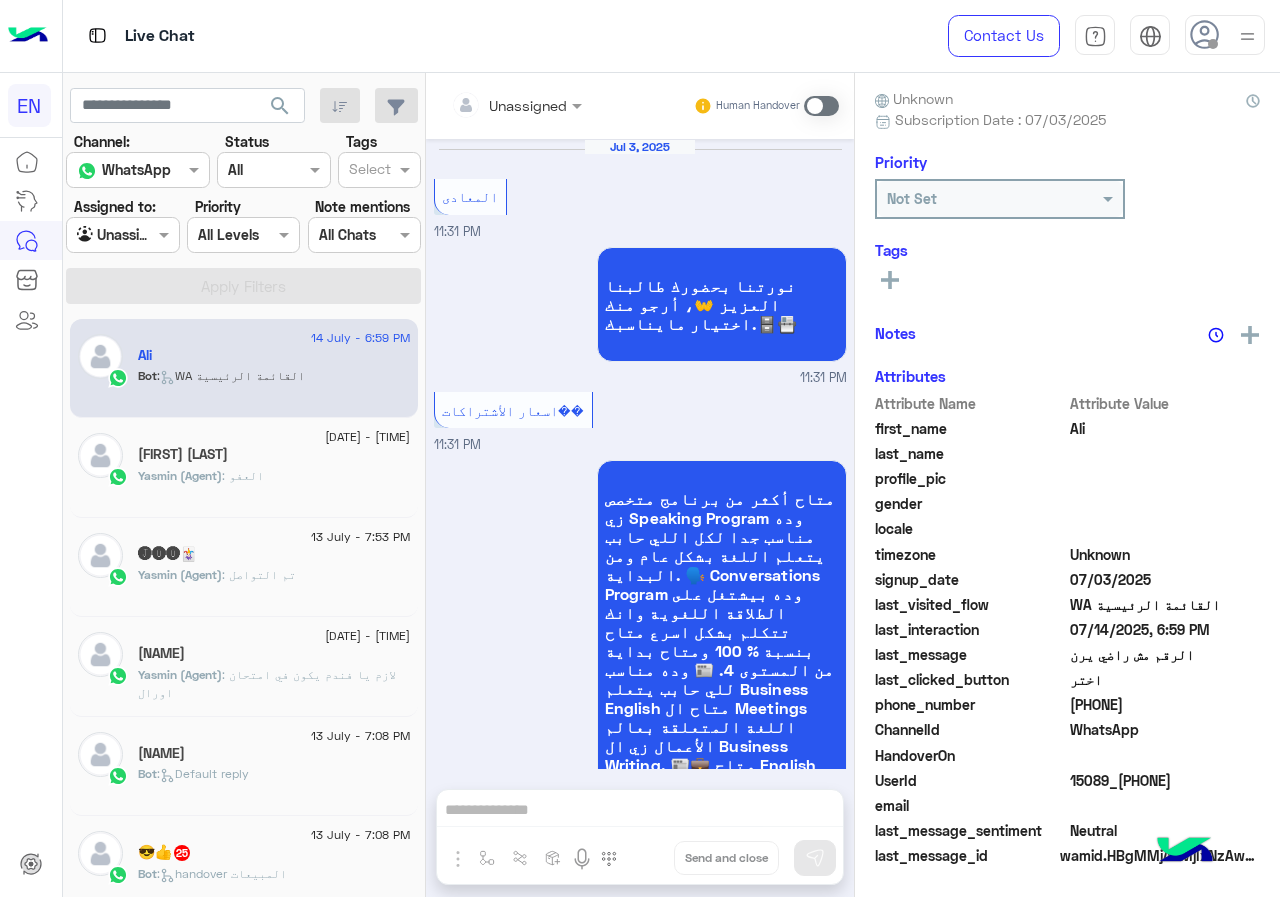 scroll, scrollTop: 2231, scrollLeft: 0, axis: vertical 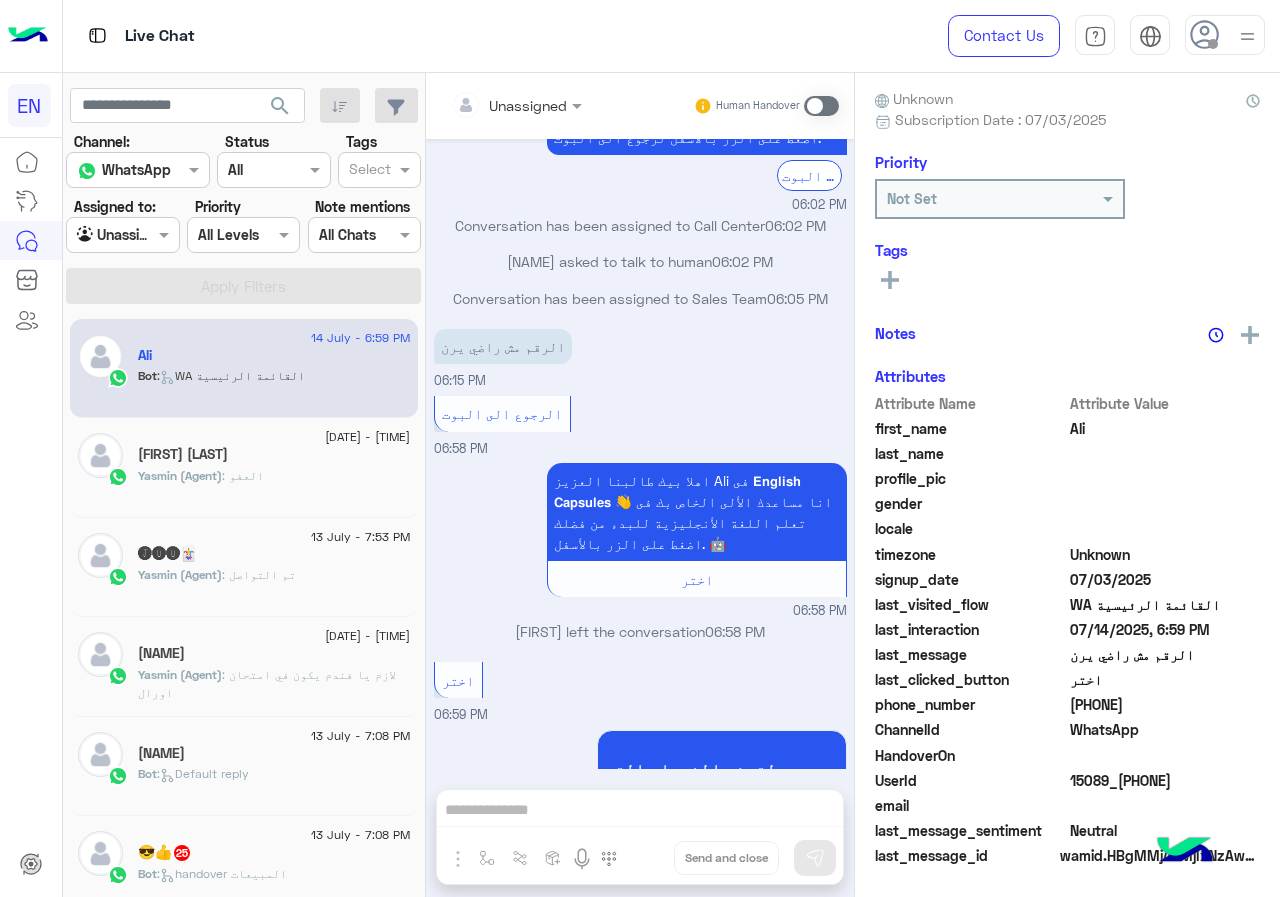 drag, startPoint x: 1075, startPoint y: 706, endPoint x: 1217, endPoint y: 704, distance: 142.01408 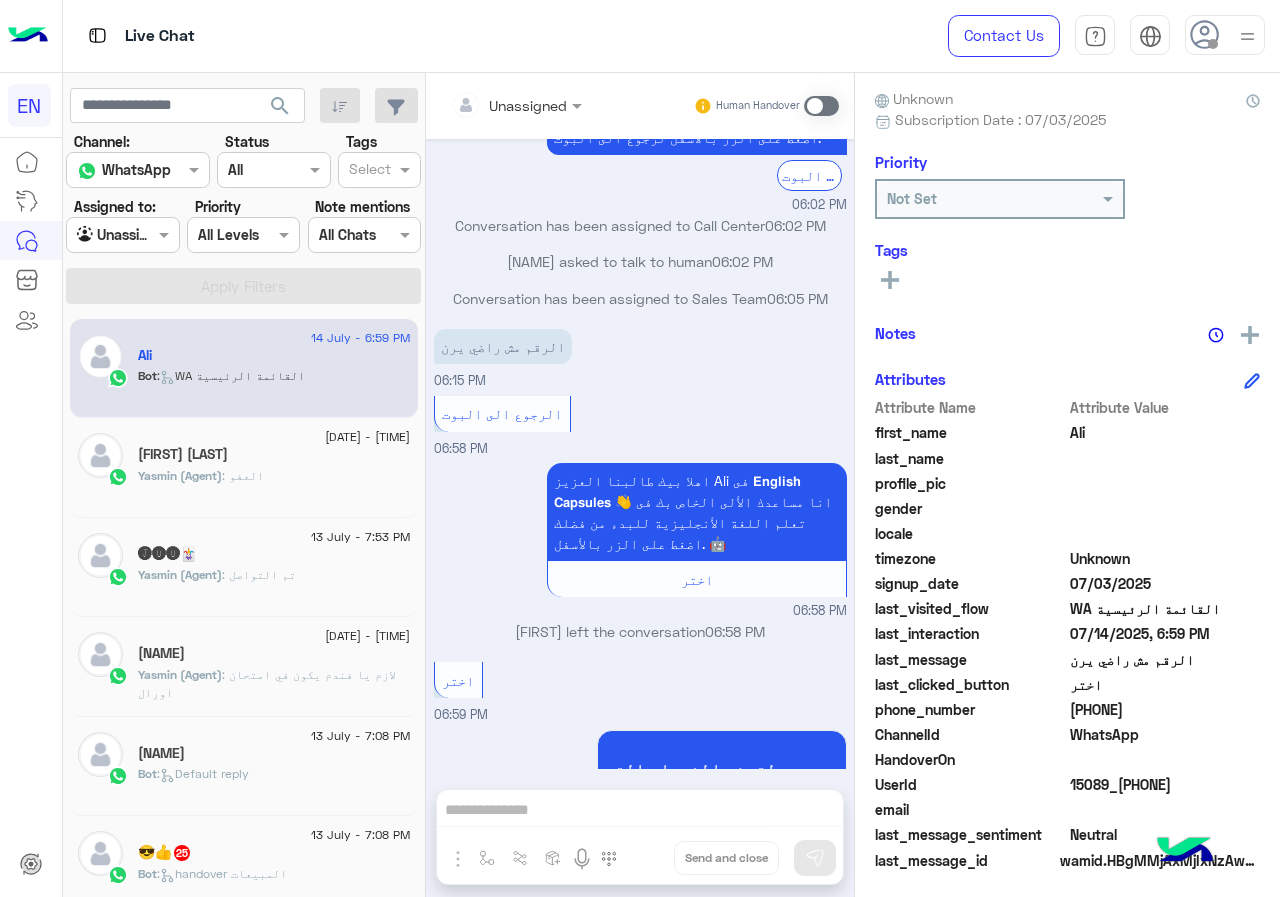copy on "[PHONE]" 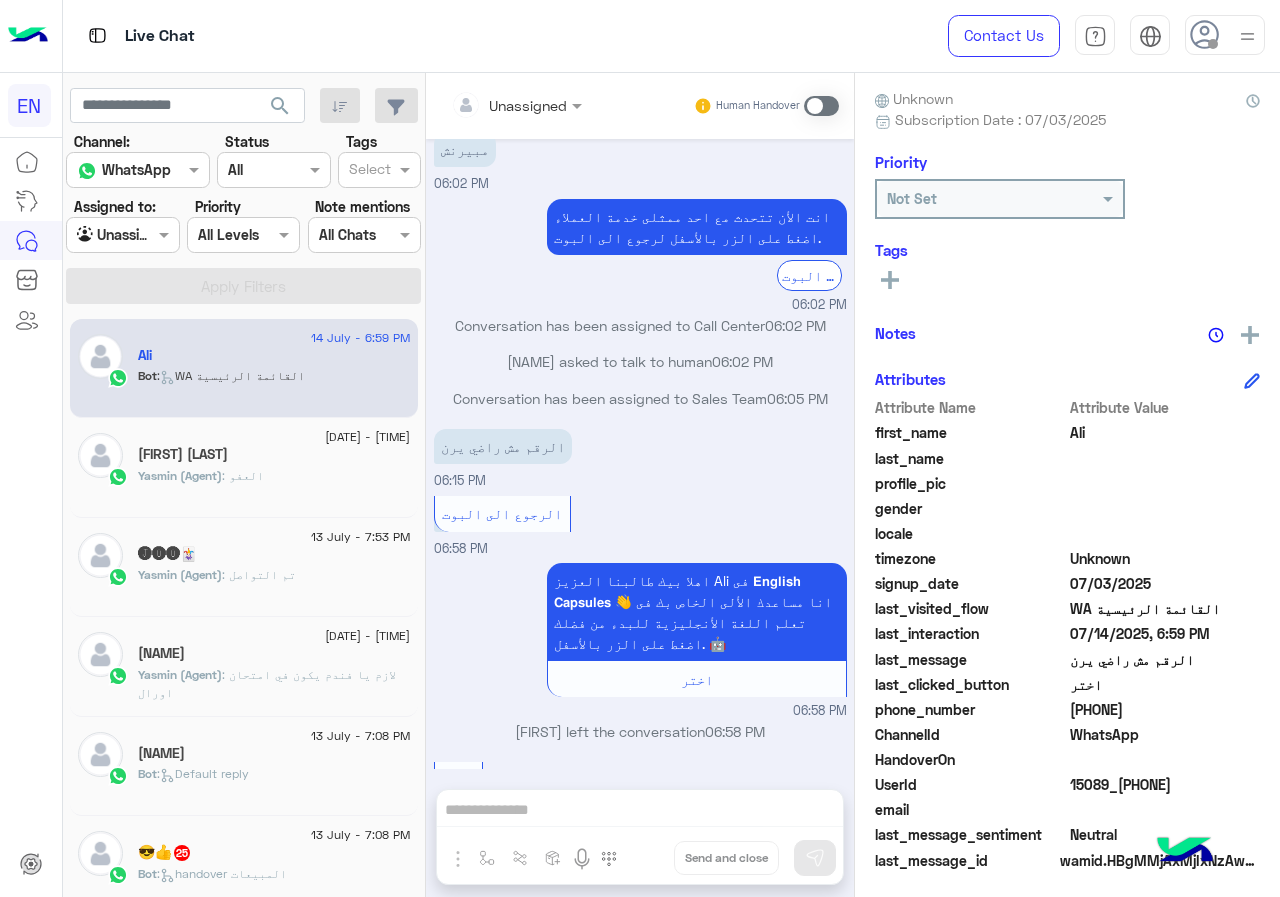 scroll, scrollTop: 2231, scrollLeft: 0, axis: vertical 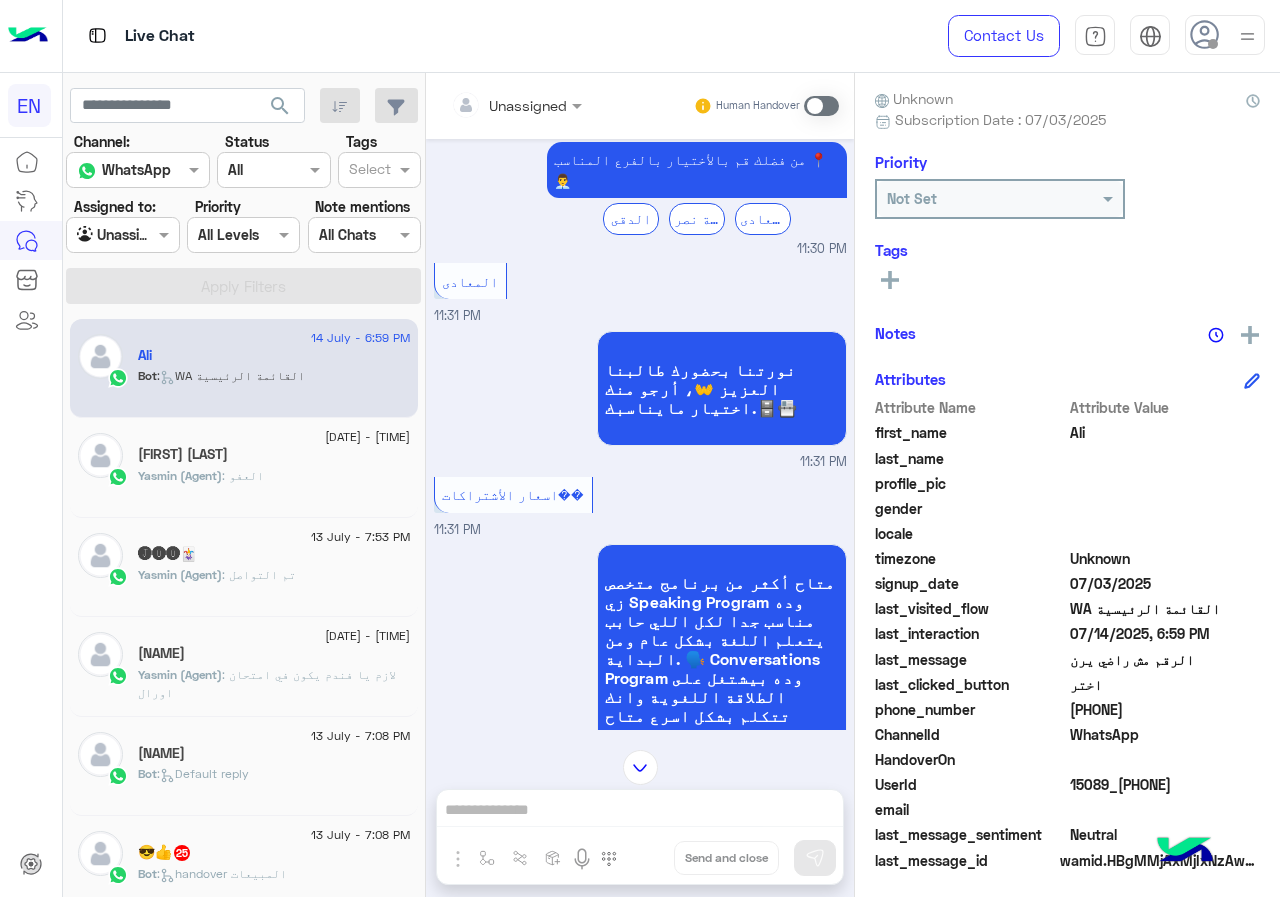 click at bounding box center [491, 105] 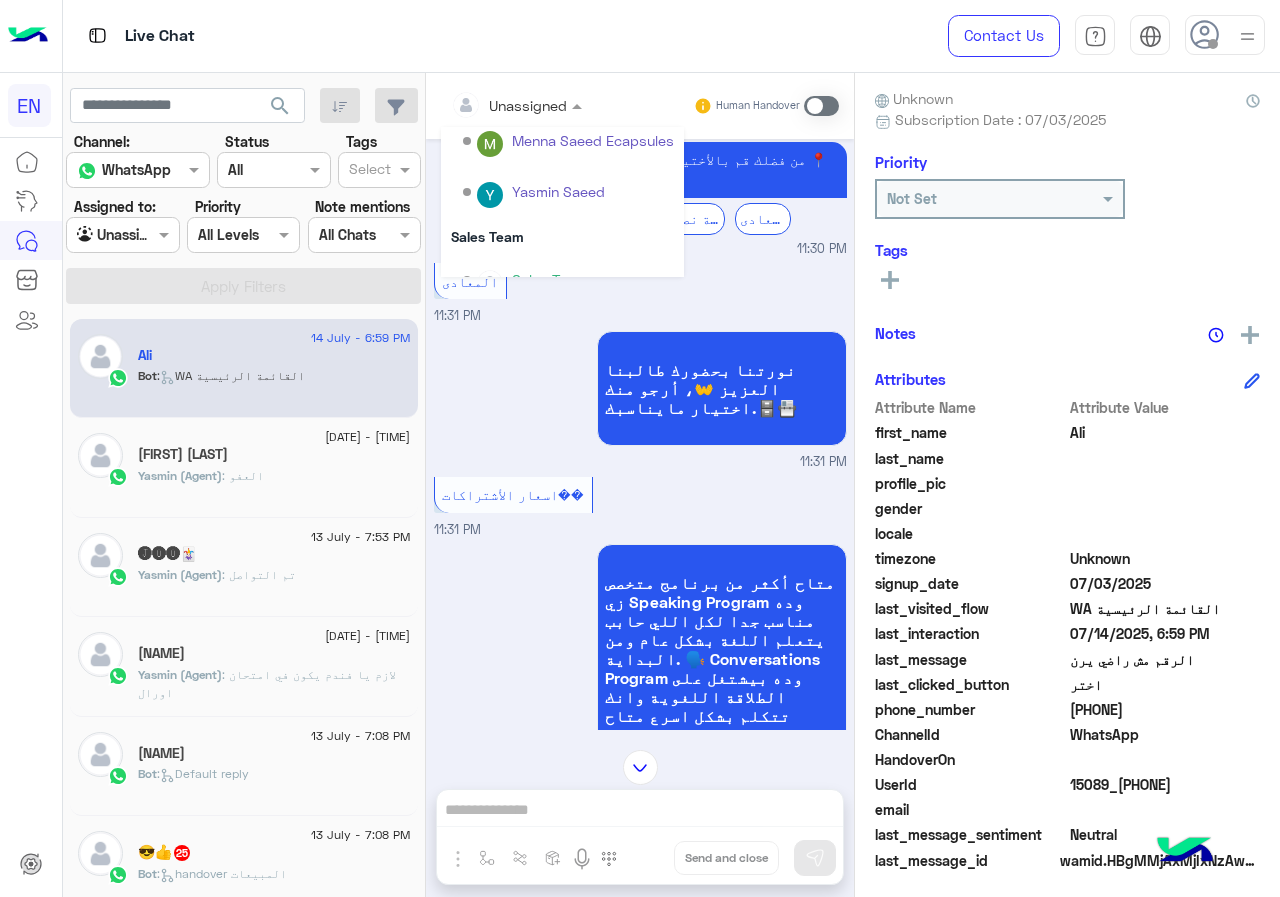 scroll, scrollTop: 332, scrollLeft: 0, axis: vertical 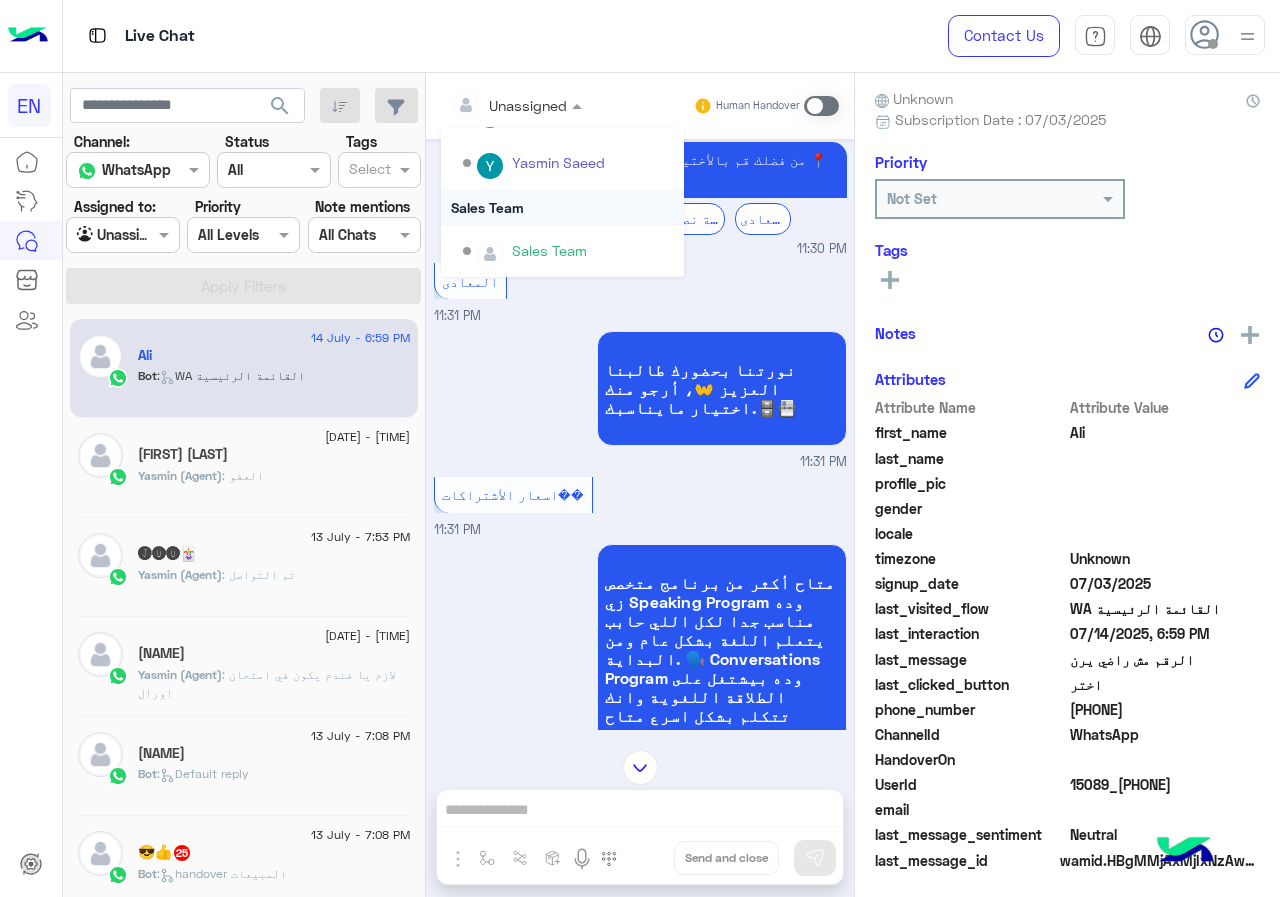 click on "Sales Team" at bounding box center (562, 207) 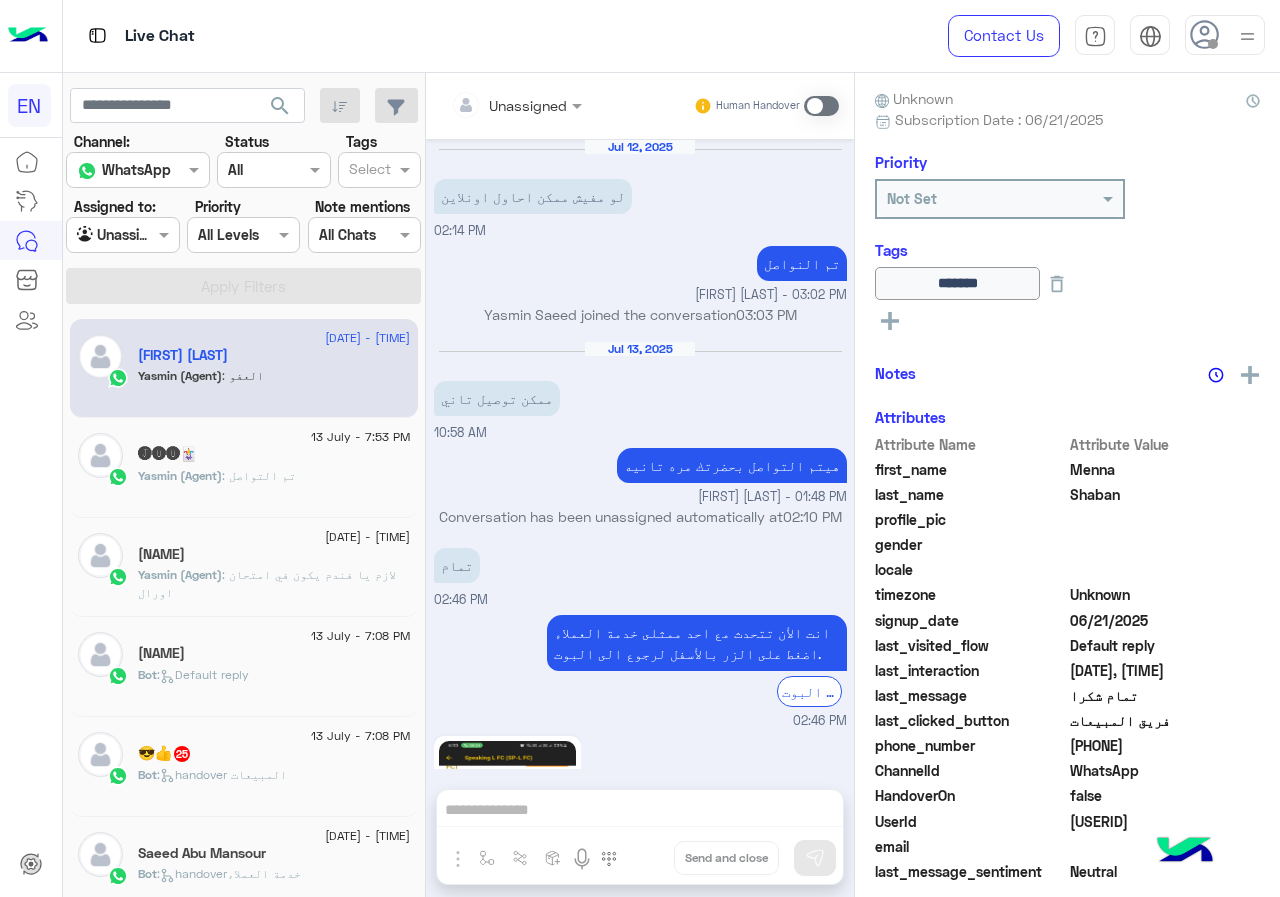 scroll, scrollTop: 1593, scrollLeft: 0, axis: vertical 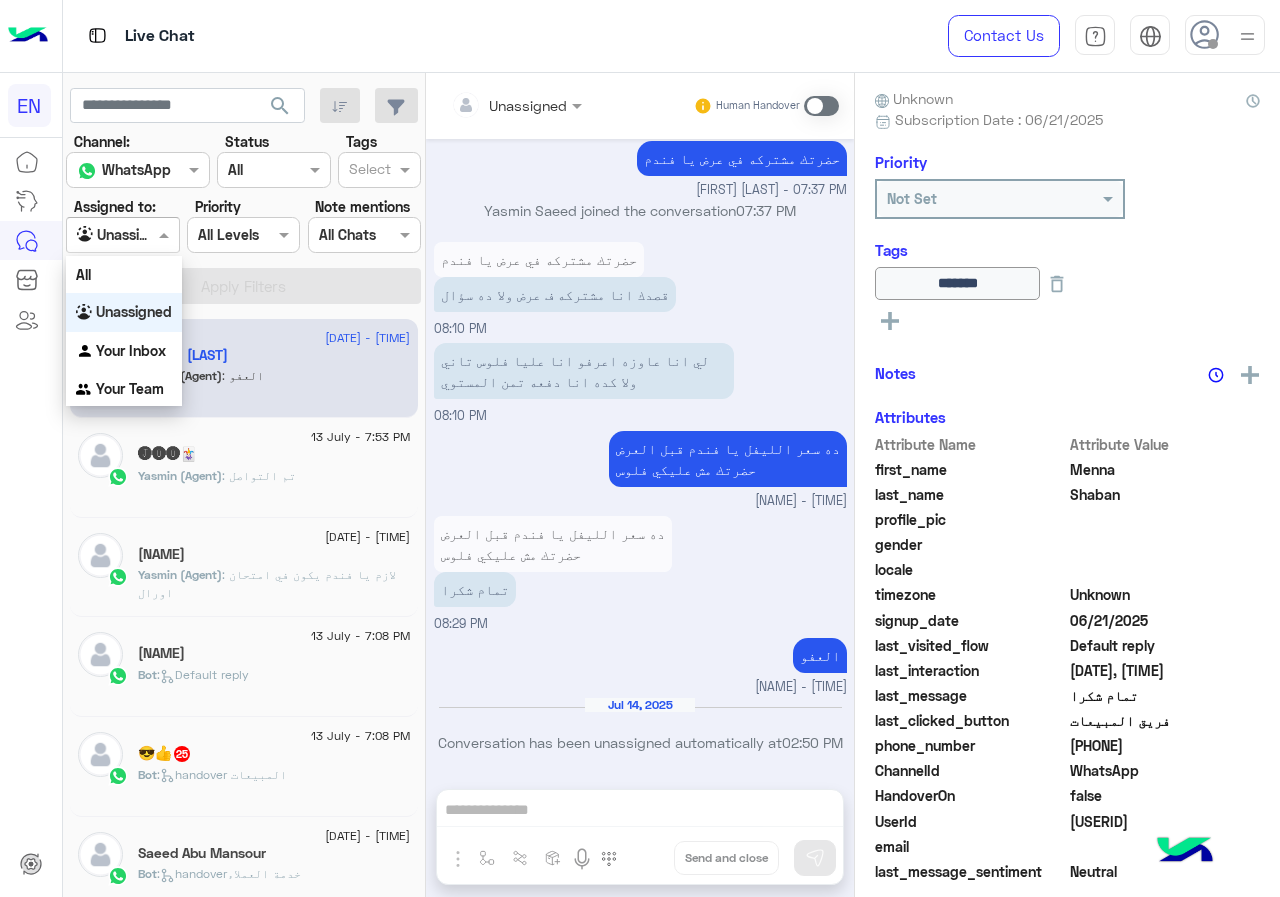click on "Agent Filter Unassigned" at bounding box center [122, 235] 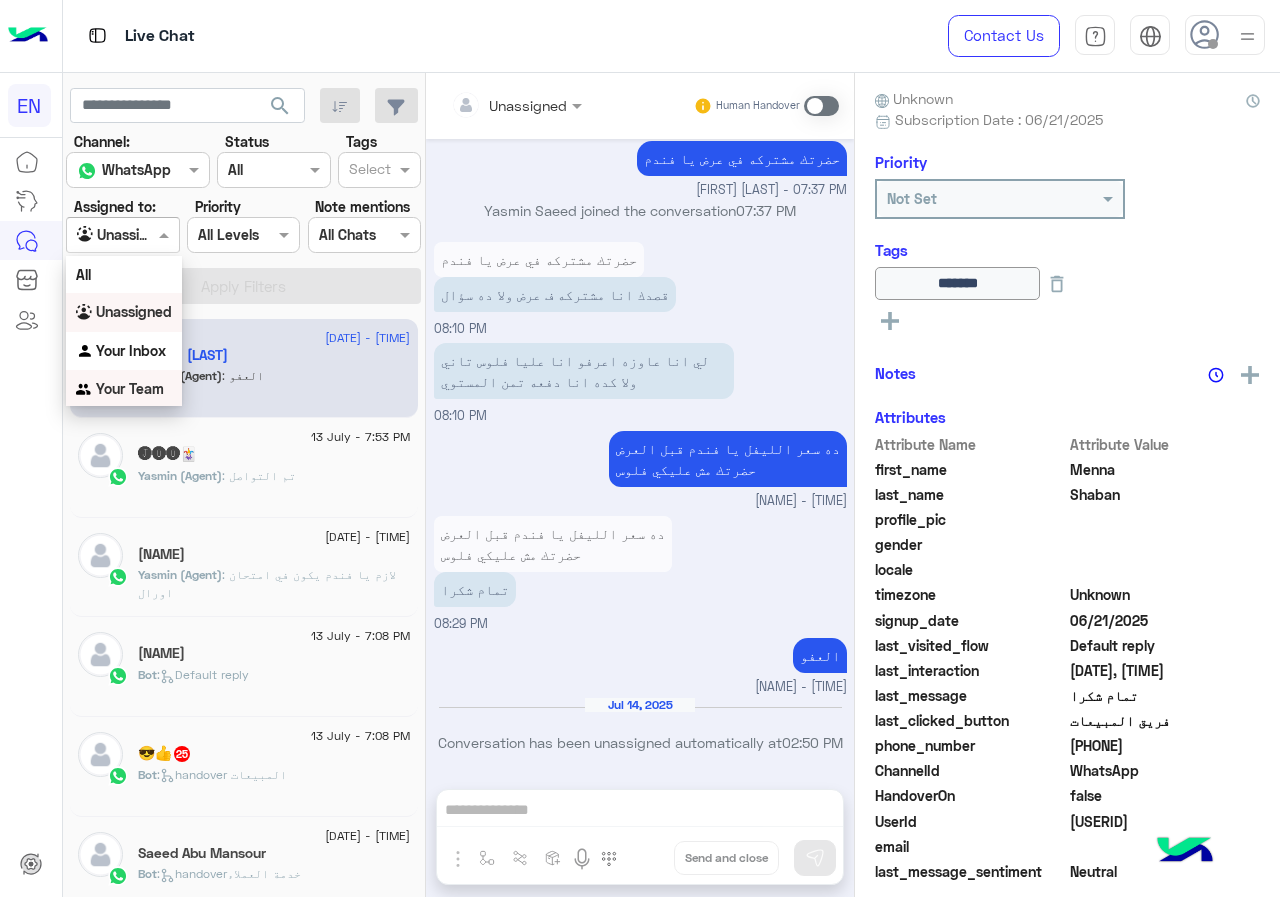 click on "Your Team" at bounding box center (124, 389) 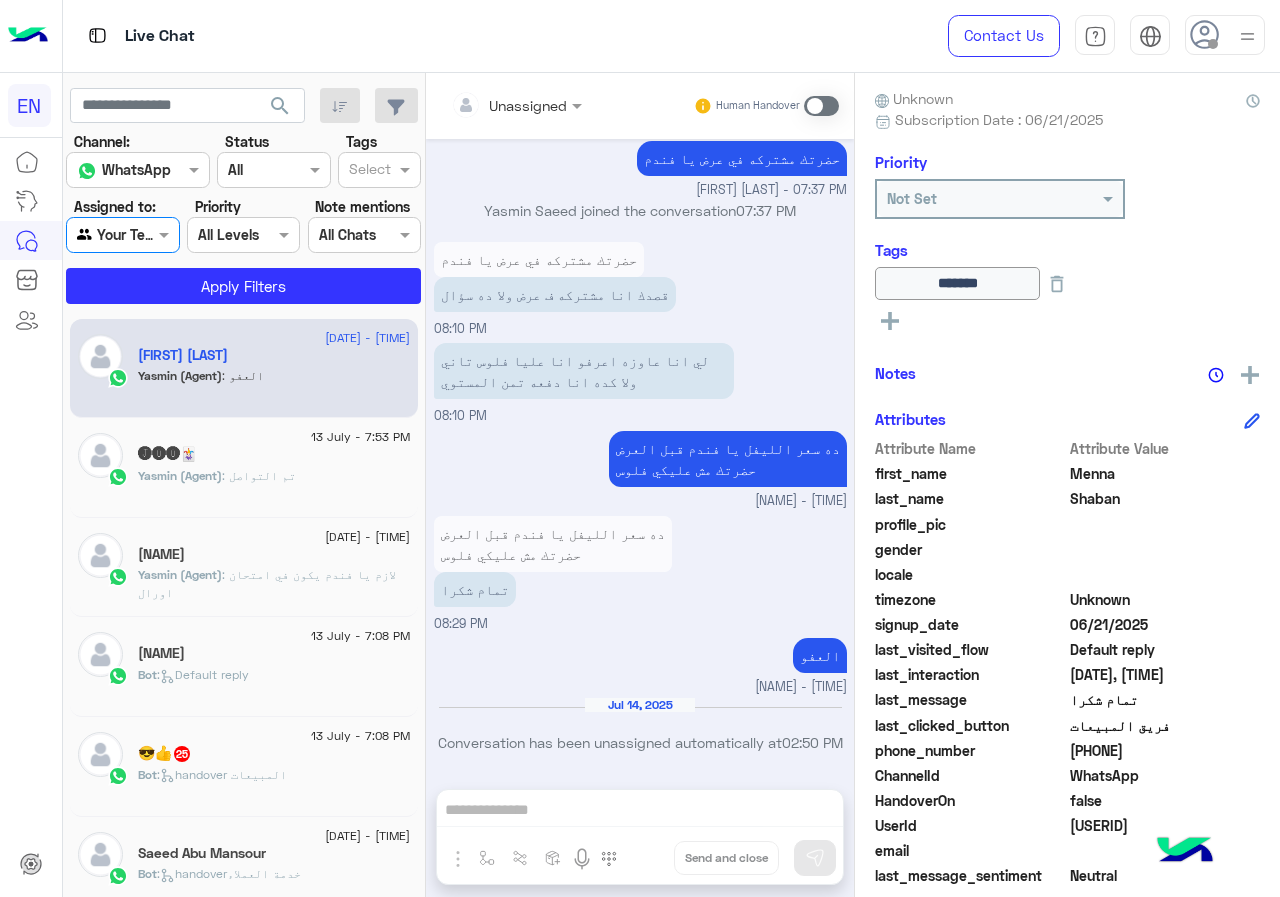 click at bounding box center [122, 234] 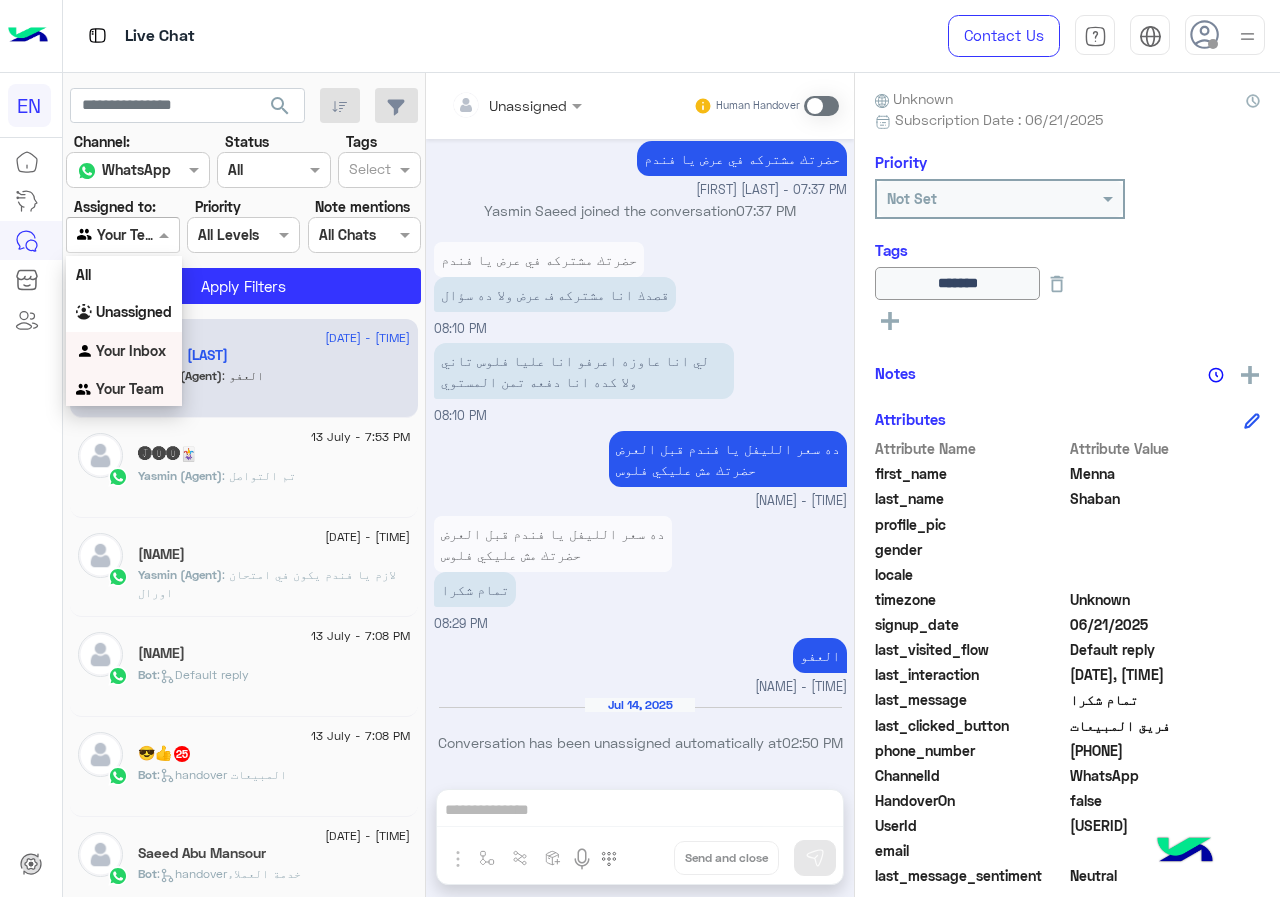 scroll, scrollTop: 3, scrollLeft: 0, axis: vertical 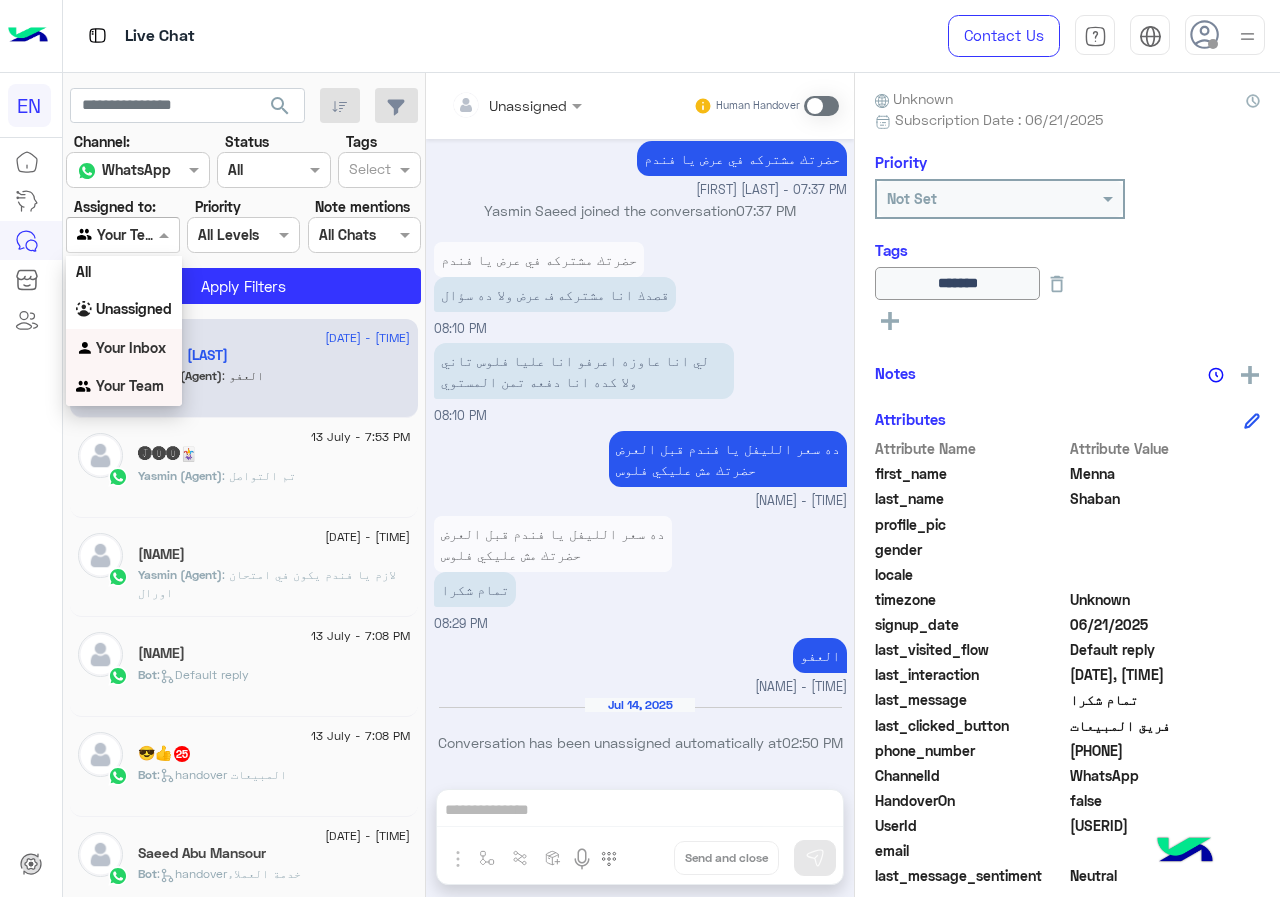 click on "Your Inbox" at bounding box center [124, 348] 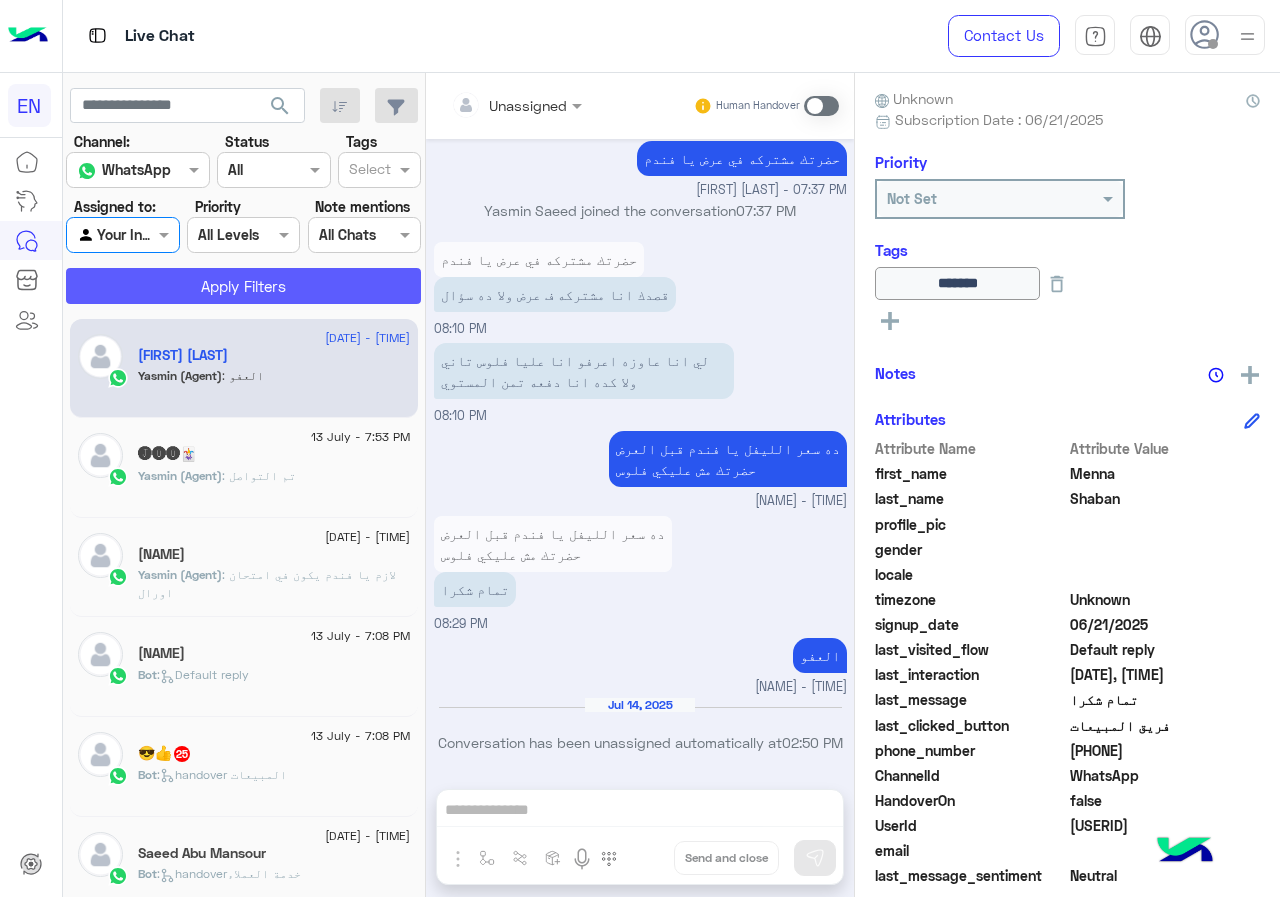 click on "Apply Filters" 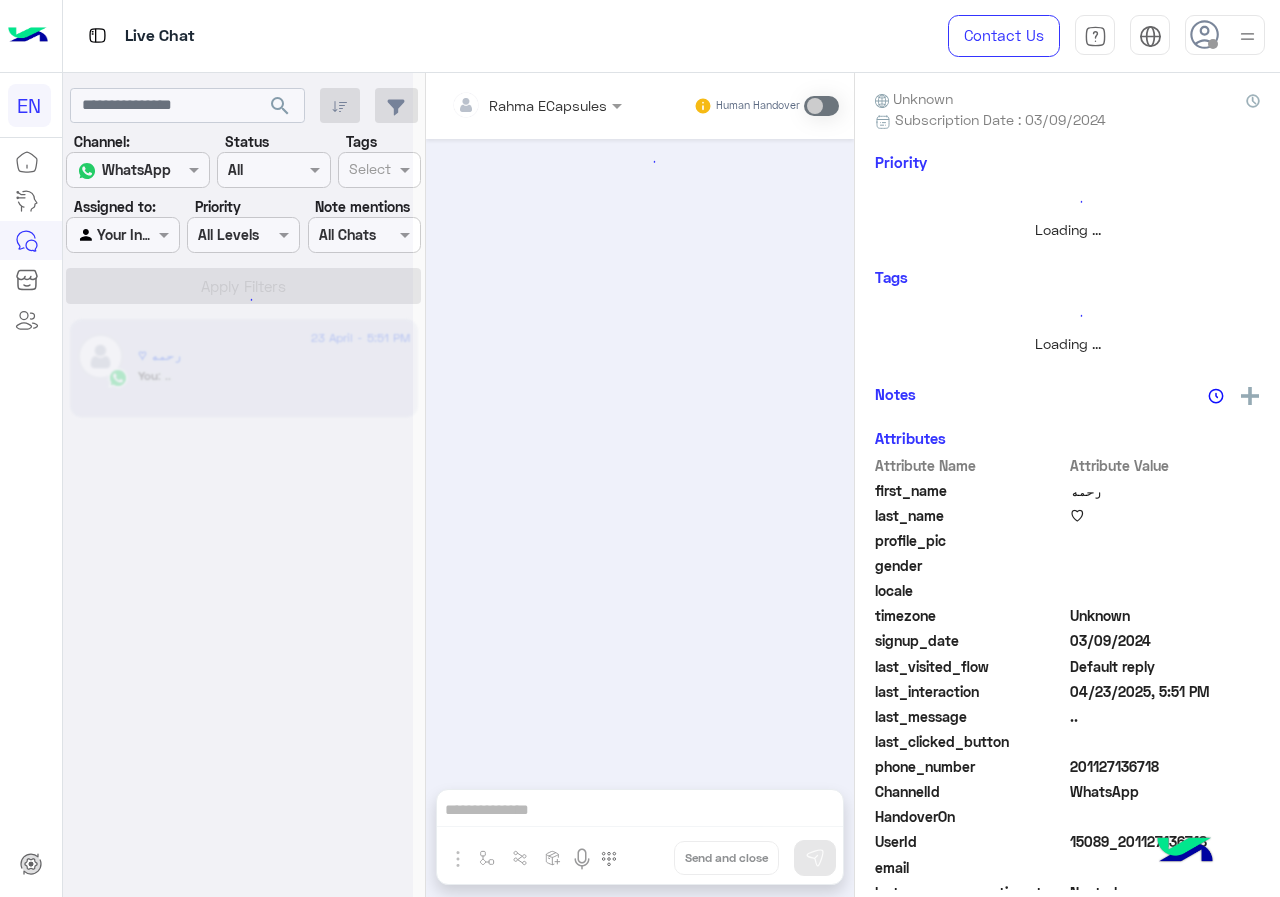 scroll, scrollTop: 0, scrollLeft: 0, axis: both 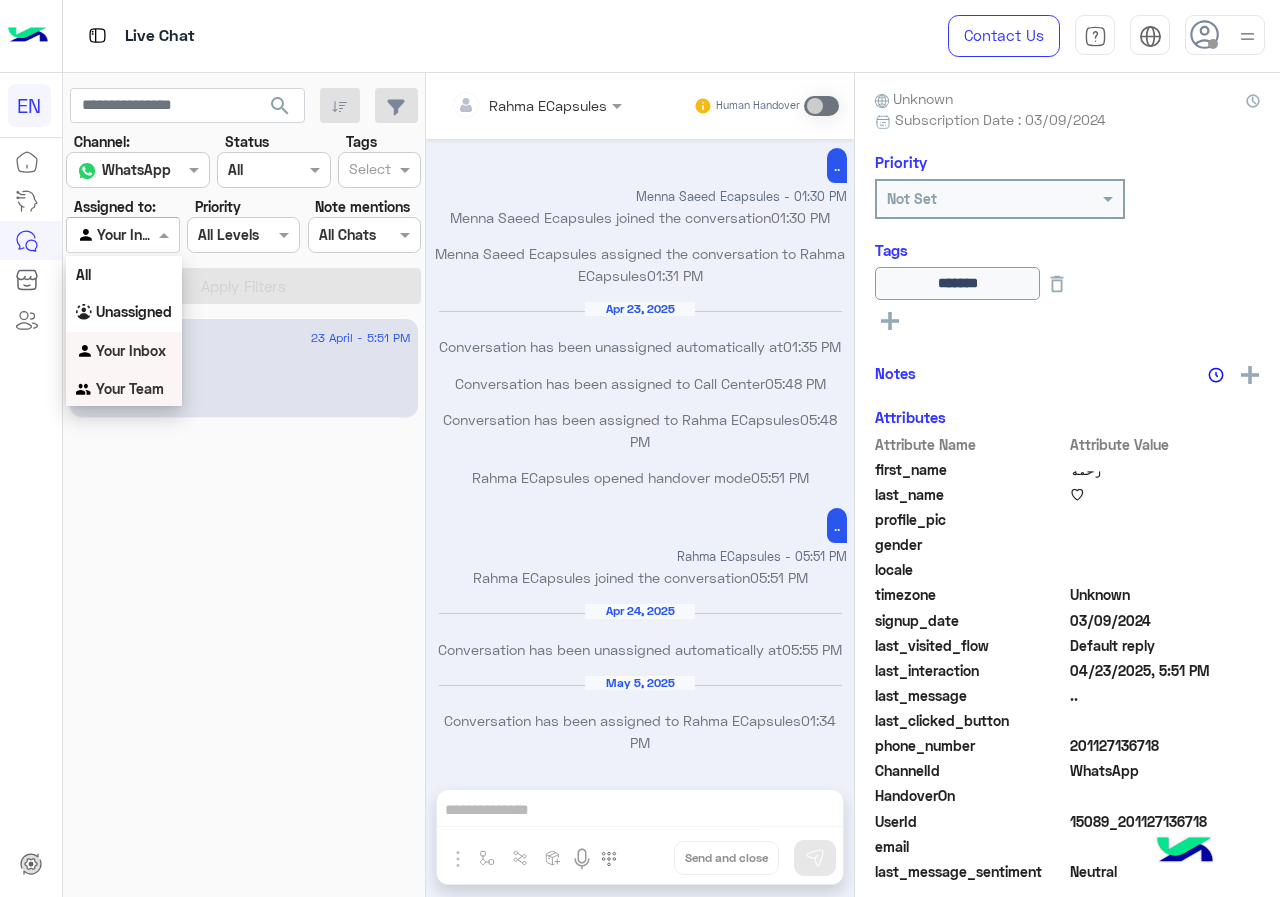 drag, startPoint x: 129, startPoint y: 369, endPoint x: 130, endPoint y: 381, distance: 12.0415945 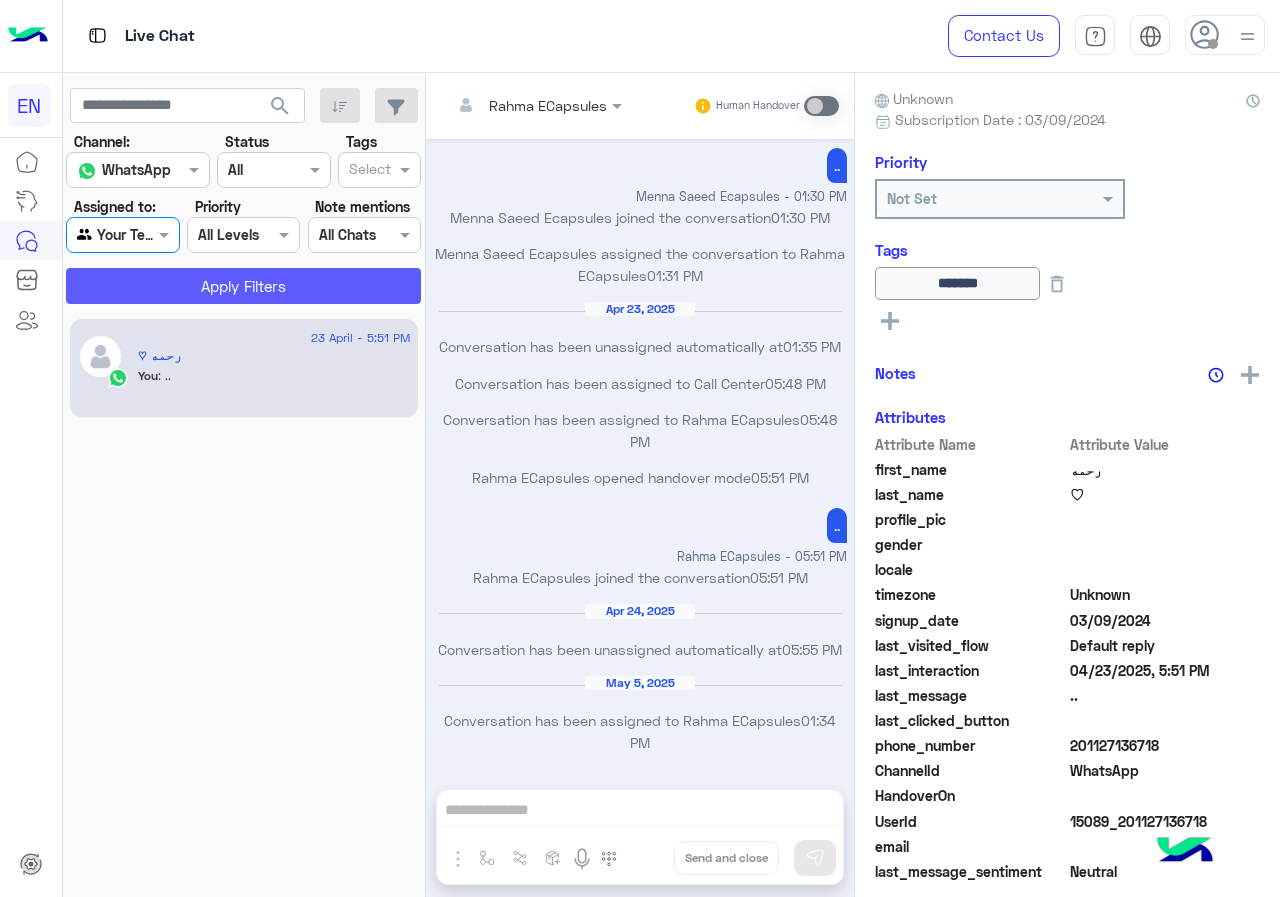 click on "Apply Filters" 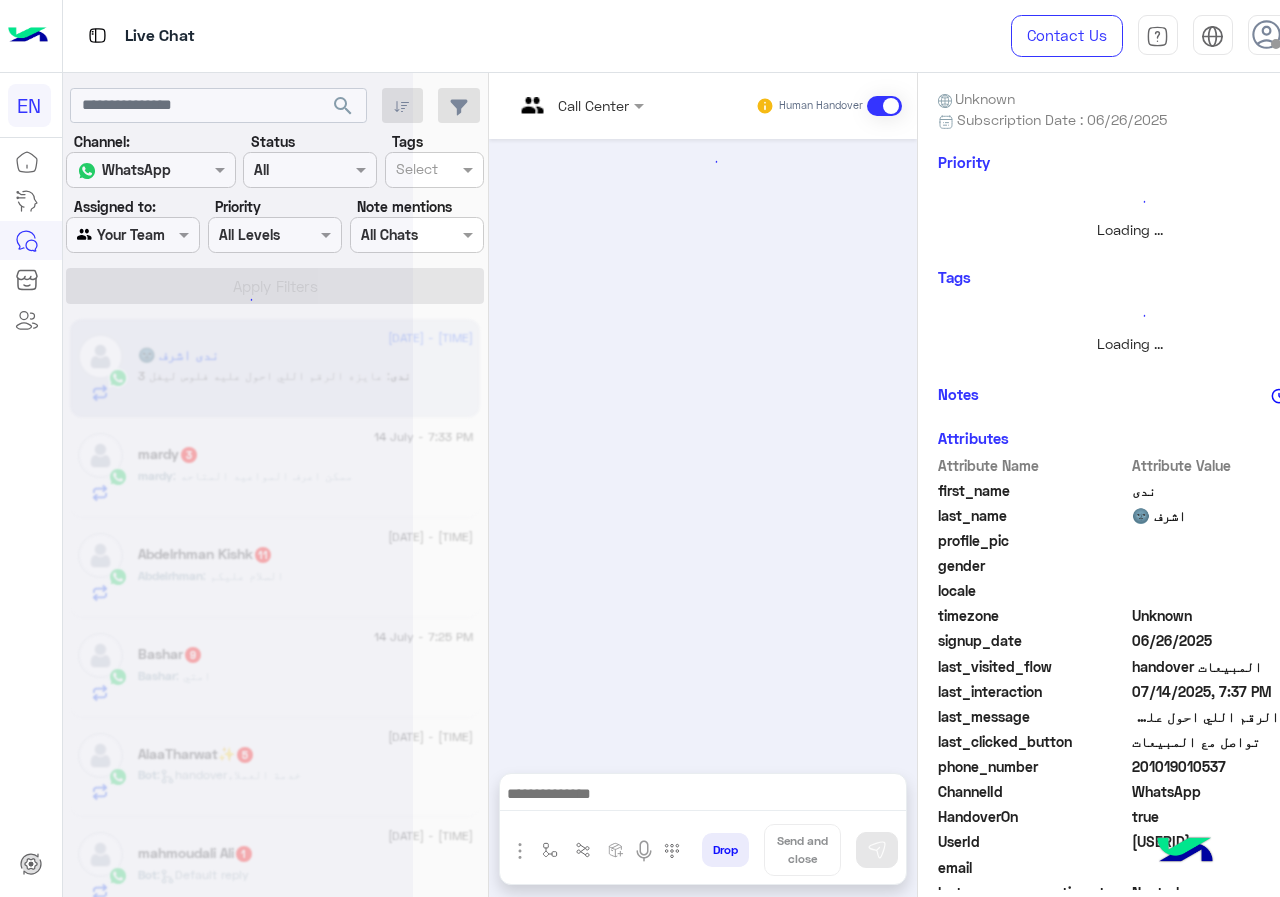 scroll, scrollTop: 922, scrollLeft: 0, axis: vertical 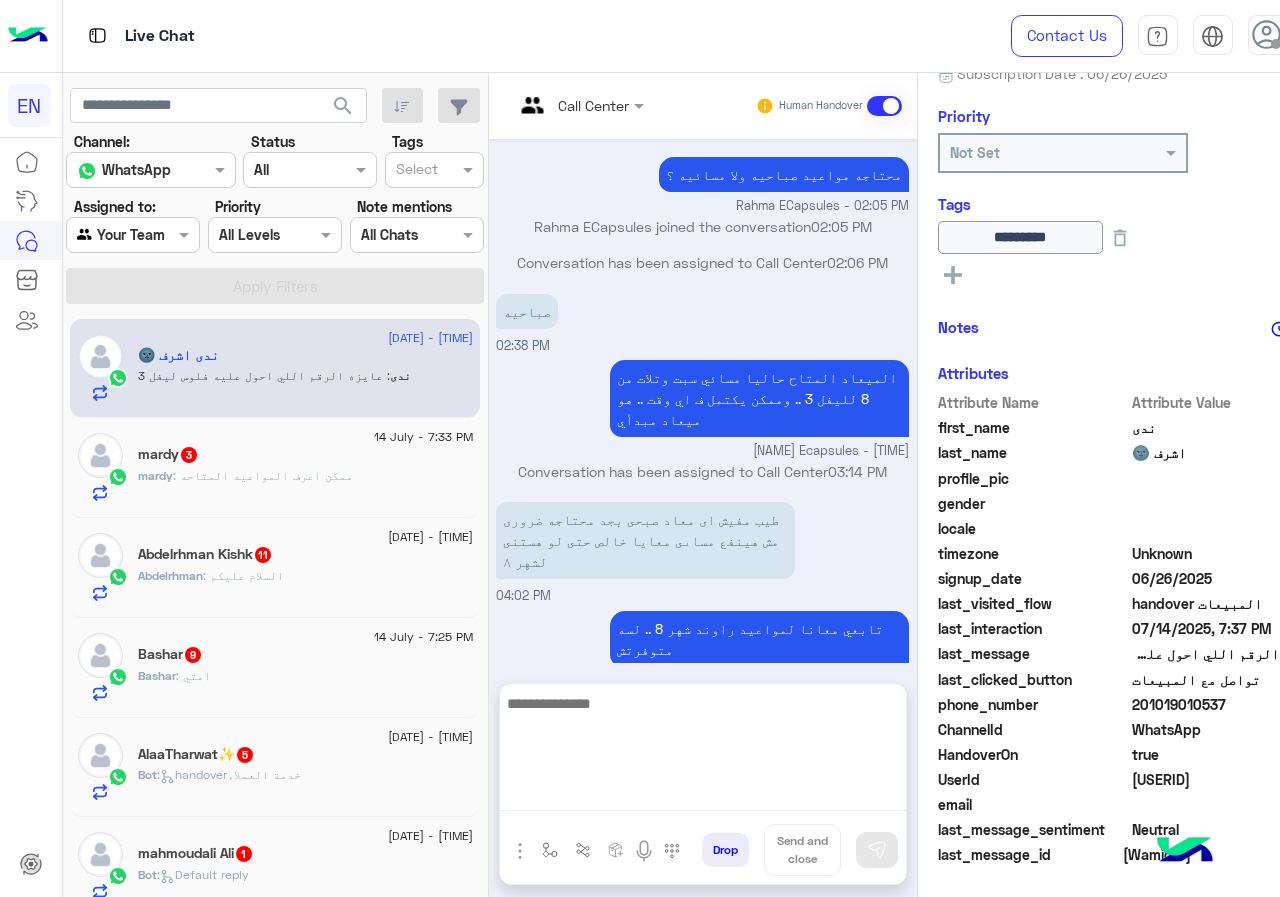 click at bounding box center [703, 751] 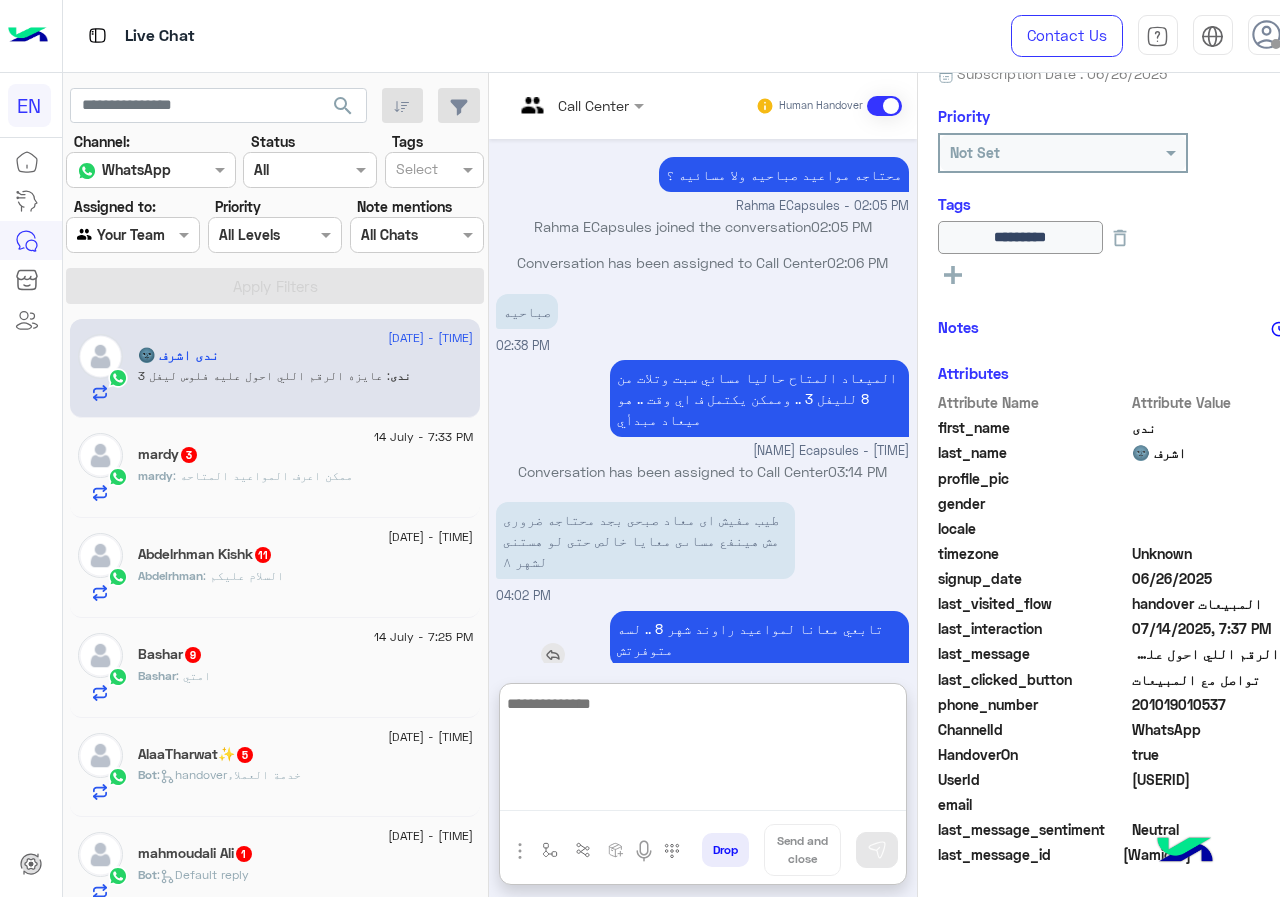 scroll, scrollTop: 1011, scrollLeft: 0, axis: vertical 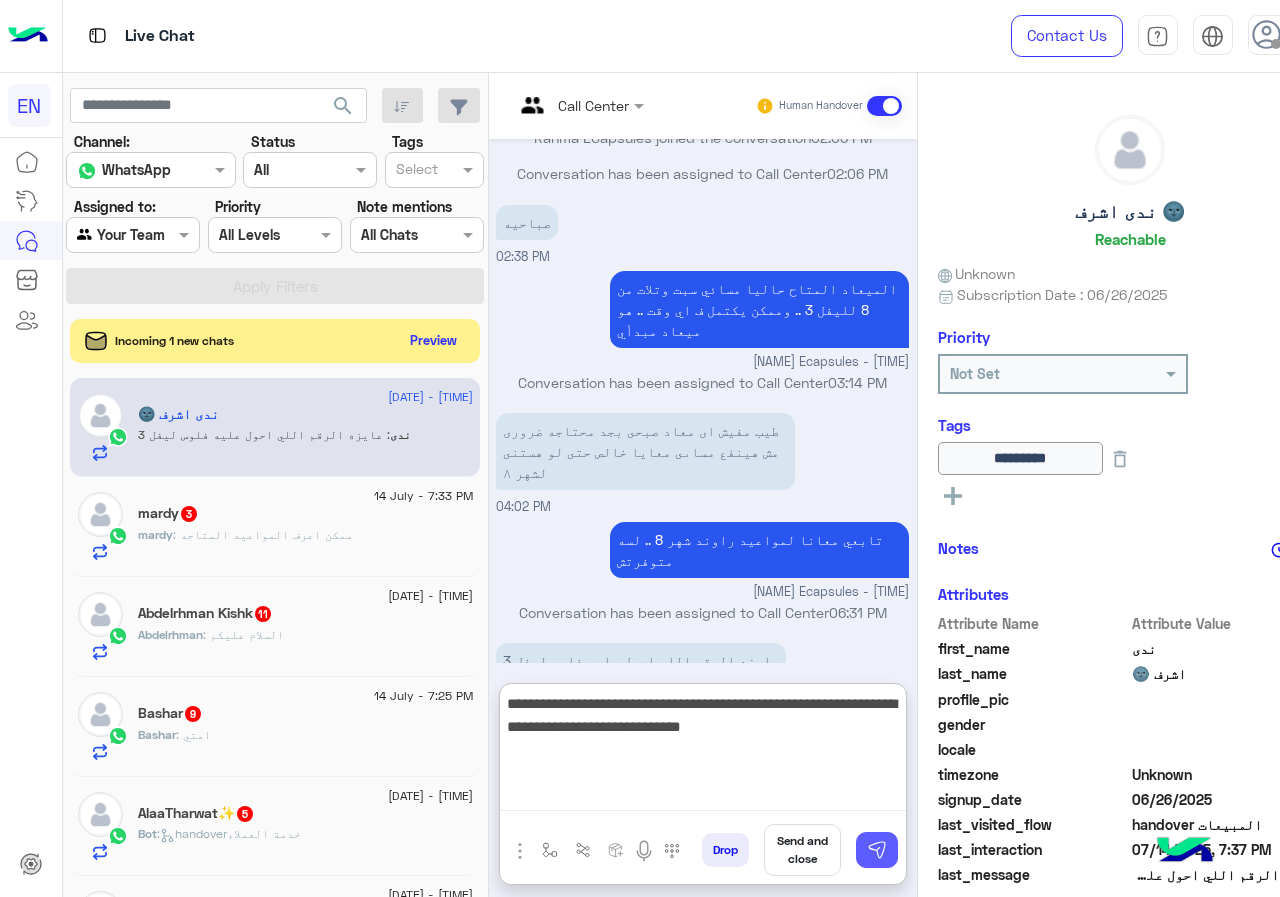 type on "**********" 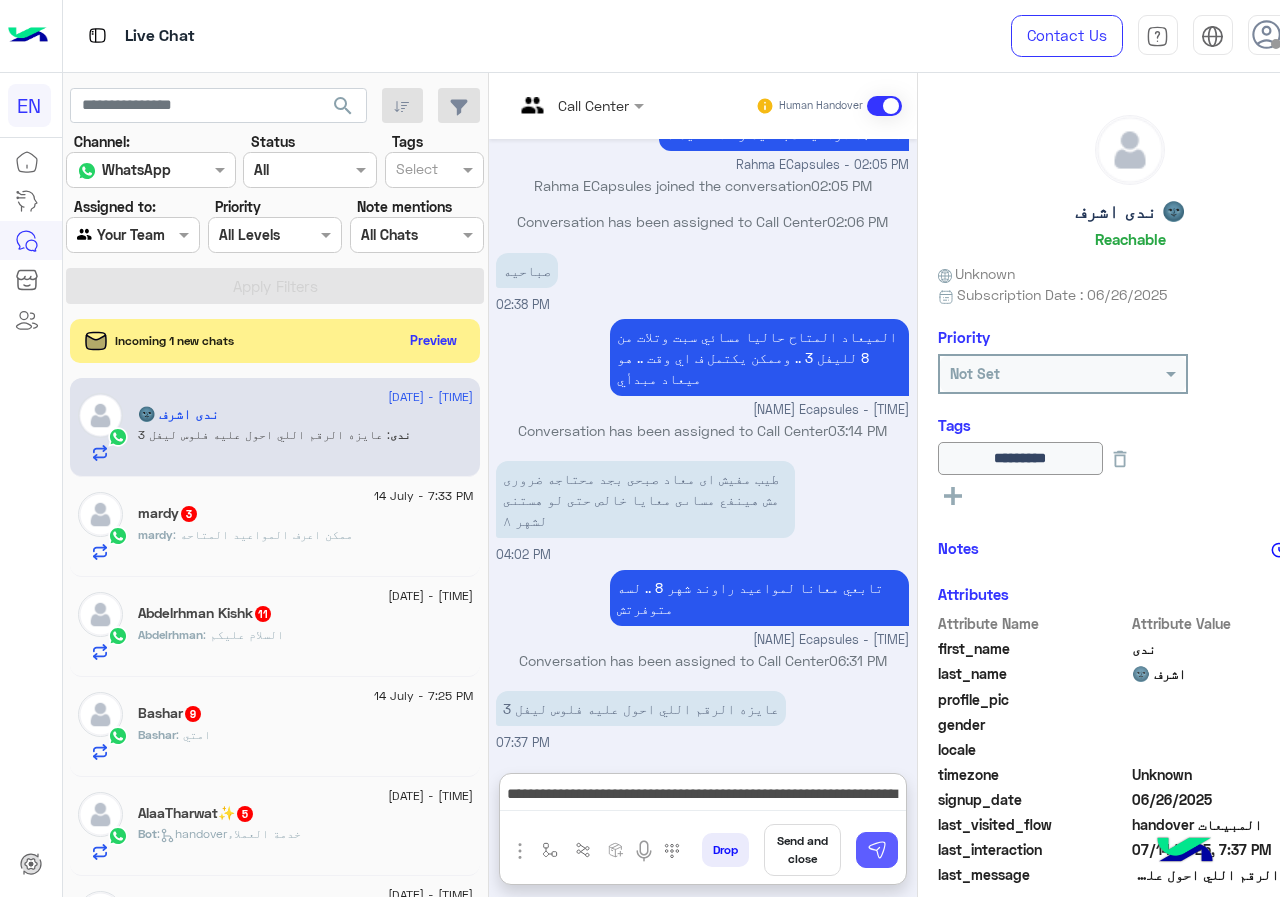 click at bounding box center [877, 850] 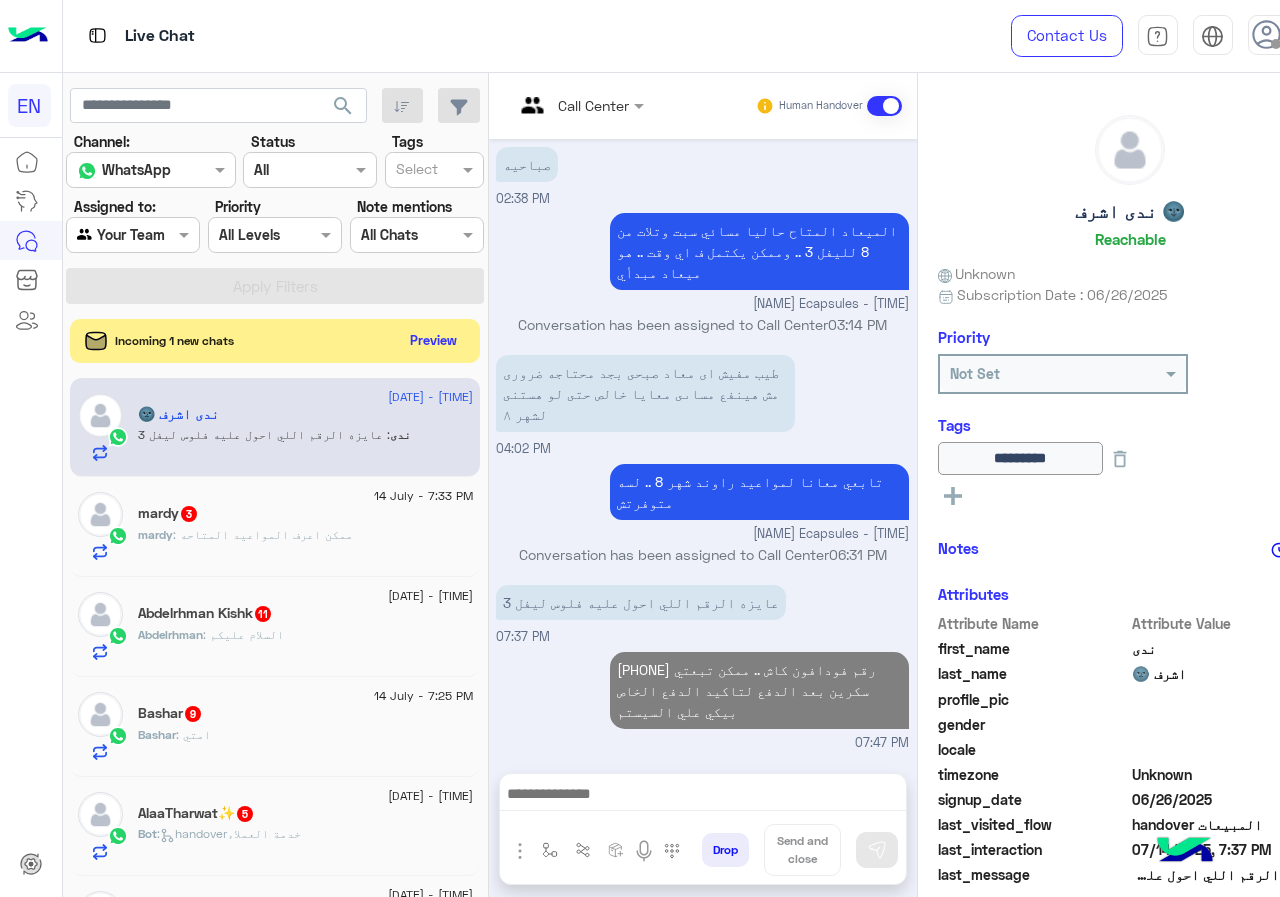 scroll, scrollTop: 1027, scrollLeft: 0, axis: vertical 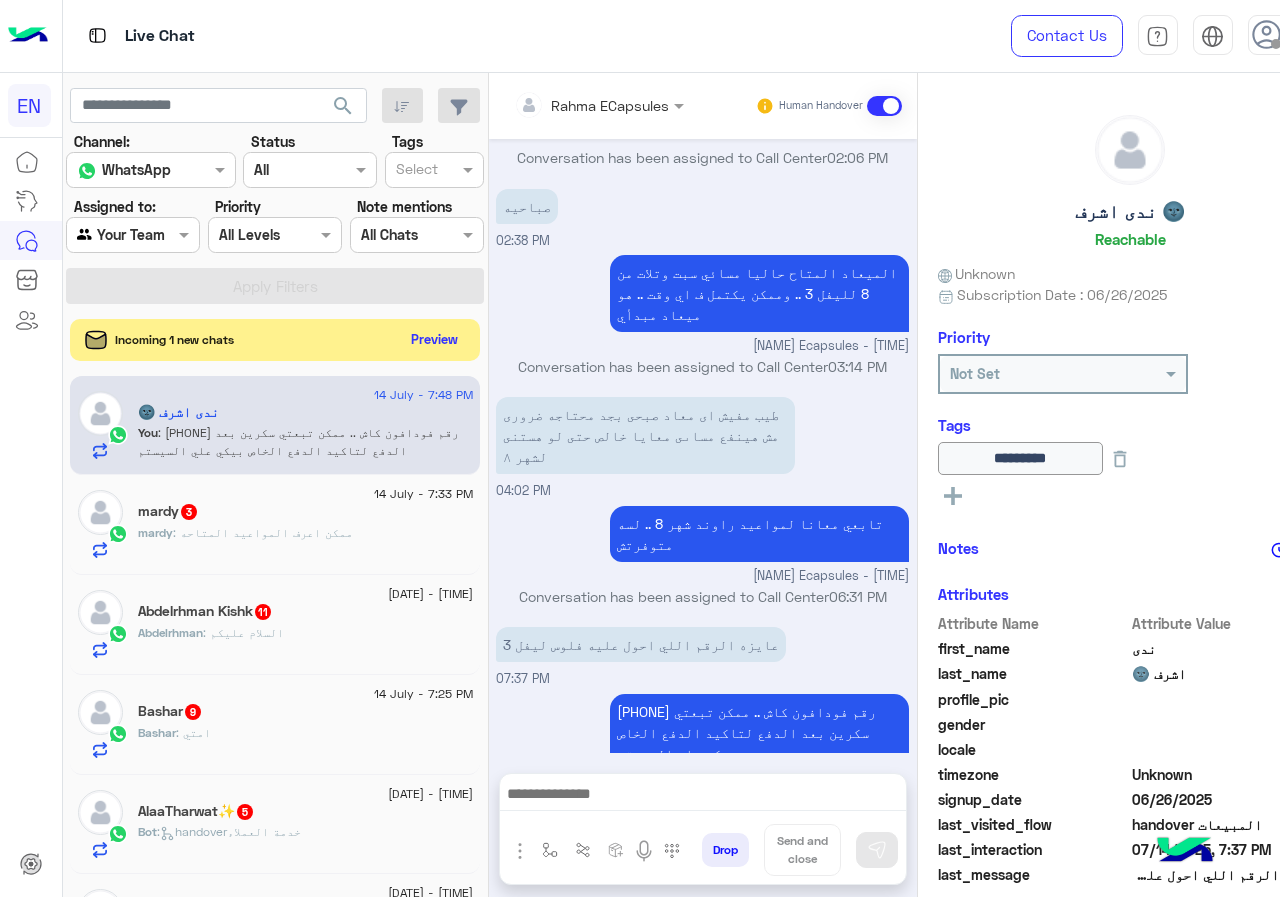 click on "Preview" 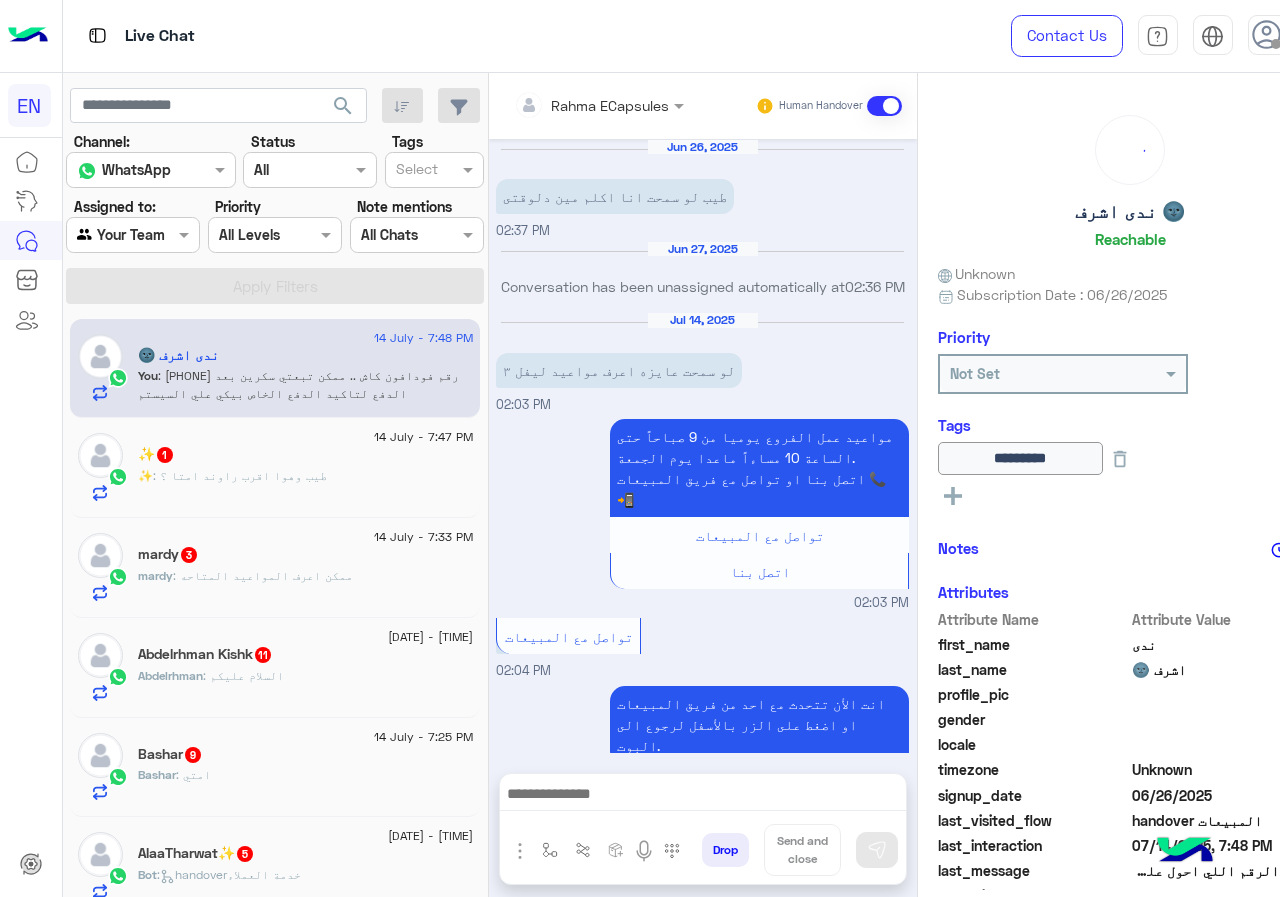 scroll, scrollTop: 906, scrollLeft: 0, axis: vertical 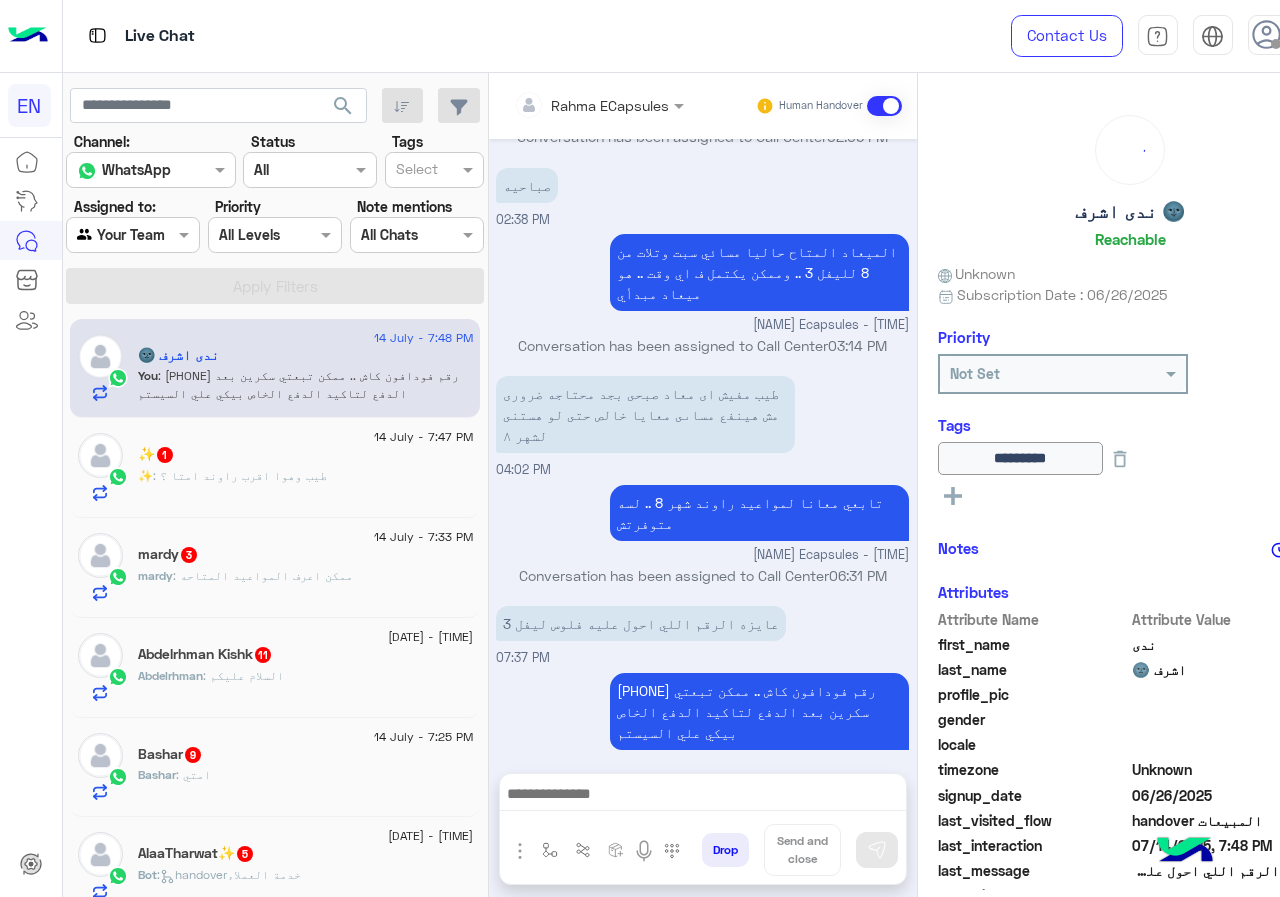 click on "✨   1" 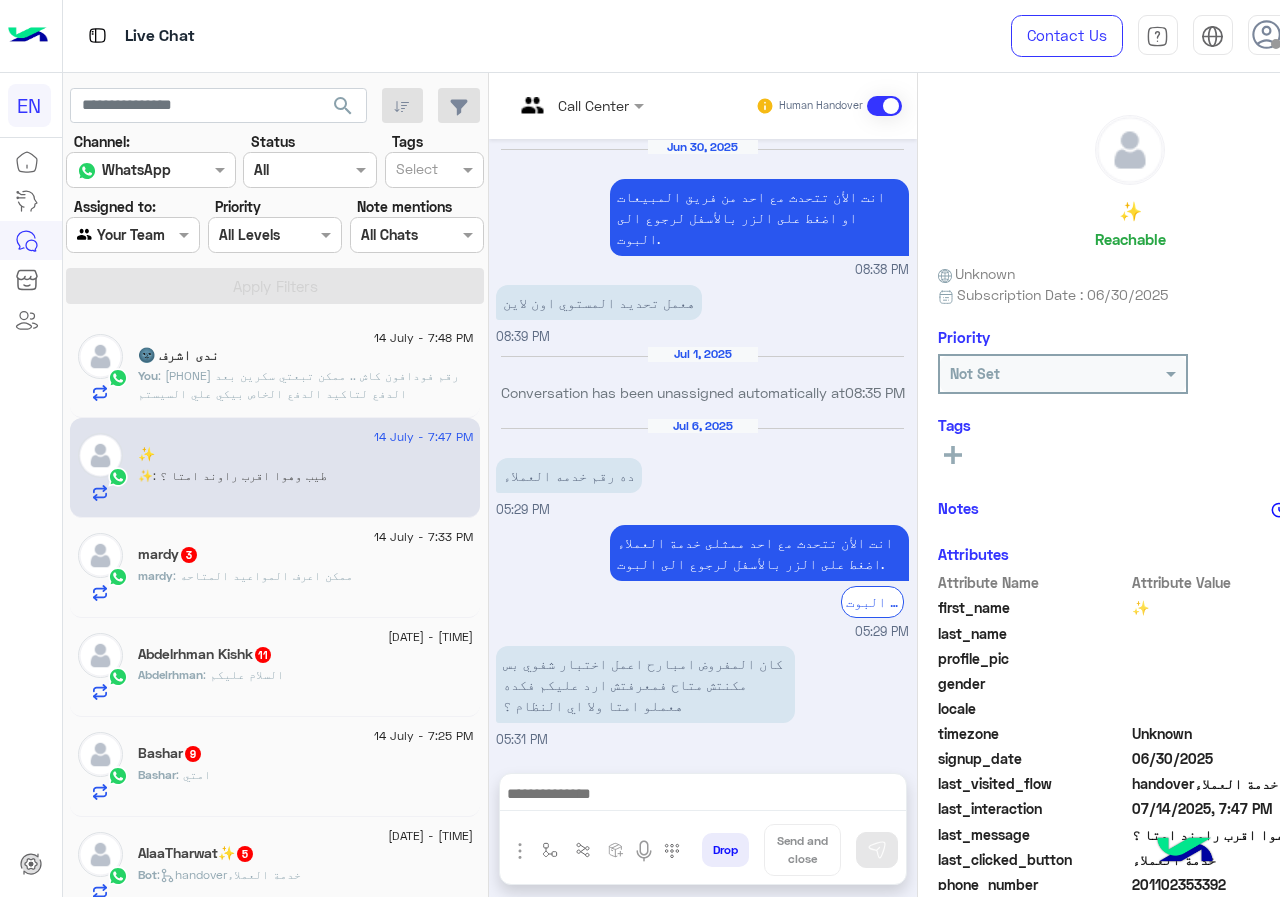 scroll, scrollTop: 1420, scrollLeft: 0, axis: vertical 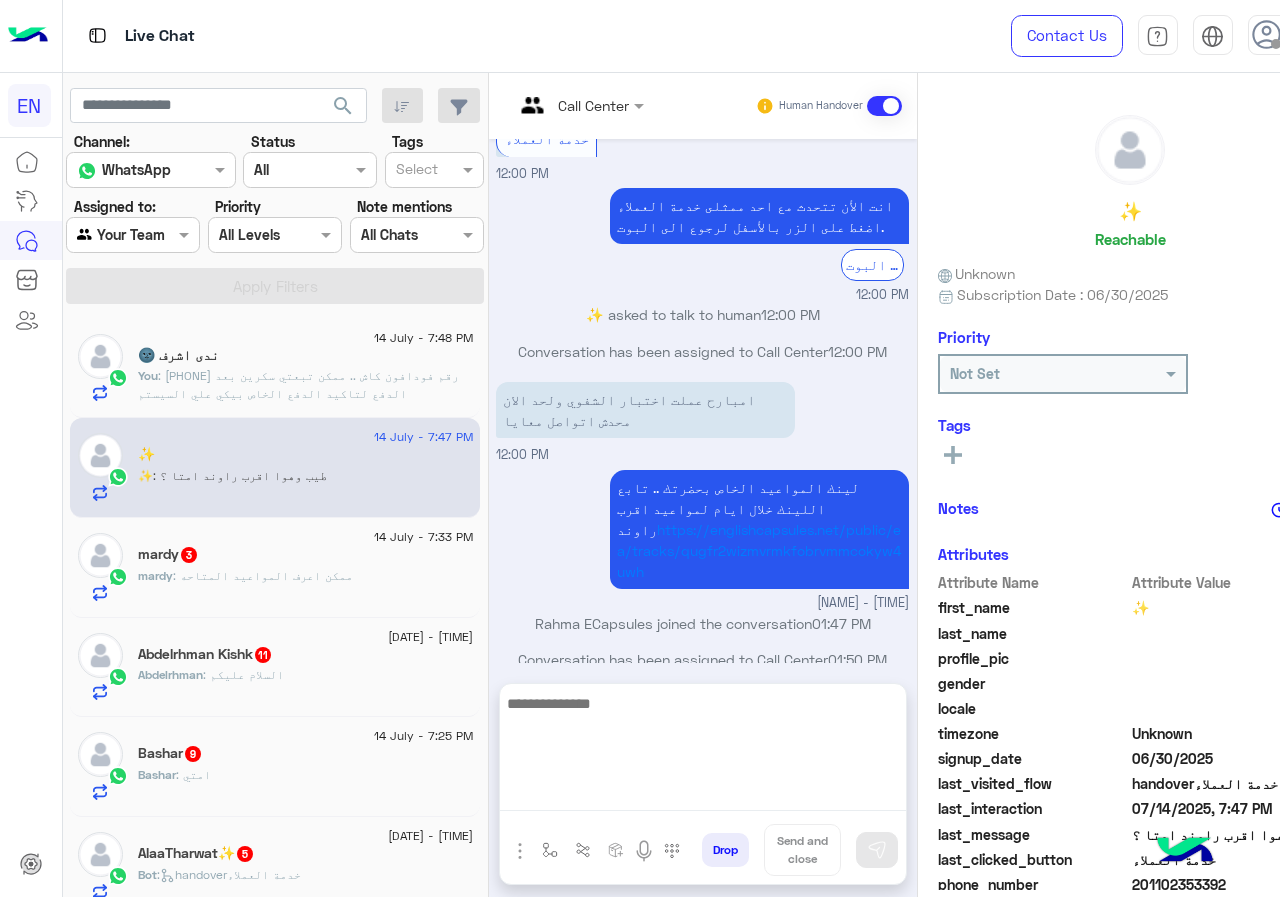 click at bounding box center [703, 751] 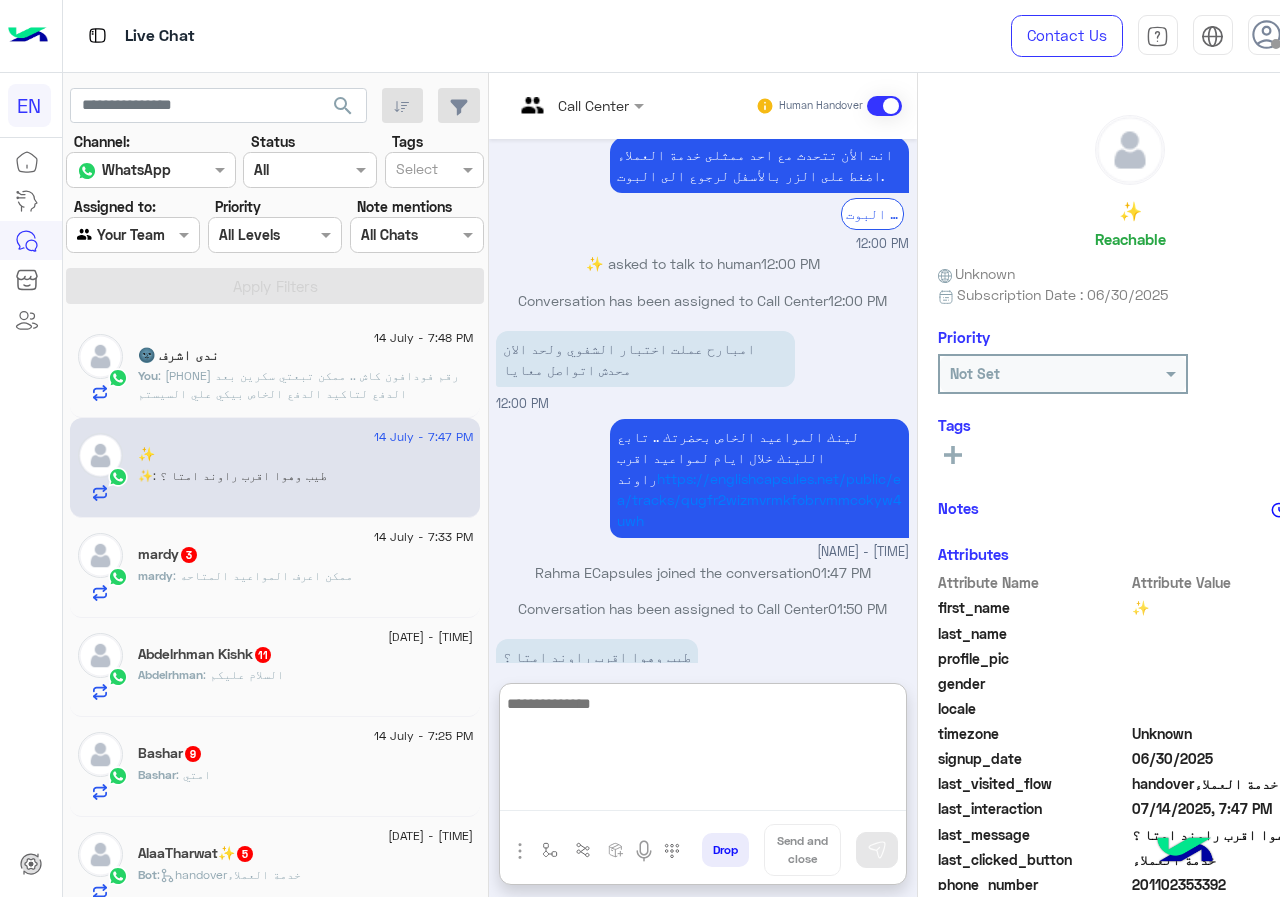 scroll, scrollTop: 1510, scrollLeft: 0, axis: vertical 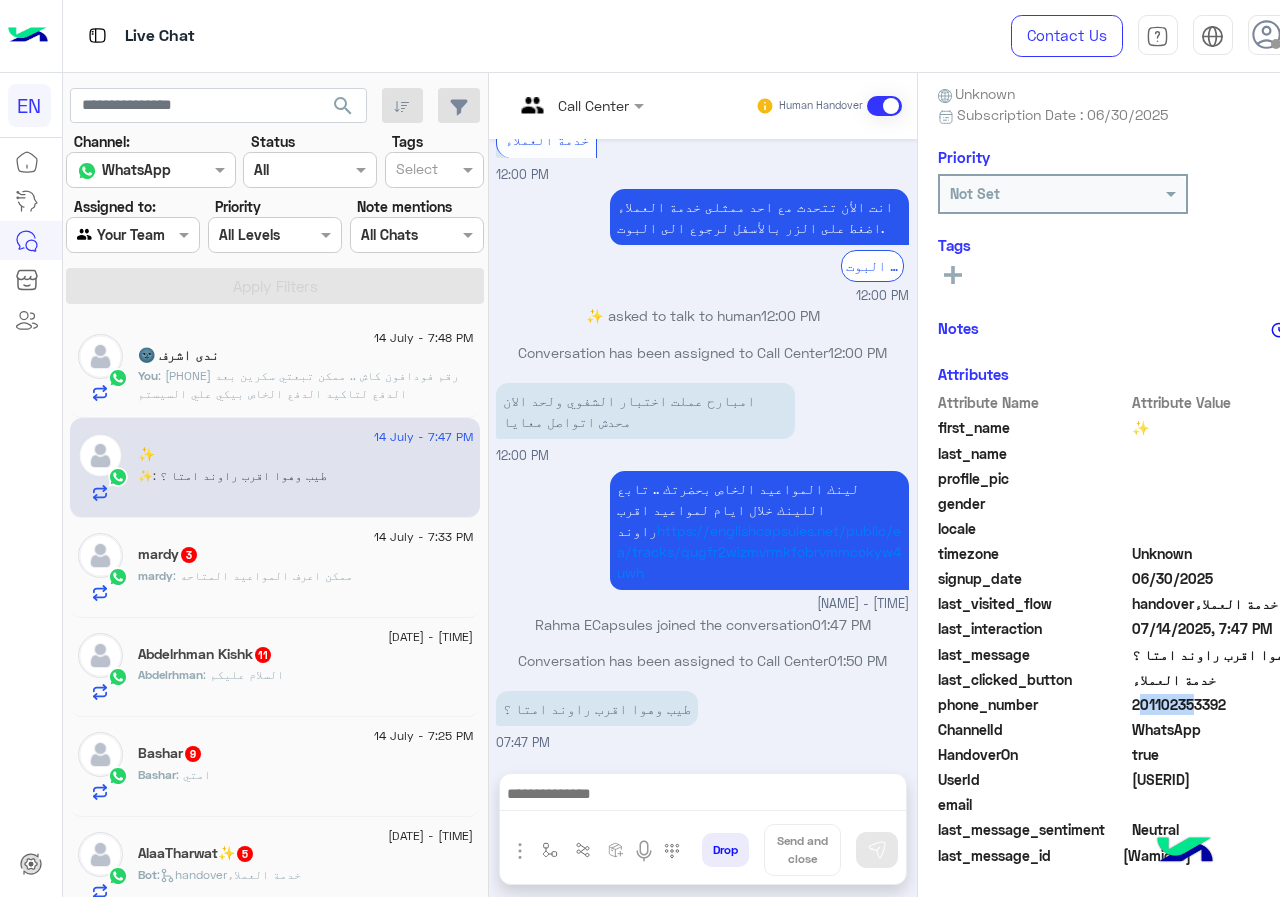 drag, startPoint x: 1132, startPoint y: 703, endPoint x: 1186, endPoint y: 703, distance: 54 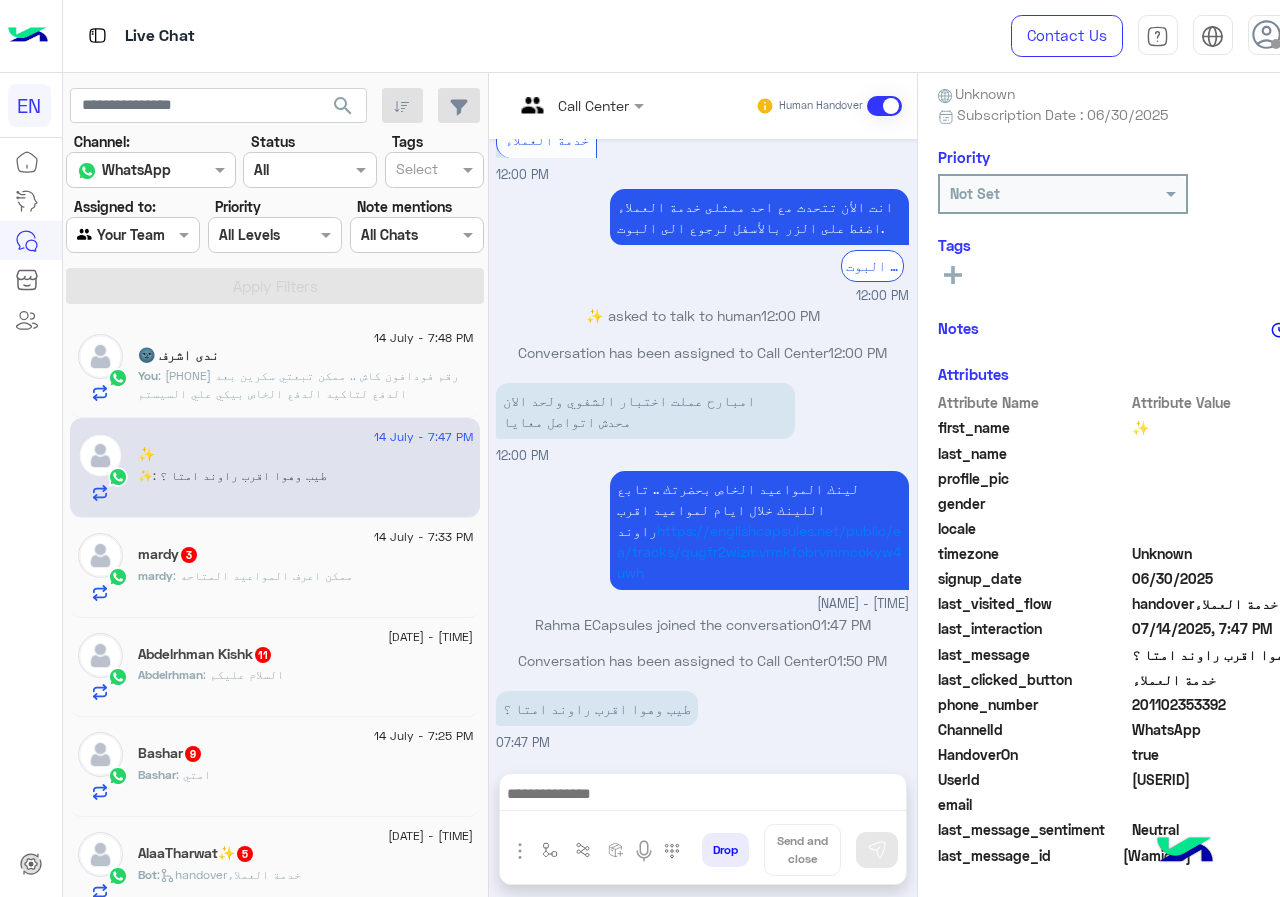 drag, startPoint x: 1140, startPoint y: 708, endPoint x: 1240, endPoint y: 708, distance: 100 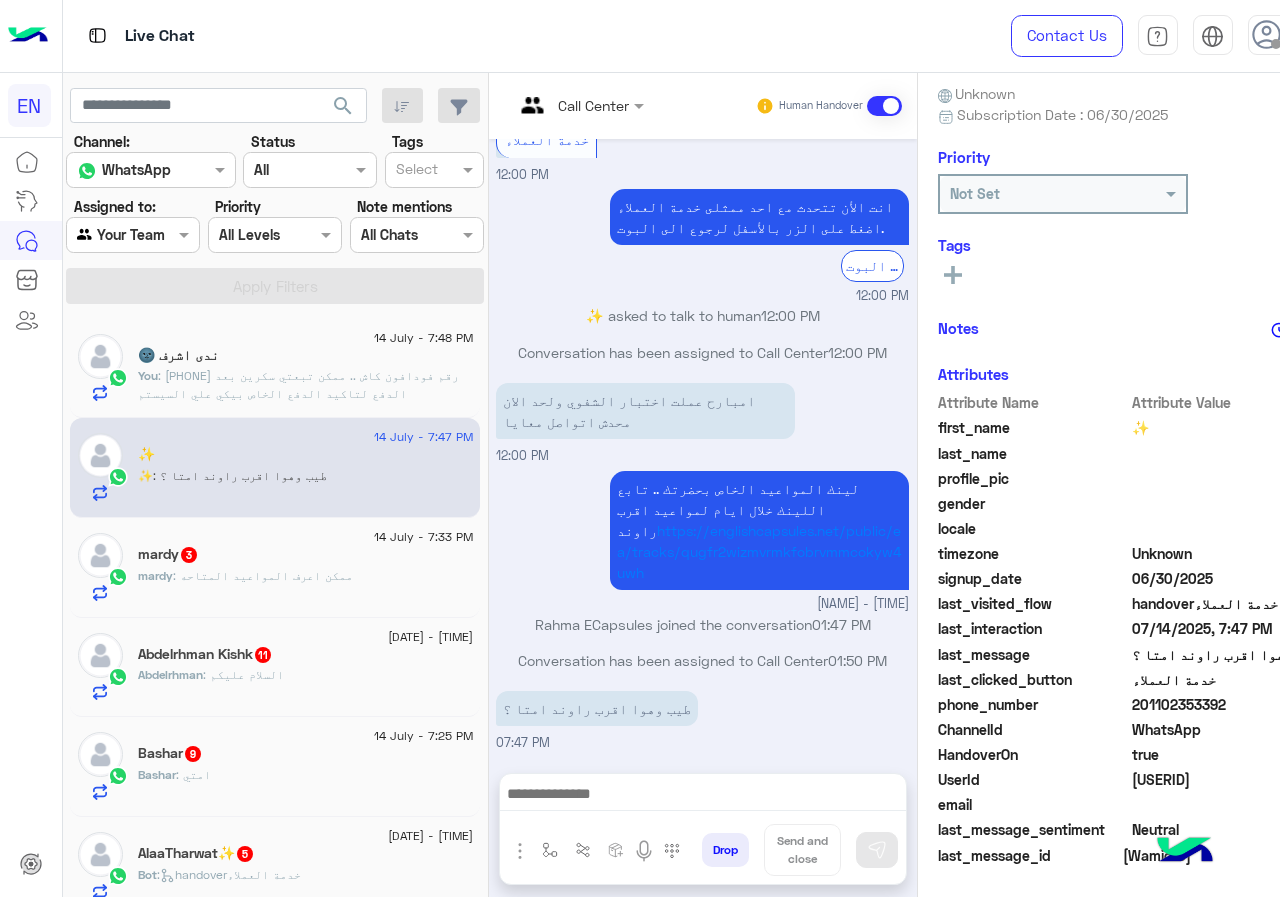 drag, startPoint x: 748, startPoint y: 813, endPoint x: 748, endPoint y: 802, distance: 11 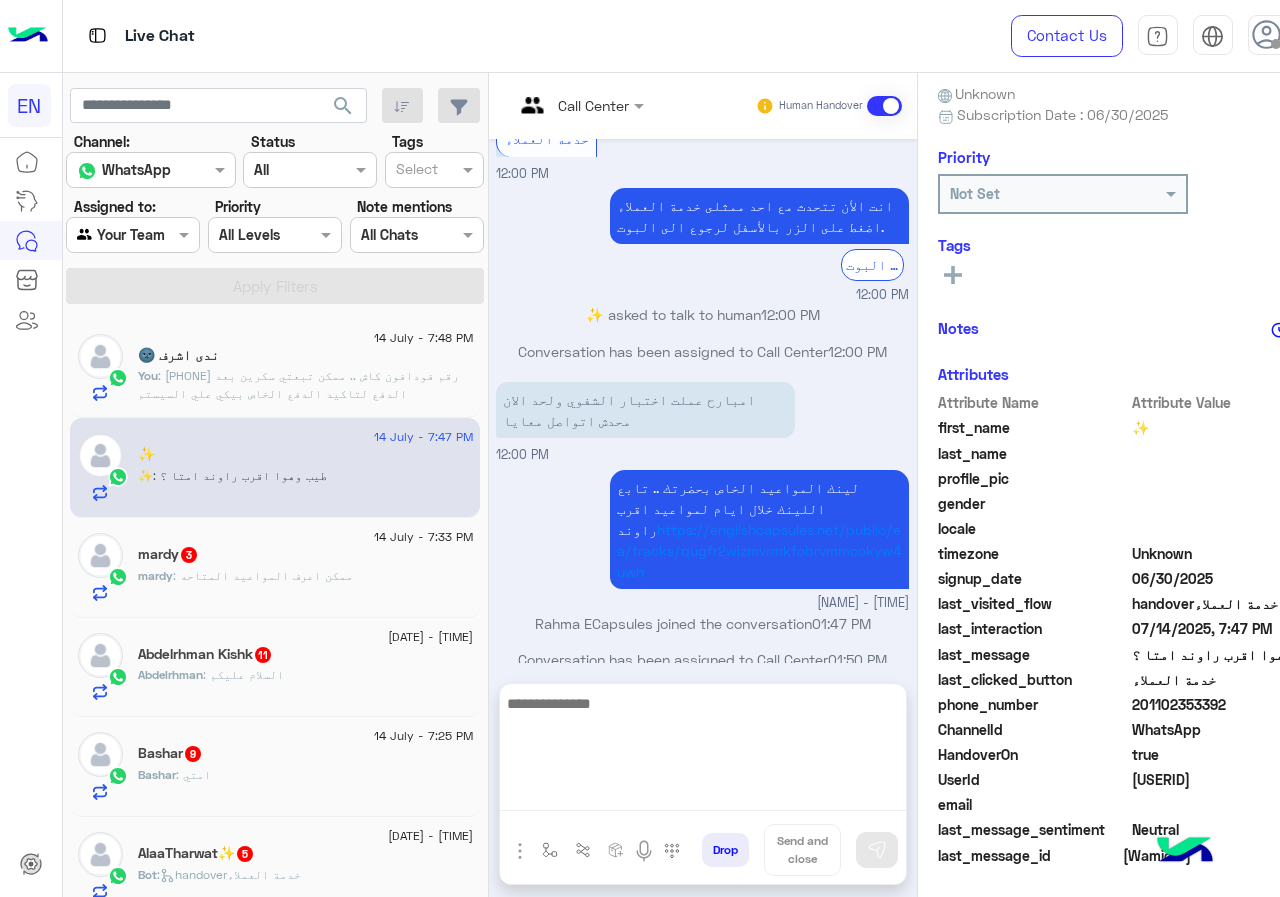 click at bounding box center (703, 751) 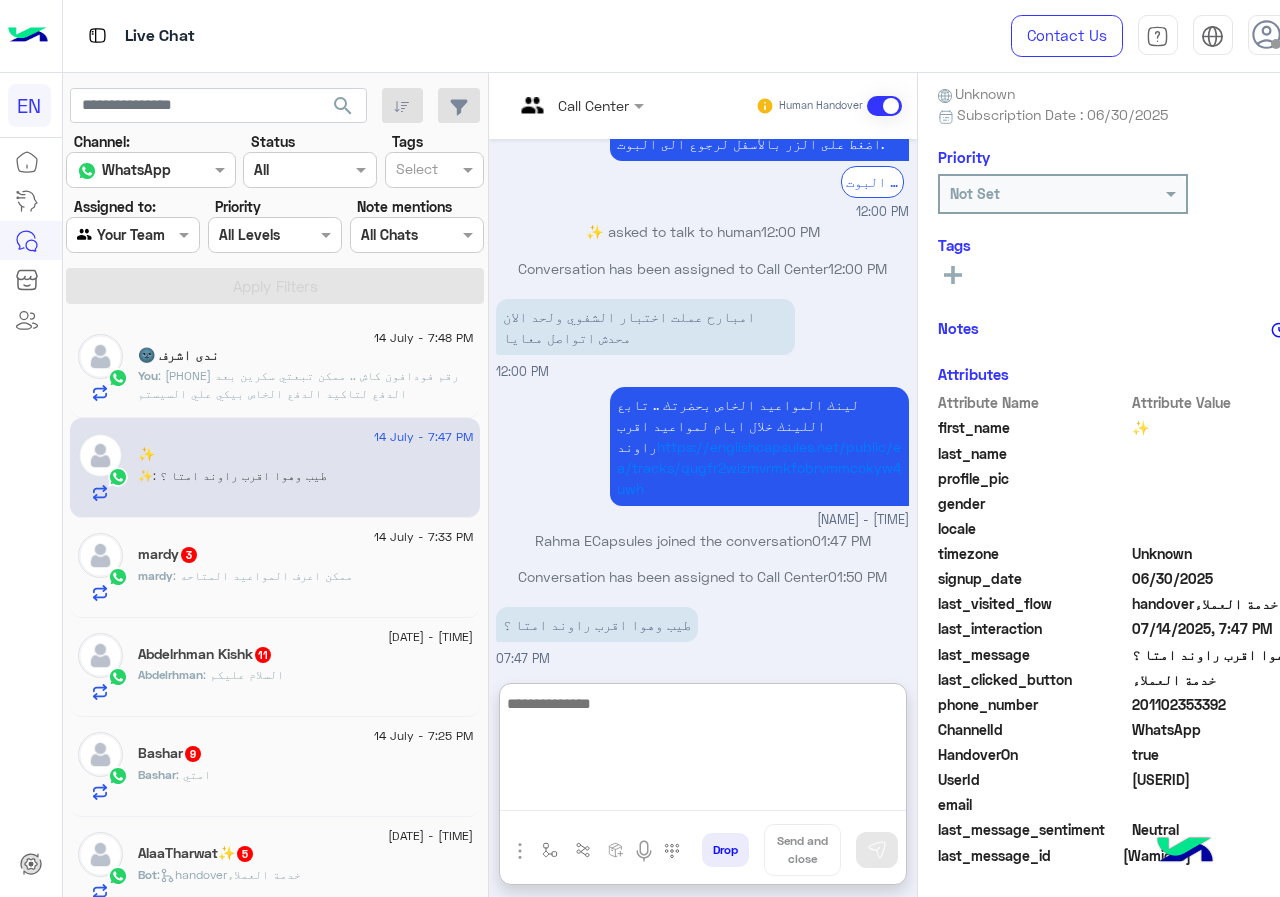 scroll, scrollTop: 1510, scrollLeft: 0, axis: vertical 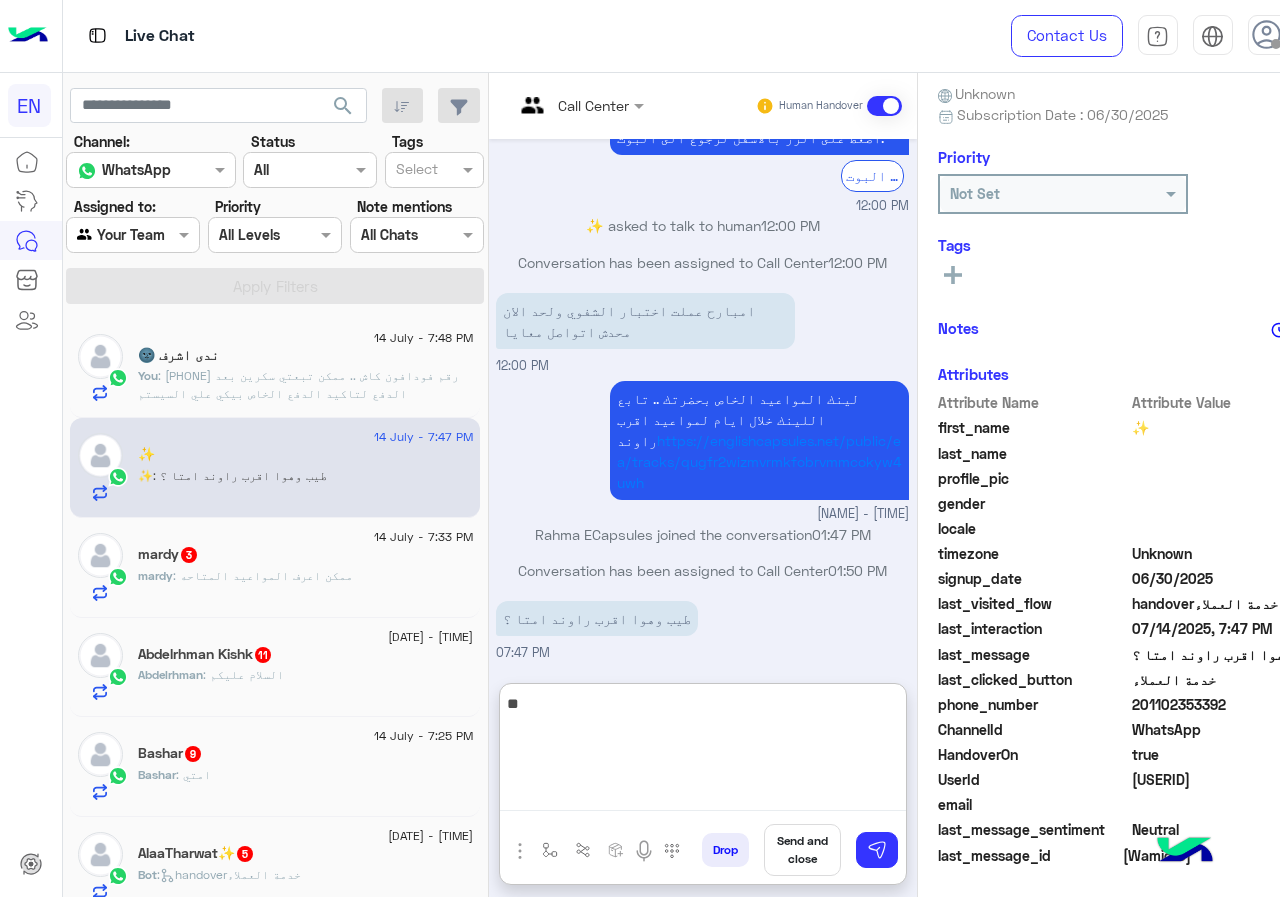type on "*" 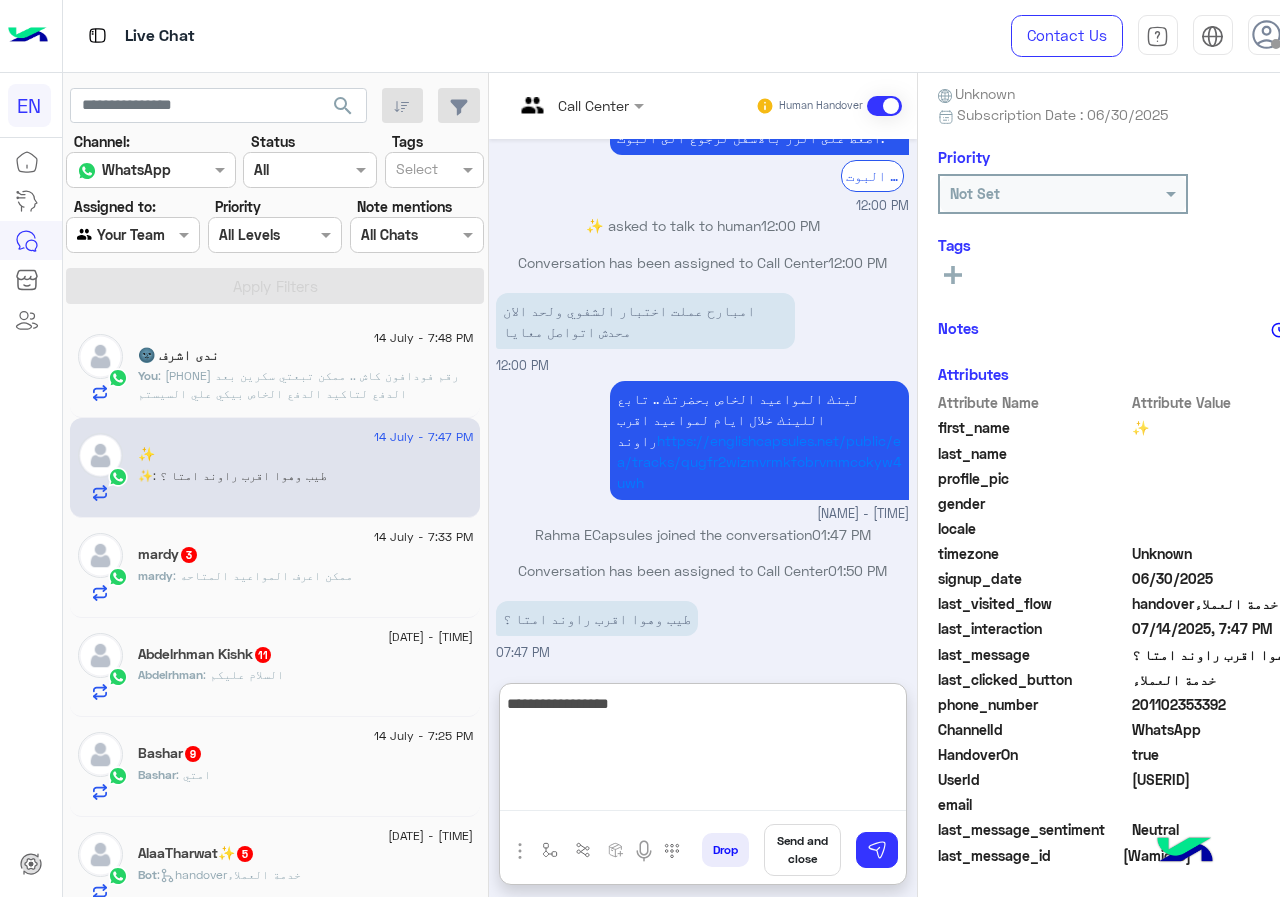 type on "**********" 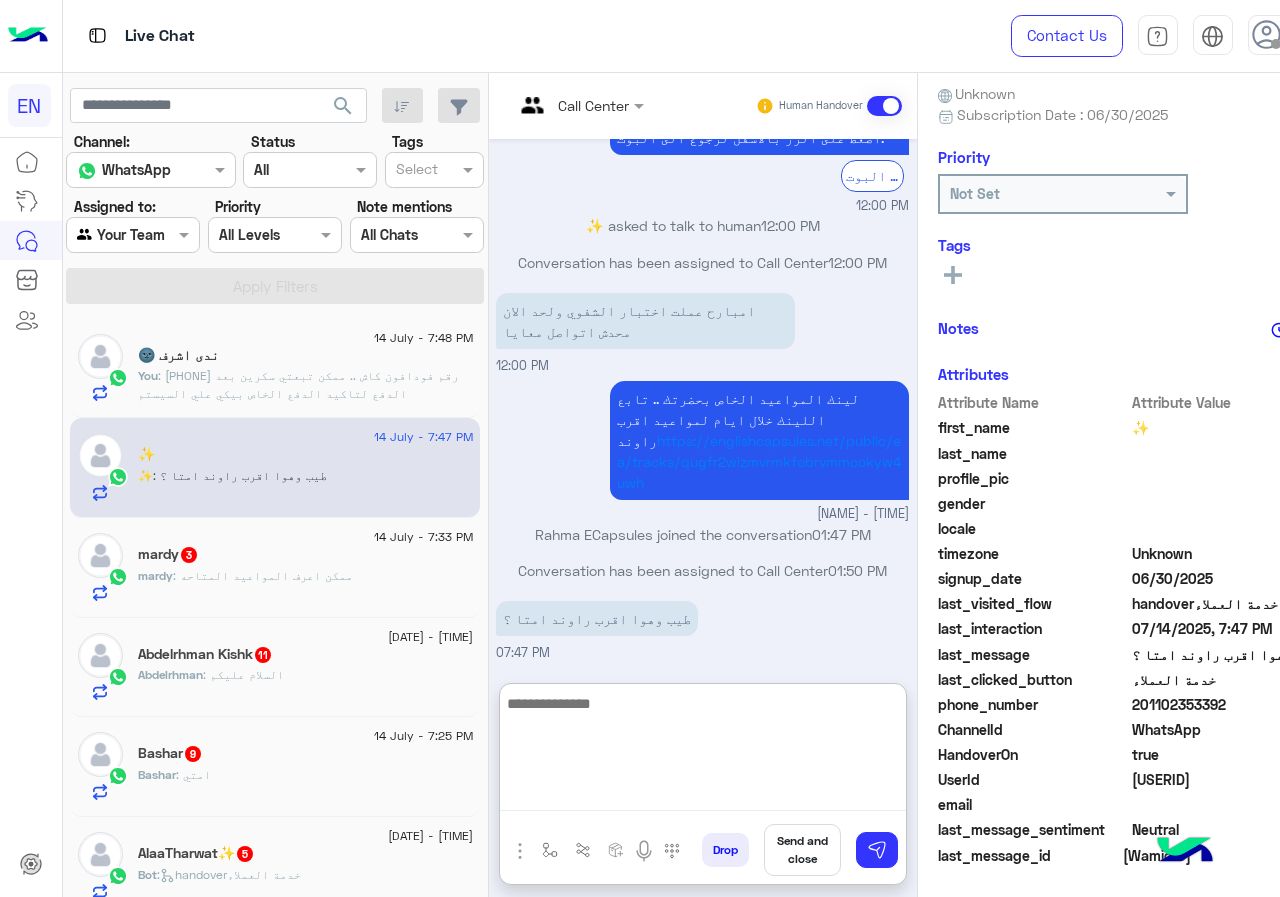 scroll, scrollTop: 1574, scrollLeft: 0, axis: vertical 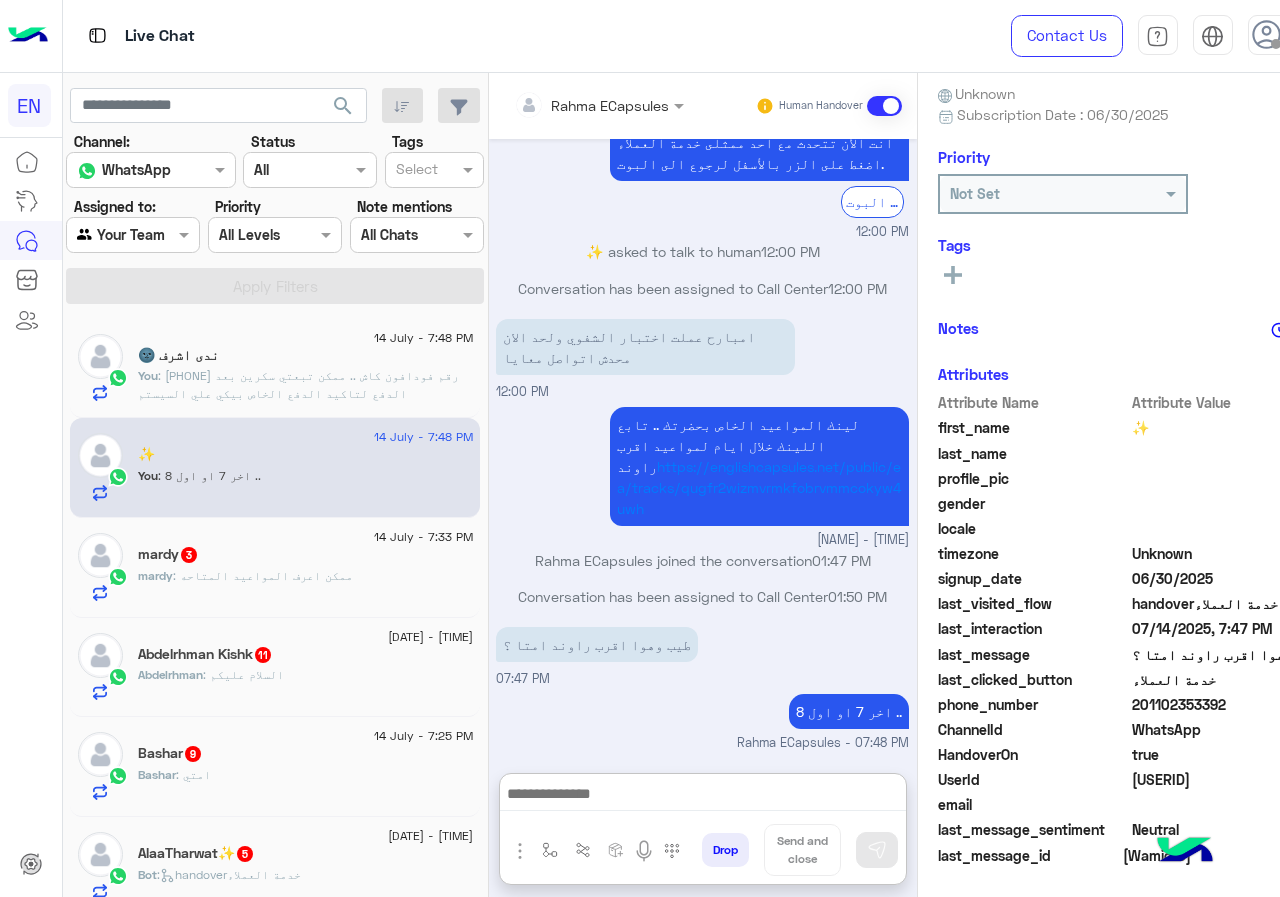click on ": ممكن اعرف المواعيد المتاحه" 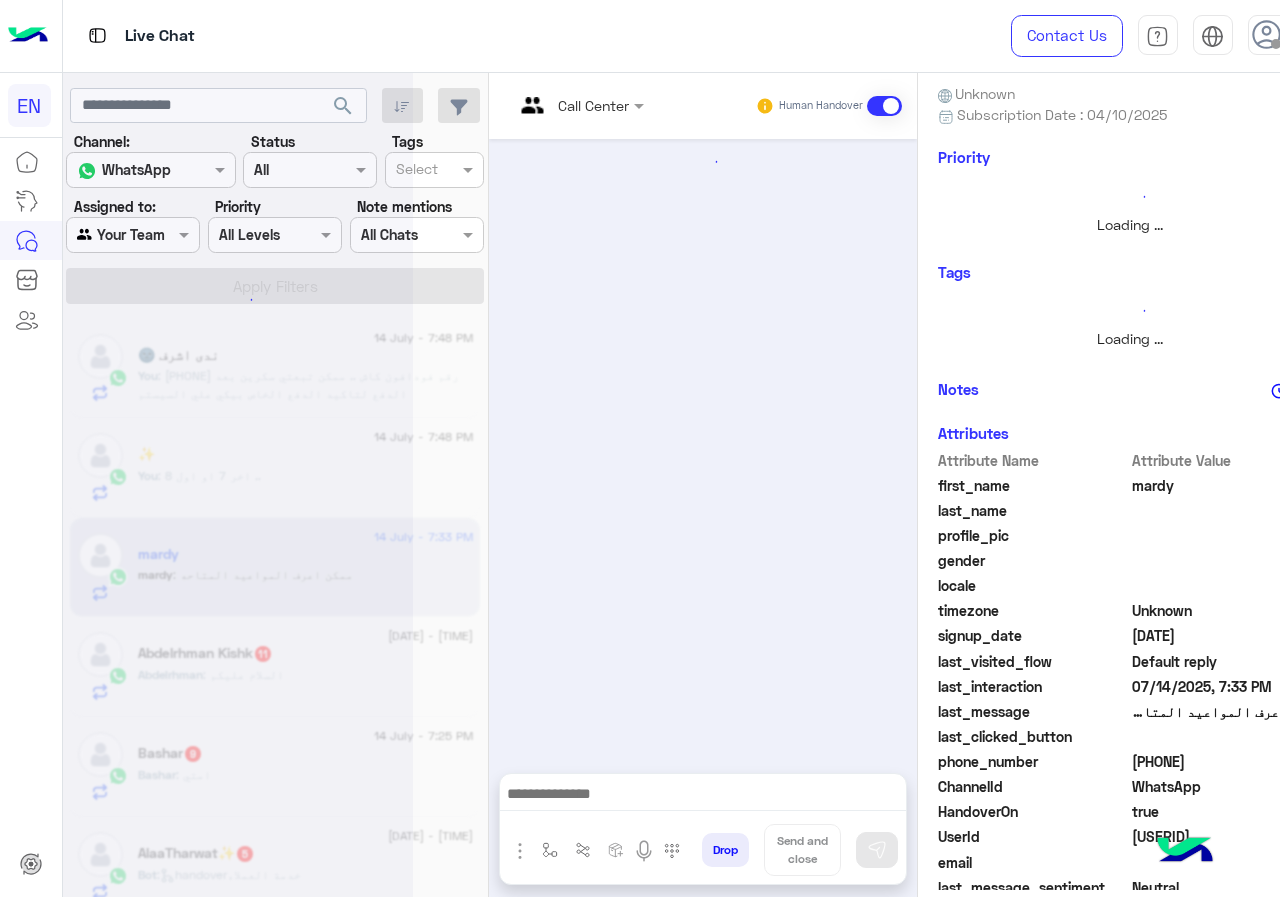 scroll, scrollTop: 0, scrollLeft: 0, axis: both 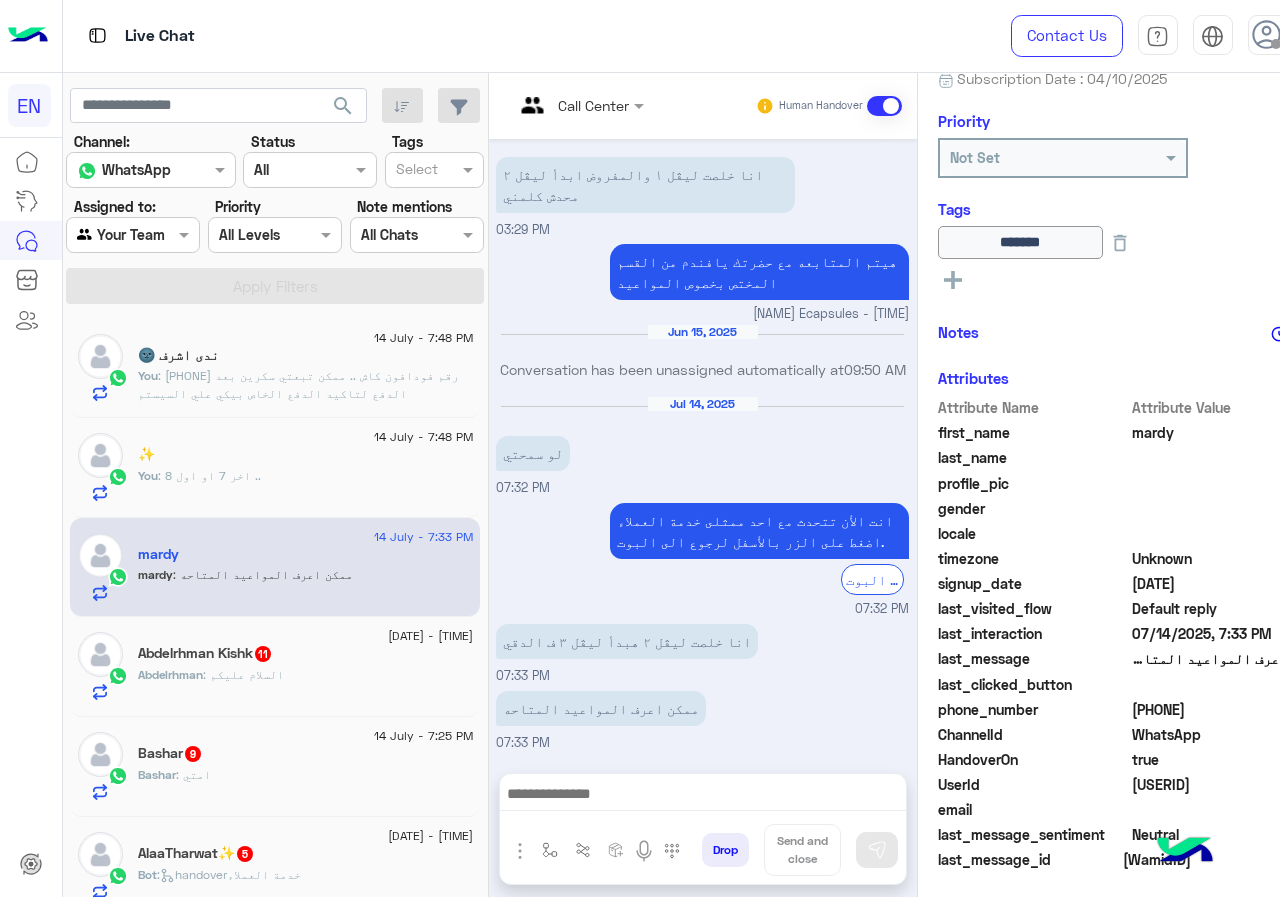 drag, startPoint x: 1137, startPoint y: 708, endPoint x: 1274, endPoint y: 708, distance: 137 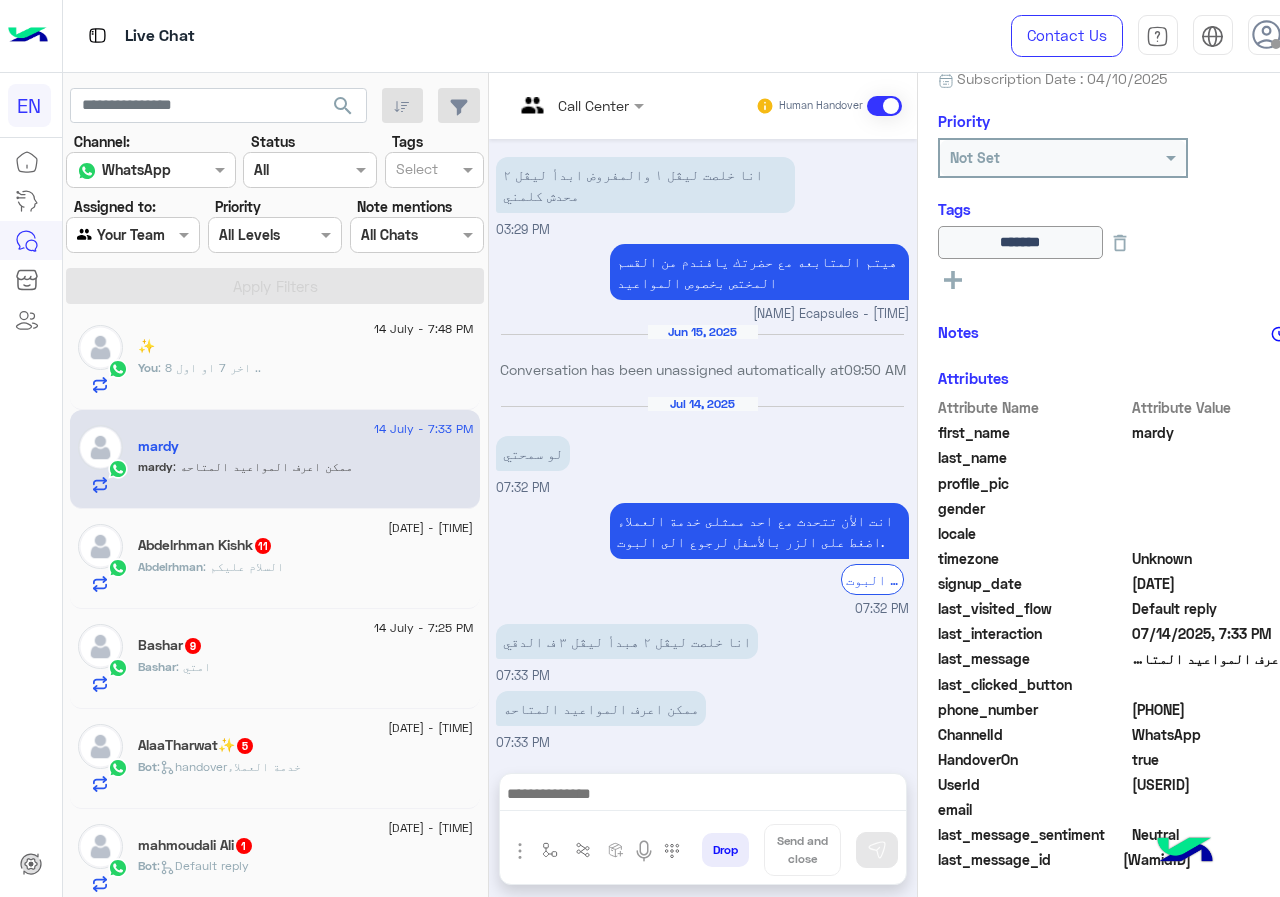 scroll, scrollTop: 0, scrollLeft: 0, axis: both 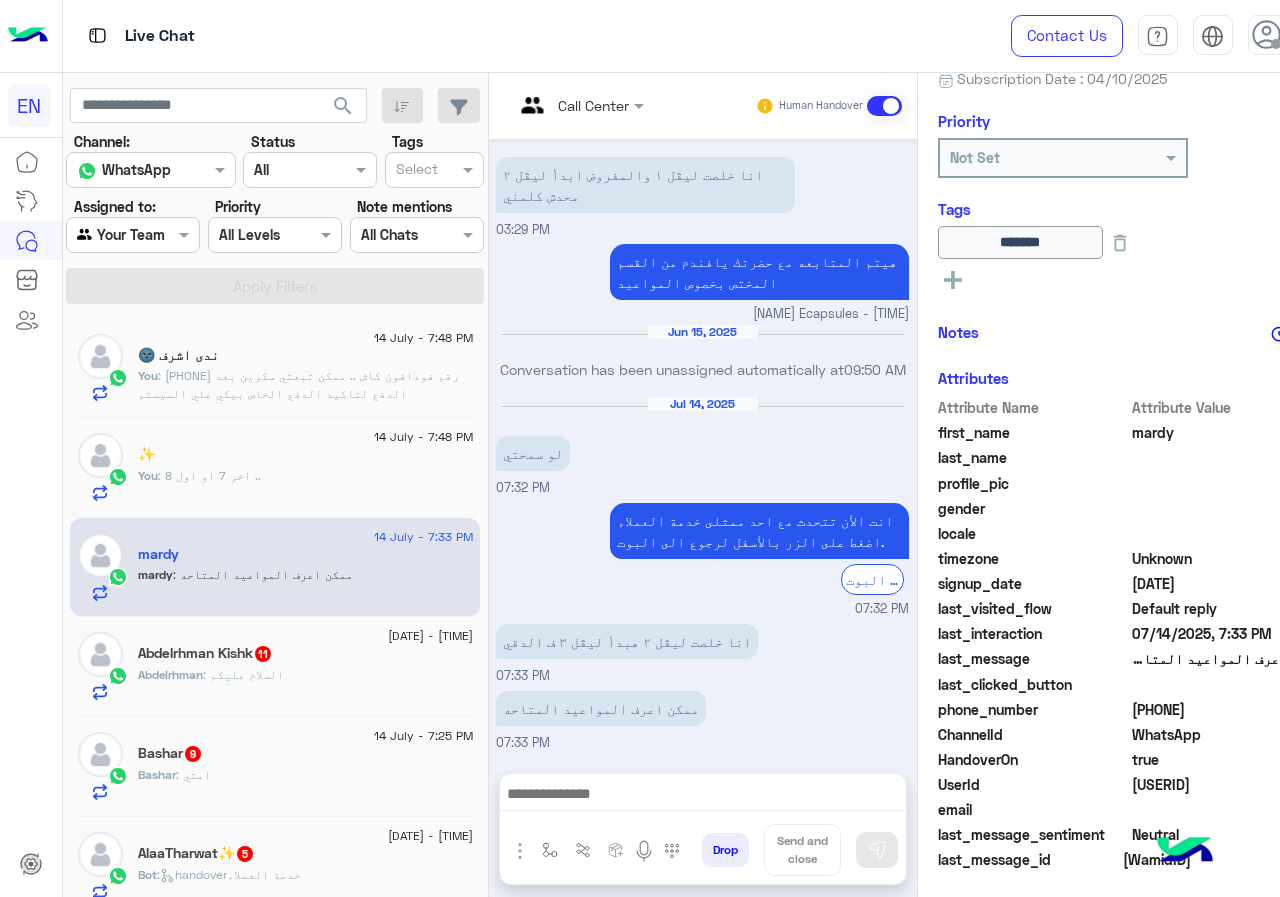 click on ": السلام عليكم" 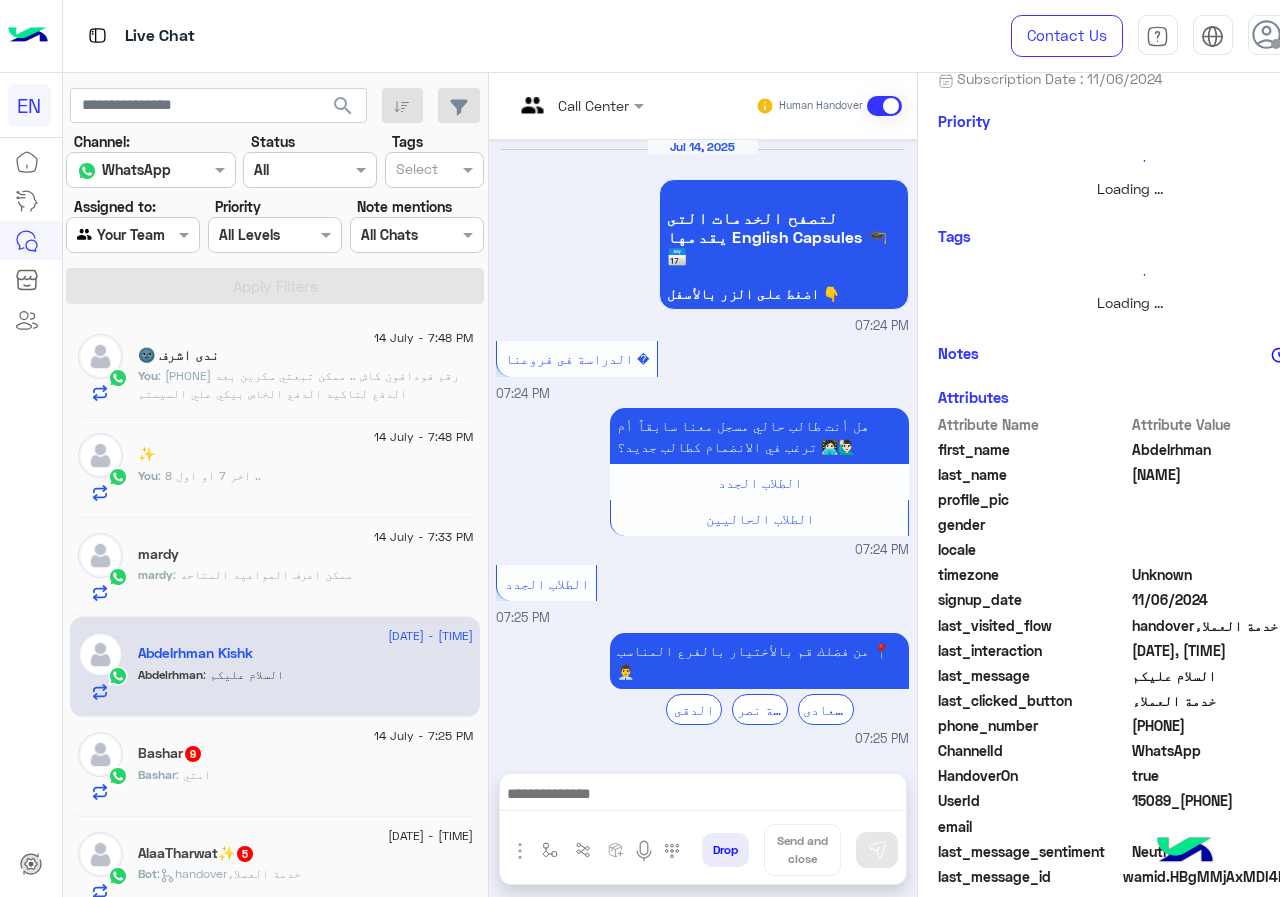 scroll, scrollTop: 1897, scrollLeft: 0, axis: vertical 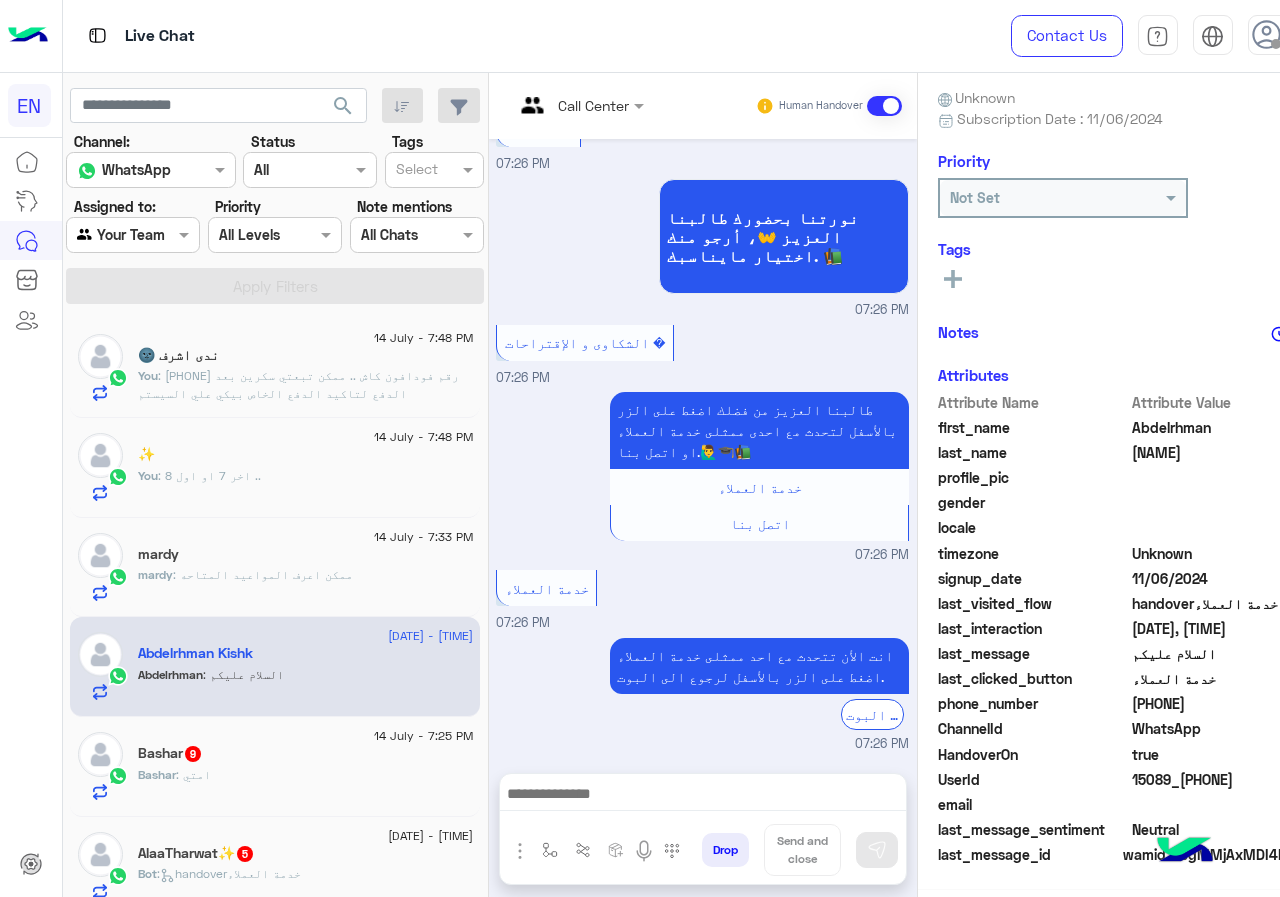 click on "[NAME] : ممكن اعرف المواعيد المتاحه" 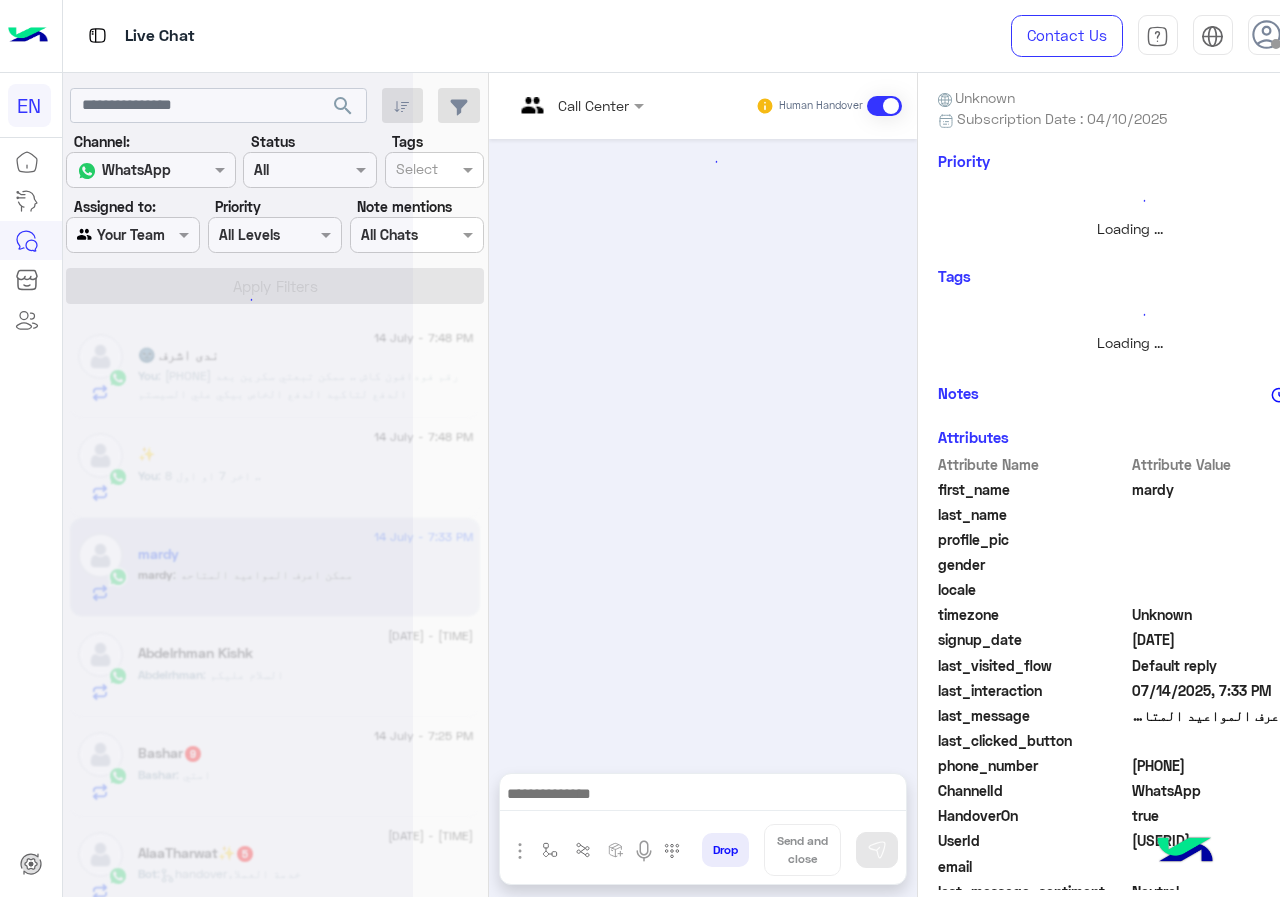 scroll, scrollTop: 216, scrollLeft: 0, axis: vertical 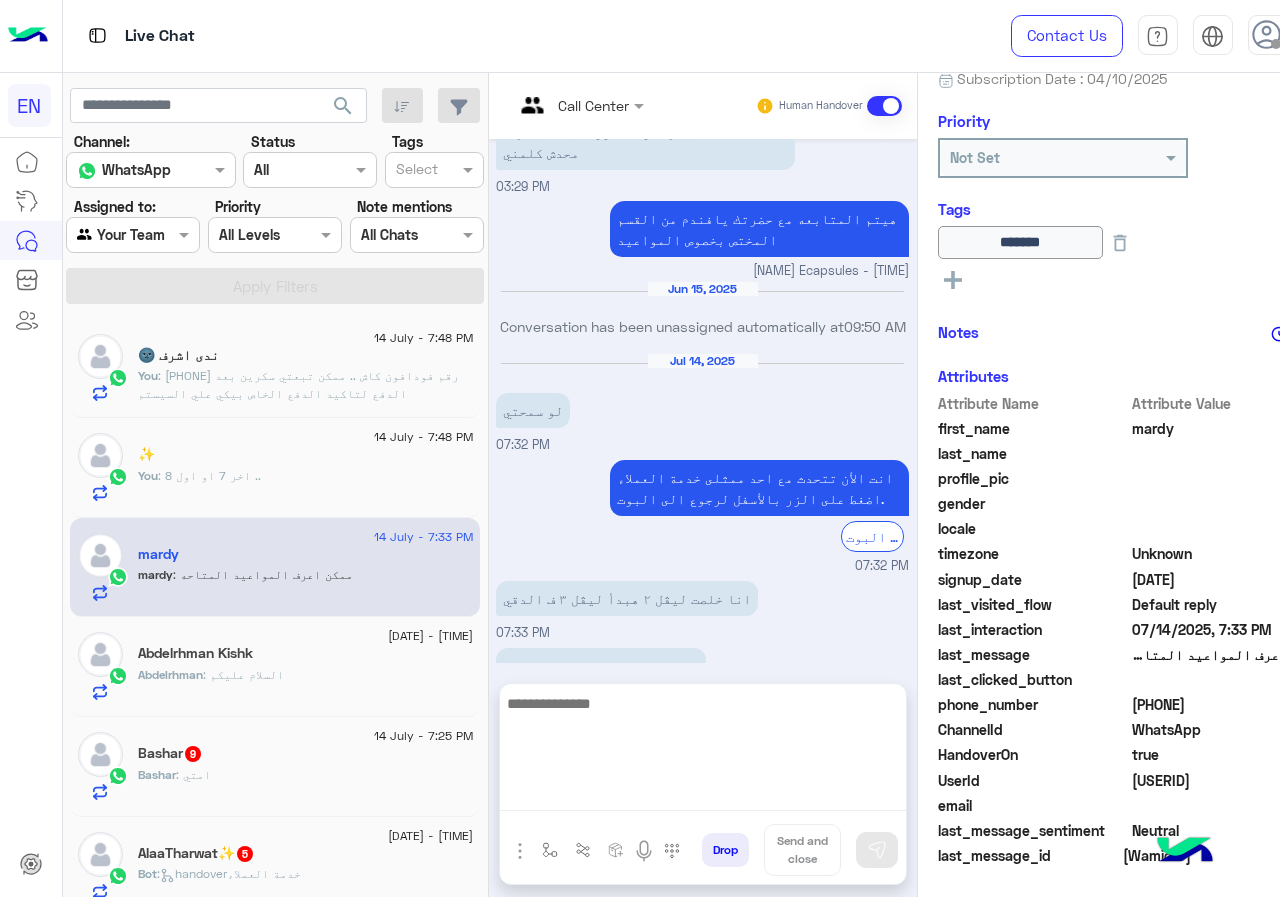 click at bounding box center (703, 751) 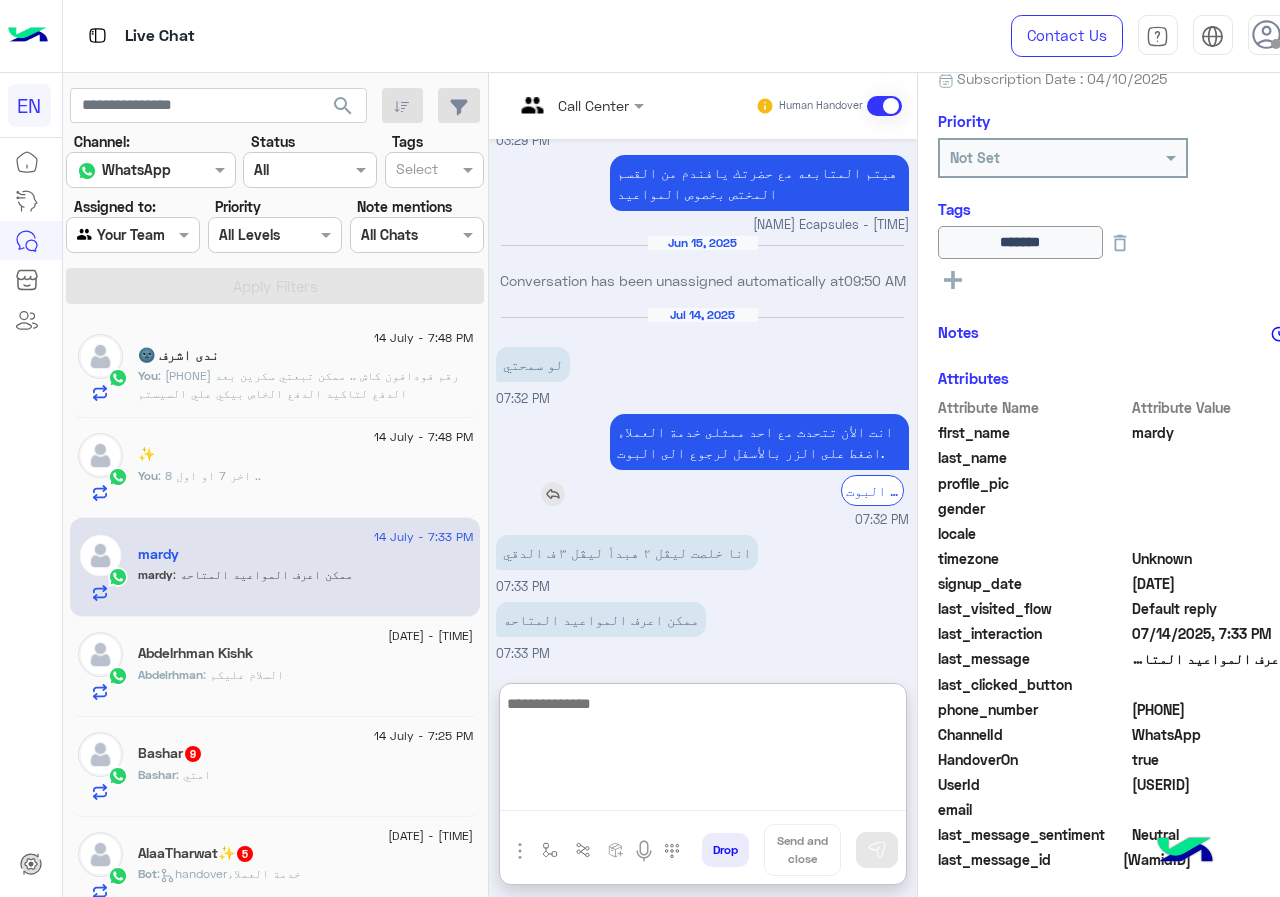 scroll, scrollTop: 1007, scrollLeft: 0, axis: vertical 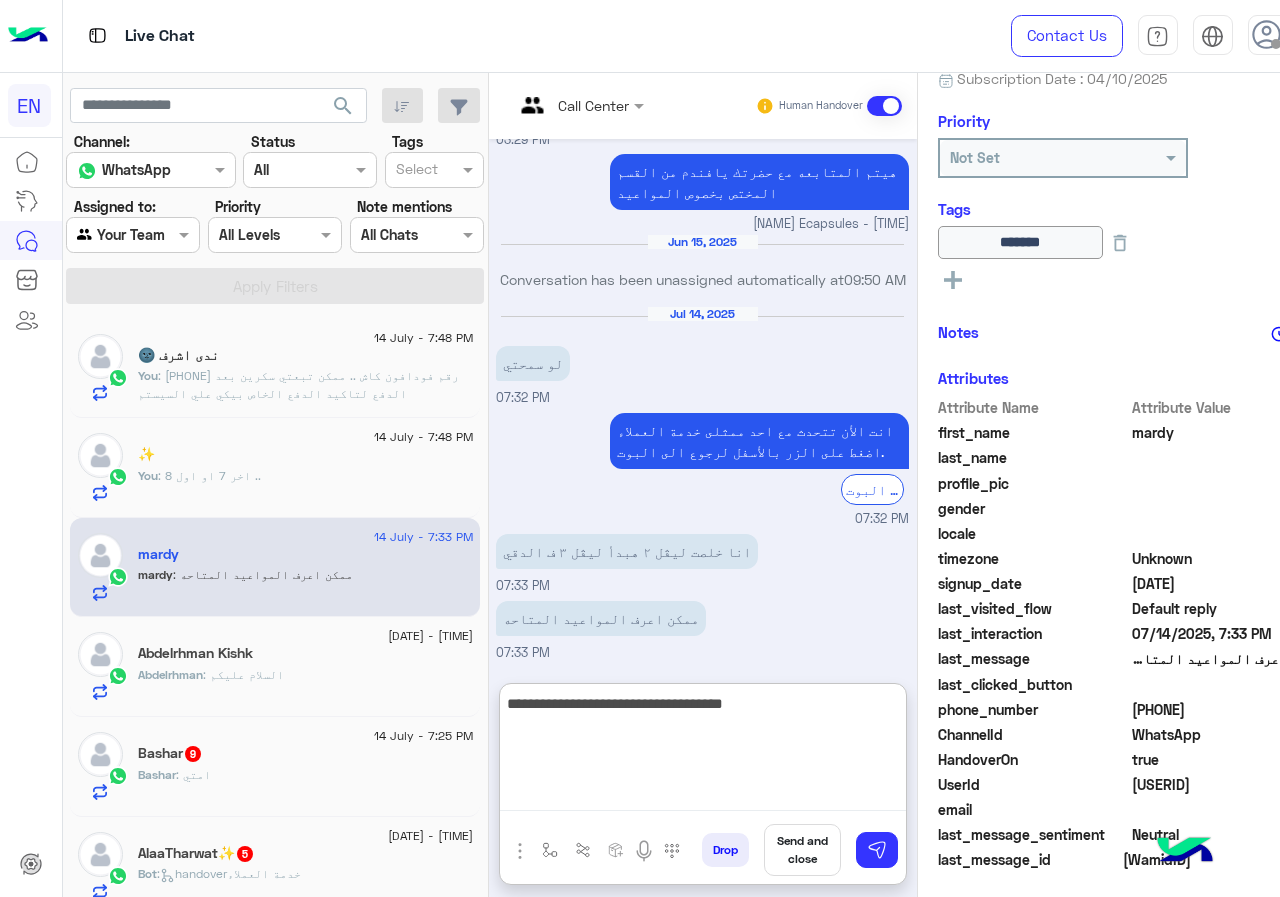 type on "**********" 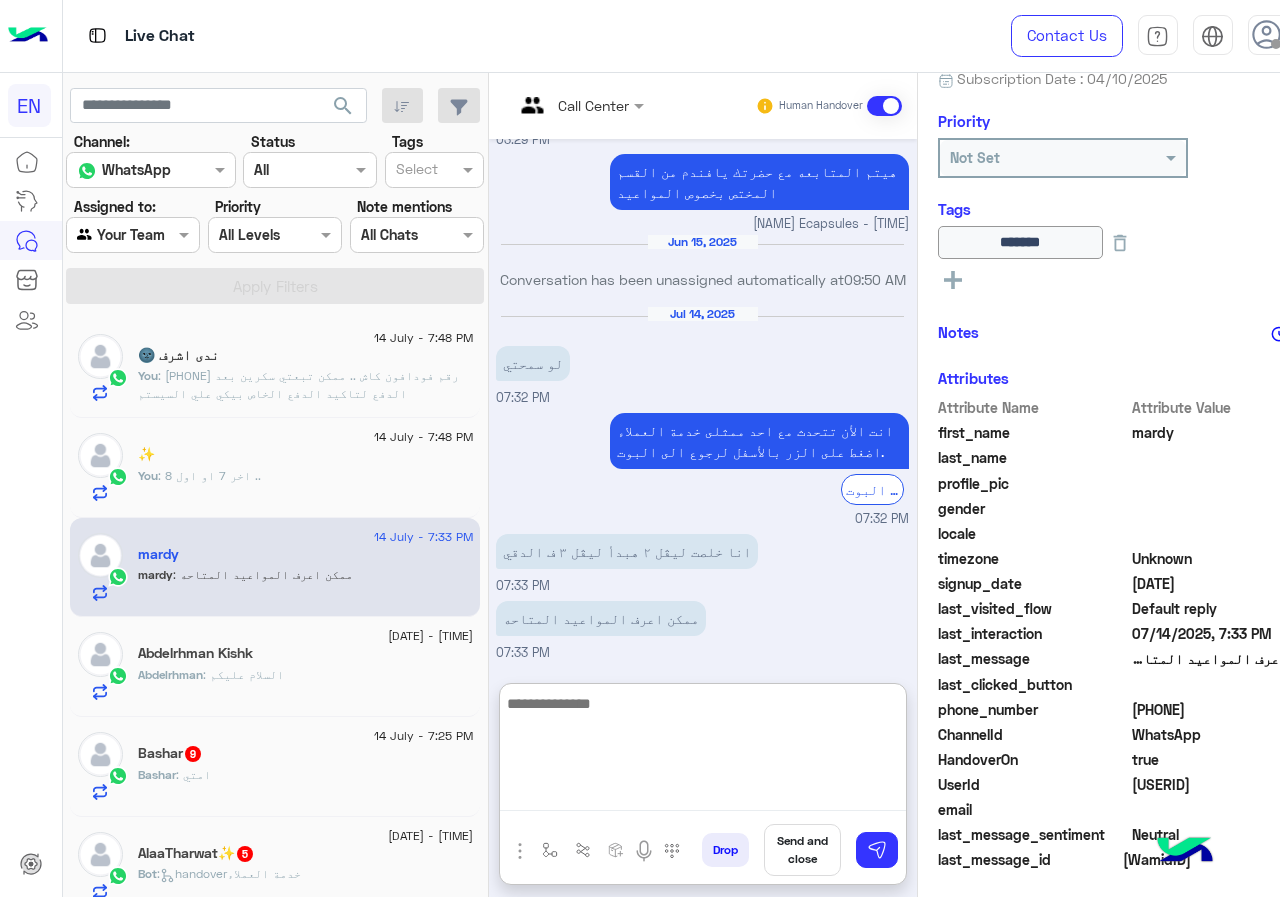 scroll, scrollTop: 1071, scrollLeft: 0, axis: vertical 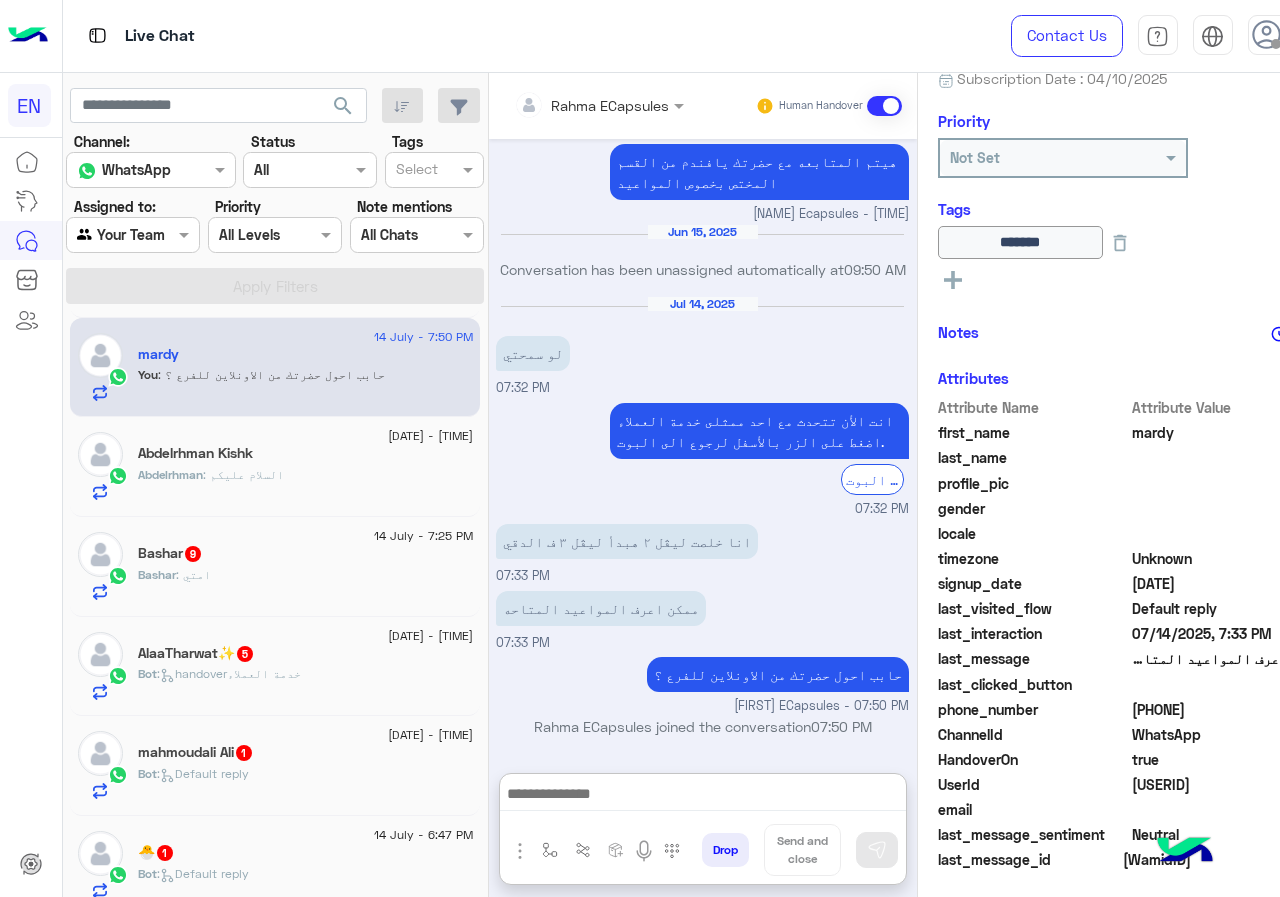 click on "Abdelrhman Kishk" 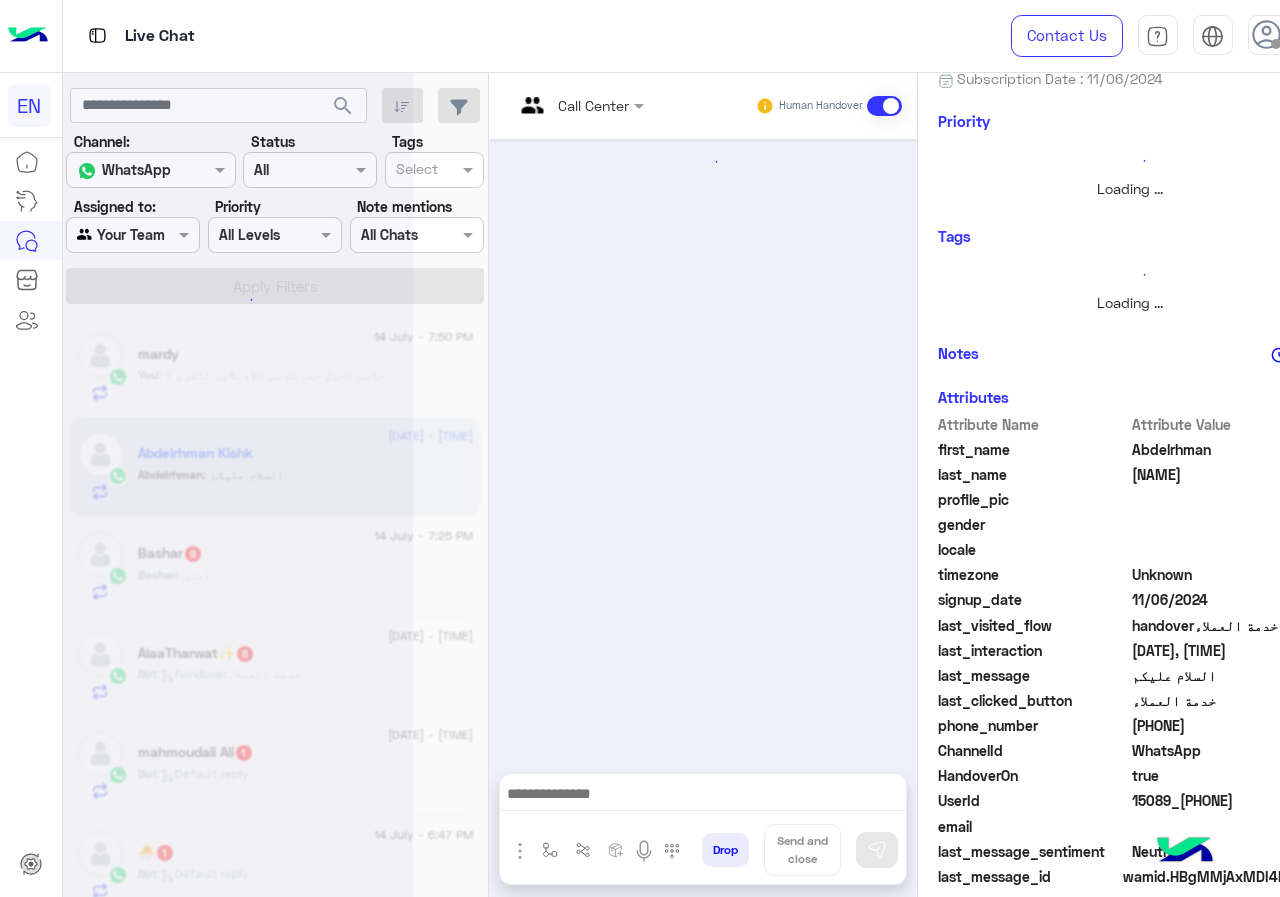 scroll, scrollTop: 176, scrollLeft: 0, axis: vertical 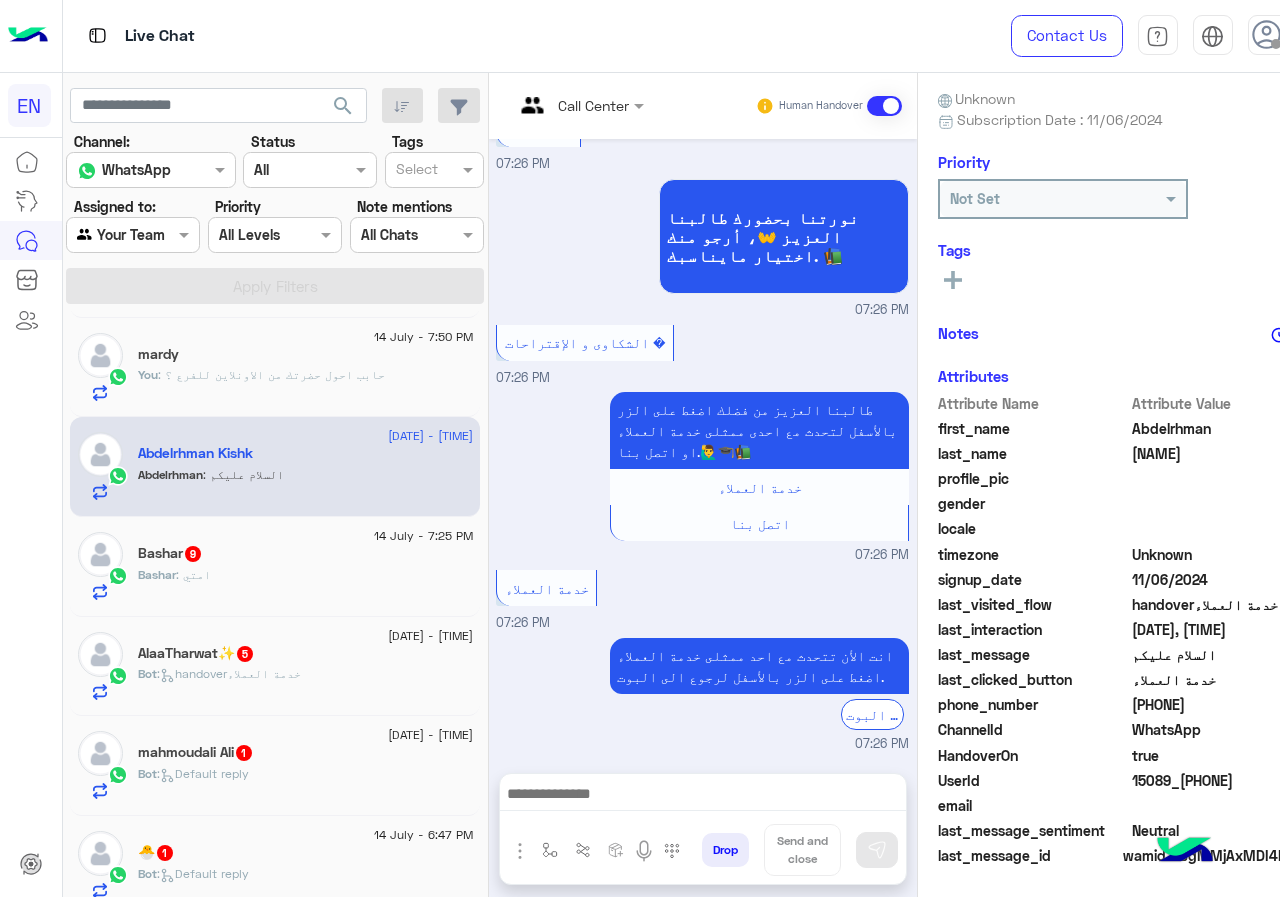 drag, startPoint x: 1175, startPoint y: 705, endPoint x: 1279, endPoint y: 723, distance: 105.546196 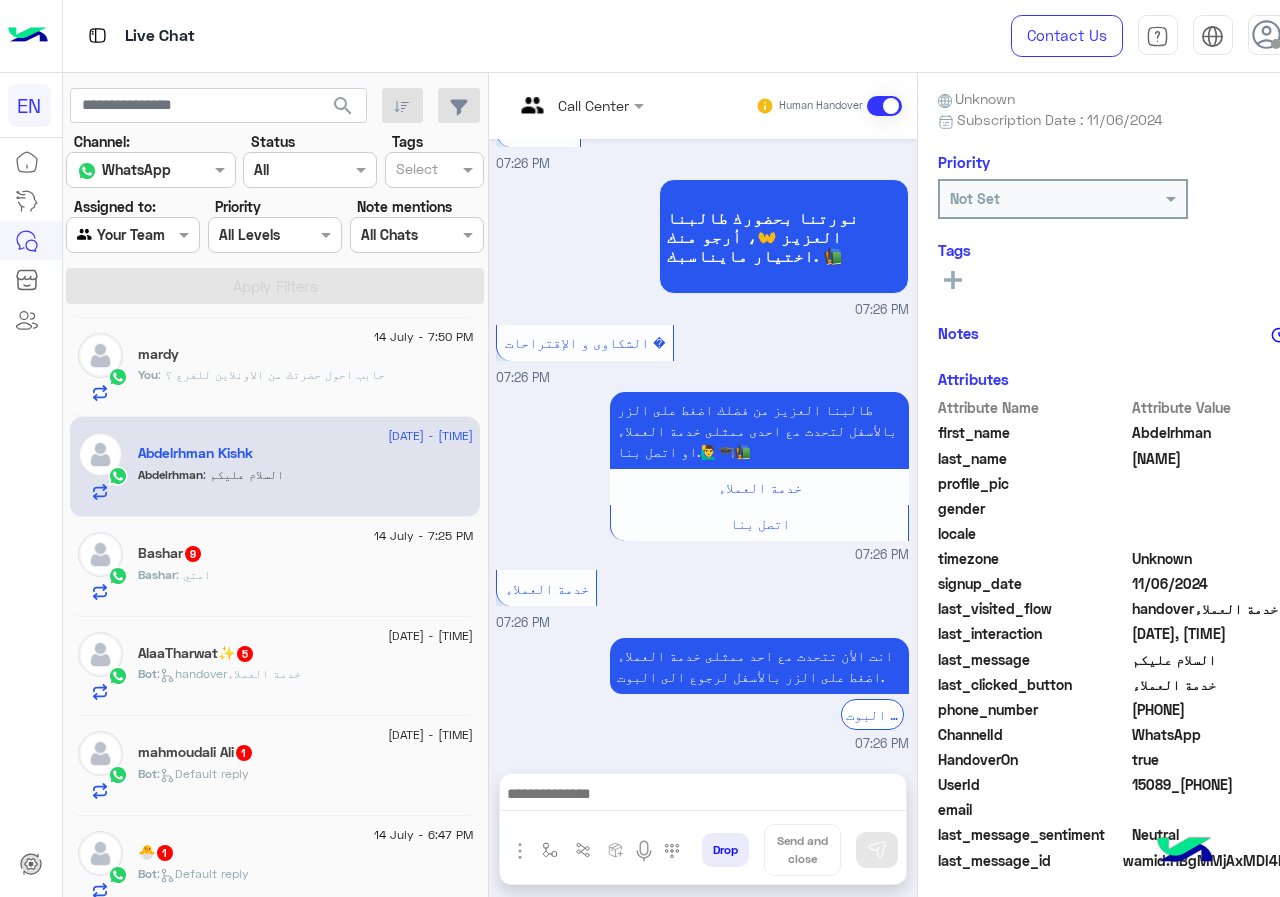 click on "WhatsApp" 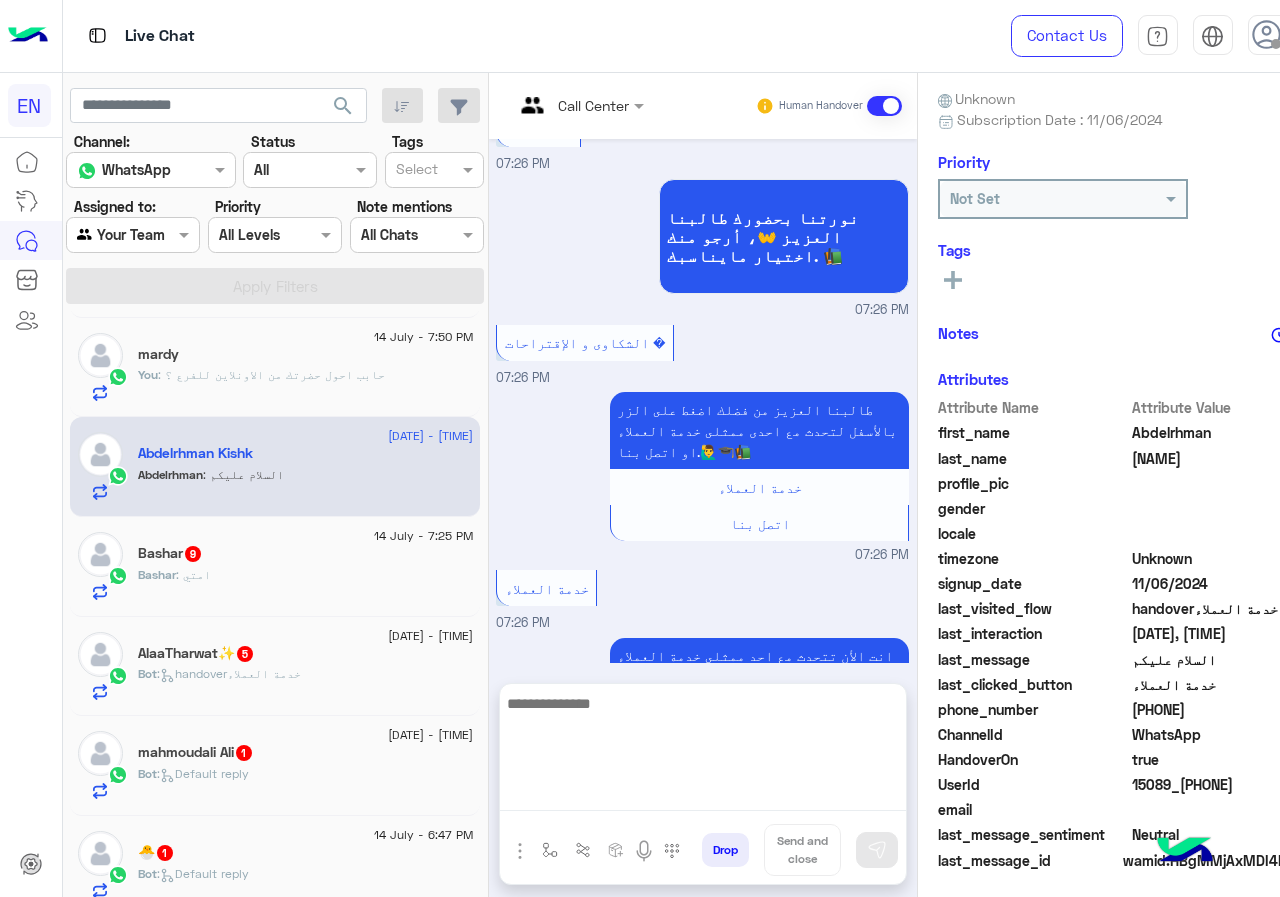 click at bounding box center [703, 751] 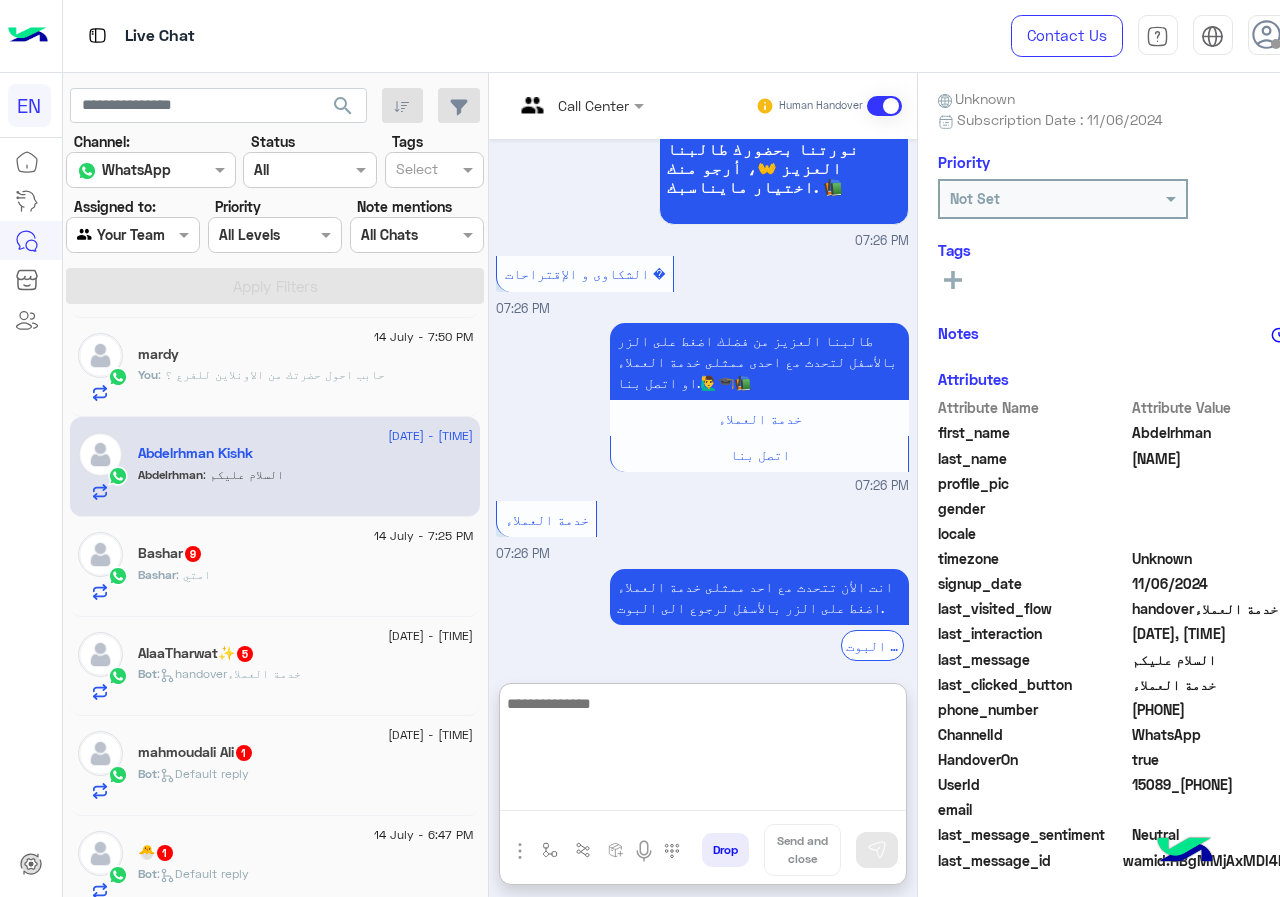scroll, scrollTop: 1986, scrollLeft: 0, axis: vertical 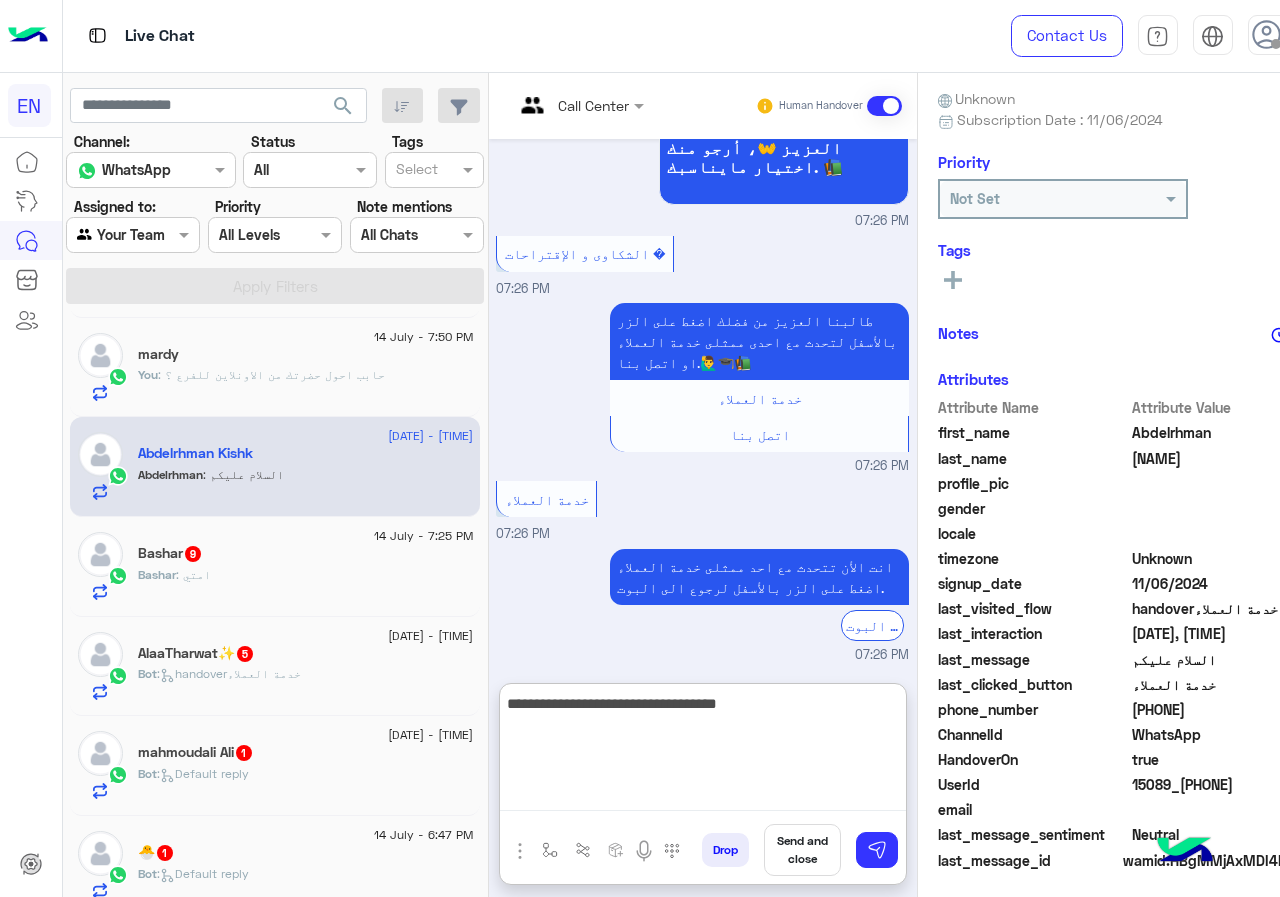 type on "**********" 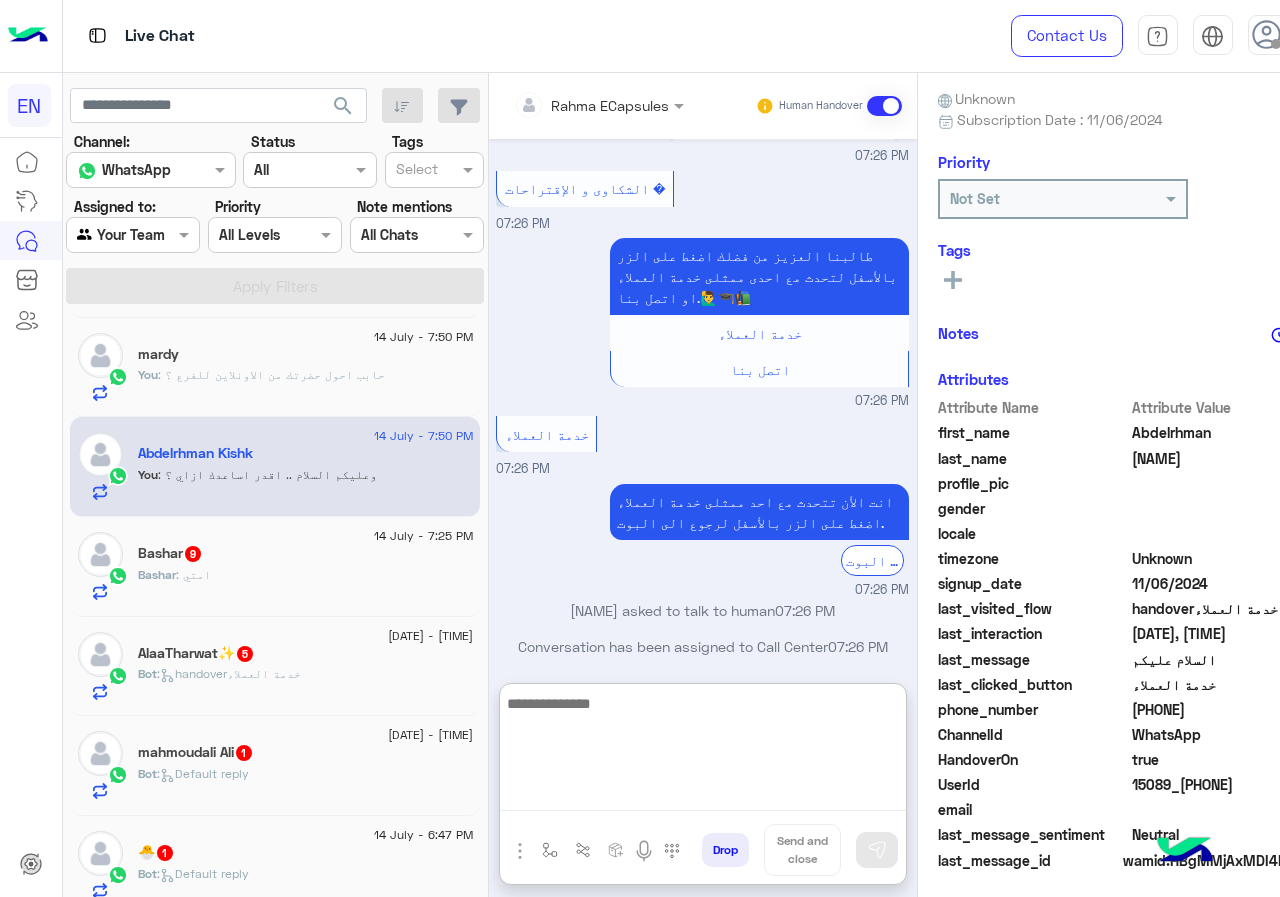 scroll, scrollTop: 2087, scrollLeft: 0, axis: vertical 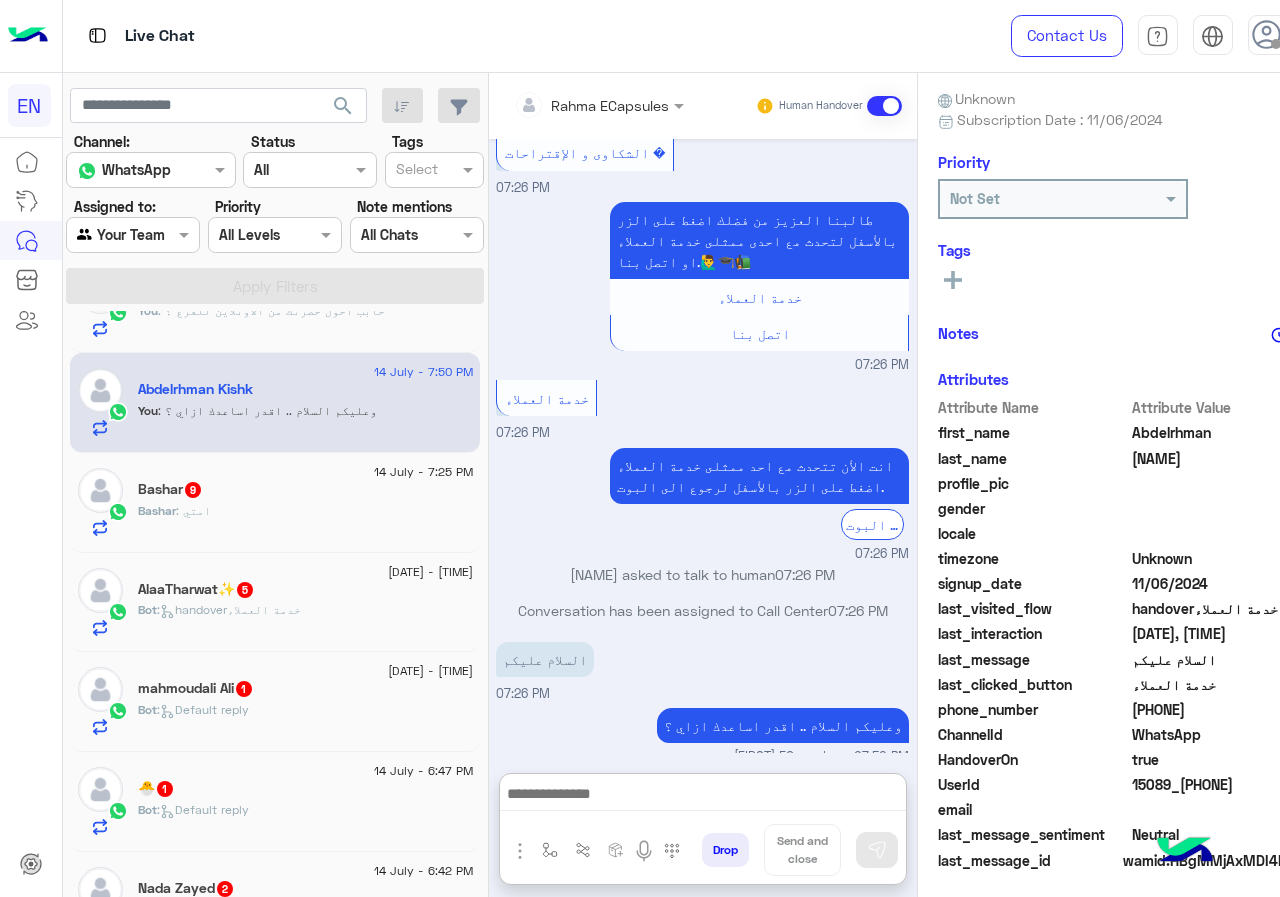 click on "[NAME] : امتي" 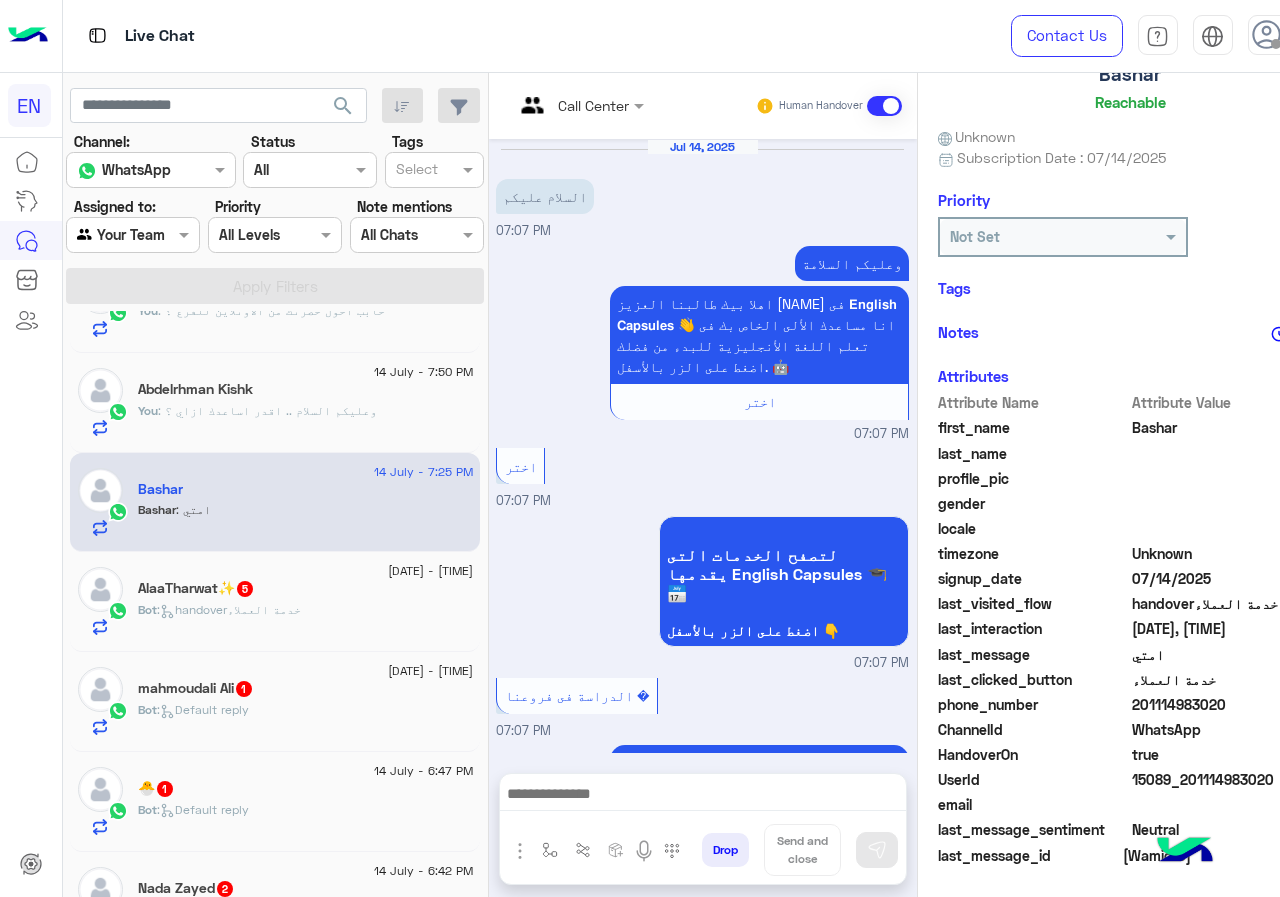 scroll, scrollTop: 137, scrollLeft: 0, axis: vertical 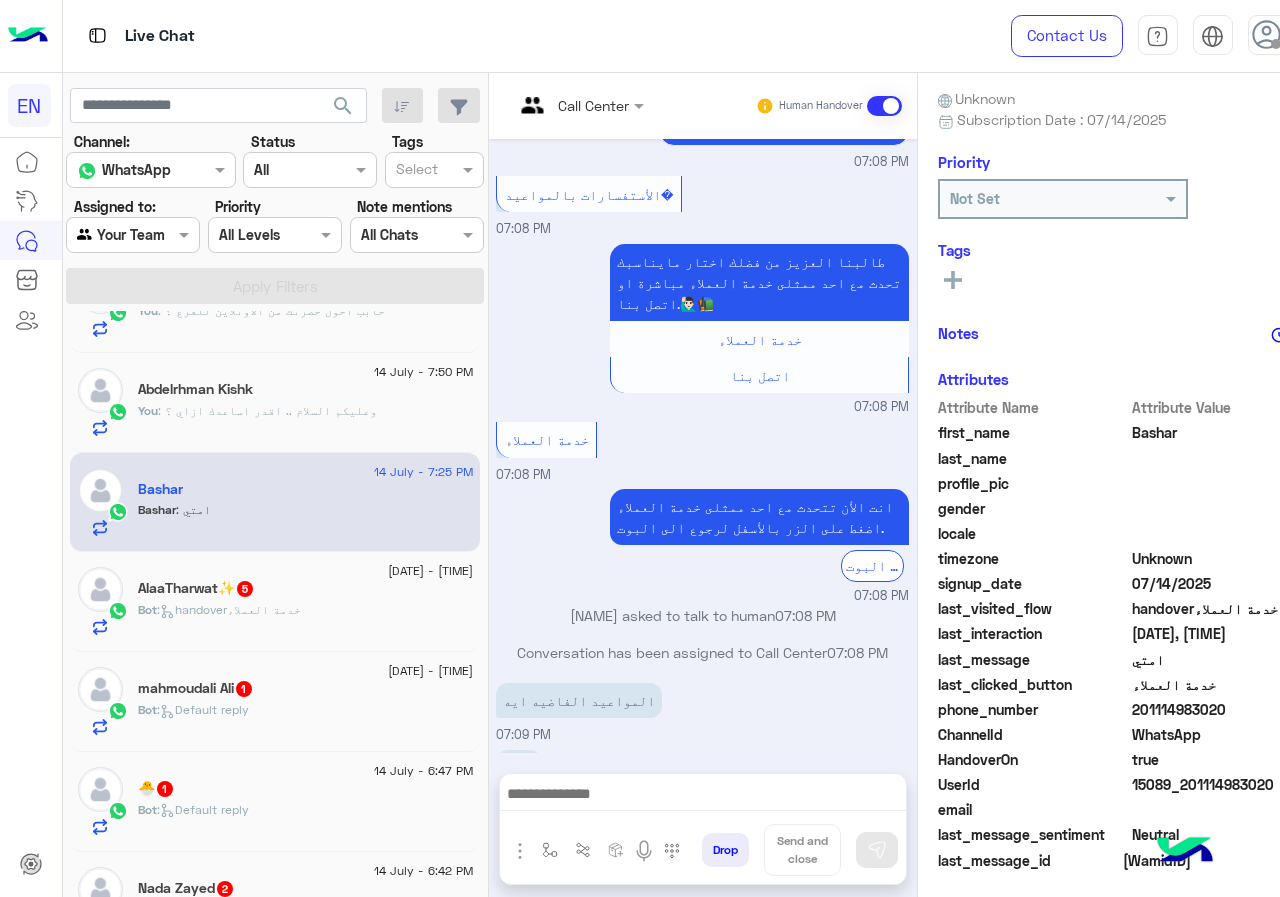 drag, startPoint x: 1133, startPoint y: 711, endPoint x: 1279, endPoint y: 710, distance: 146.00342 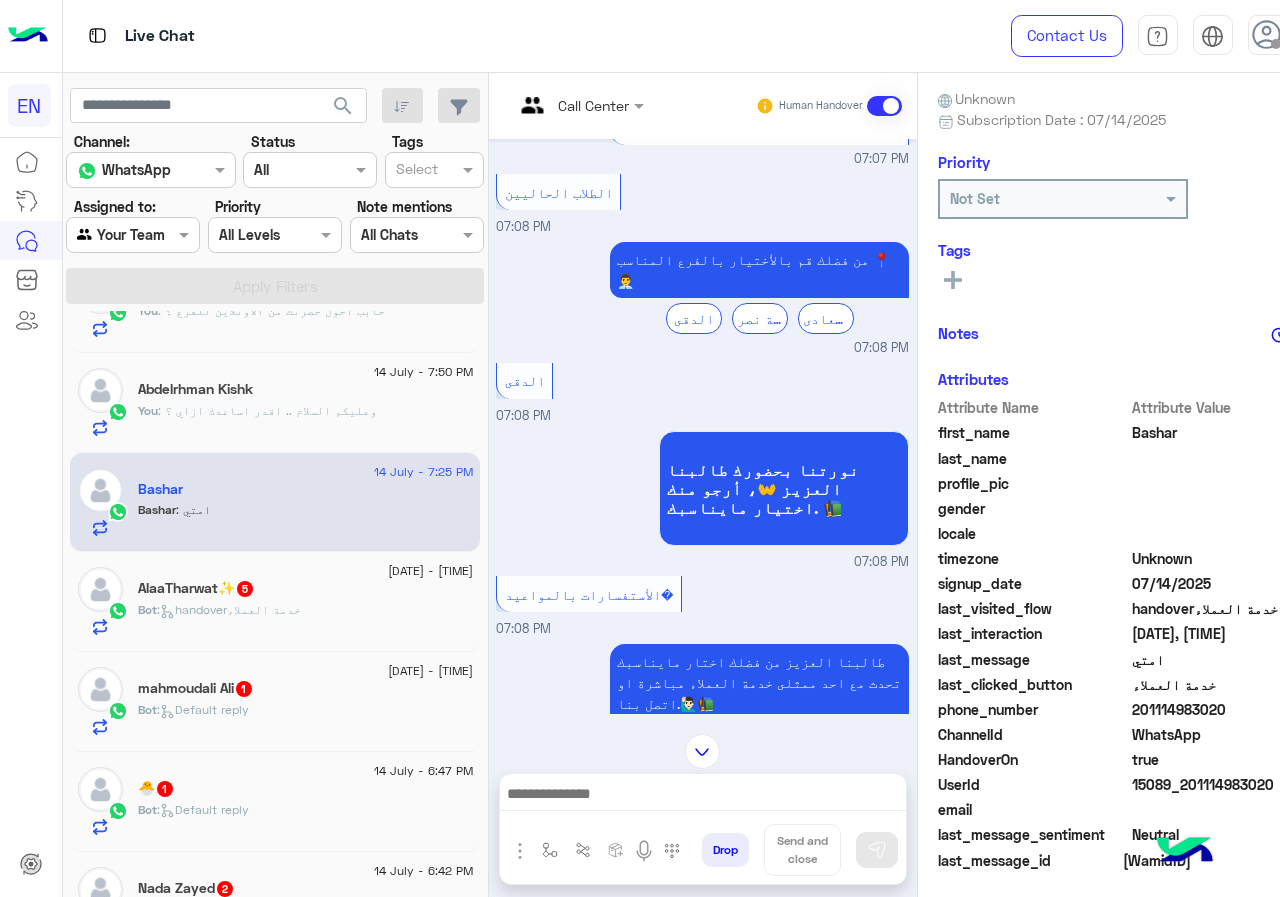 scroll, scrollTop: 1128, scrollLeft: 0, axis: vertical 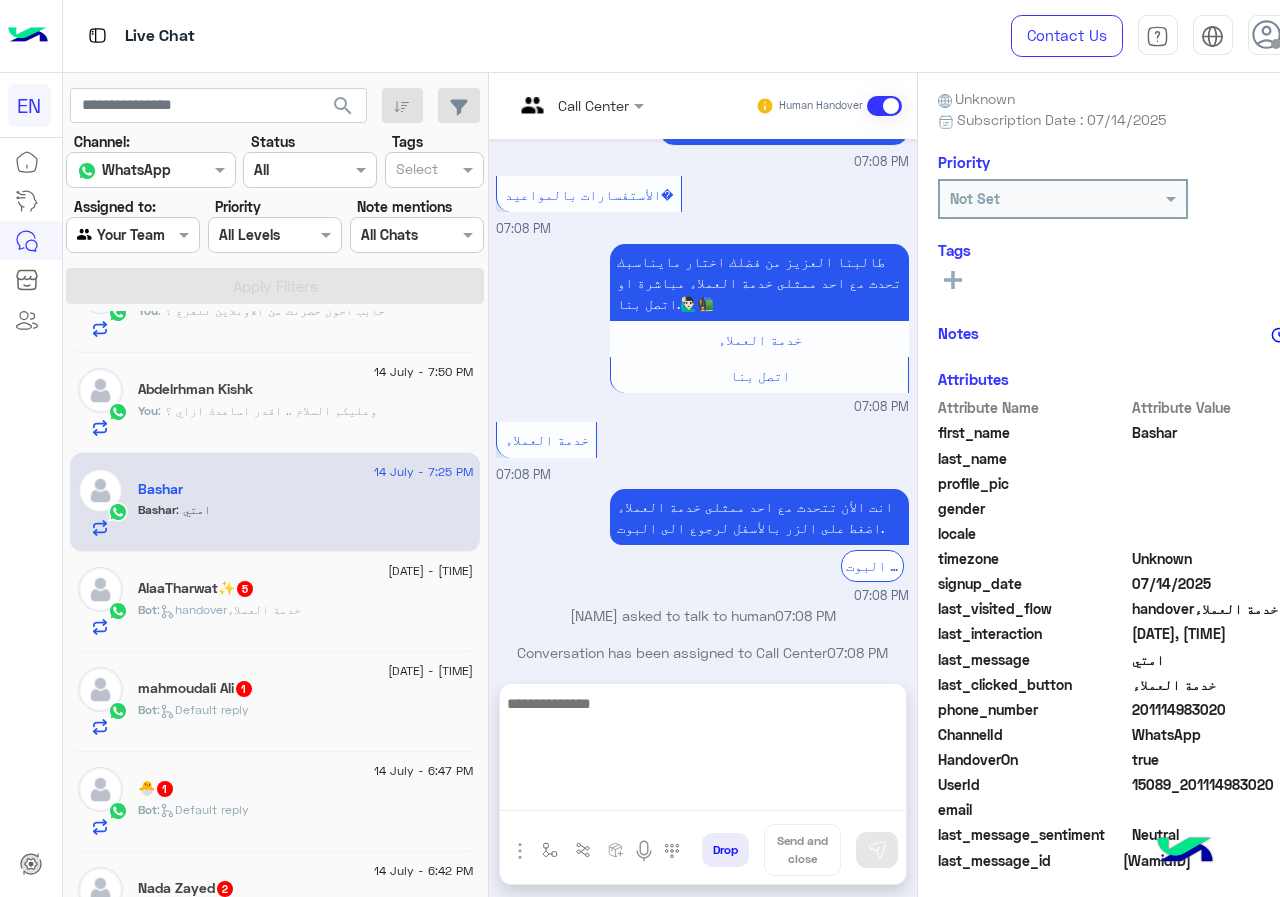 click at bounding box center [703, 751] 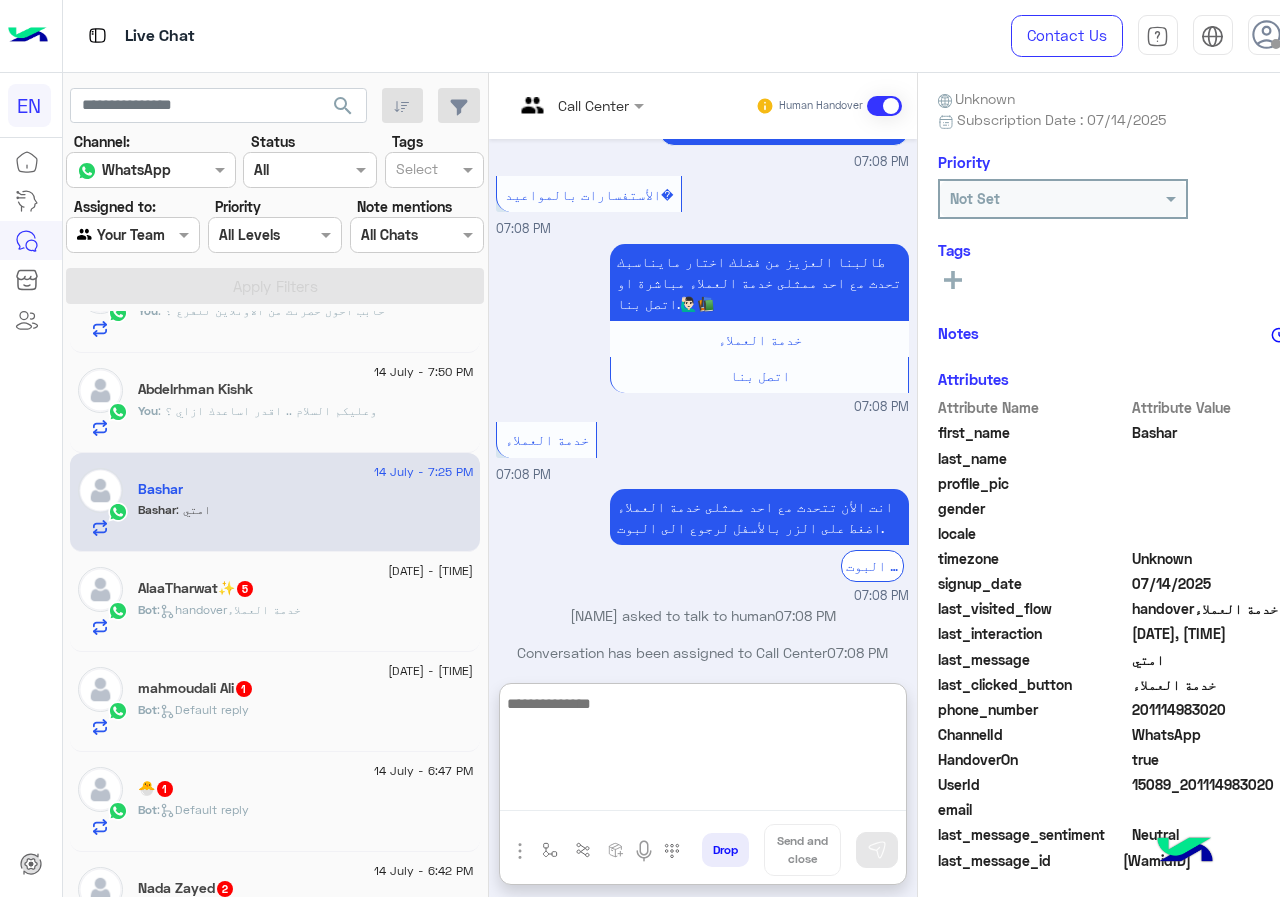 scroll, scrollTop: 1218, scrollLeft: 0, axis: vertical 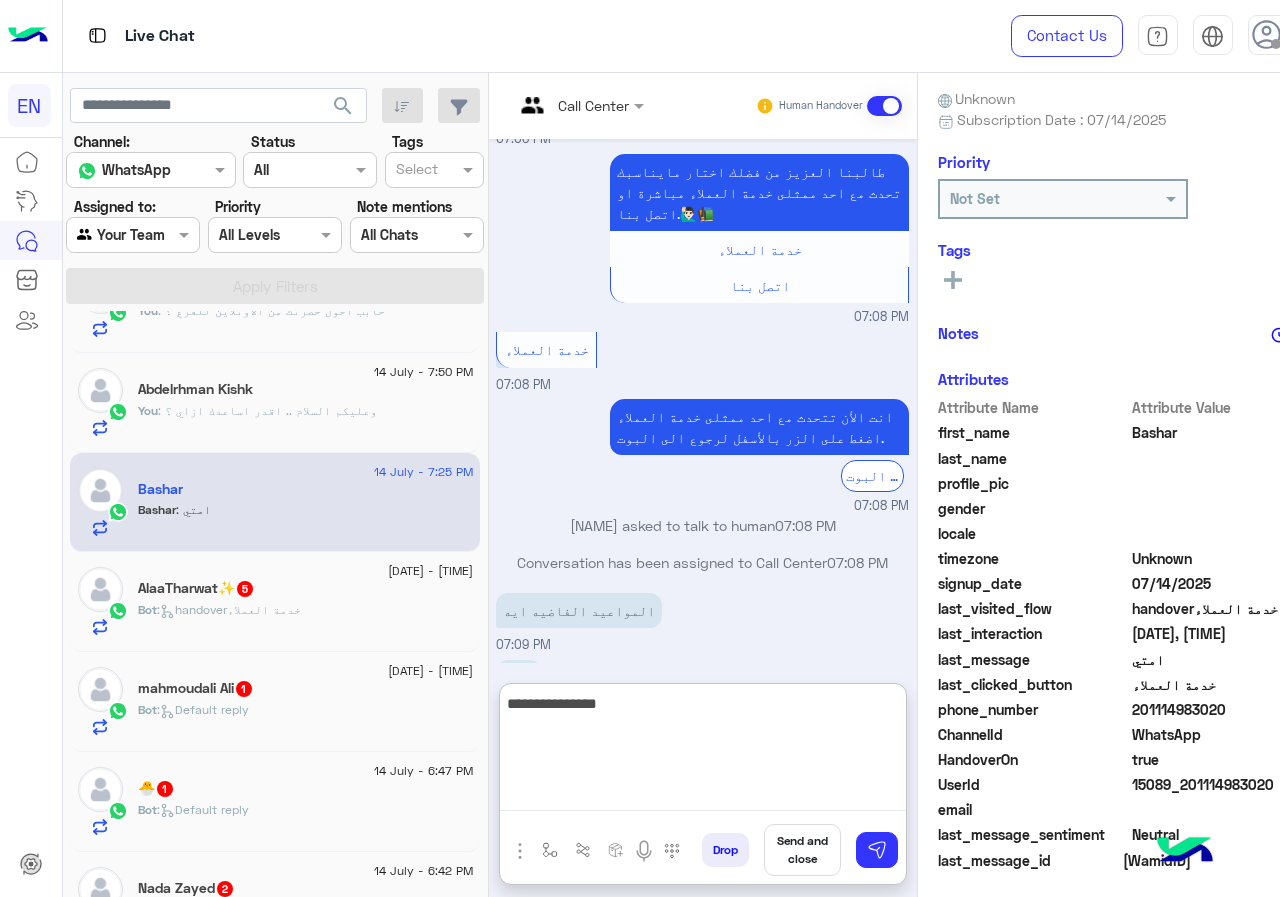type on "**********" 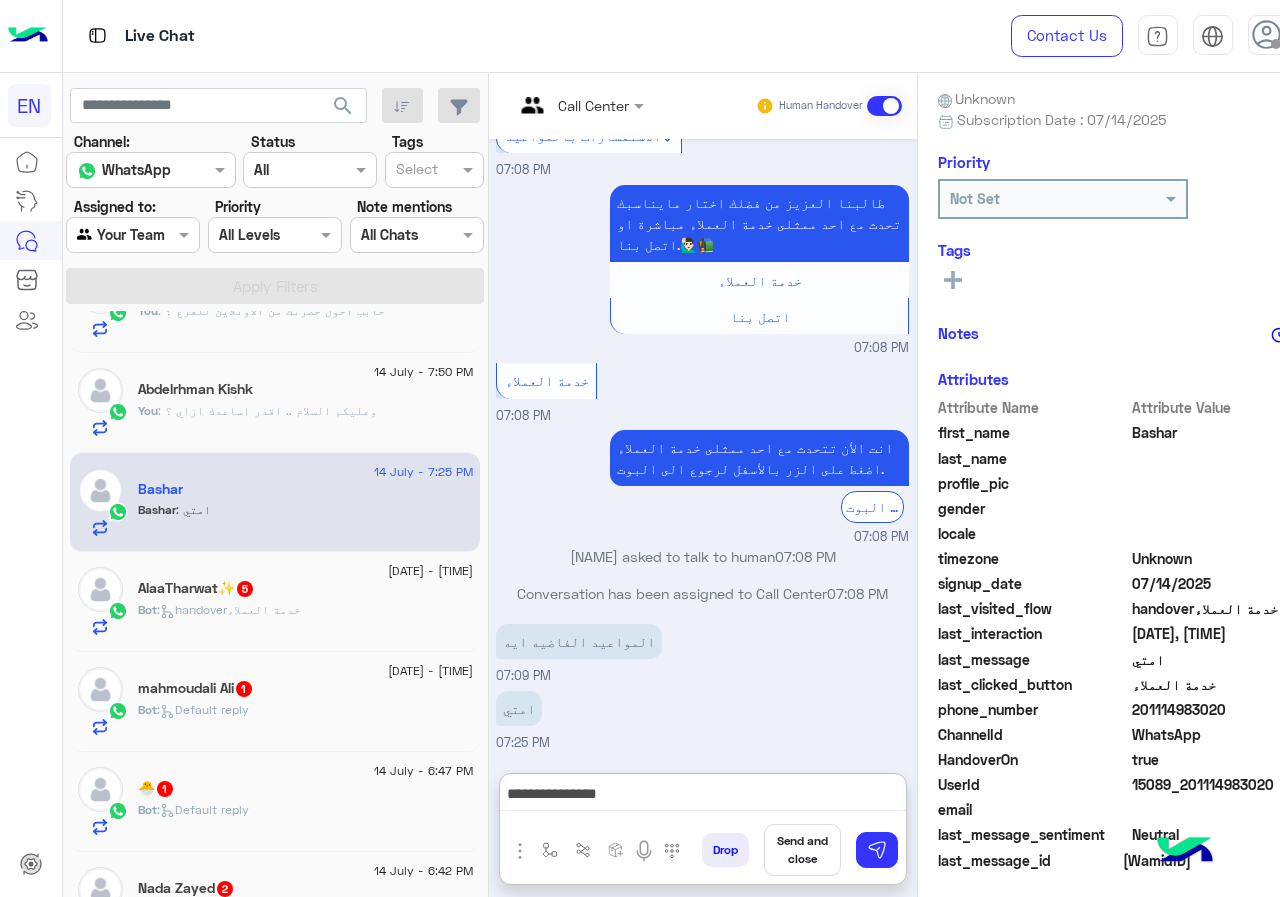type 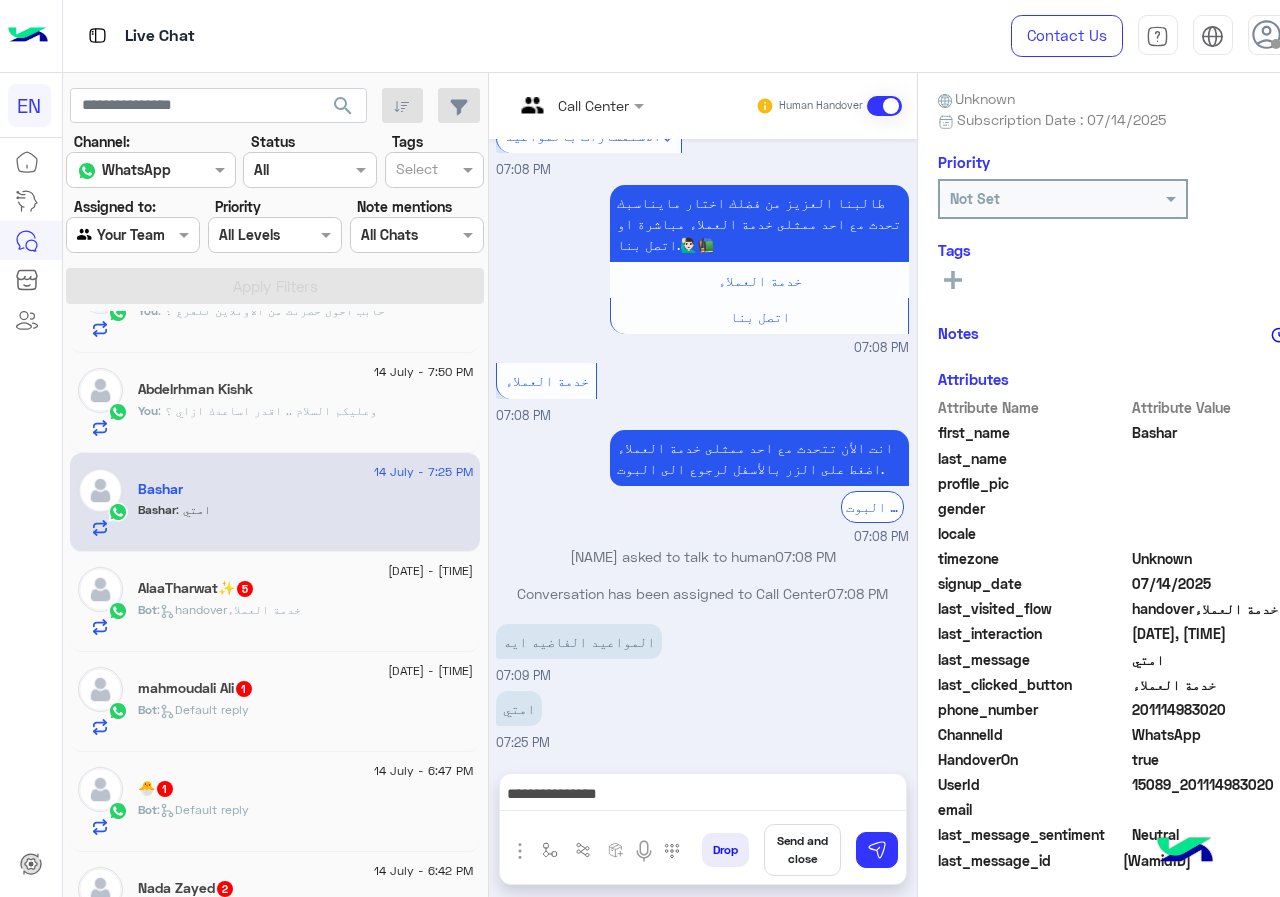 scroll, scrollTop: 1128, scrollLeft: 0, axis: vertical 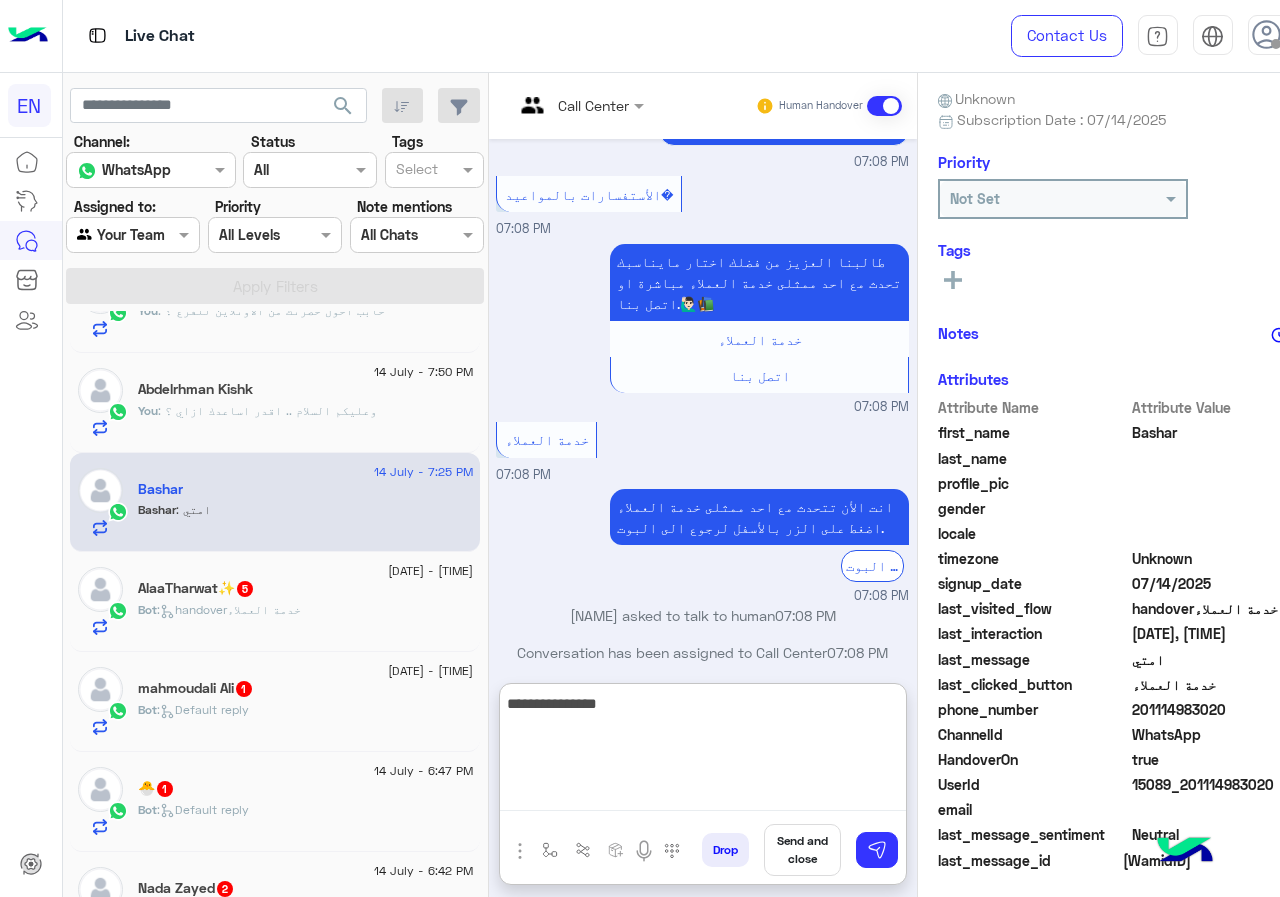 click on "**********" at bounding box center [703, 751] 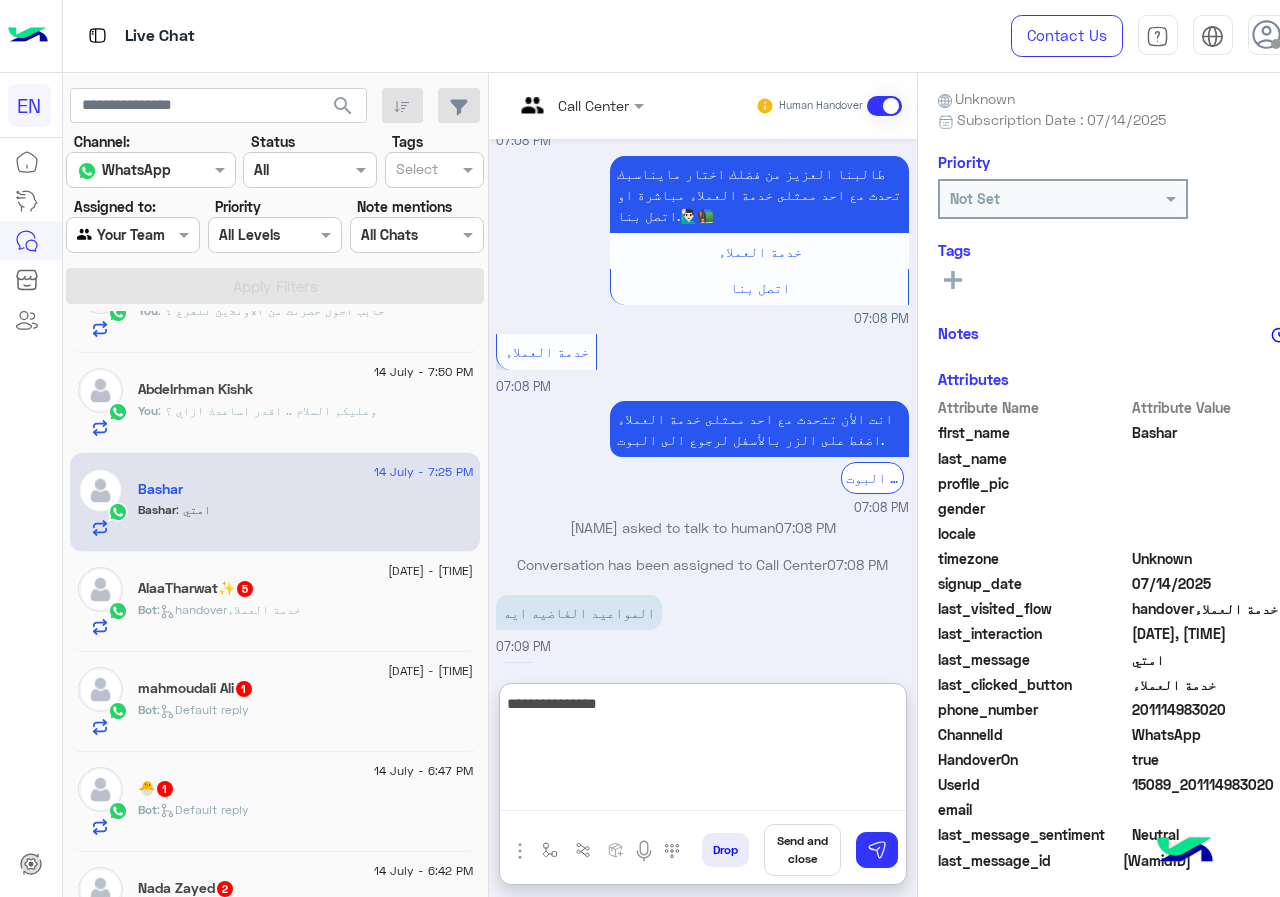 scroll, scrollTop: 1218, scrollLeft: 0, axis: vertical 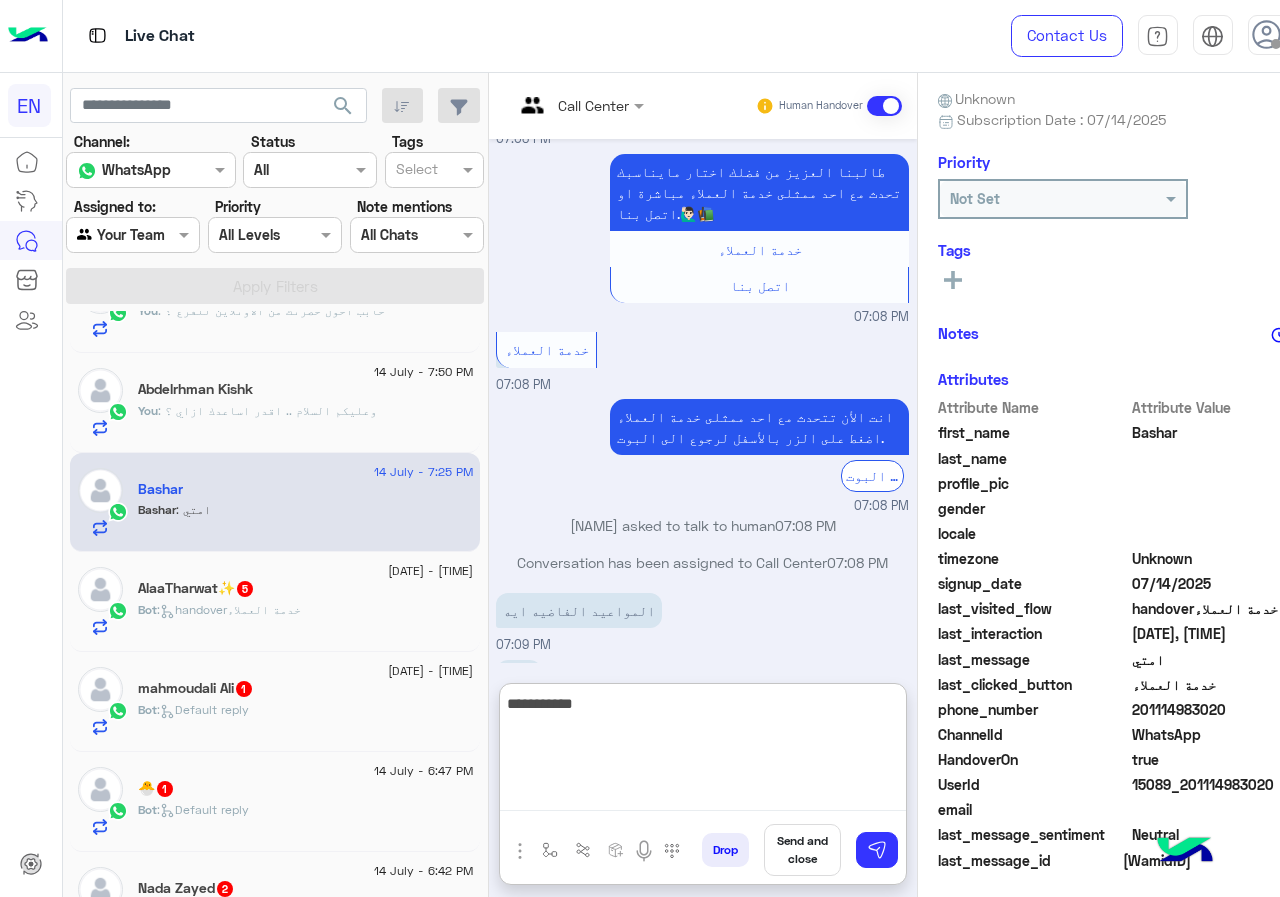type on "**********" 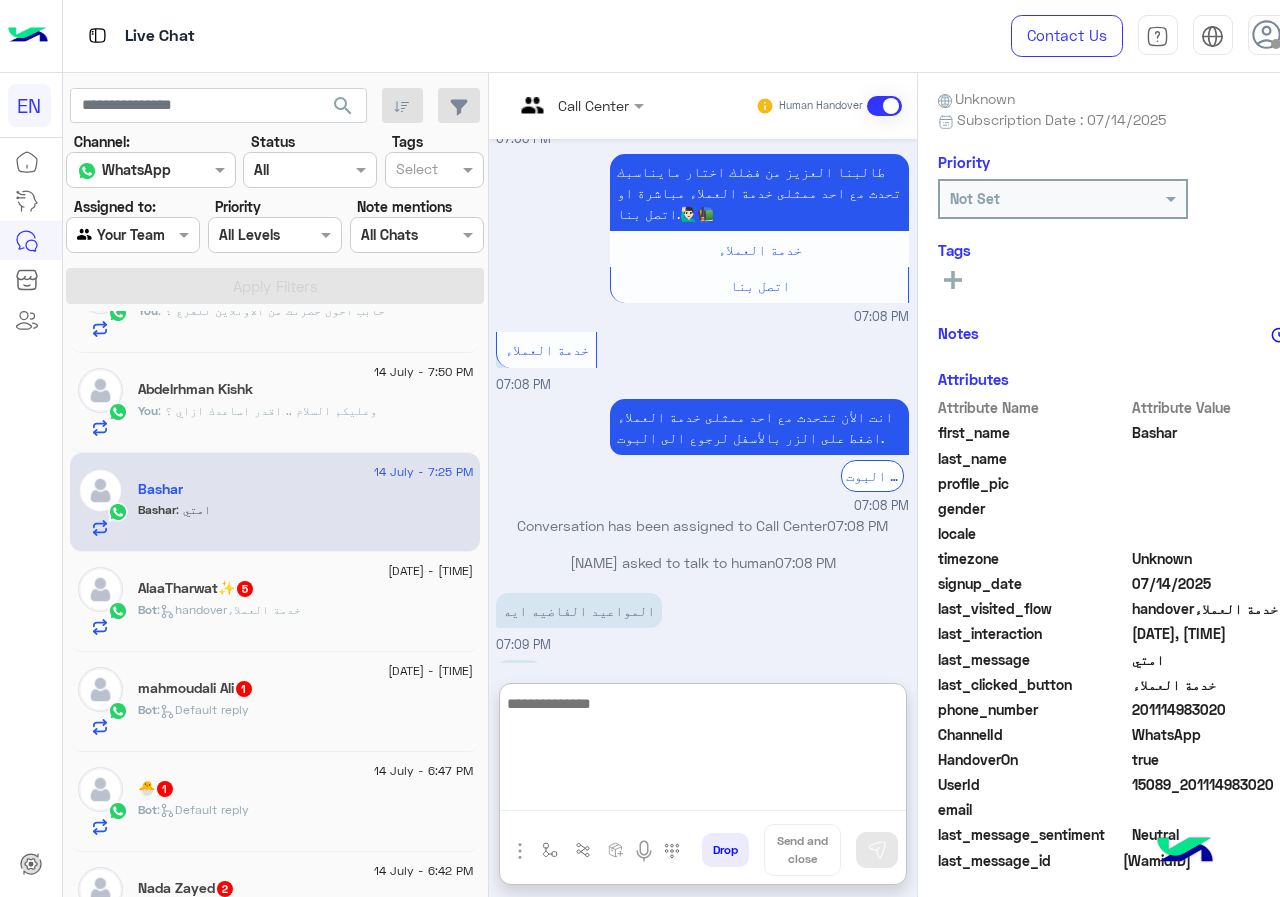 scroll, scrollTop: 1282, scrollLeft: 0, axis: vertical 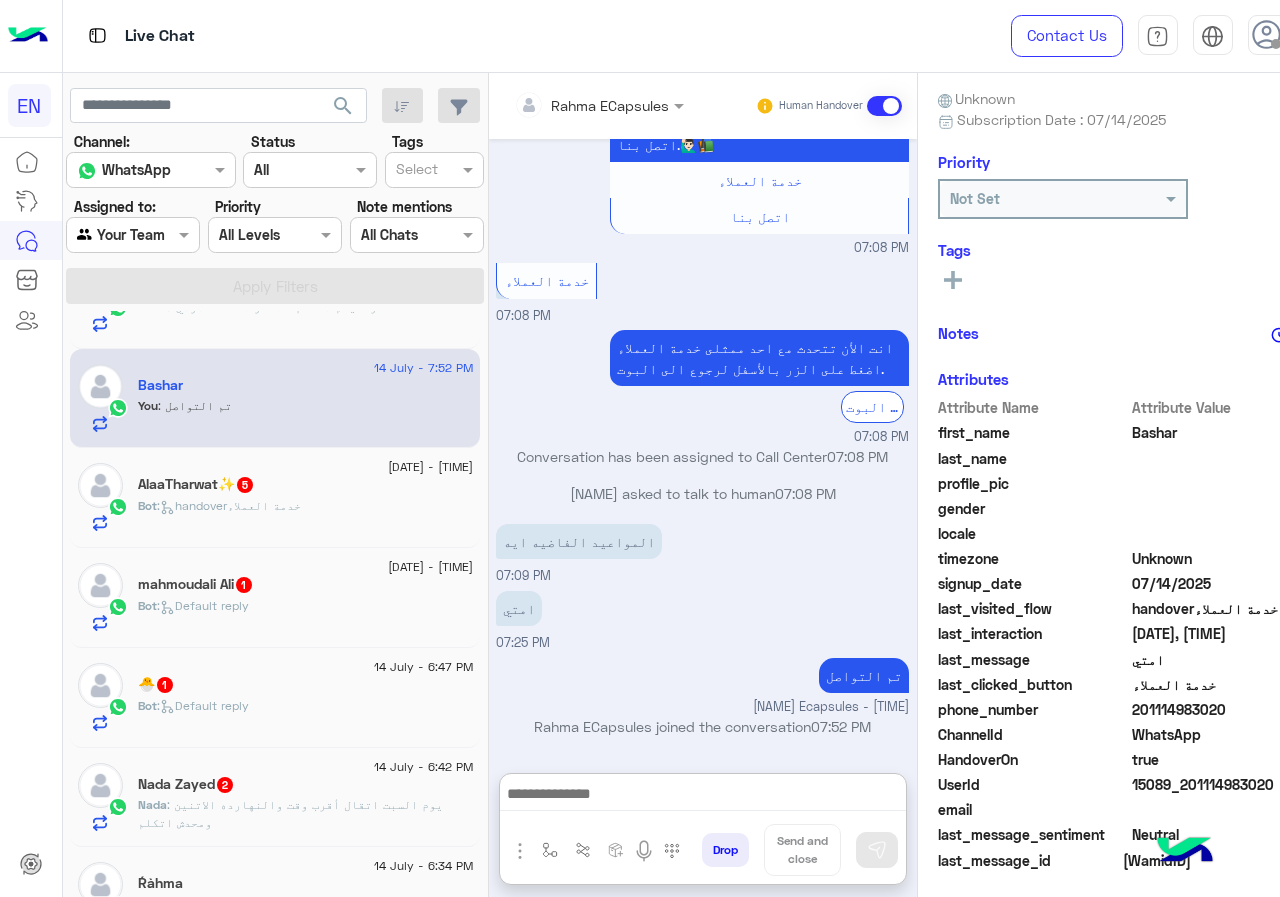 click on "[NAME]✨ 5" 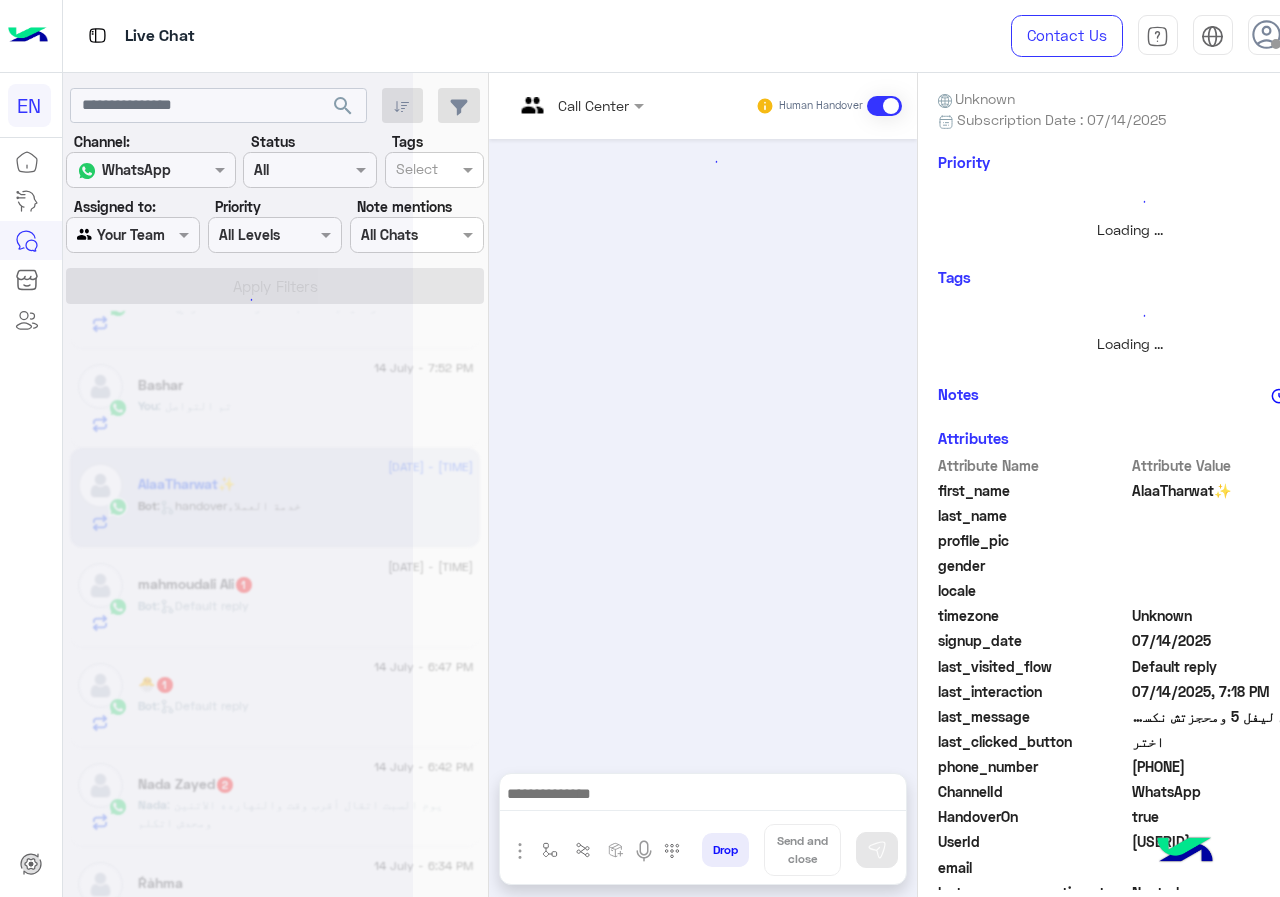 scroll, scrollTop: 694, scrollLeft: 0, axis: vertical 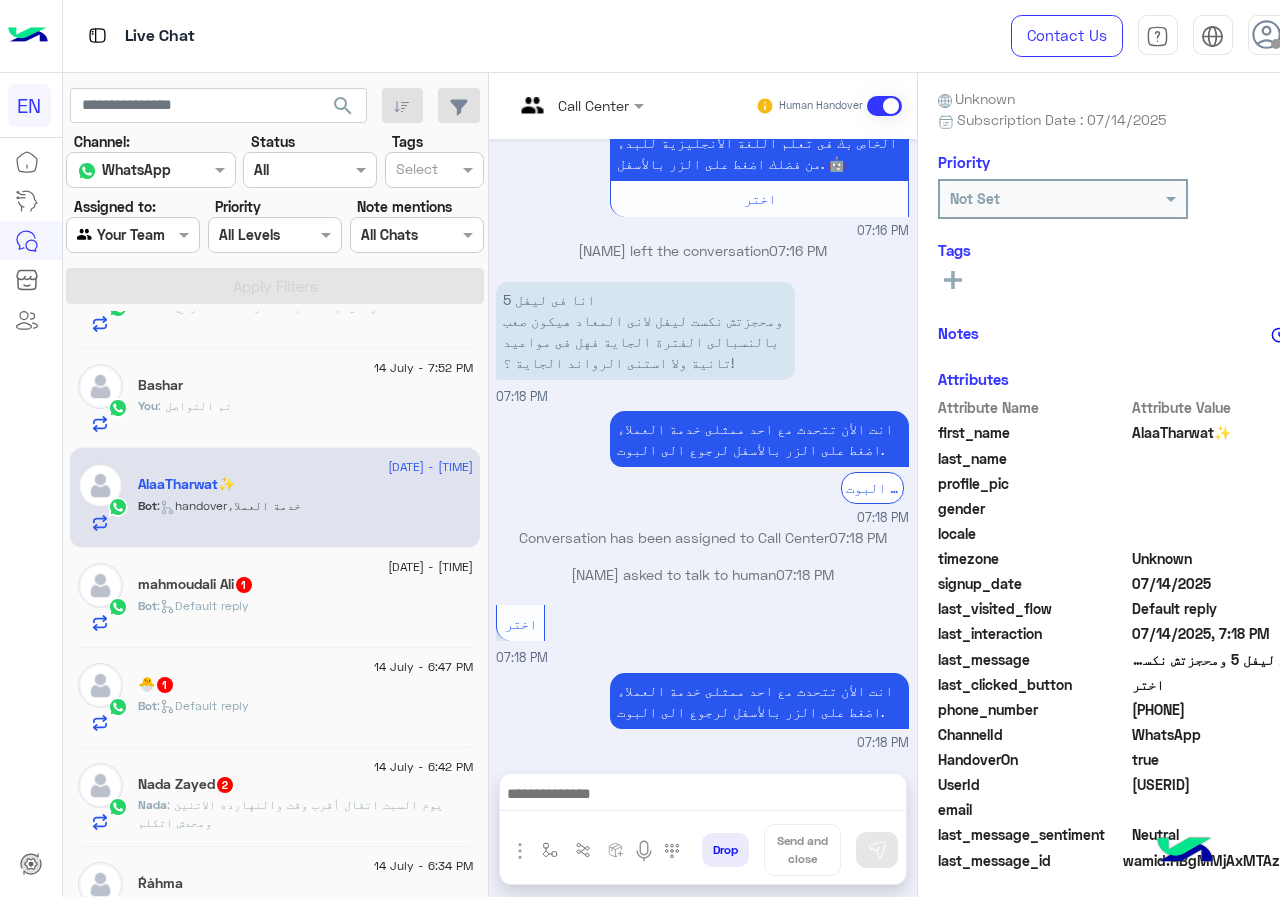 drag, startPoint x: 1134, startPoint y: 705, endPoint x: 1221, endPoint y: 711, distance: 87.20665 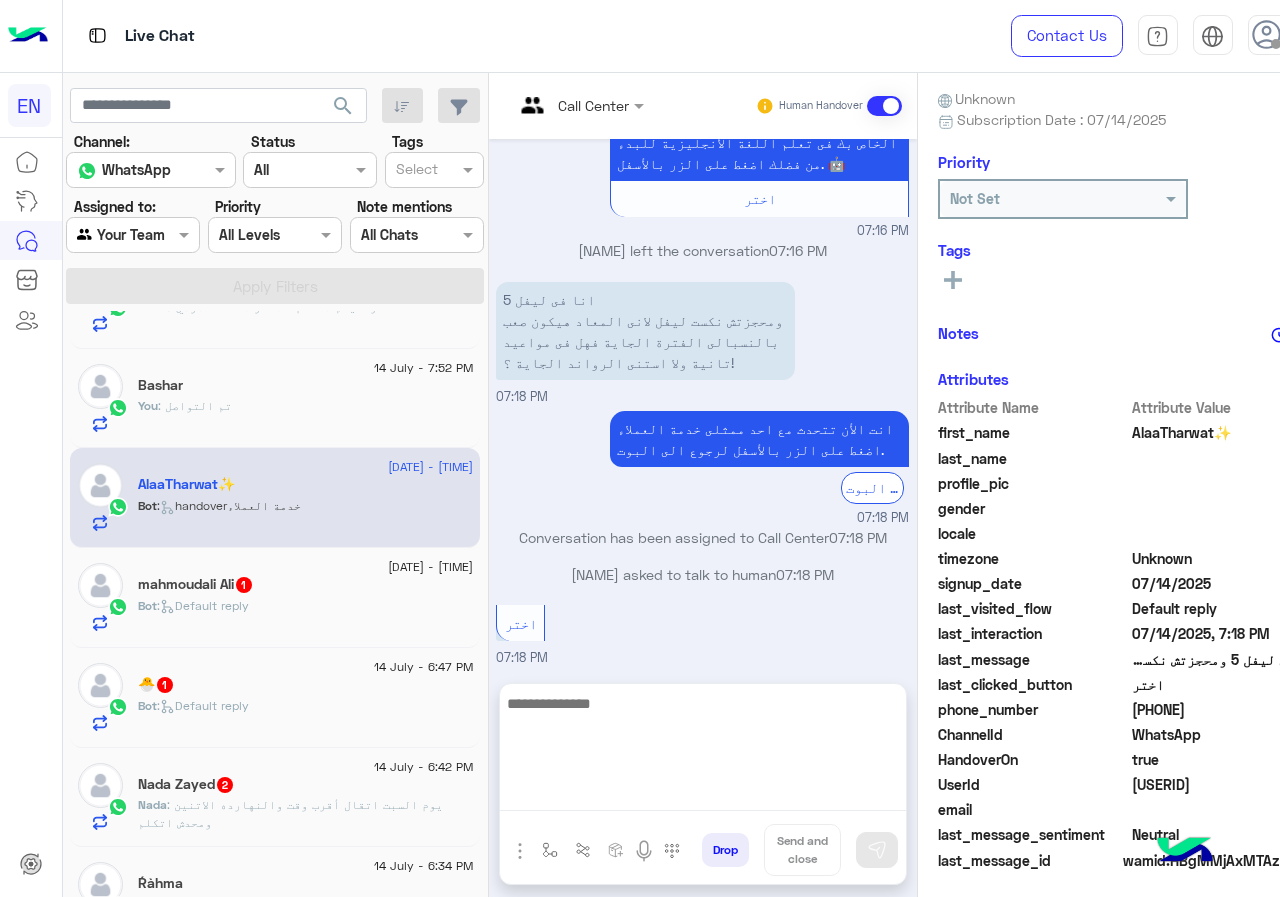 click at bounding box center (703, 751) 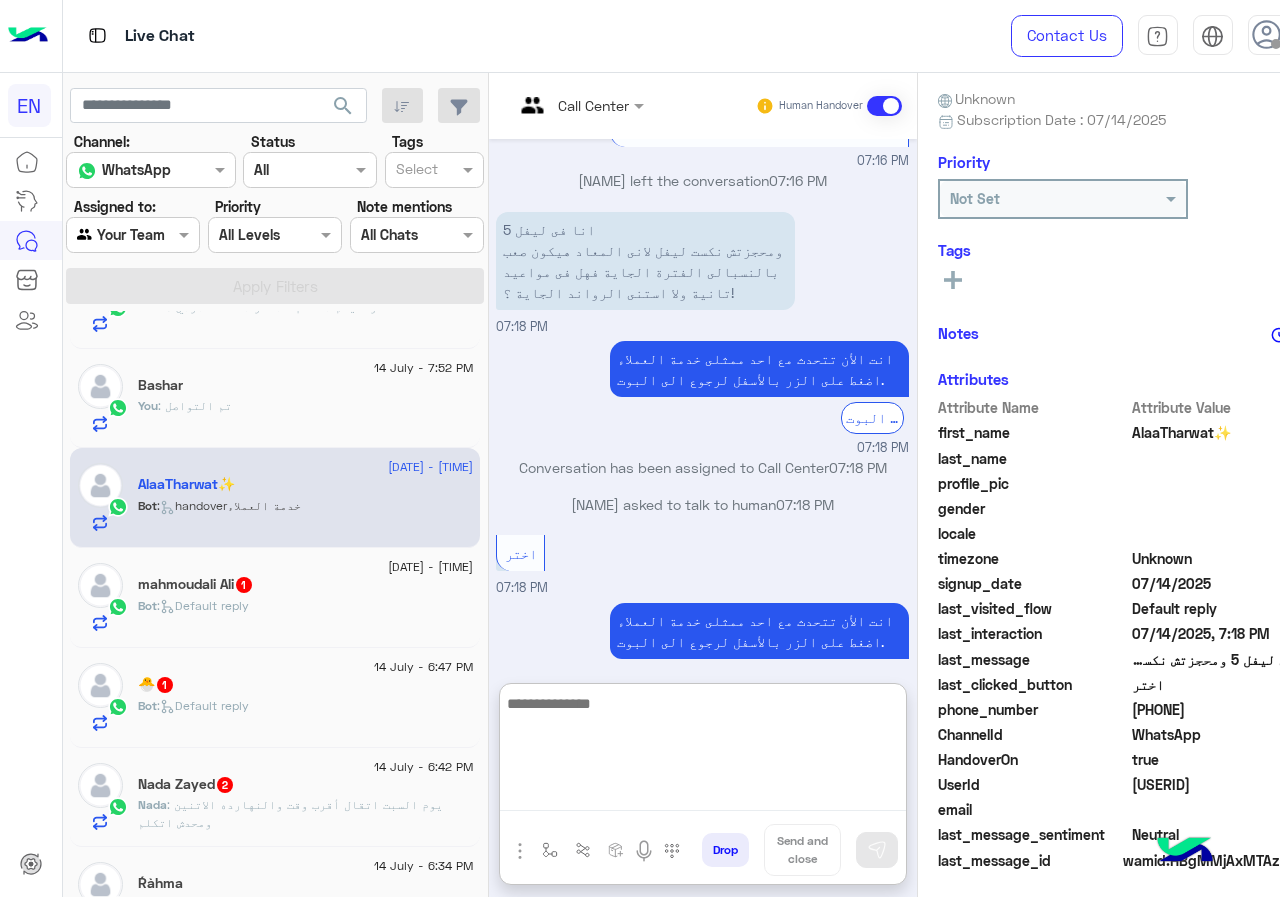 scroll, scrollTop: 784, scrollLeft: 0, axis: vertical 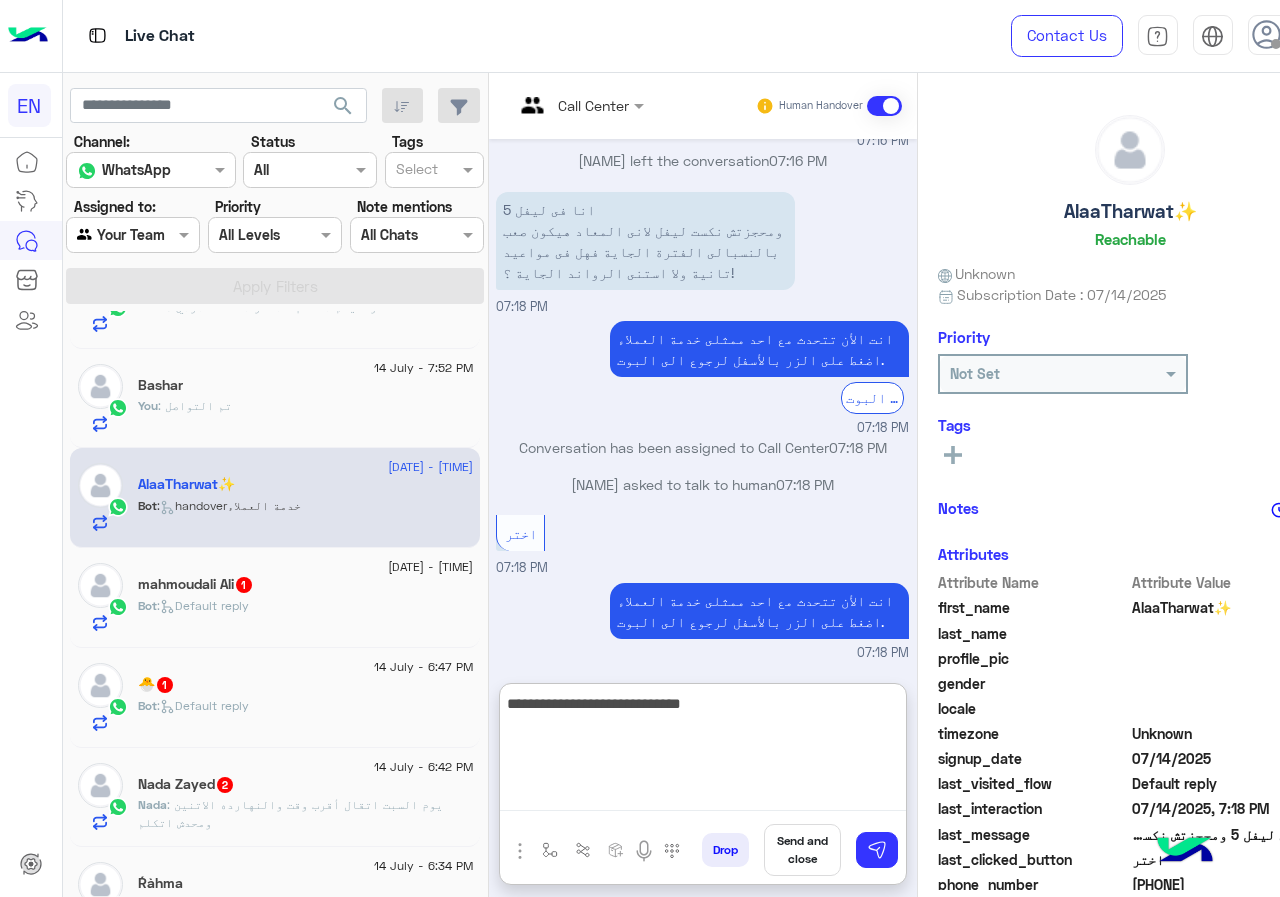 click on "**********" at bounding box center [703, 751] 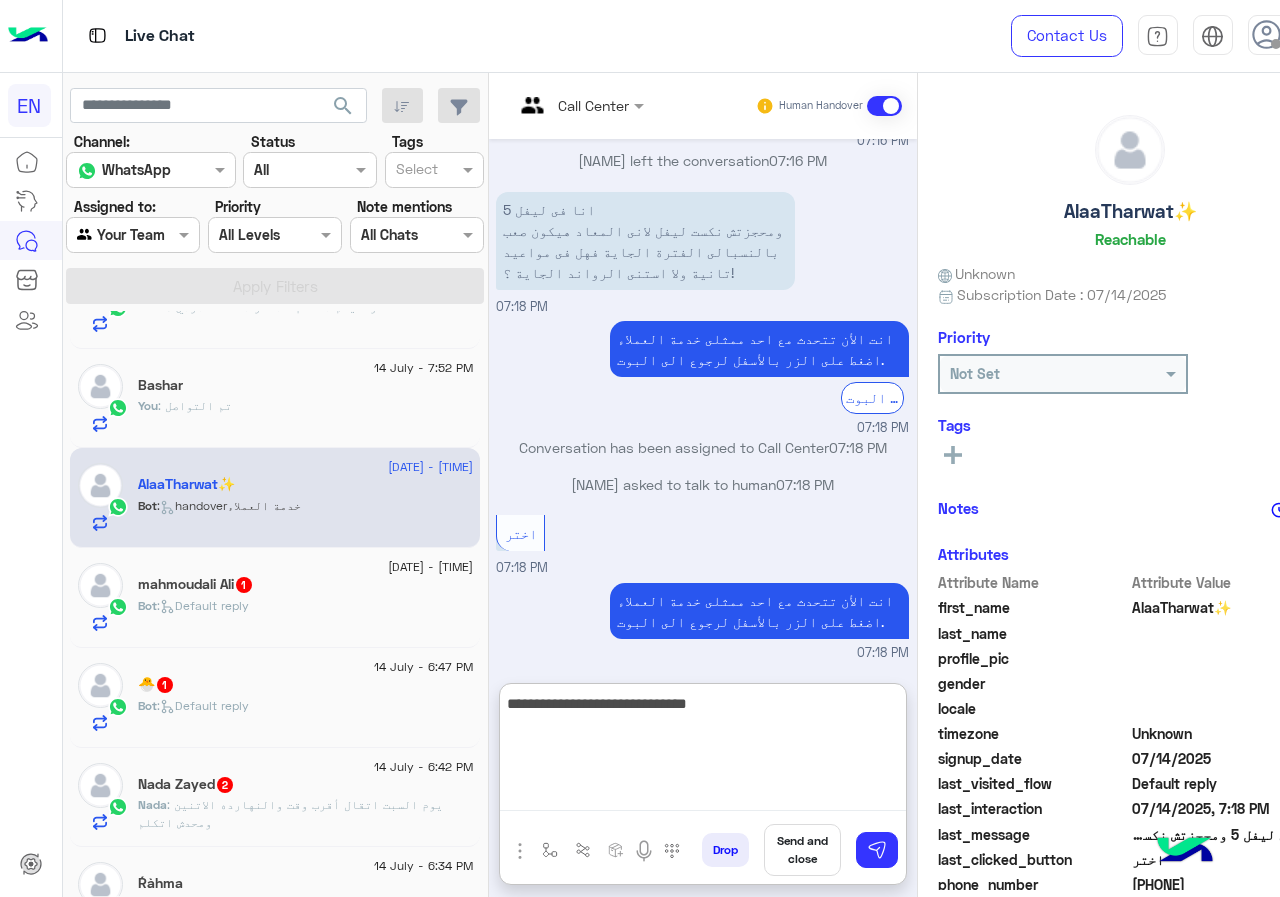 click on "**********" at bounding box center (703, 751) 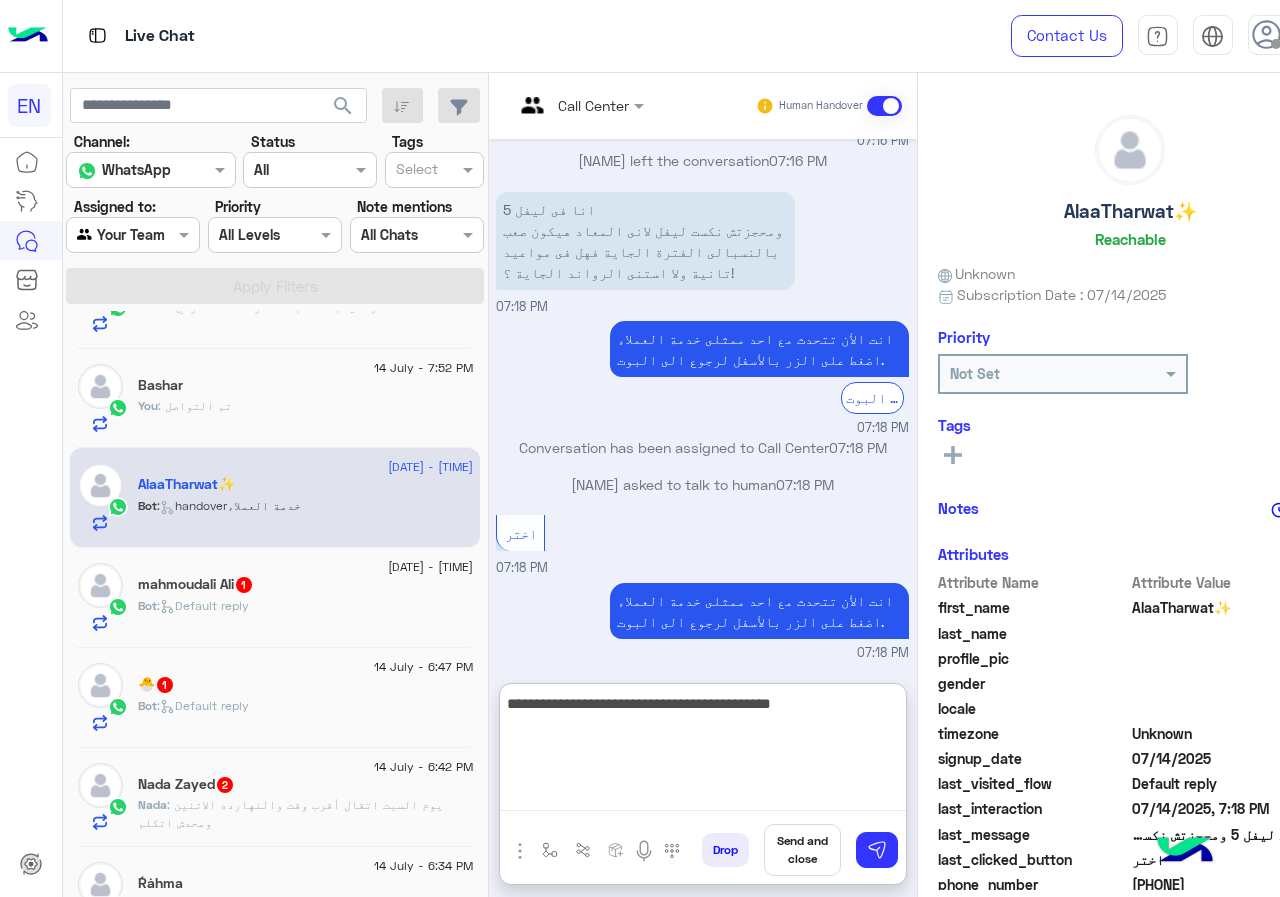 type on "**********" 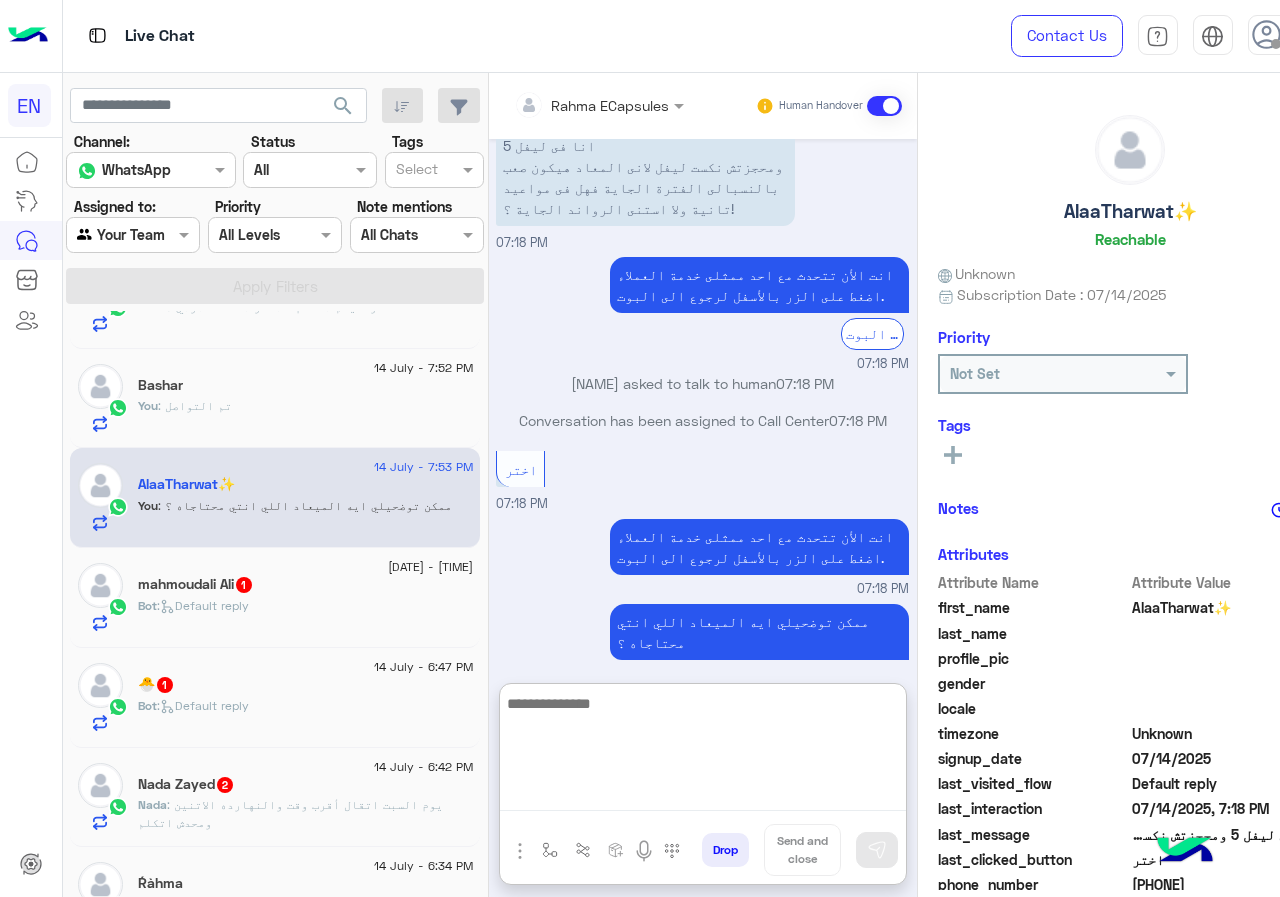 scroll, scrollTop: 884, scrollLeft: 0, axis: vertical 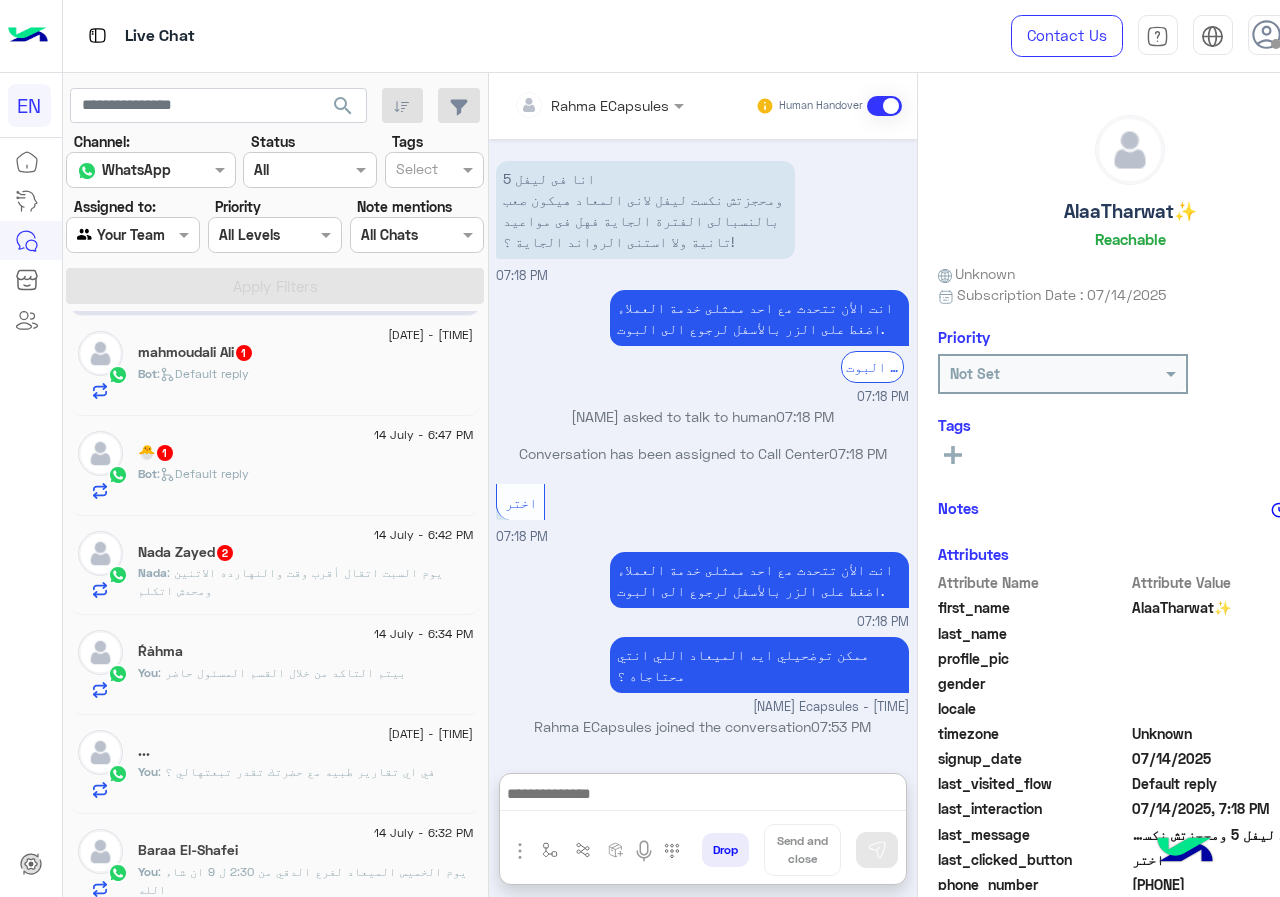 click on "Bot :   Default reply" 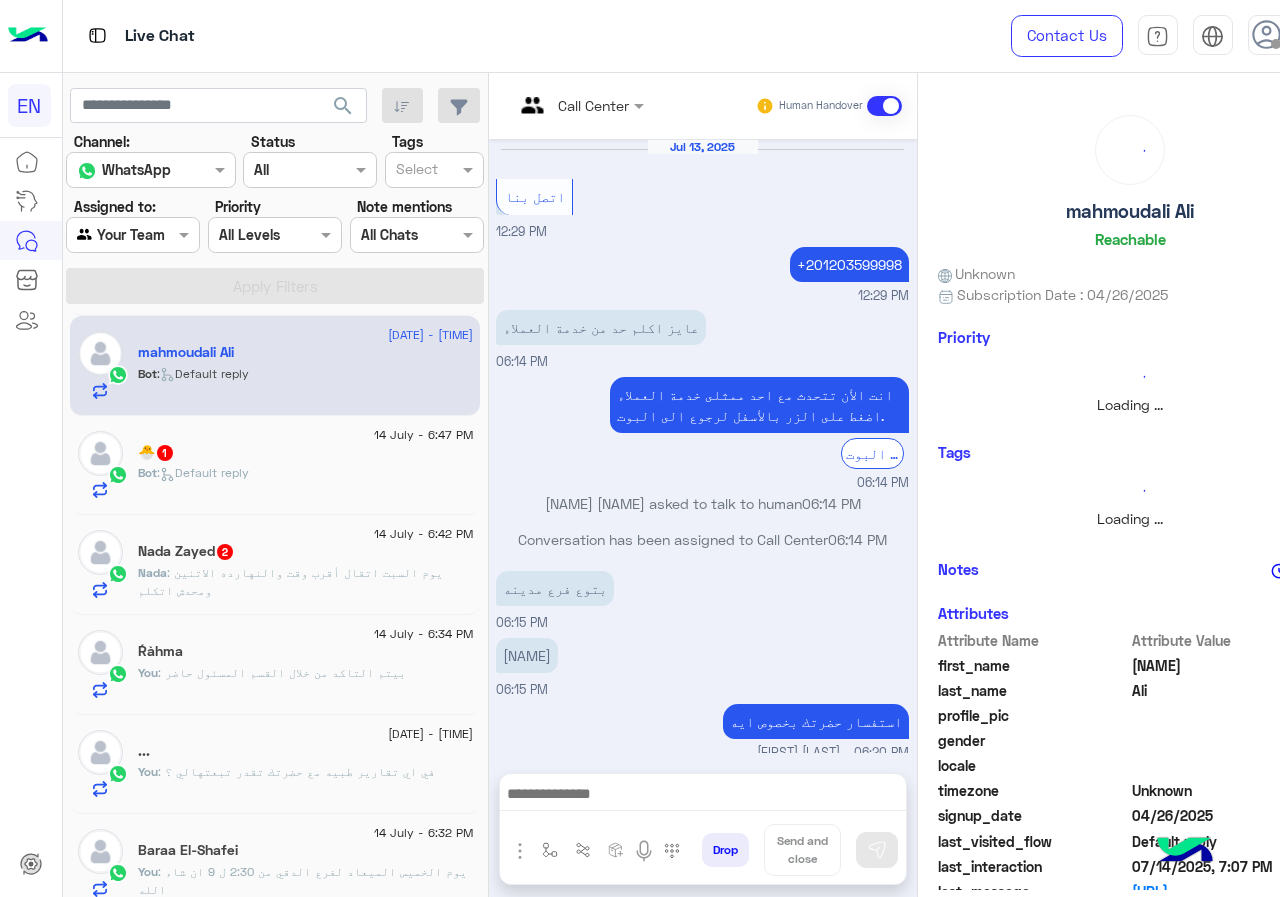 scroll, scrollTop: 811, scrollLeft: 0, axis: vertical 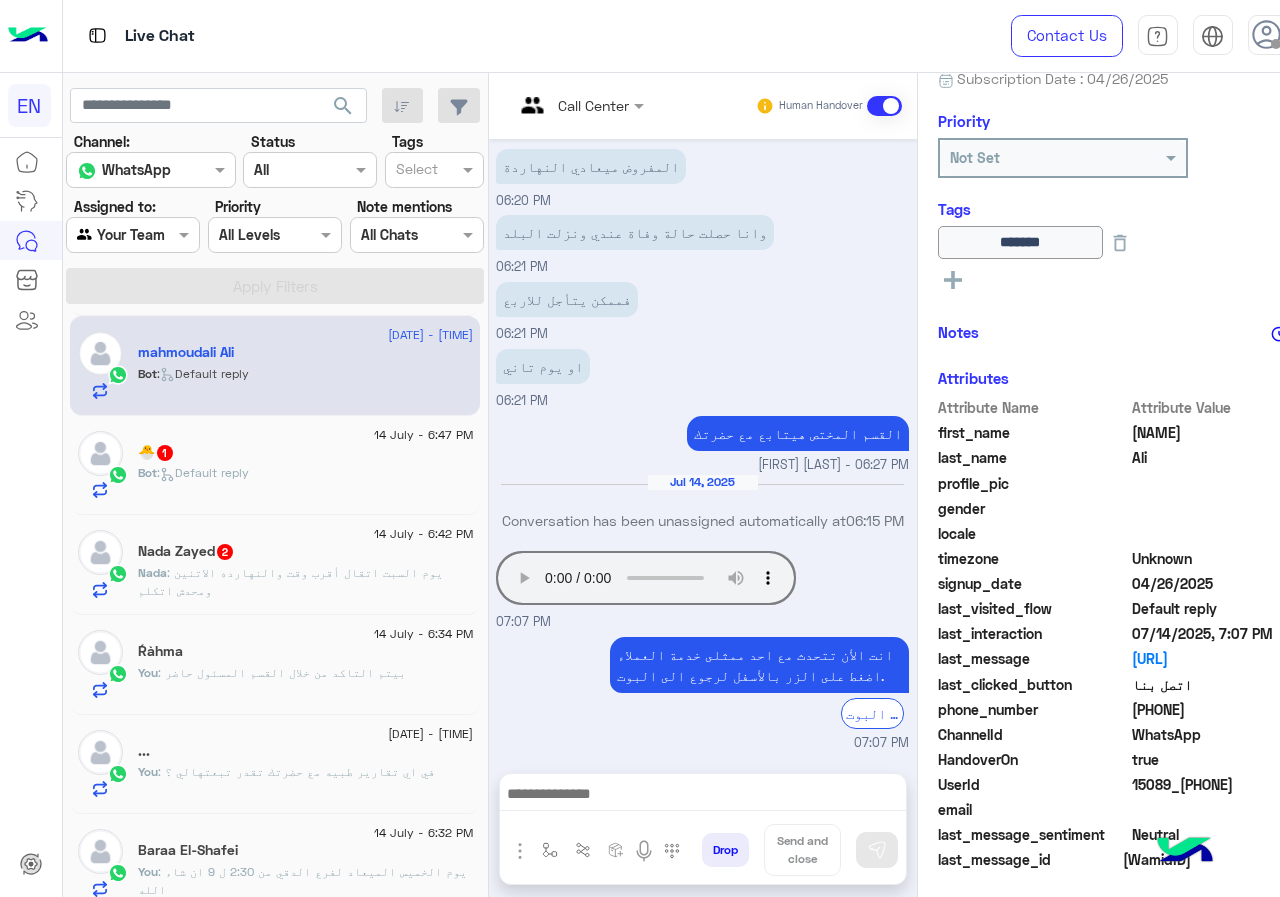 drag, startPoint x: 1134, startPoint y: 709, endPoint x: 1221, endPoint y: 708, distance: 87.005745 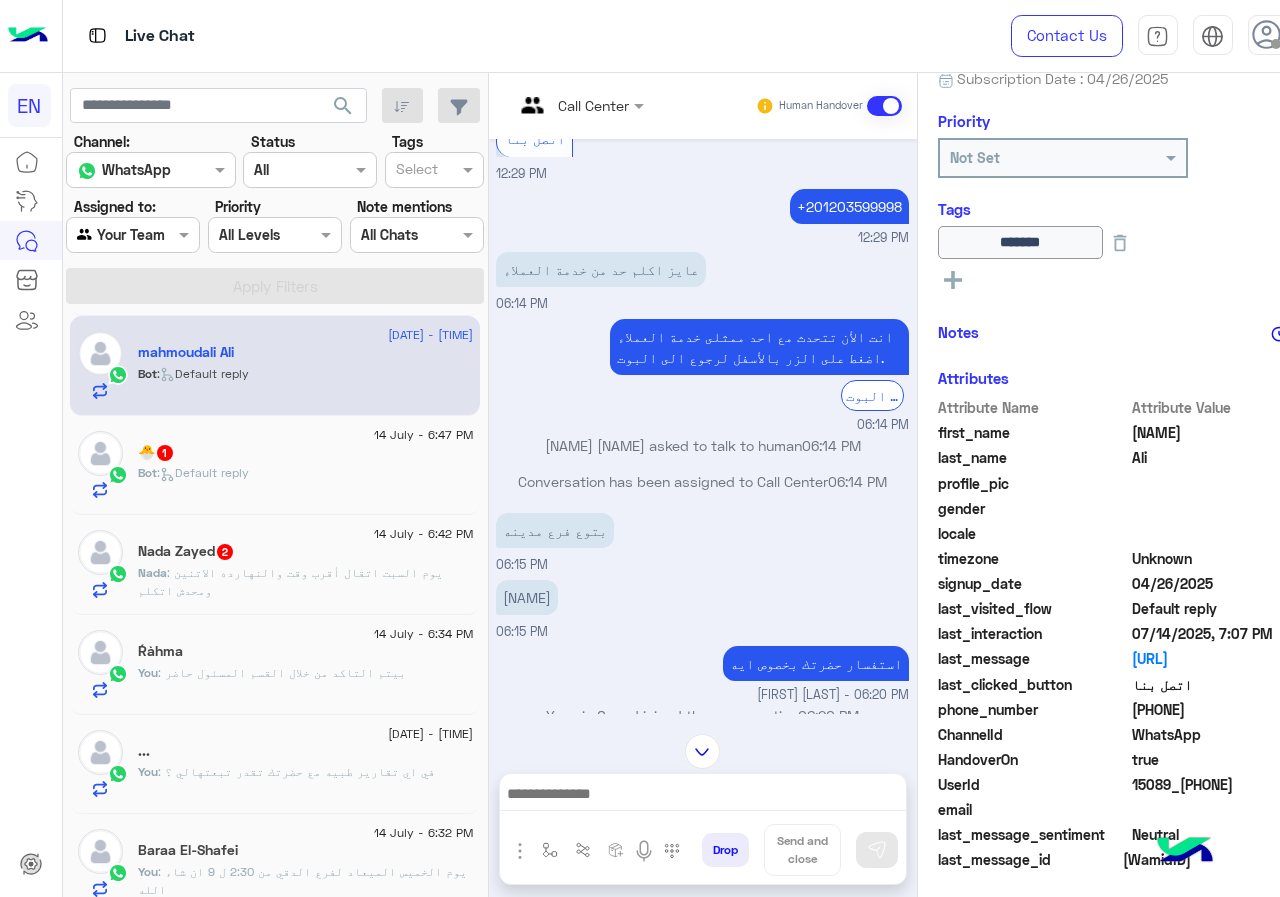 scroll, scrollTop: 0, scrollLeft: 0, axis: both 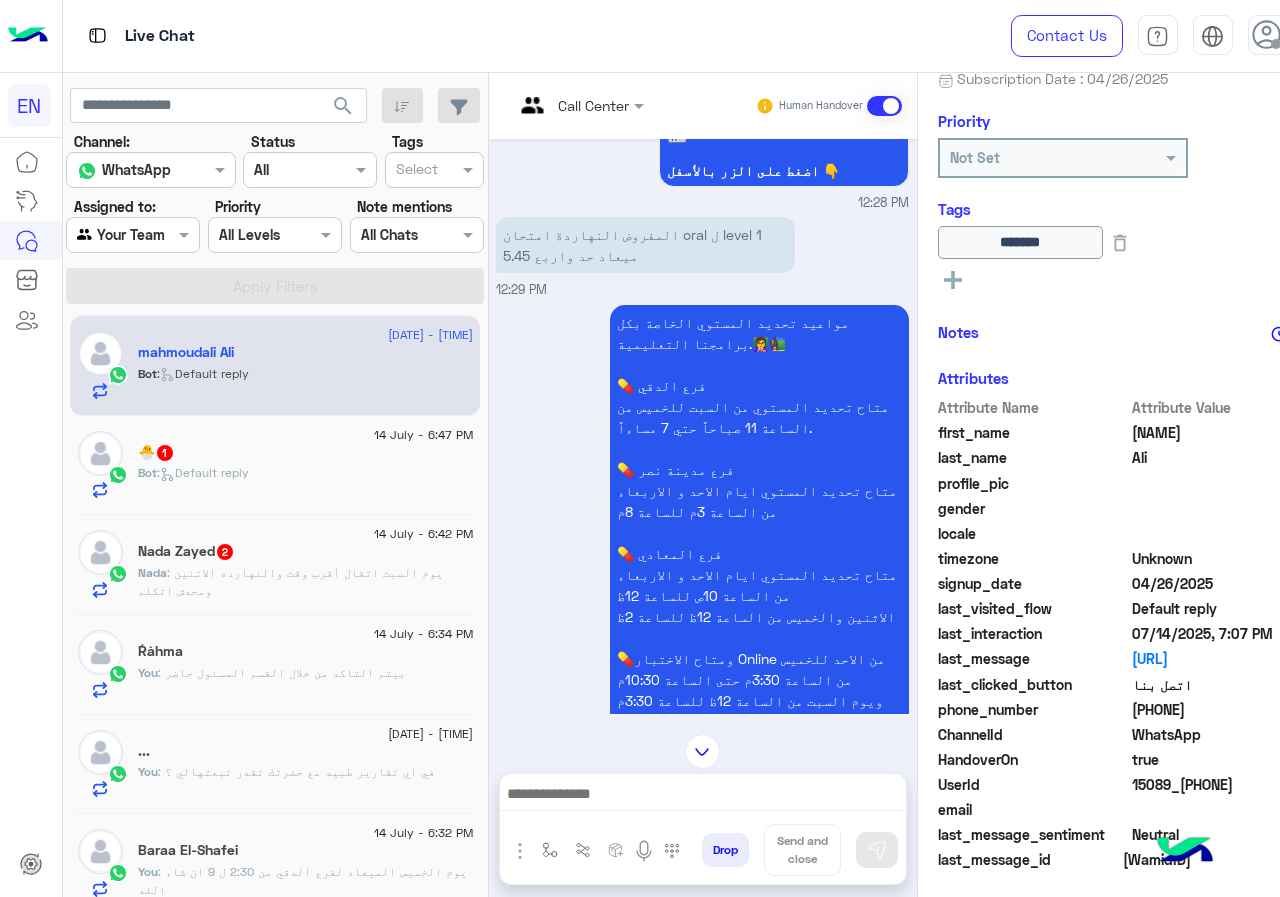 click at bounding box center (702, 751) 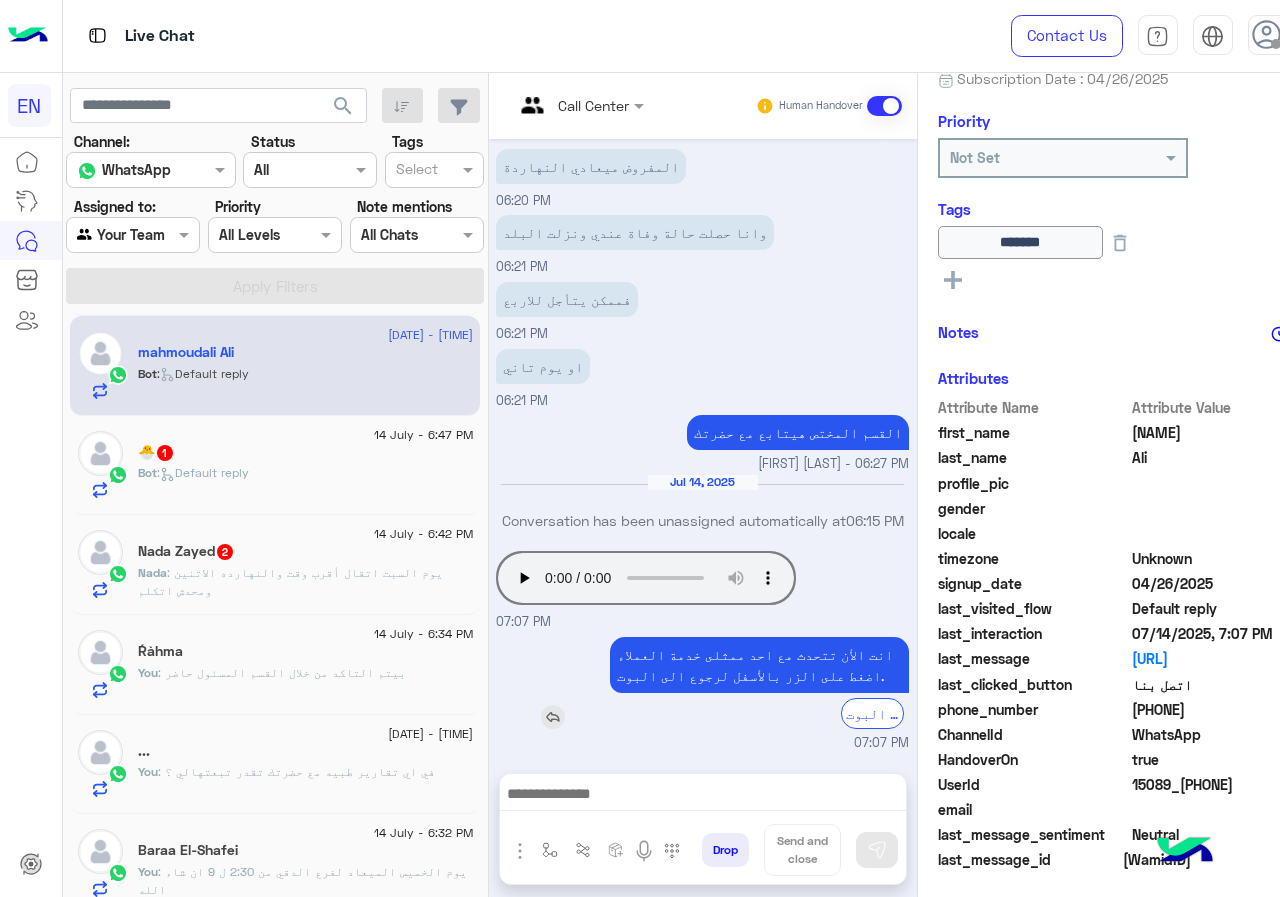 scroll, scrollTop: 2958, scrollLeft: 0, axis: vertical 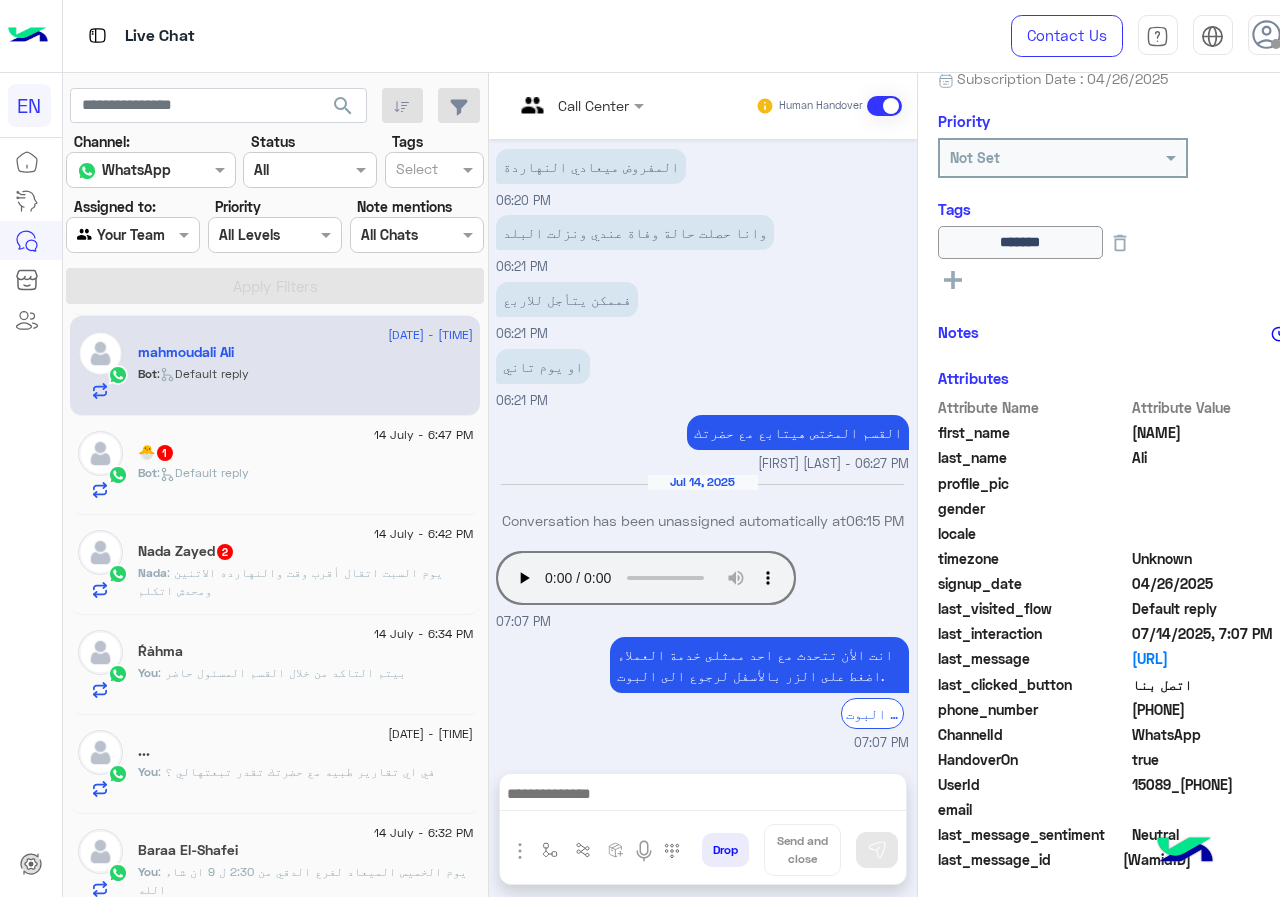 click on "Drop   Send and close" at bounding box center [703, 829] 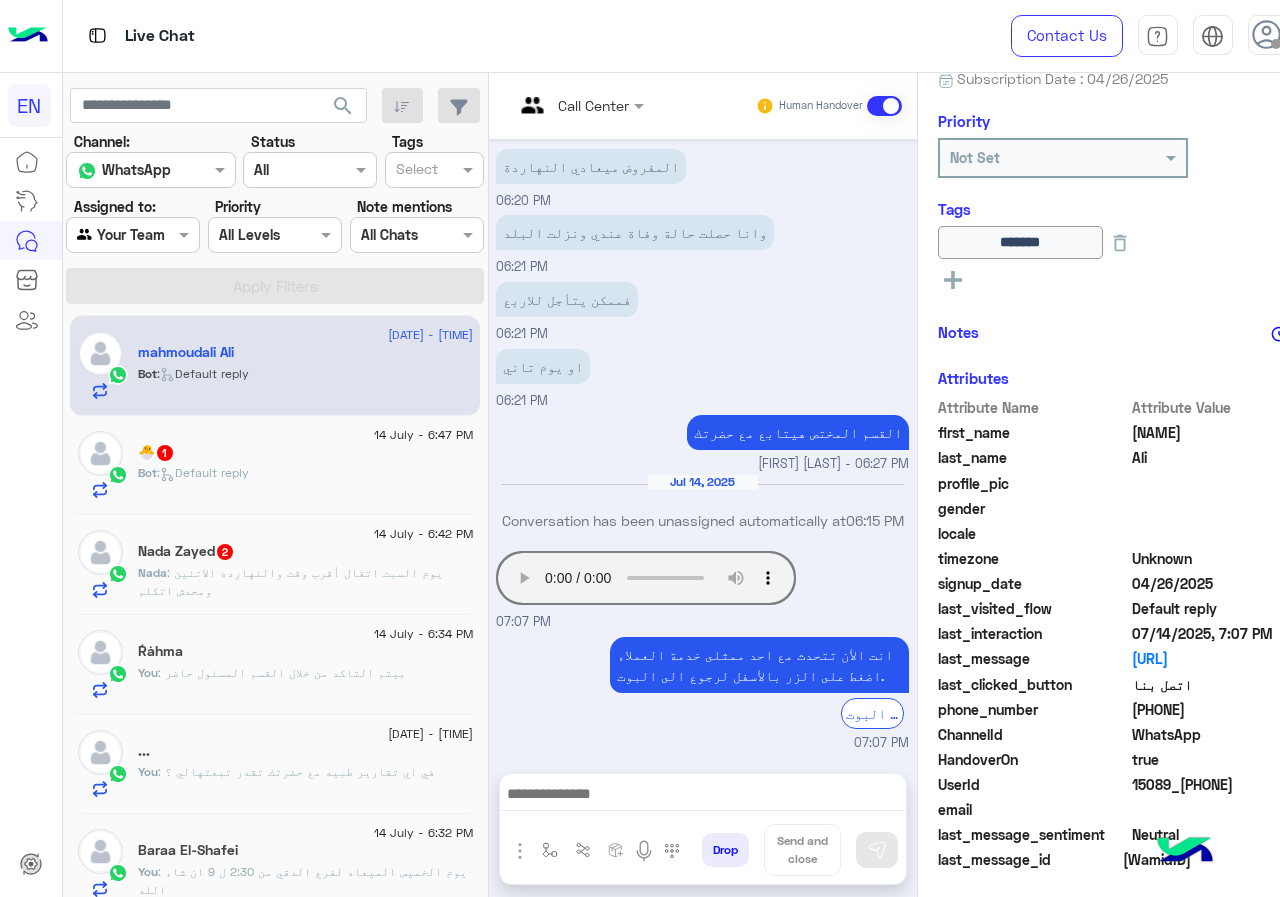 click at bounding box center (703, 799) 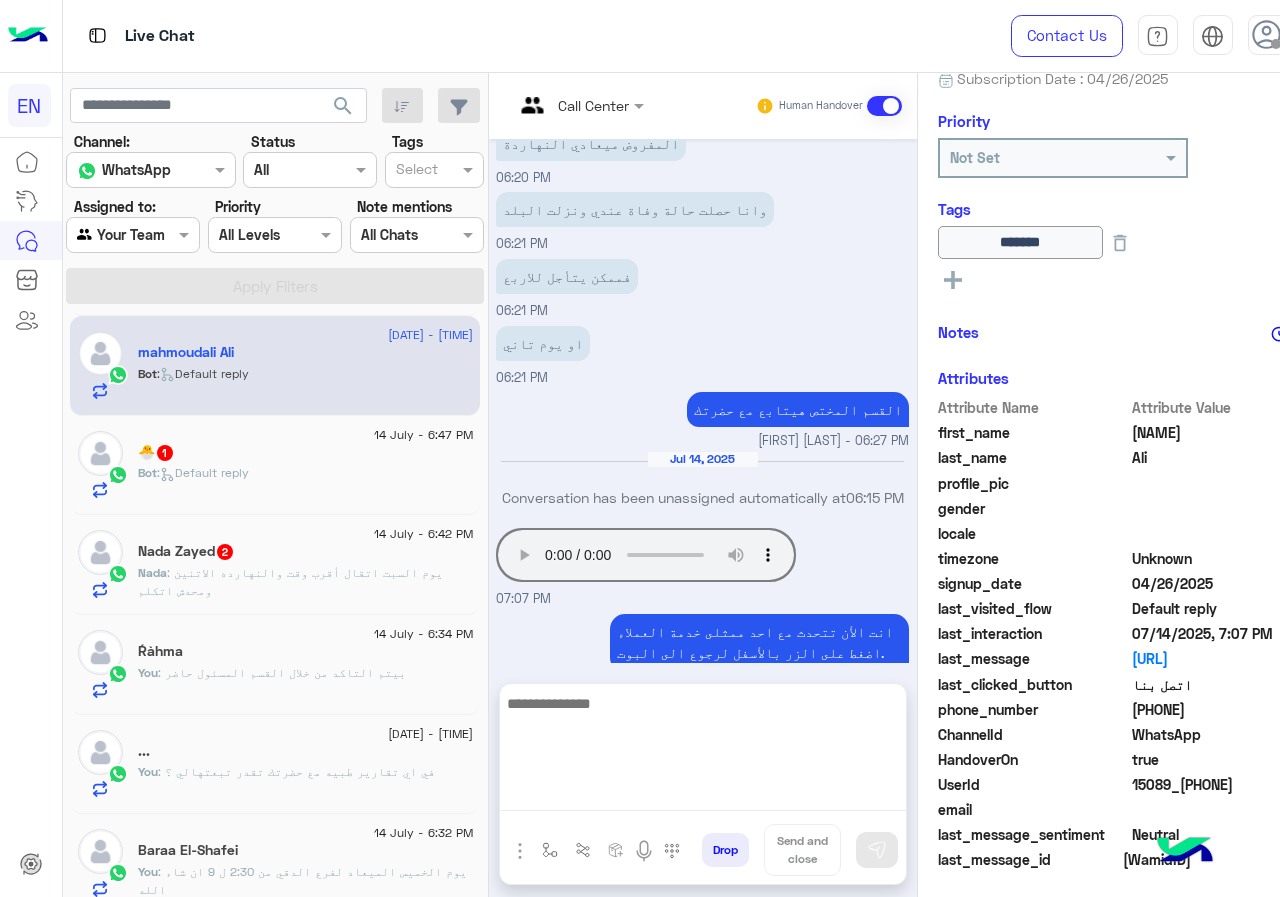 click at bounding box center (703, 751) 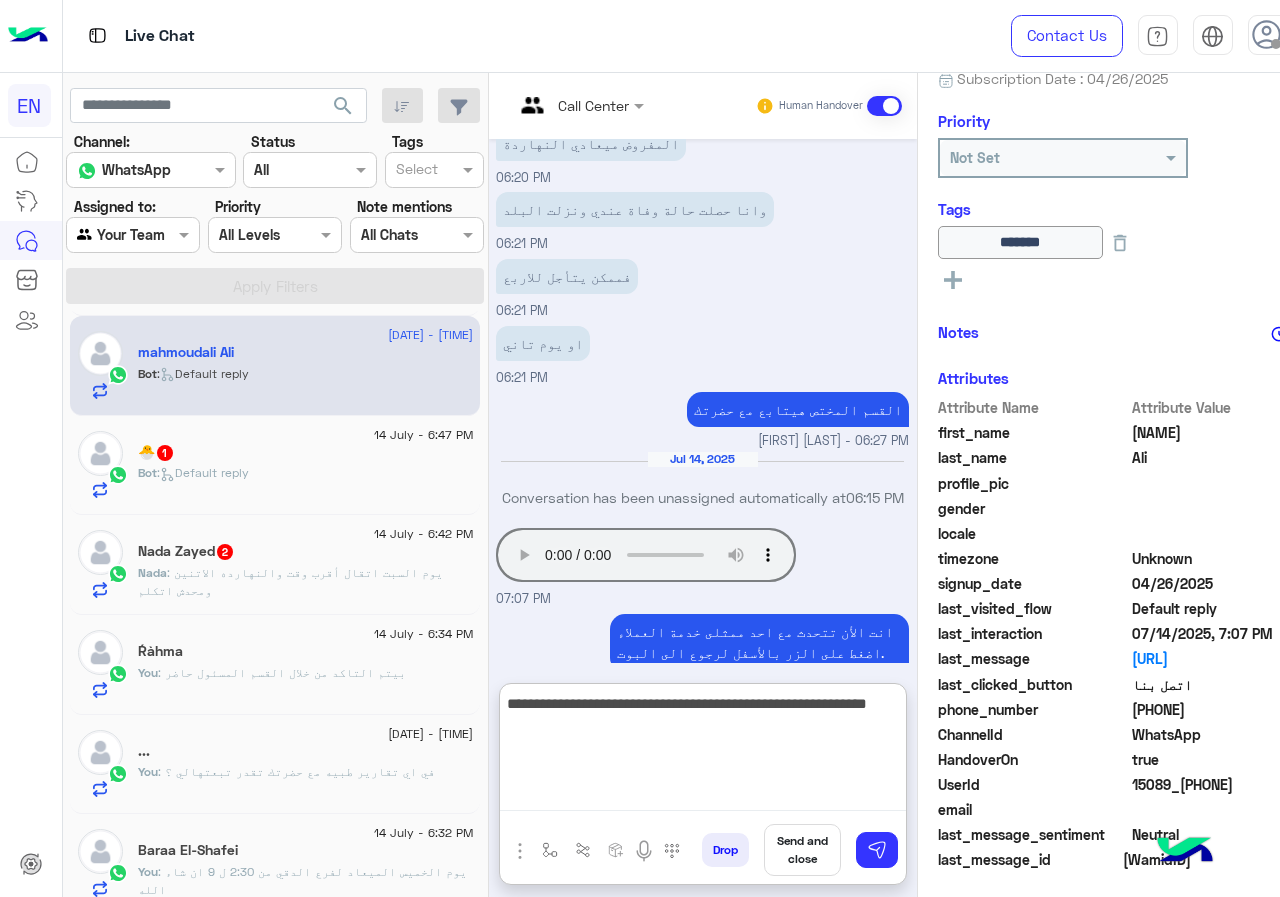 type on "**********" 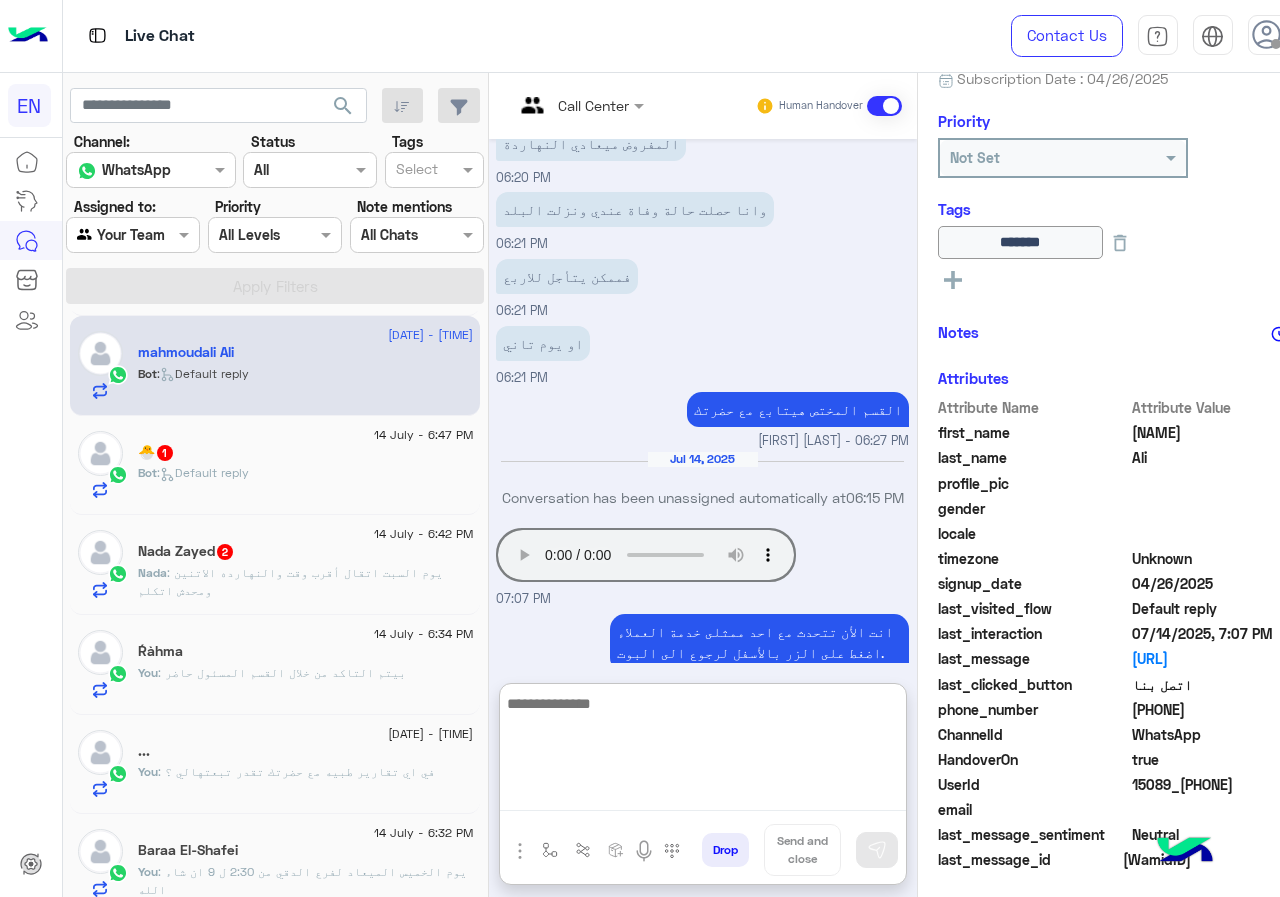 scroll, scrollTop: 3134, scrollLeft: 0, axis: vertical 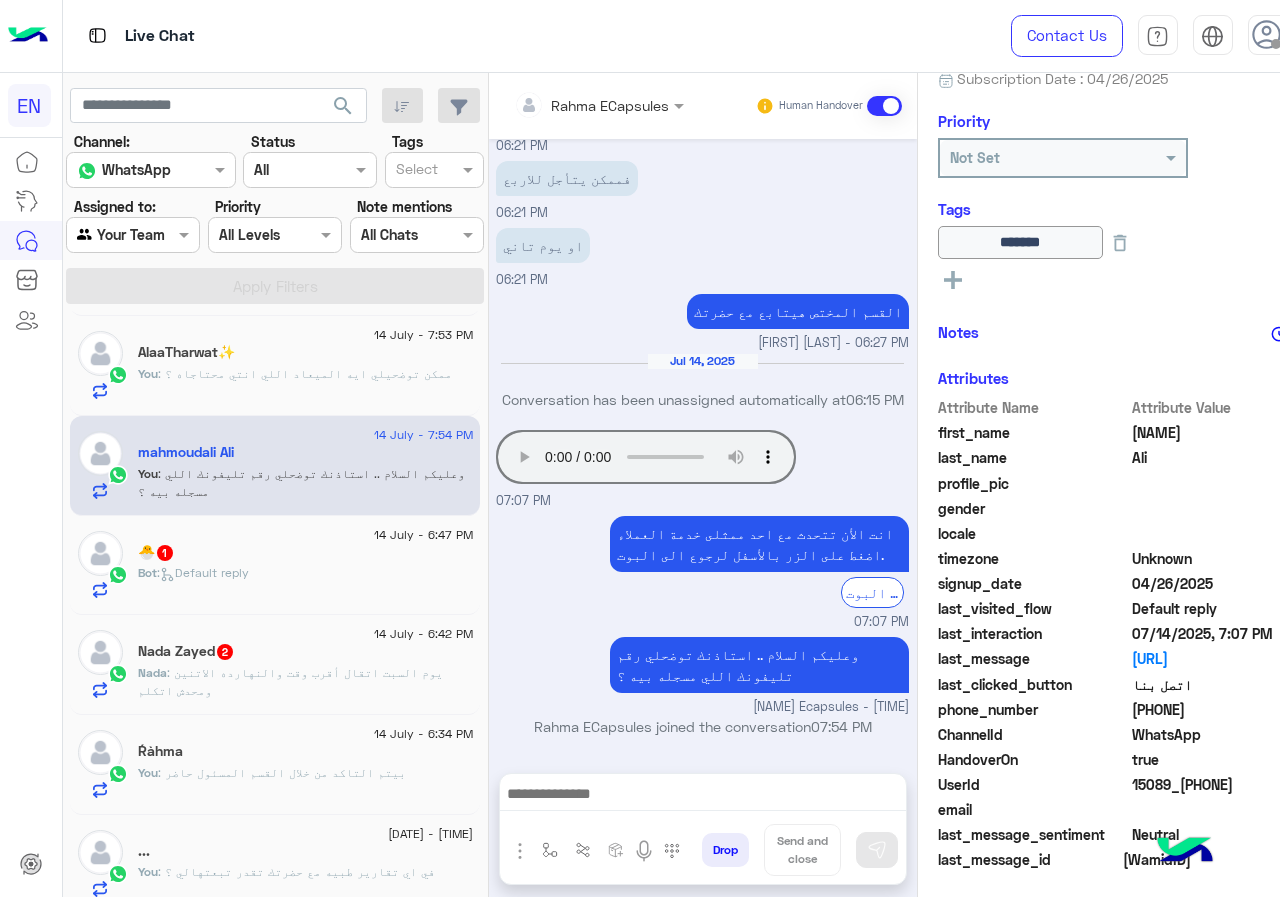click on ":   Default reply" 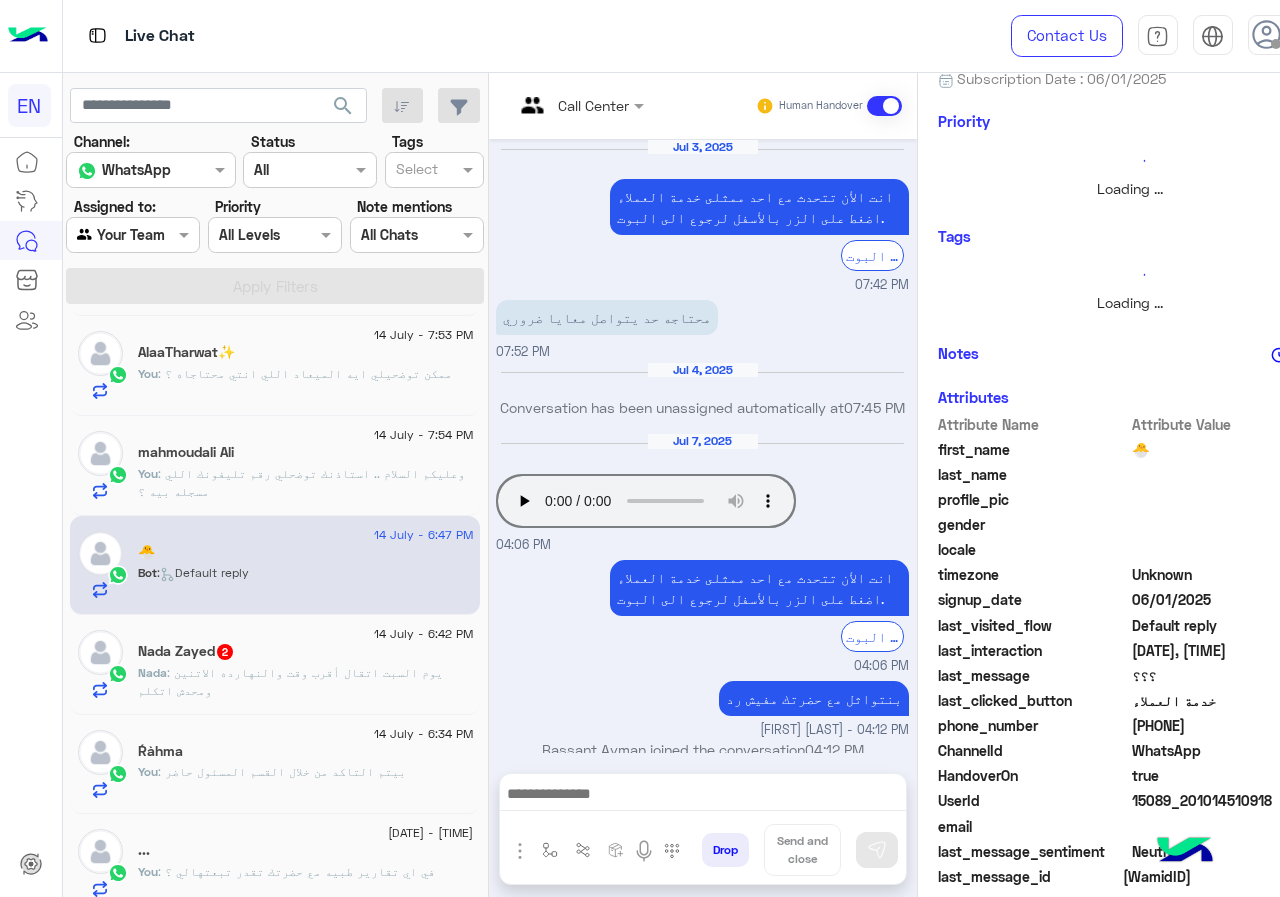 scroll, scrollTop: 998, scrollLeft: 0, axis: vertical 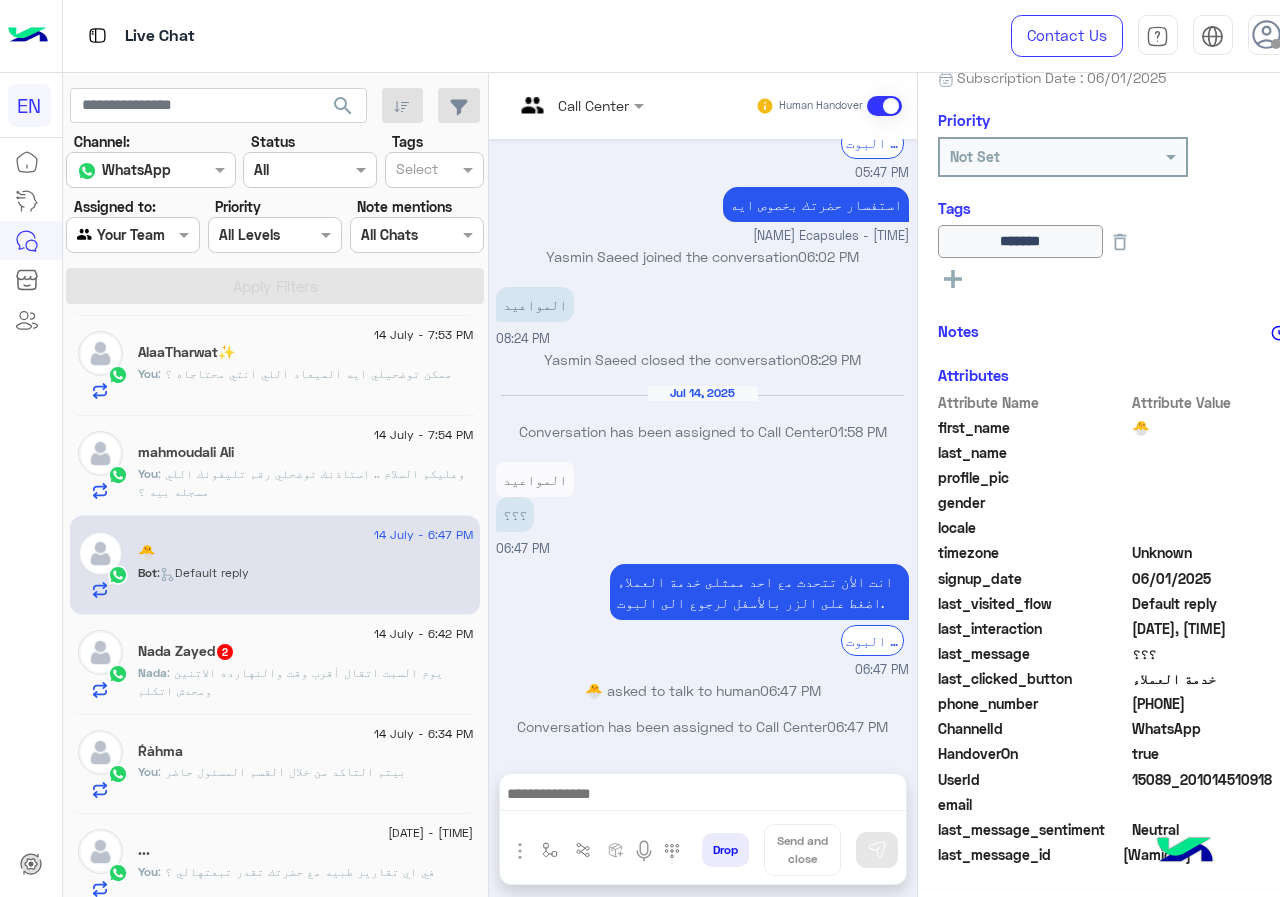 drag, startPoint x: 1133, startPoint y: 701, endPoint x: 1264, endPoint y: 714, distance: 131.64346 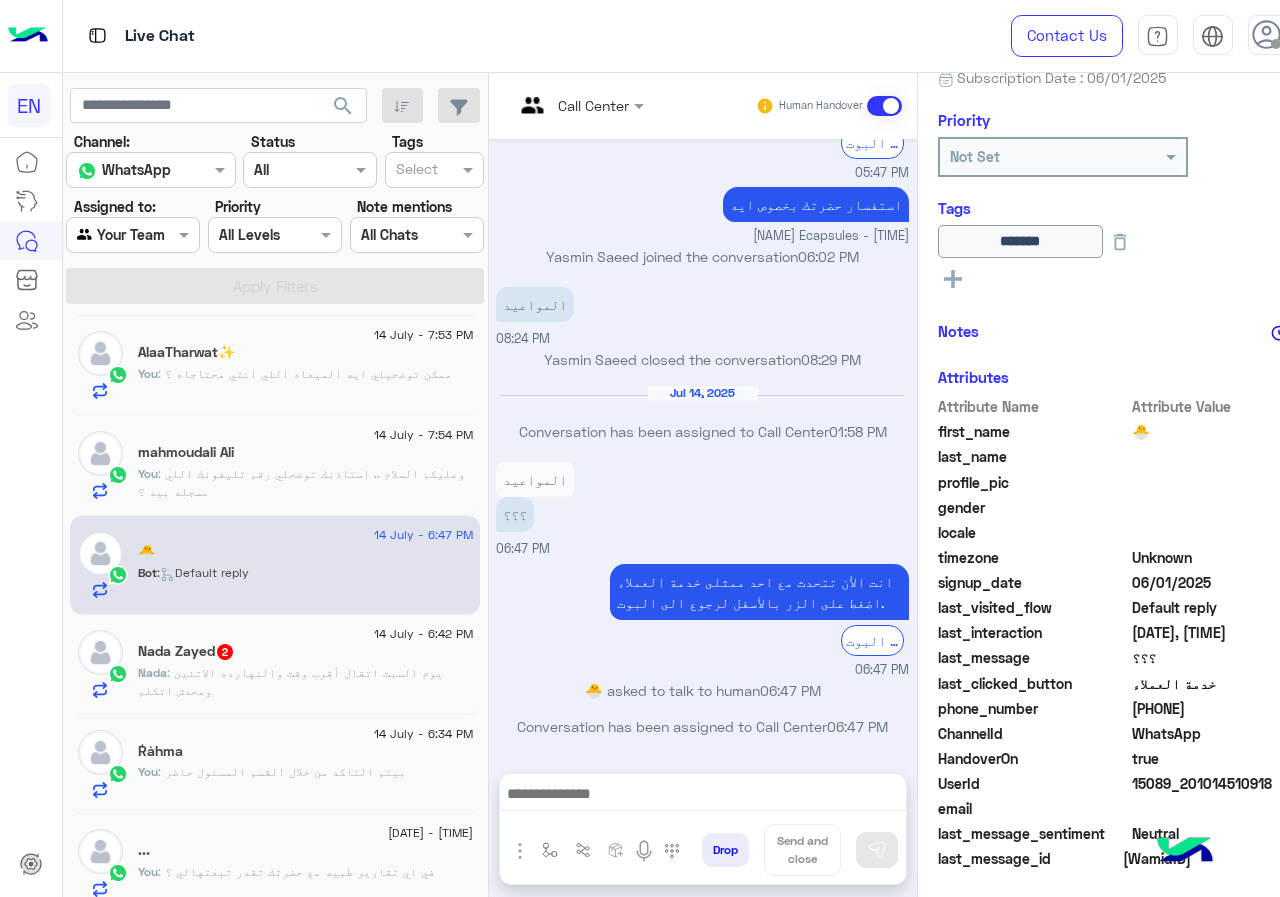 scroll, scrollTop: 221, scrollLeft: 0, axis: vertical 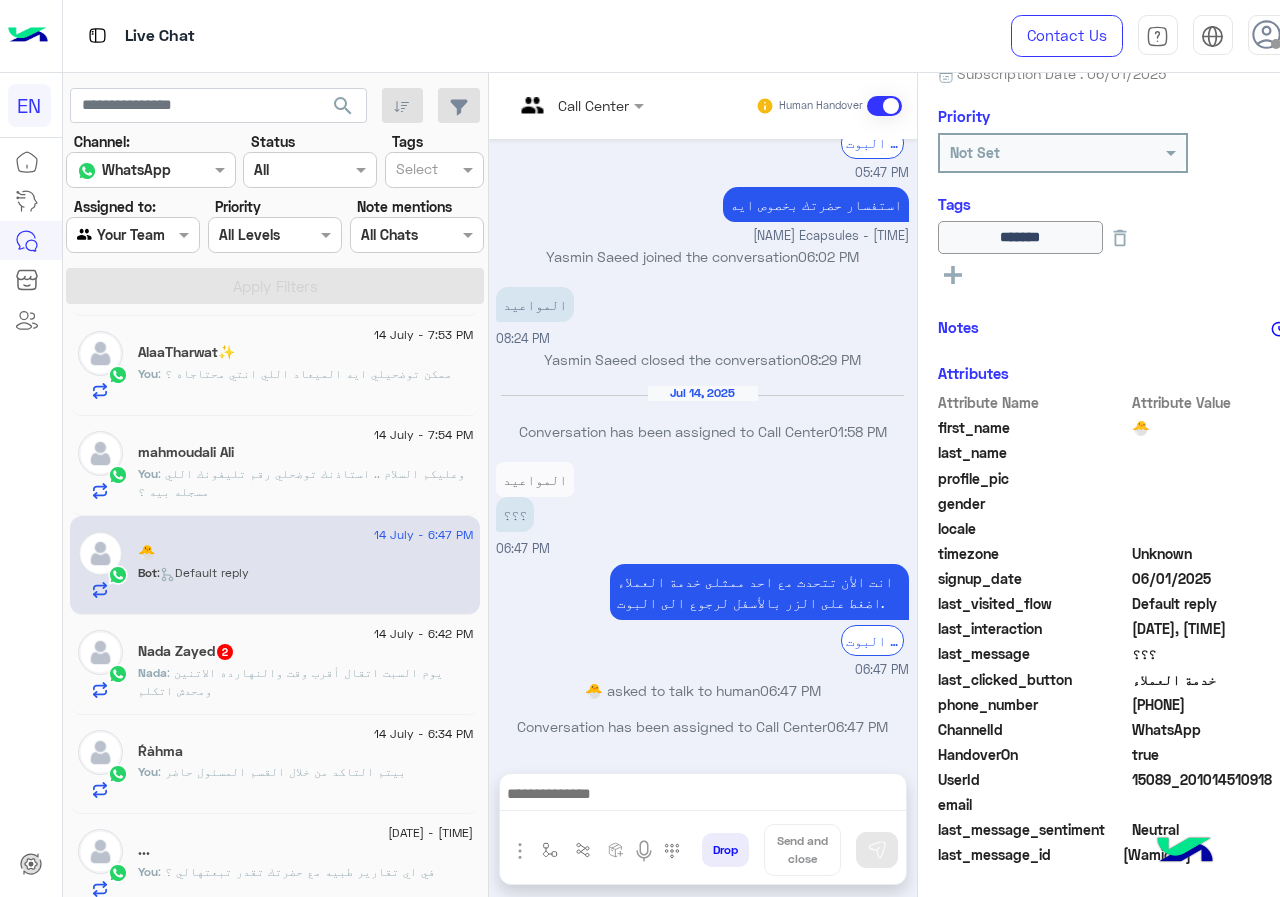 copy on "[PHONE]" 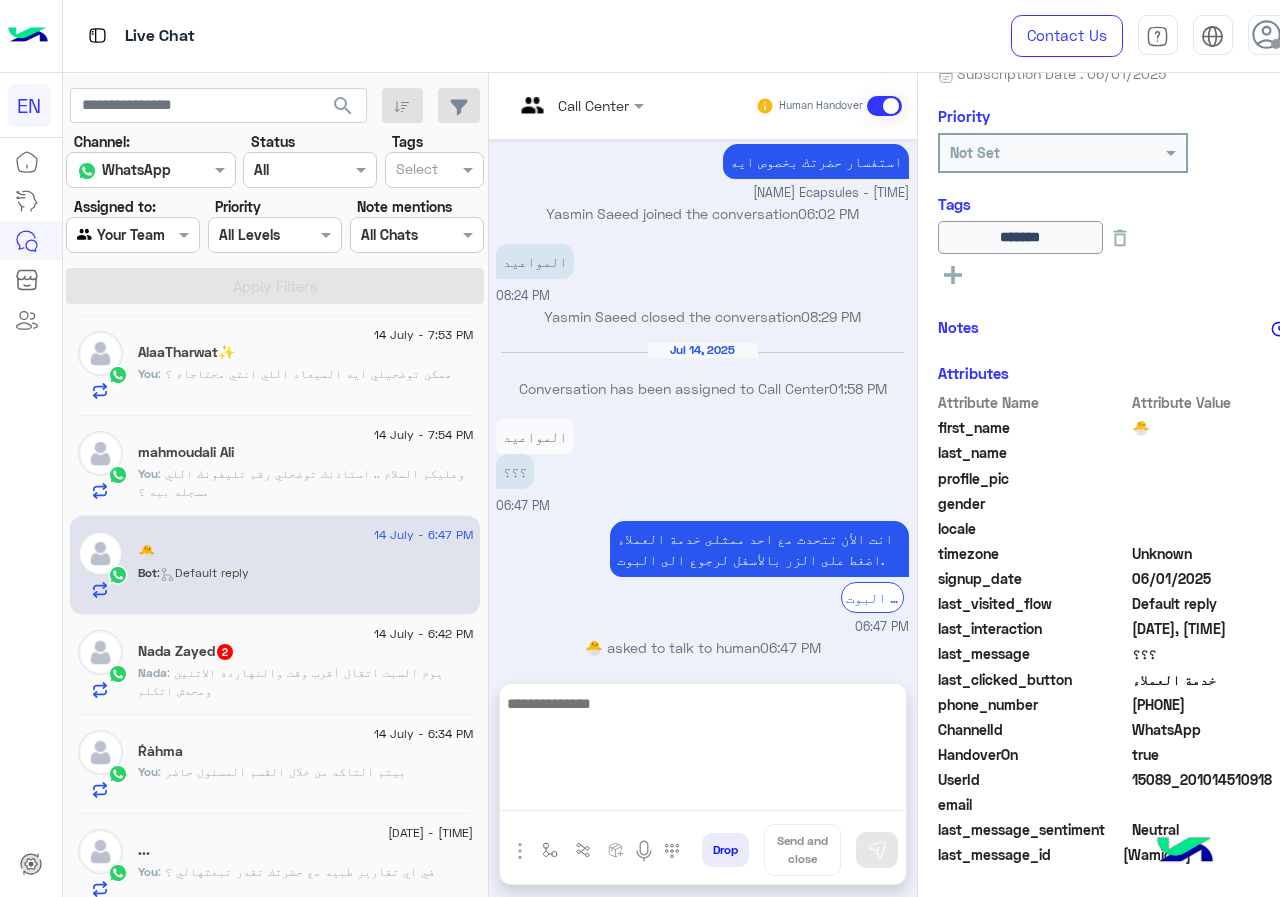 click at bounding box center [703, 751] 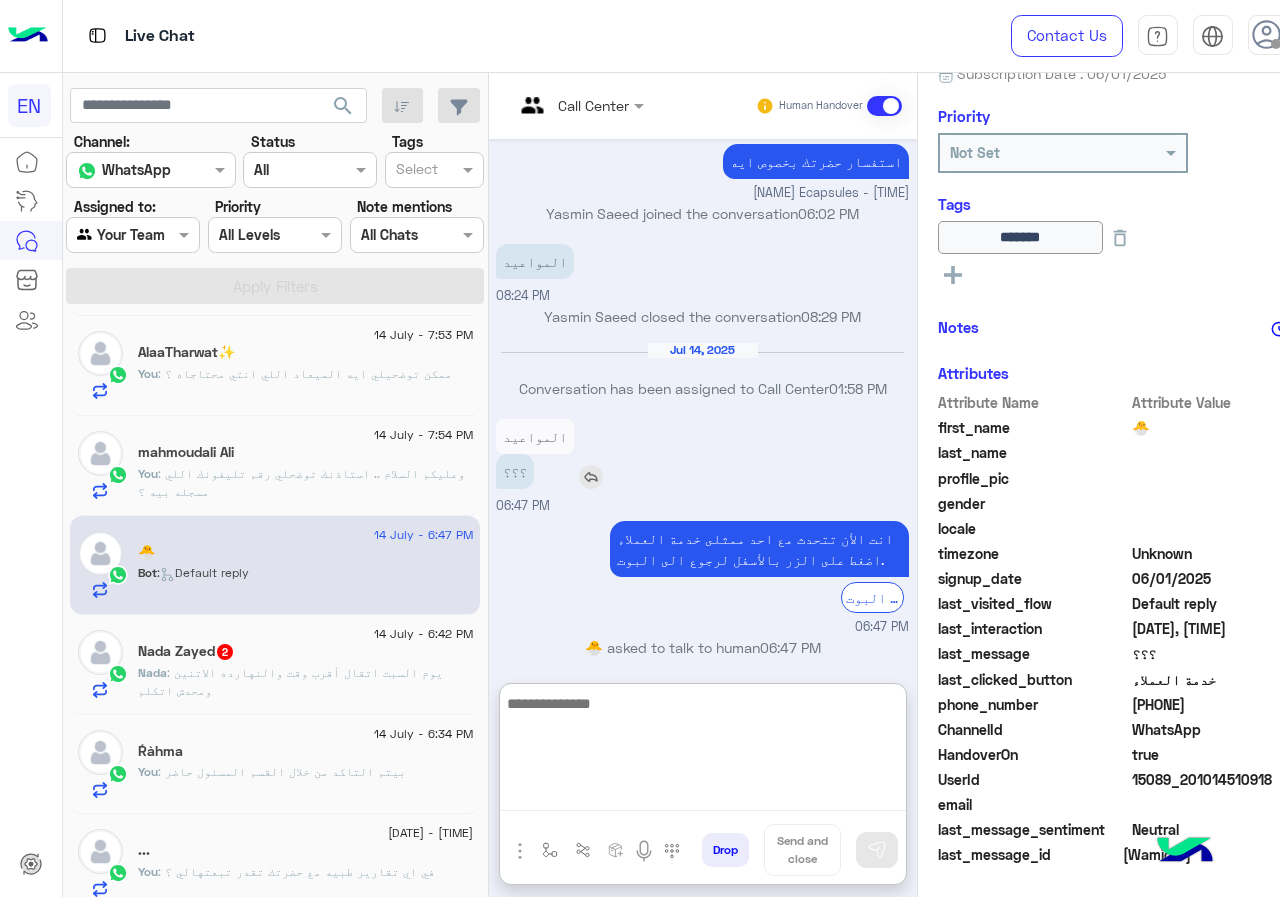 scroll, scrollTop: 1088, scrollLeft: 0, axis: vertical 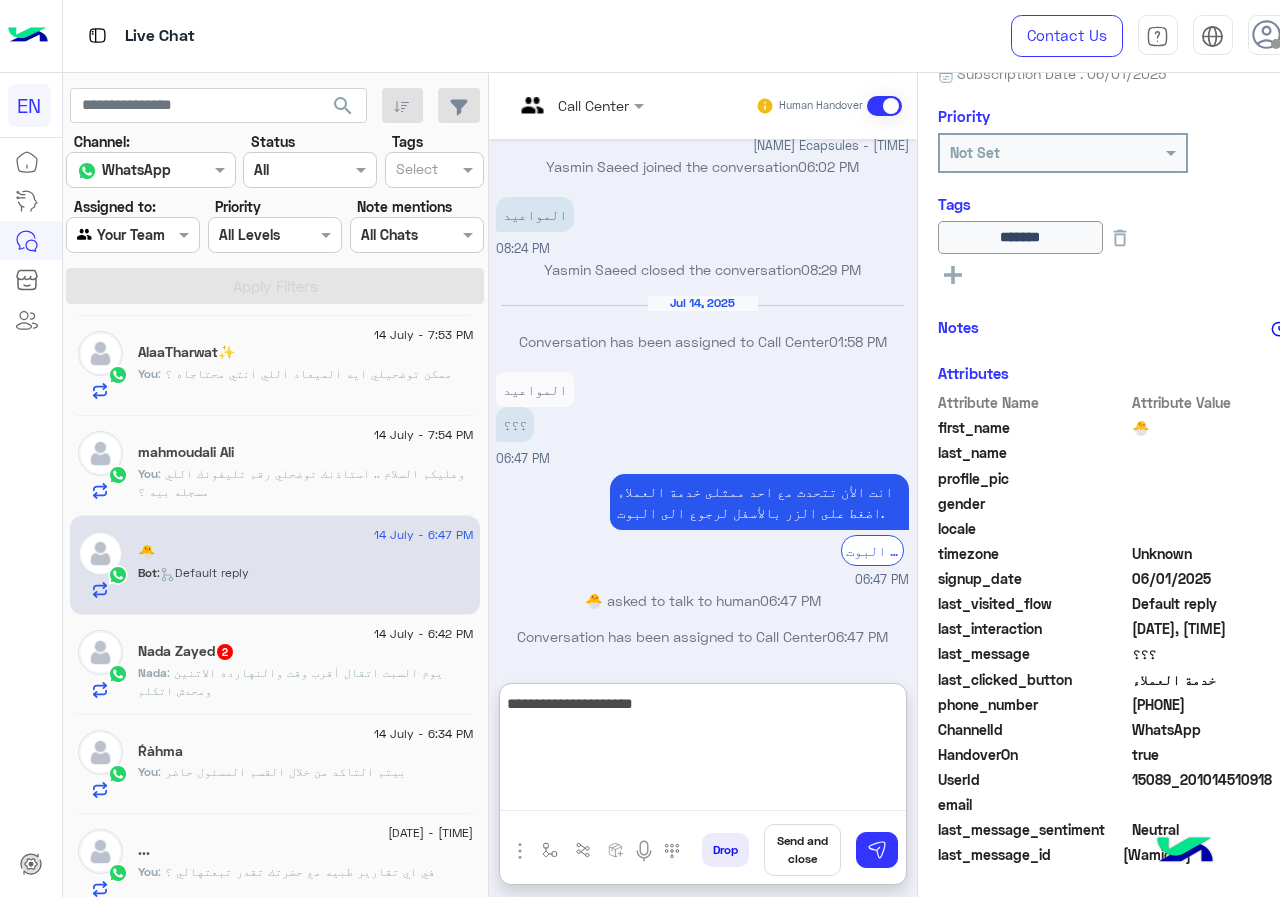 type on "**********" 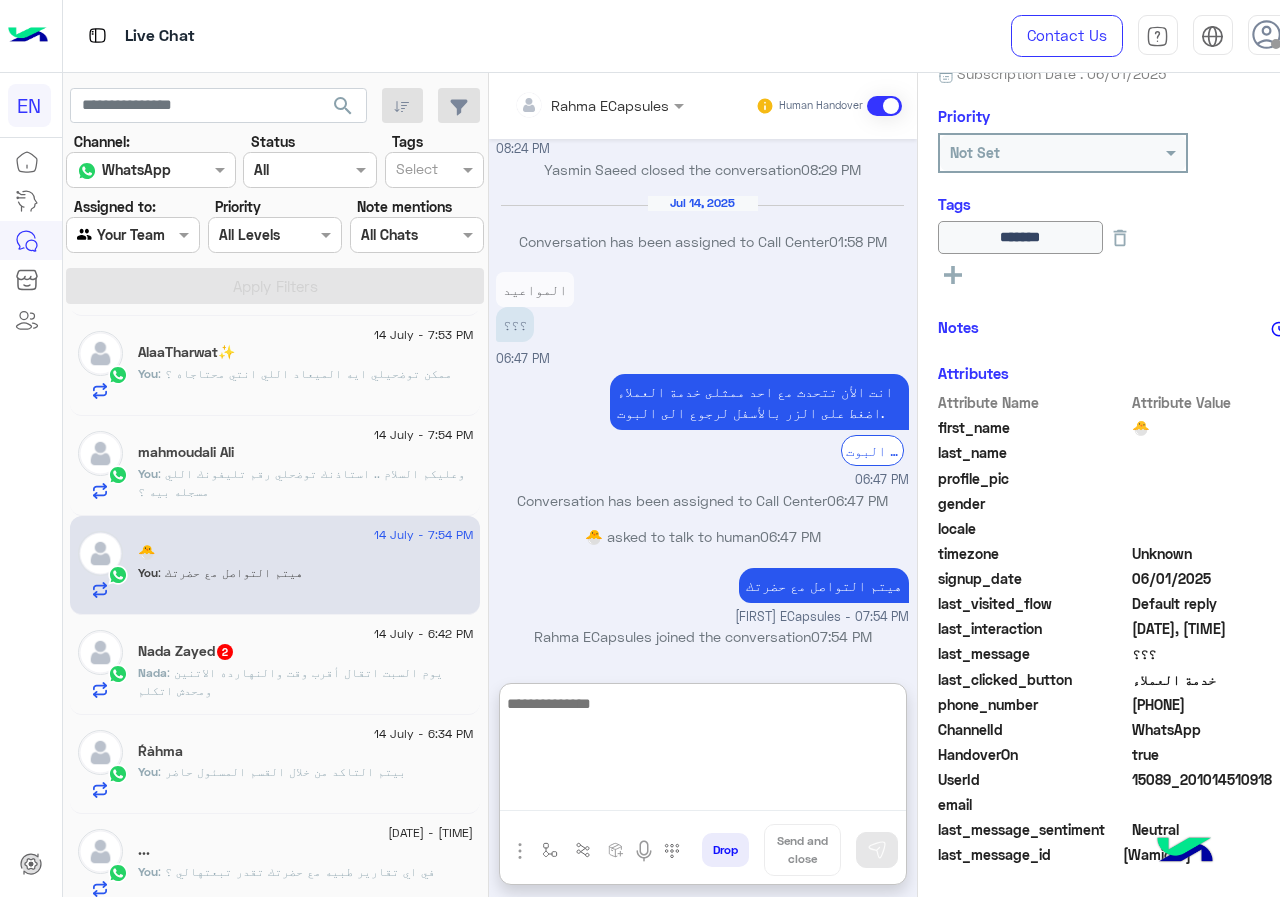scroll, scrollTop: 1188, scrollLeft: 0, axis: vertical 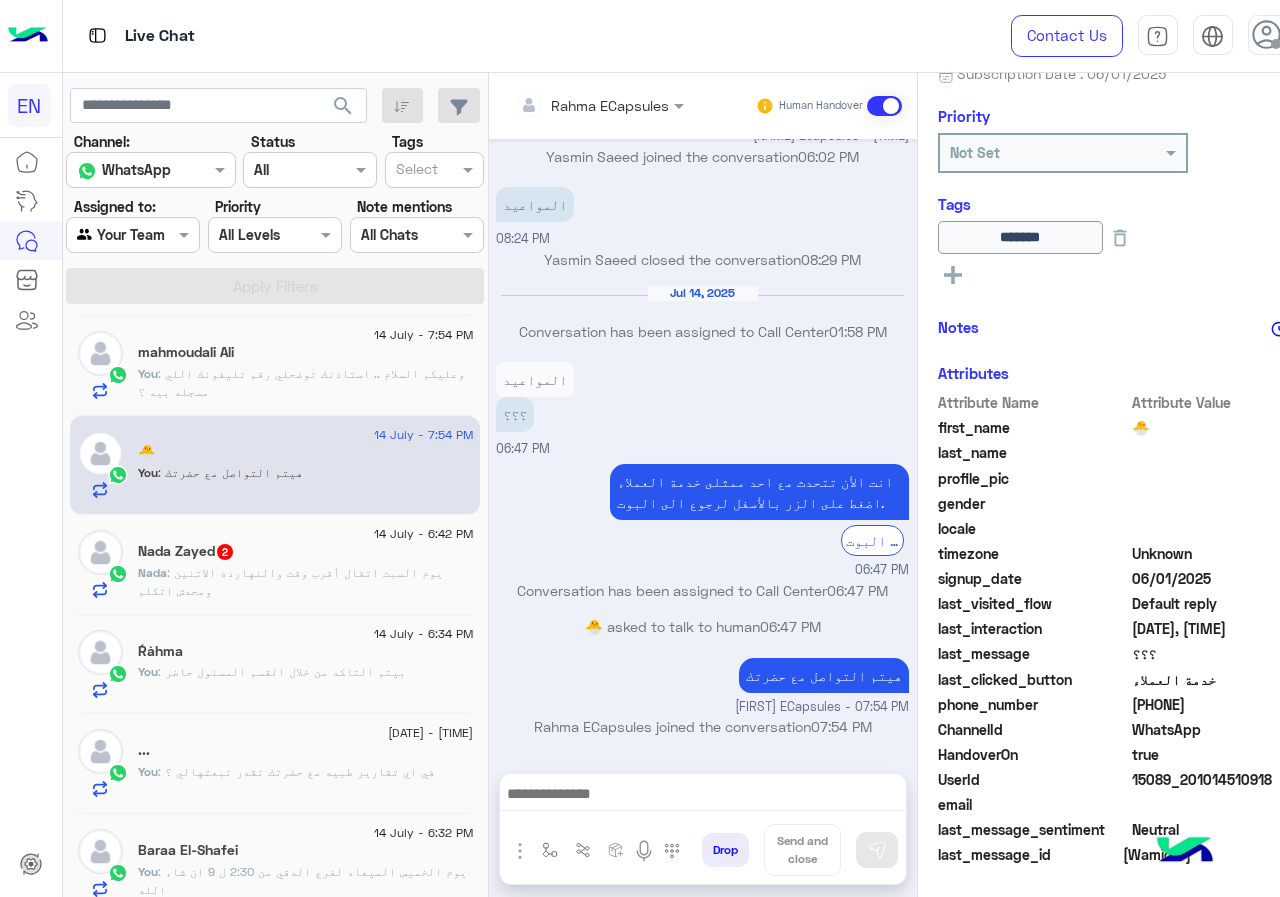 click on "[FIRST] [LAST] 2" 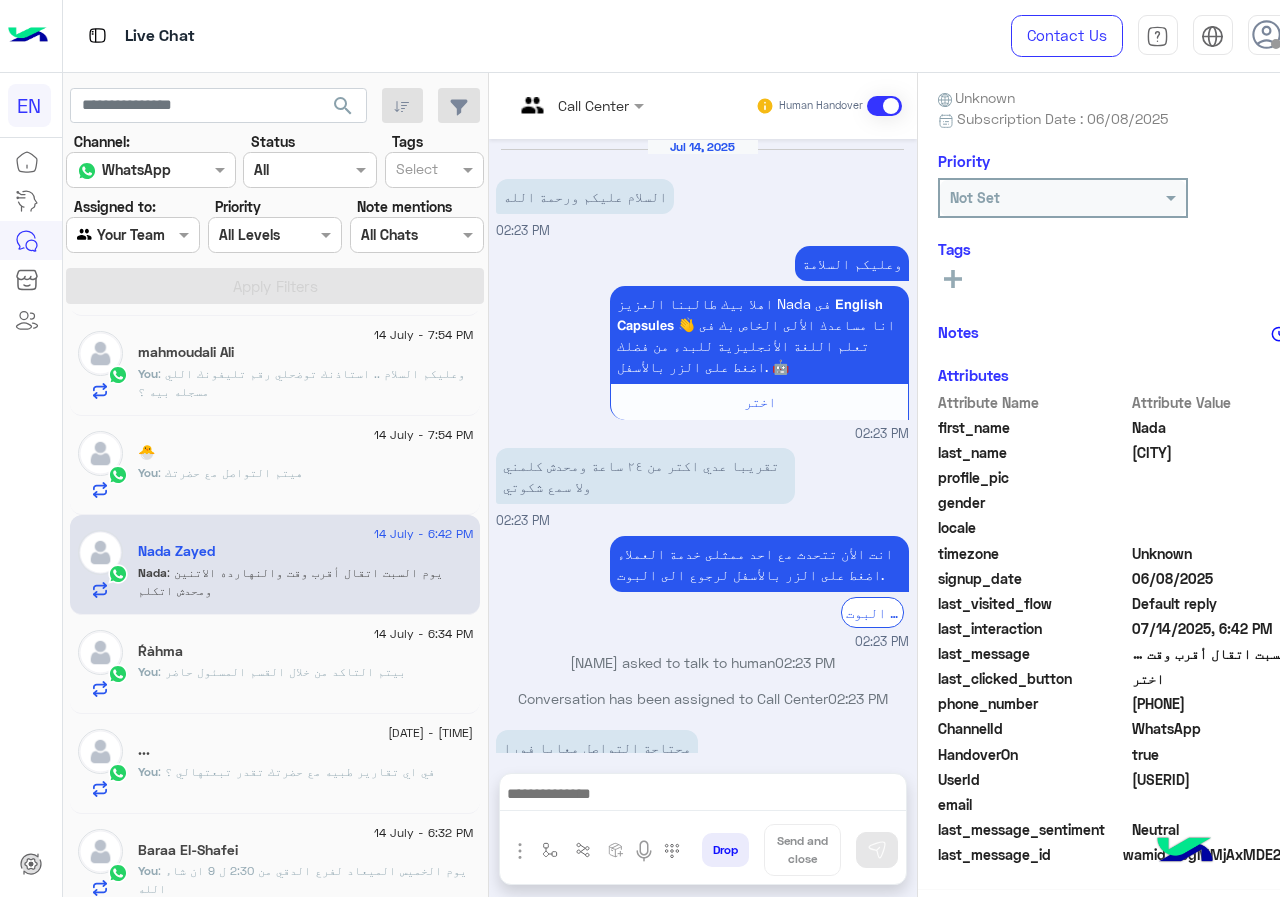 scroll, scrollTop: 176, scrollLeft: 0, axis: vertical 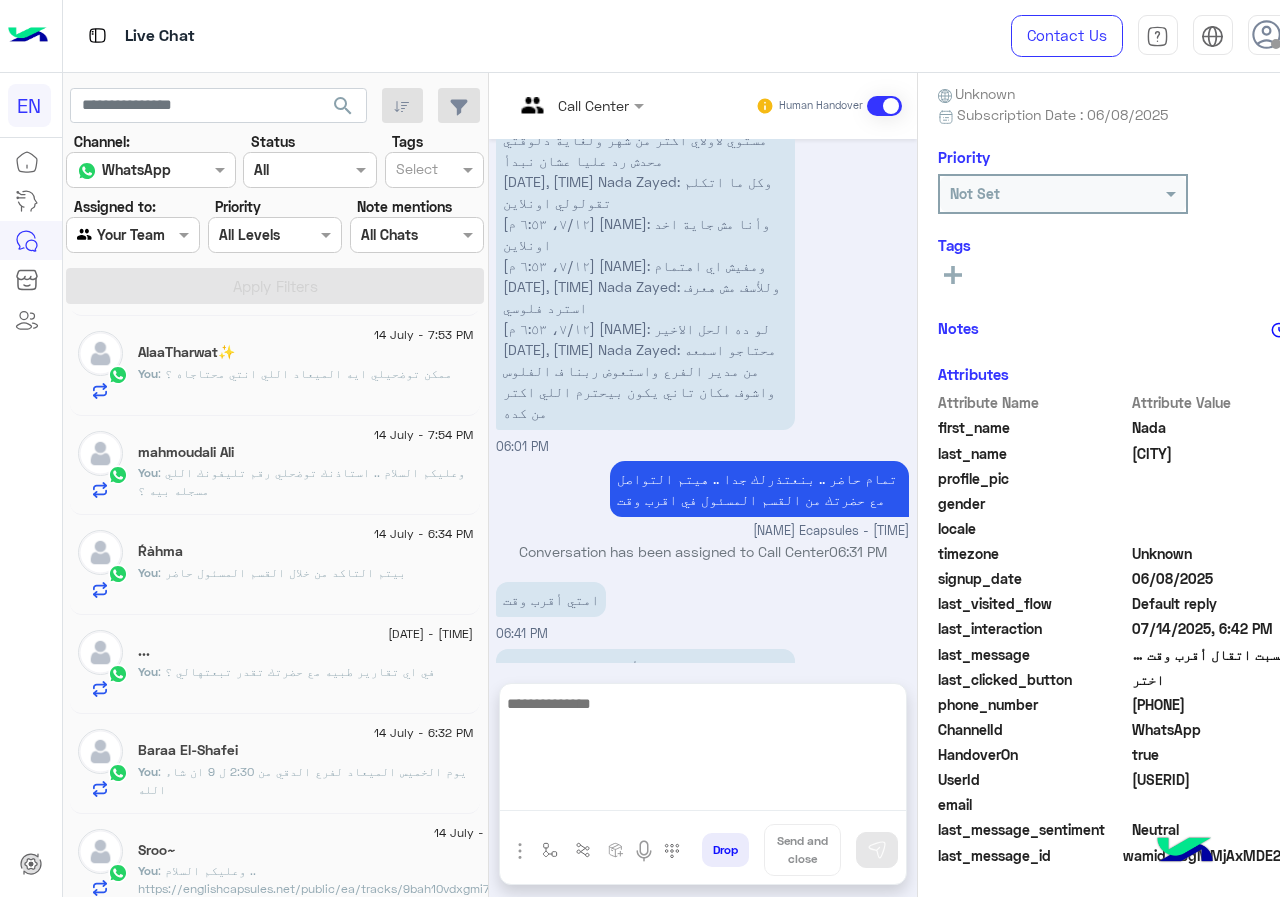 click at bounding box center [703, 751] 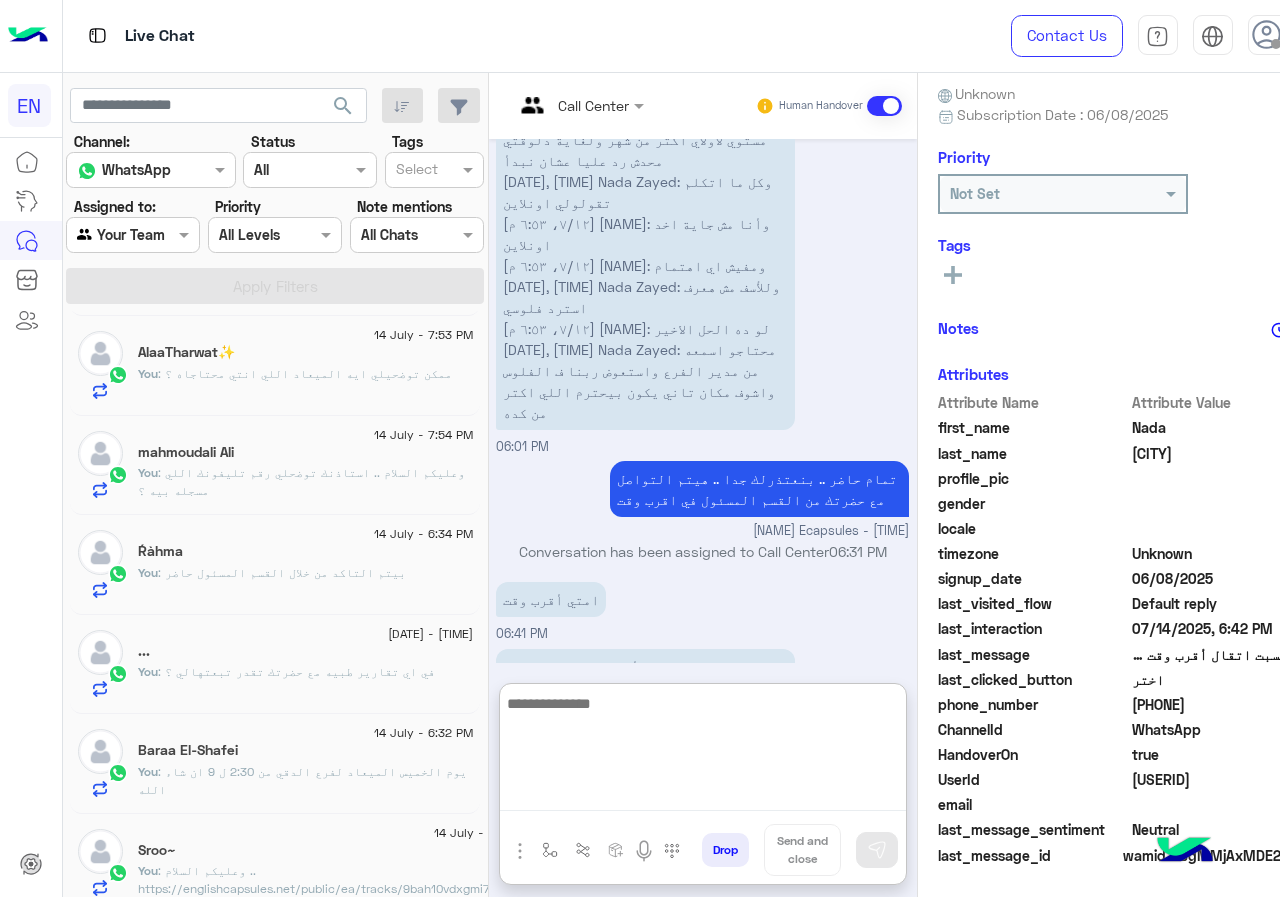 scroll, scrollTop: 1340, scrollLeft: 0, axis: vertical 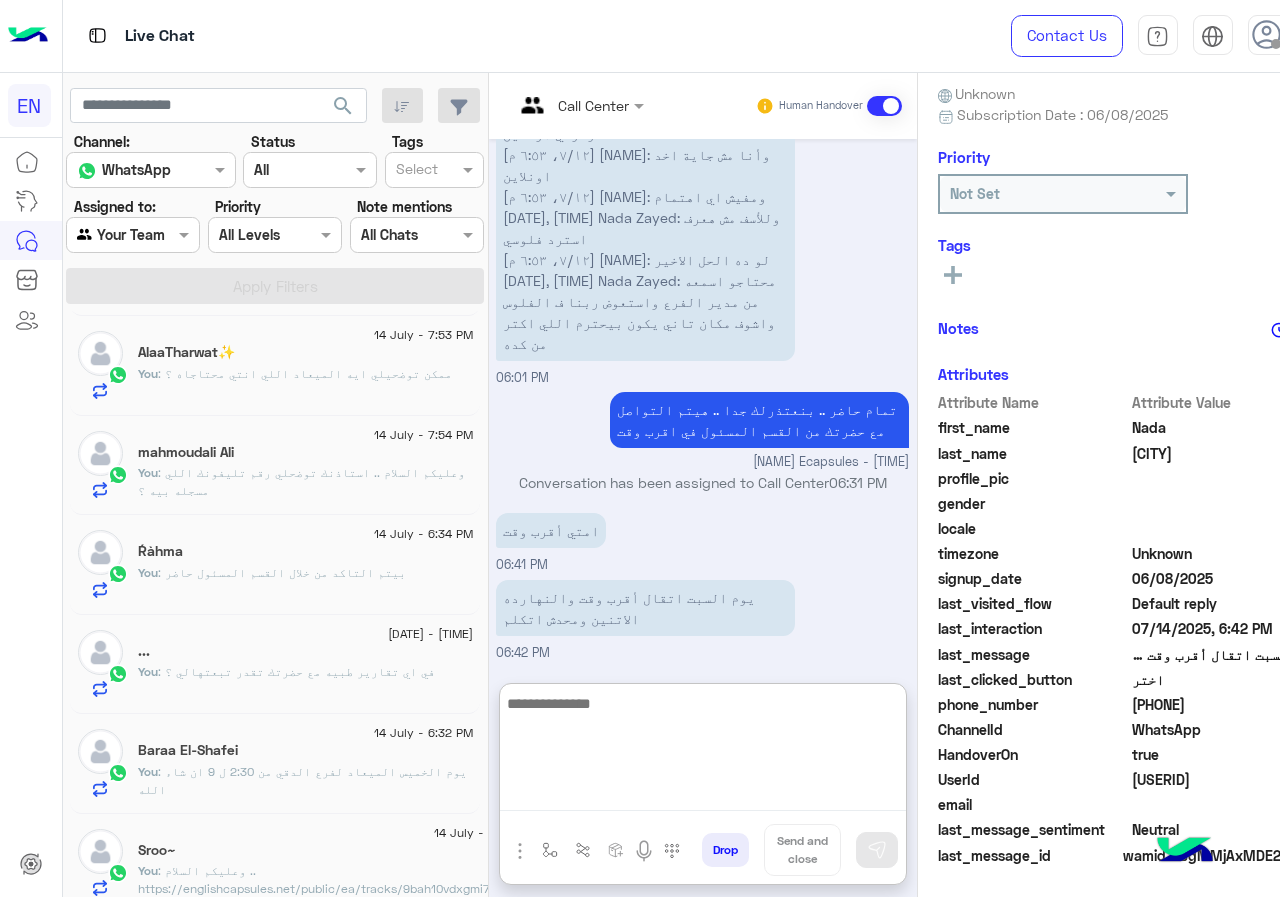 click at bounding box center (703, 751) 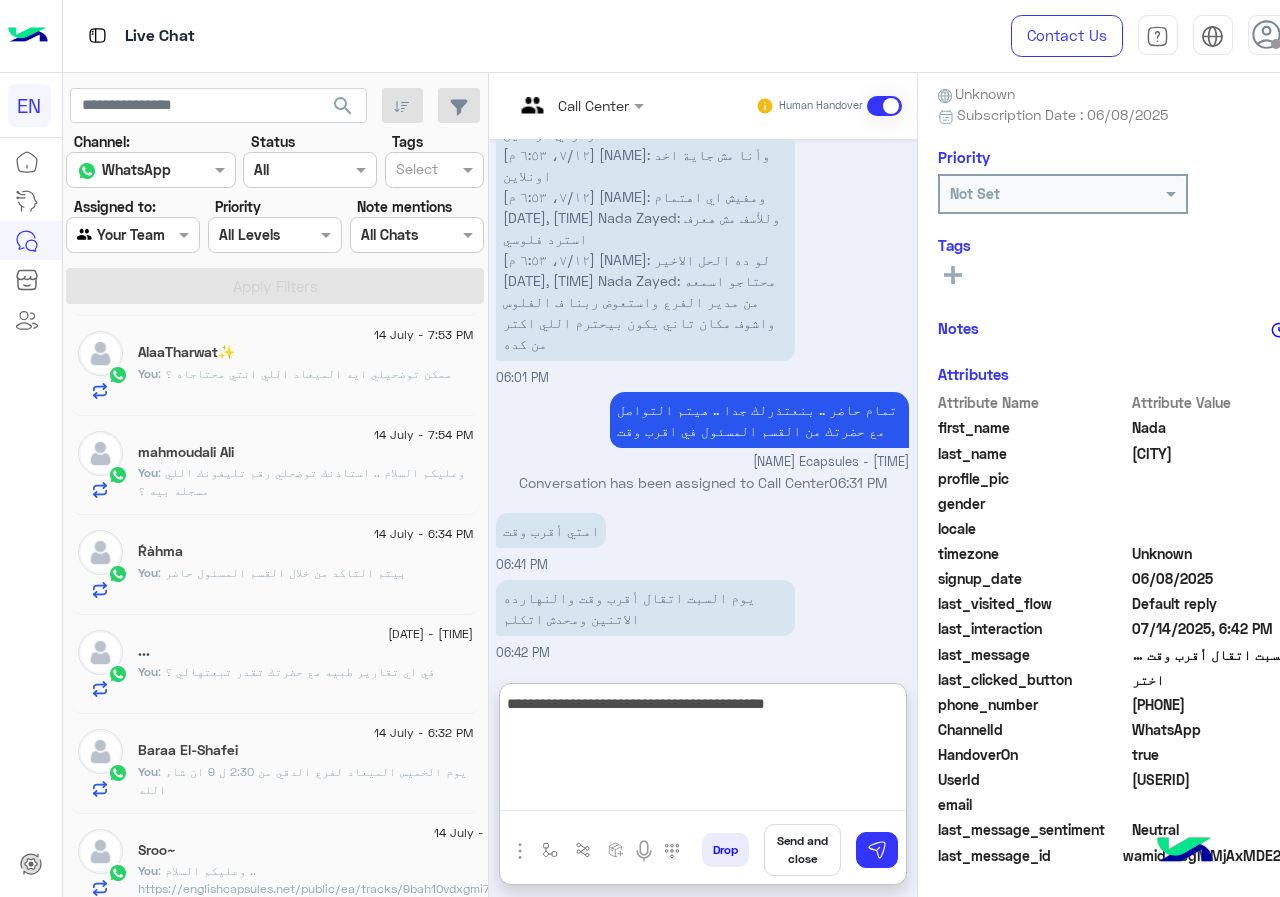 type on "**********" 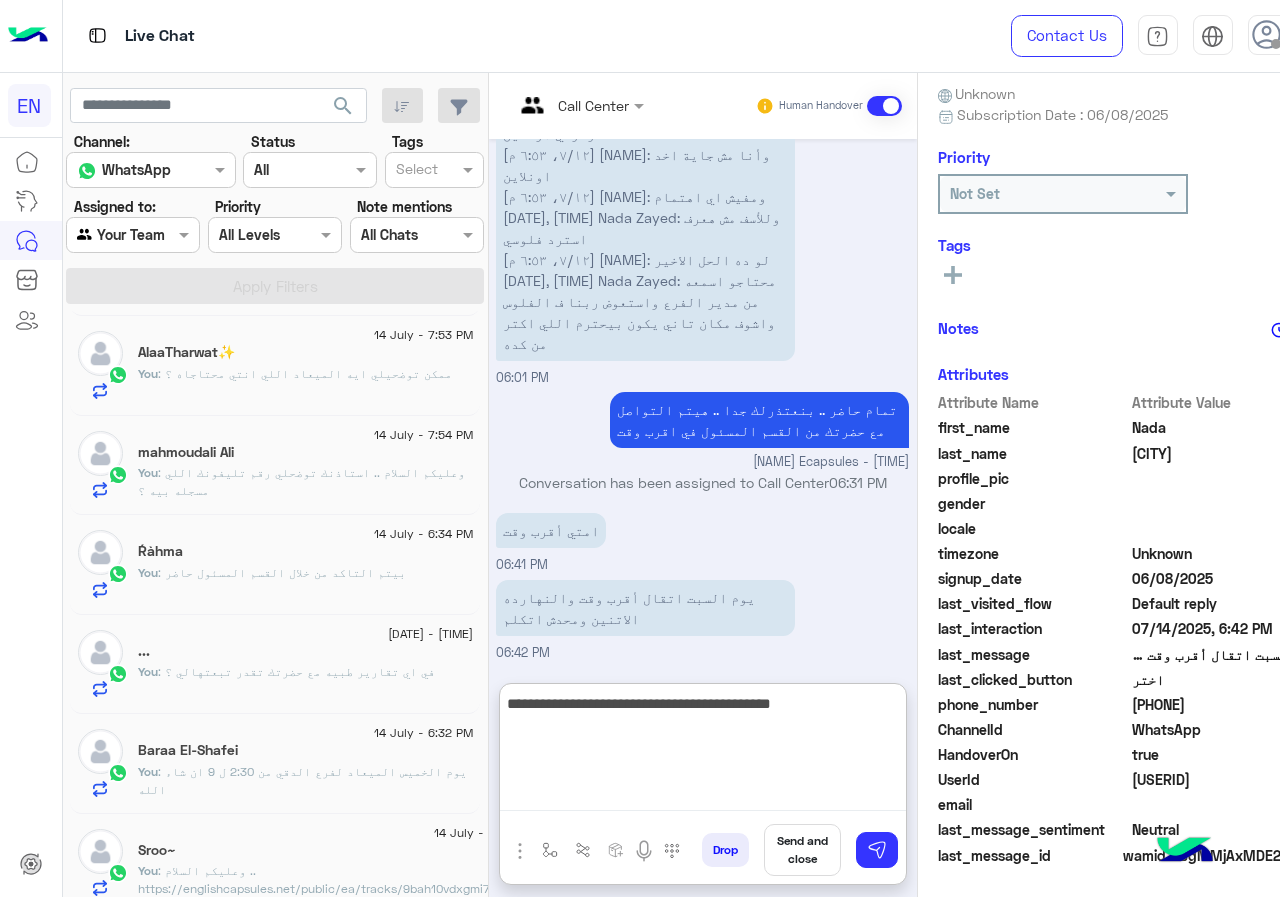 type 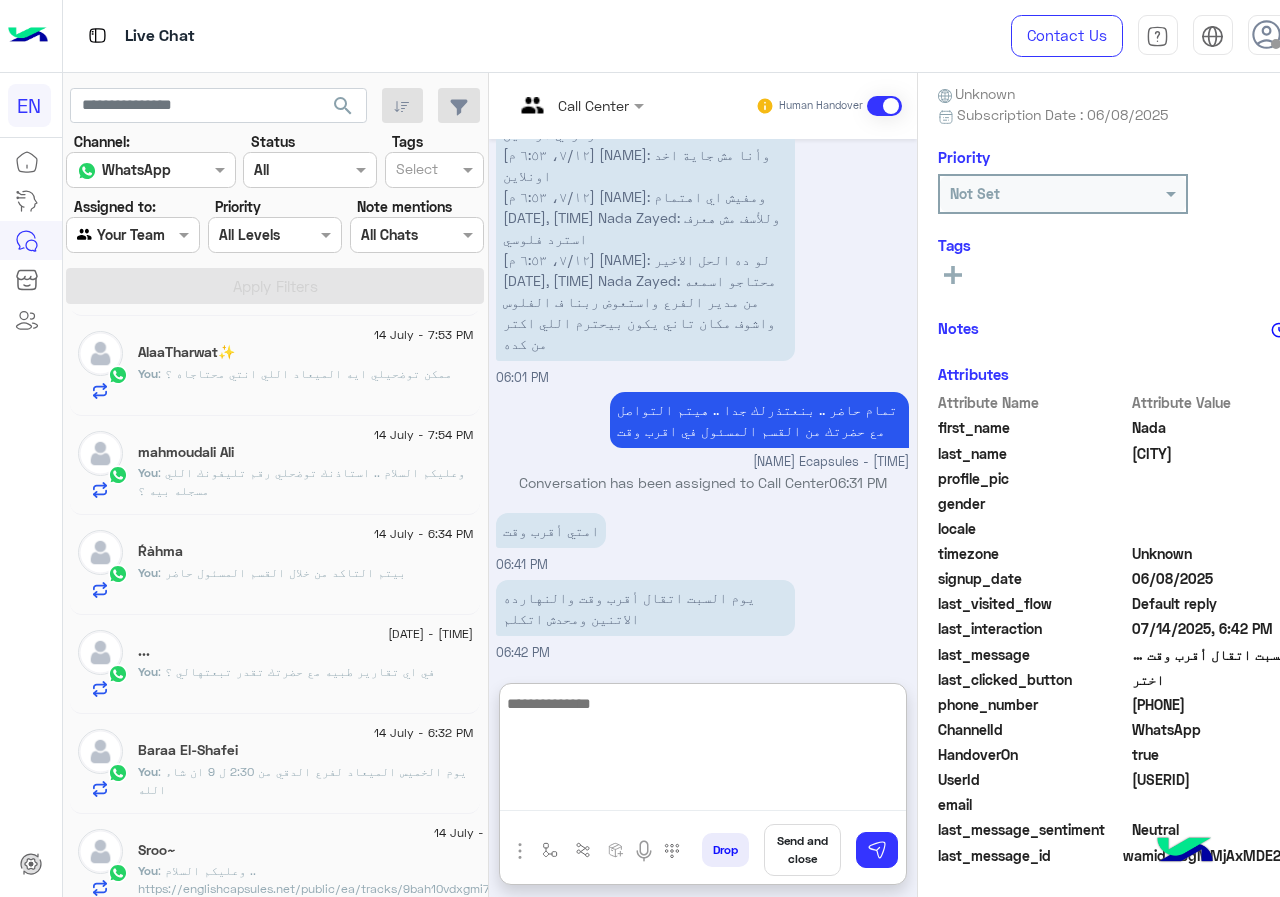scroll, scrollTop: 1404, scrollLeft: 0, axis: vertical 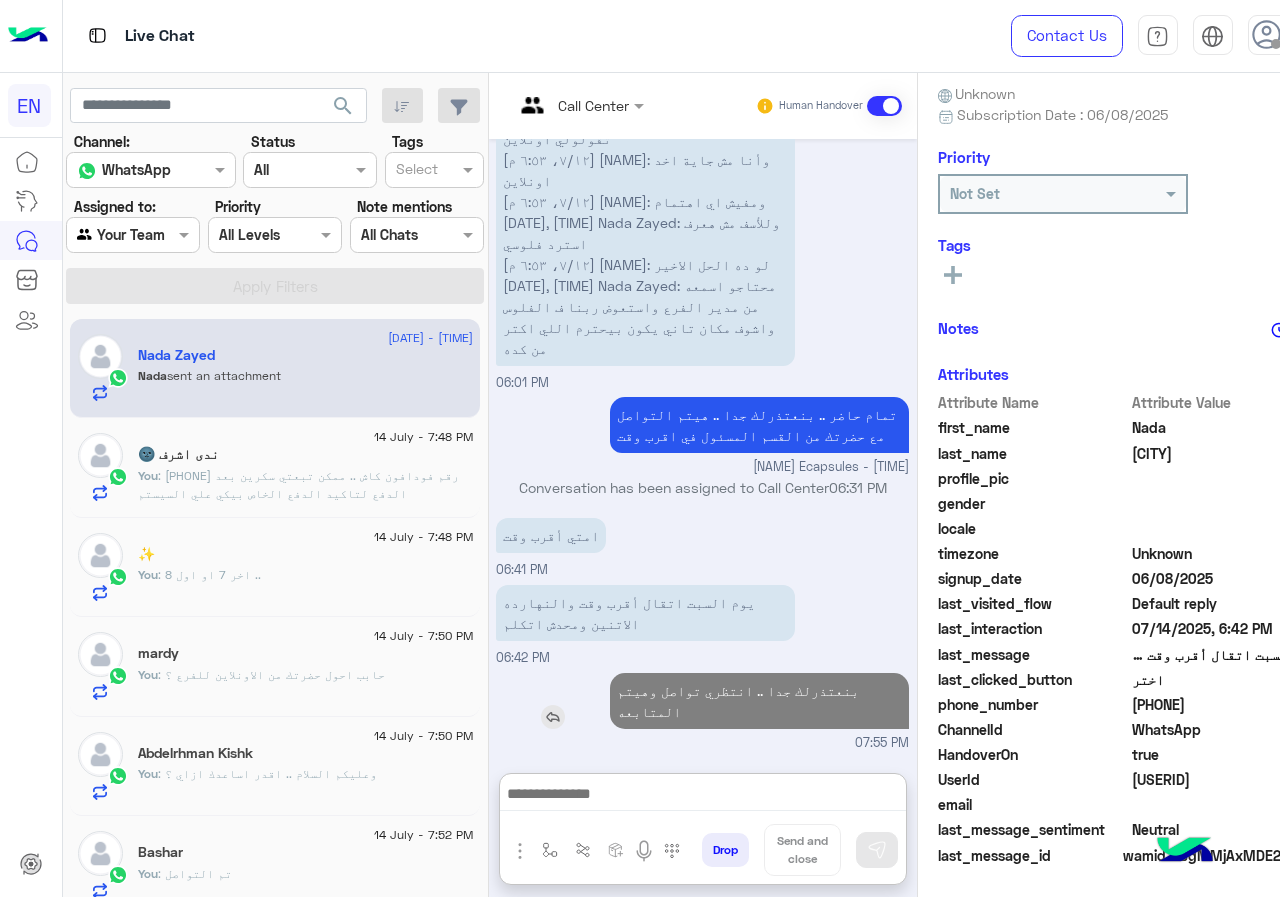 click on "بنعتذرلك جدا .. انتظري تواصل وهيتم المتابعه" at bounding box center [759, 701] 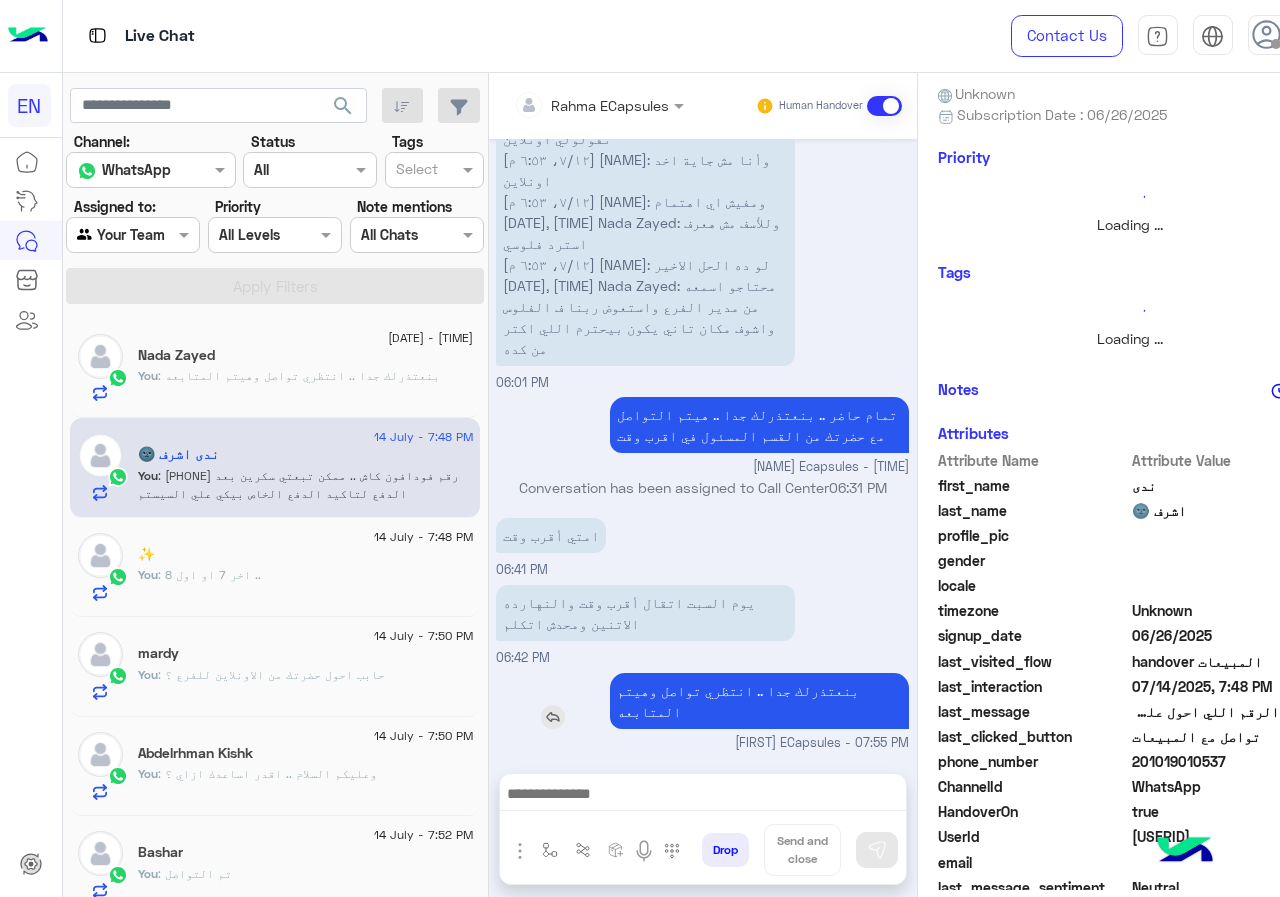 scroll, scrollTop: 1314, scrollLeft: 0, axis: vertical 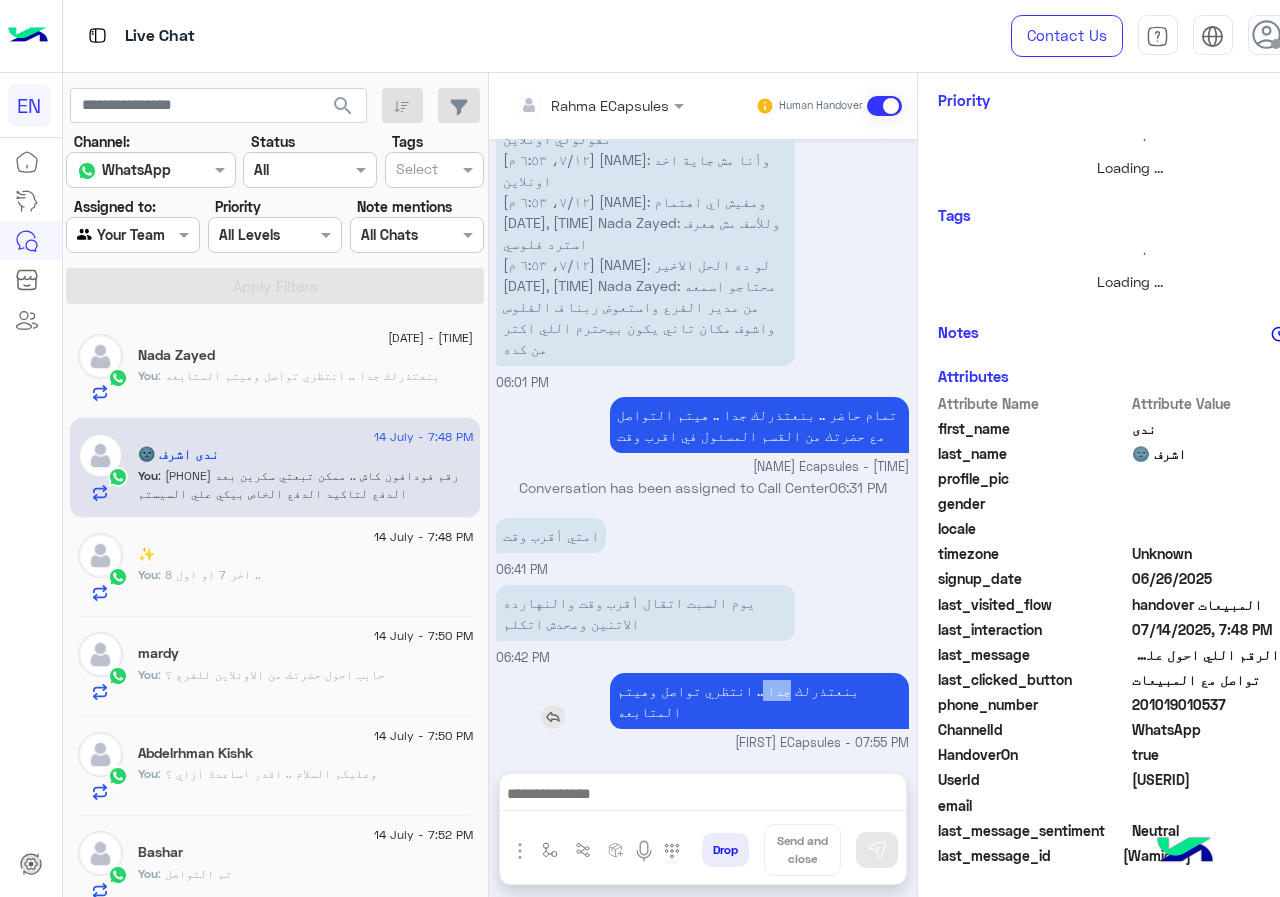 click on "[DATE]  السلام عليكم ورحمة الله   [TIME]  وعليكم السلامة اهلا بيك طالبنا العزيز [NAME] فى 𝗘𝗻𝗴𝗹𝗶𝘀𝗵 𝗖𝗮𝗽𝘀𝘂𝗹𝗲𝘀 👋 انا مساعدك الألى الخاص بك فى تعلم اللغة الأنجليزية للبدء من فضلك اضغط على الزر بالأسفل. 🤖  اختر     [TIME]  تقريبا عدي اكتر من ٢٤ ساعة ومحدش كلمني ولا سمع شكوتي   [TIME]  انت الأن تتحدث مع احد ممثلى خدمة العملاء اضغط على الزر بالأسفل لرجوع الى البوت.  الرجوع الى البوت     [TIME]   [NAME] asked to talk to human   [TIME]      Conversation has been assigned to Call Center   [TIME]      محتاجة التواصل معايا فورا   [TIME]  التليفون مش بيجمع كمان   [TIME]  خدمة العملاء   [TIME]    [TIME]   [NAME] Ecapsules - [TIME]" at bounding box center (703, 446) 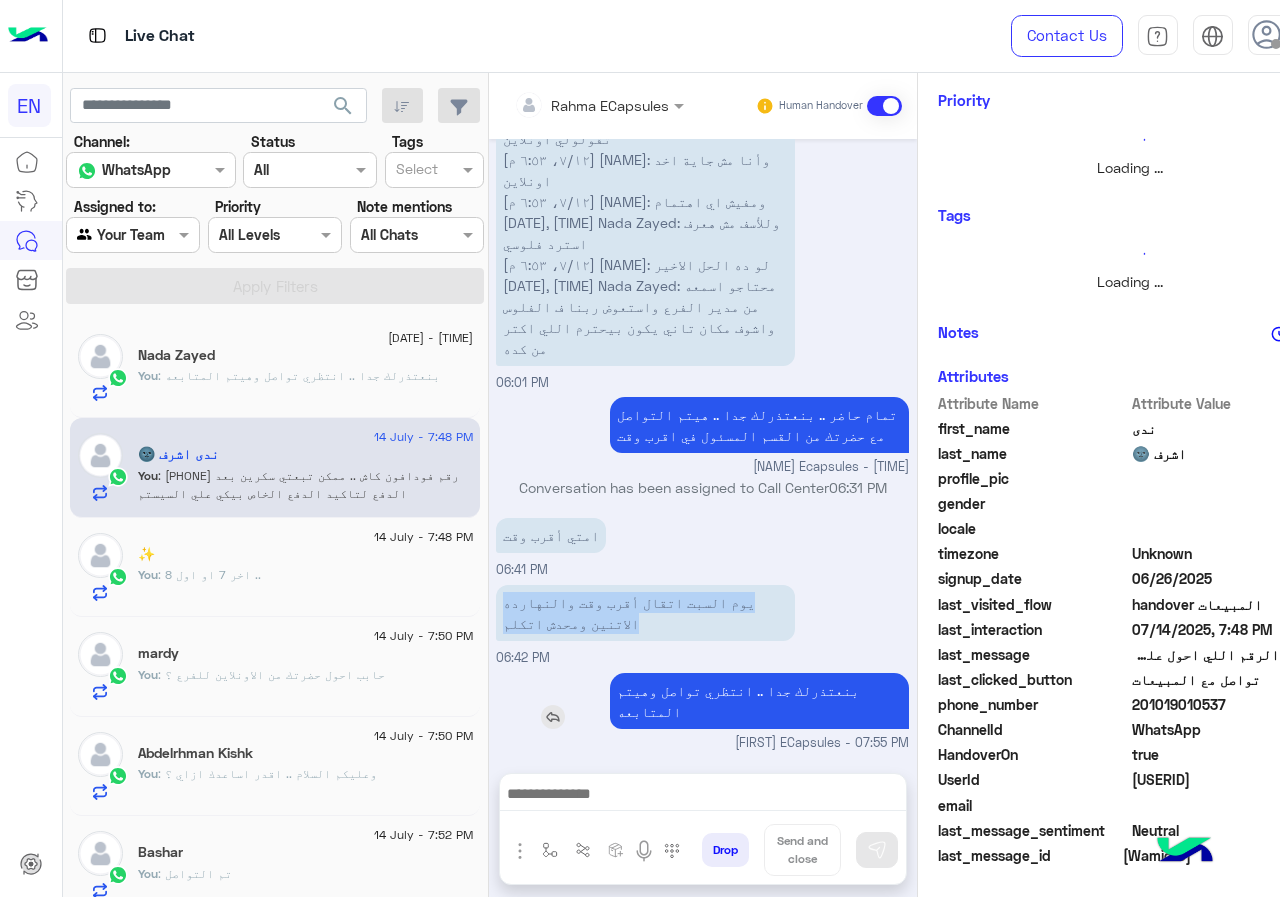 click on "يوم السبت اتقال أقرب وقت والنهارده الاتنين ومحدش اتكلم" at bounding box center [702, 613] 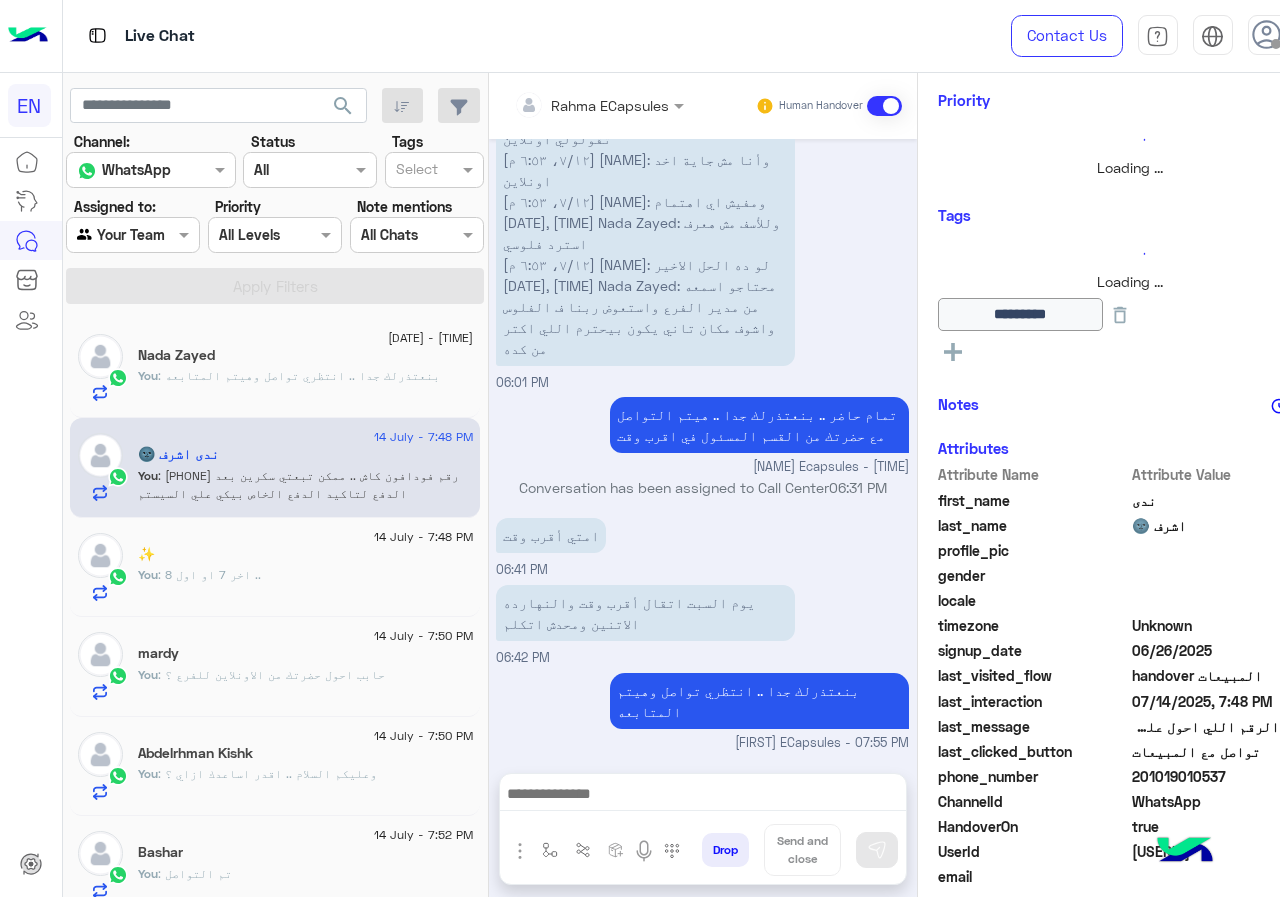 click on "14 July - 7:55 PM [FIRST] You : بنعتذرلك جدا .. انتظري تواصل وهيتم المتابعه" 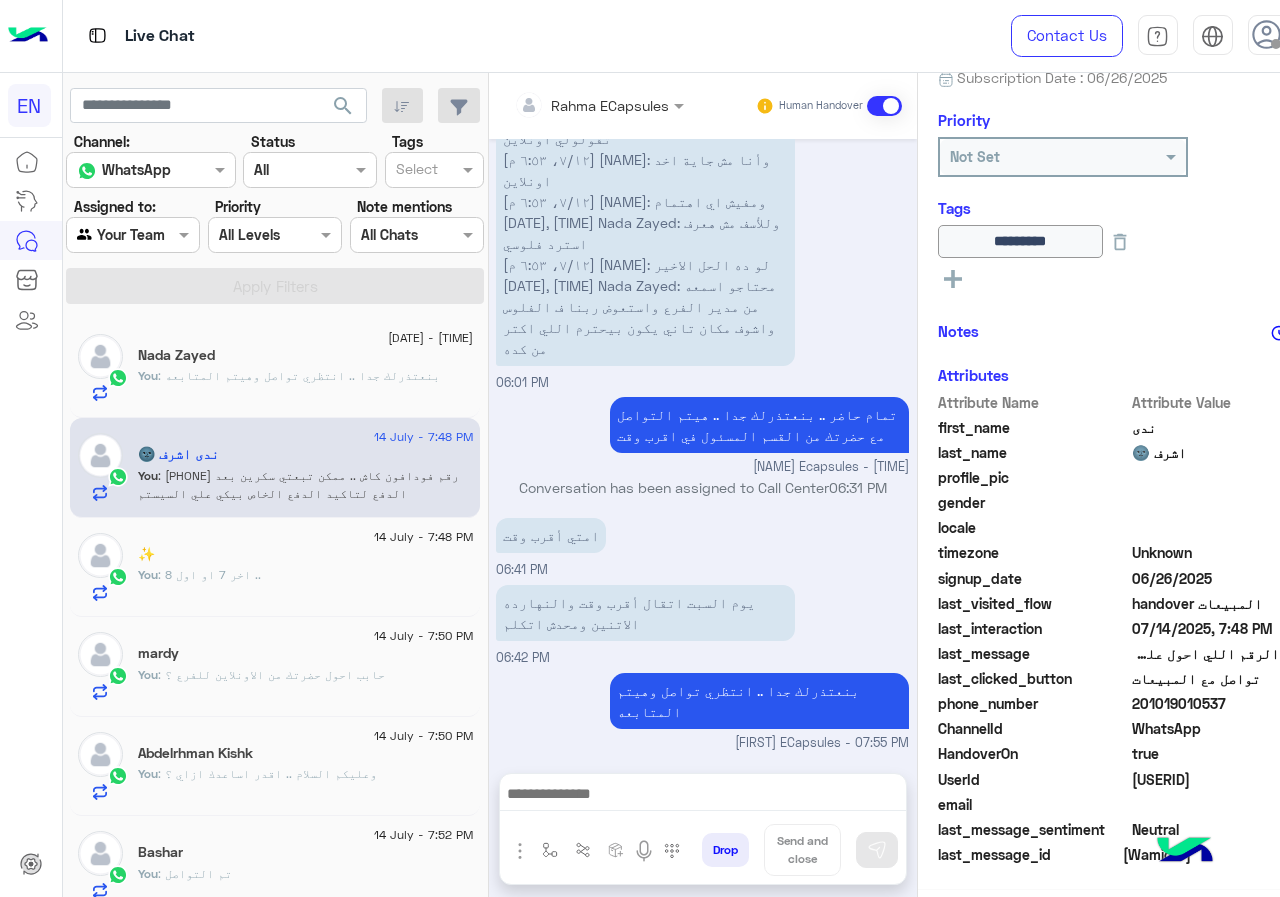 click on "Nada Zayed" 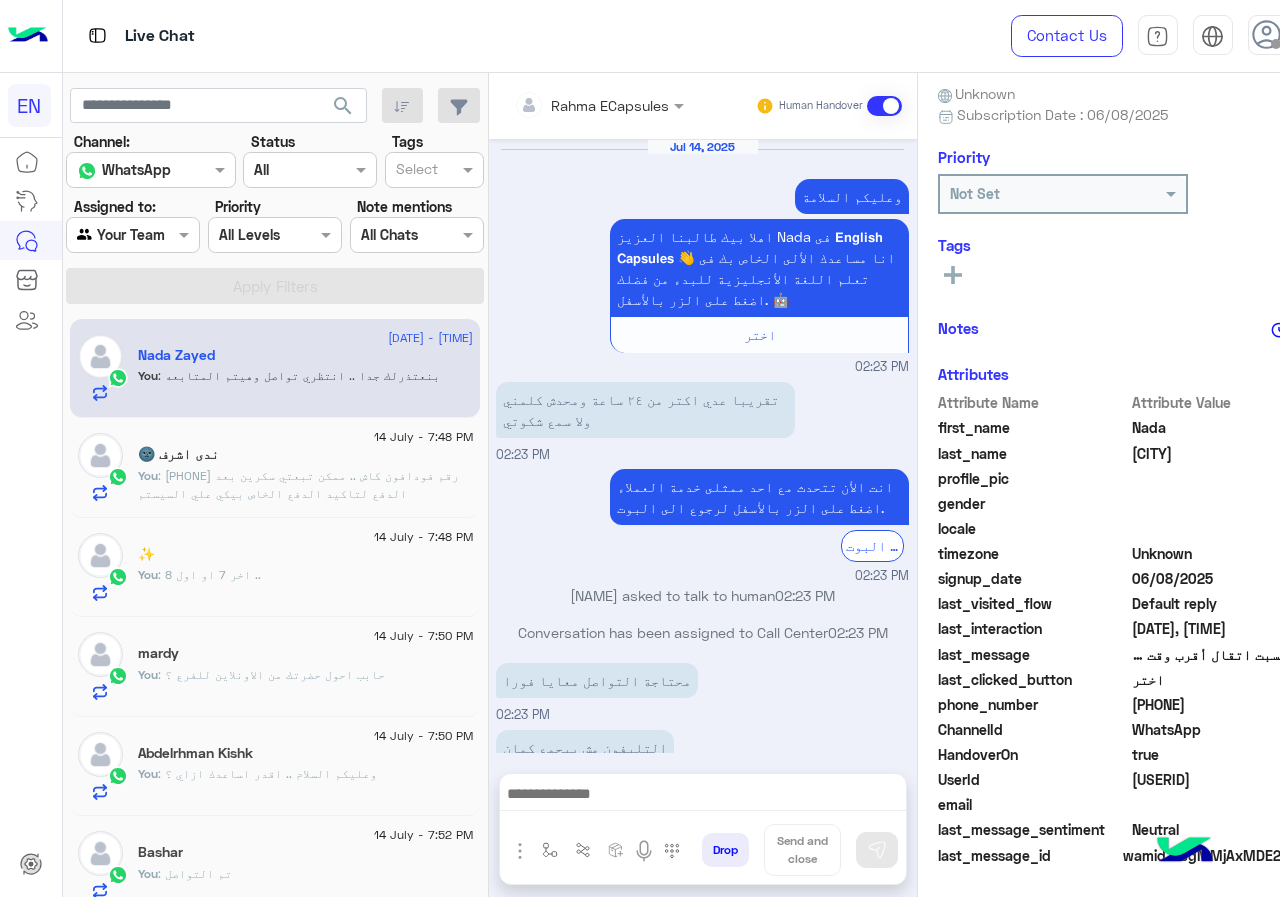 scroll, scrollTop: 180, scrollLeft: 0, axis: vertical 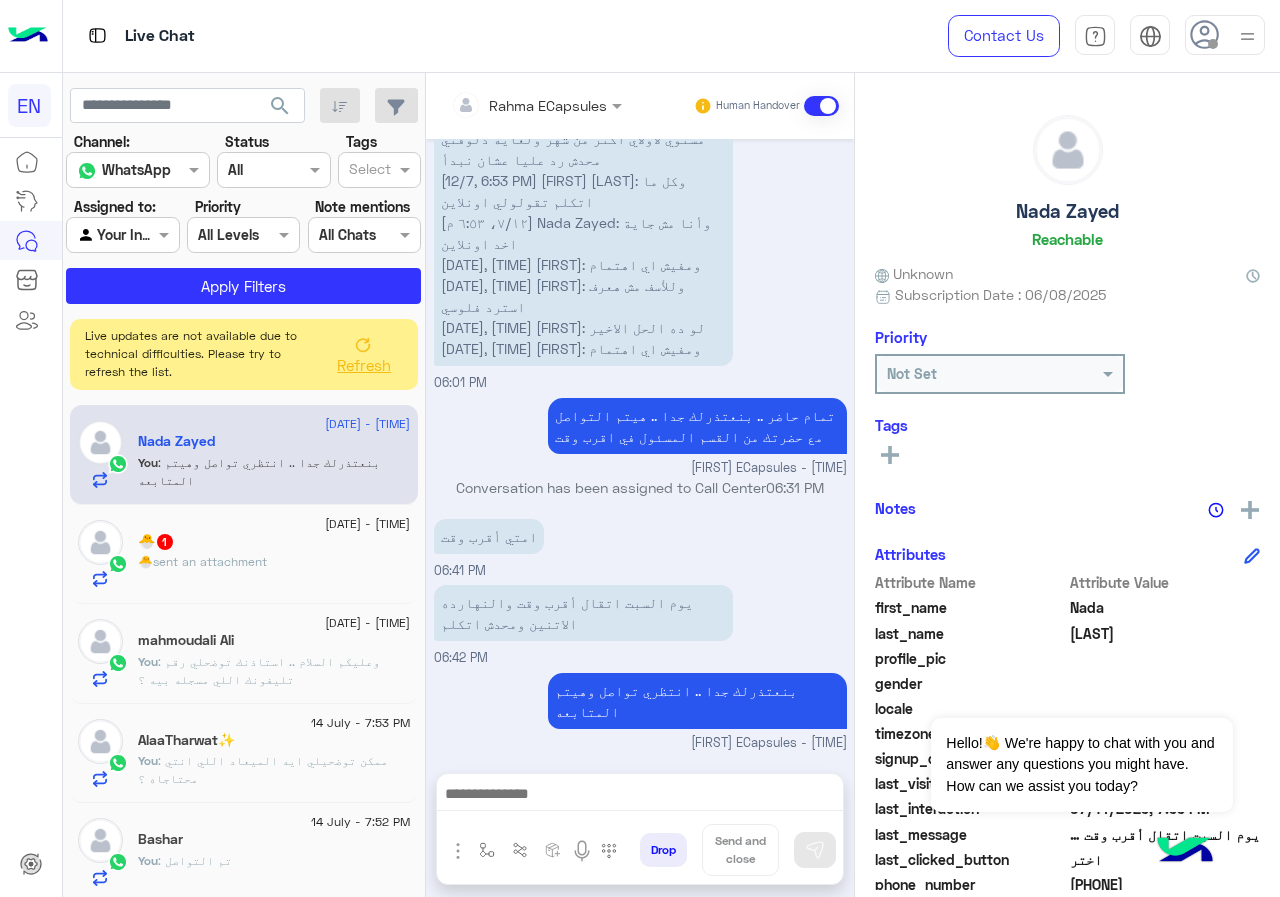 click on "Refresh" 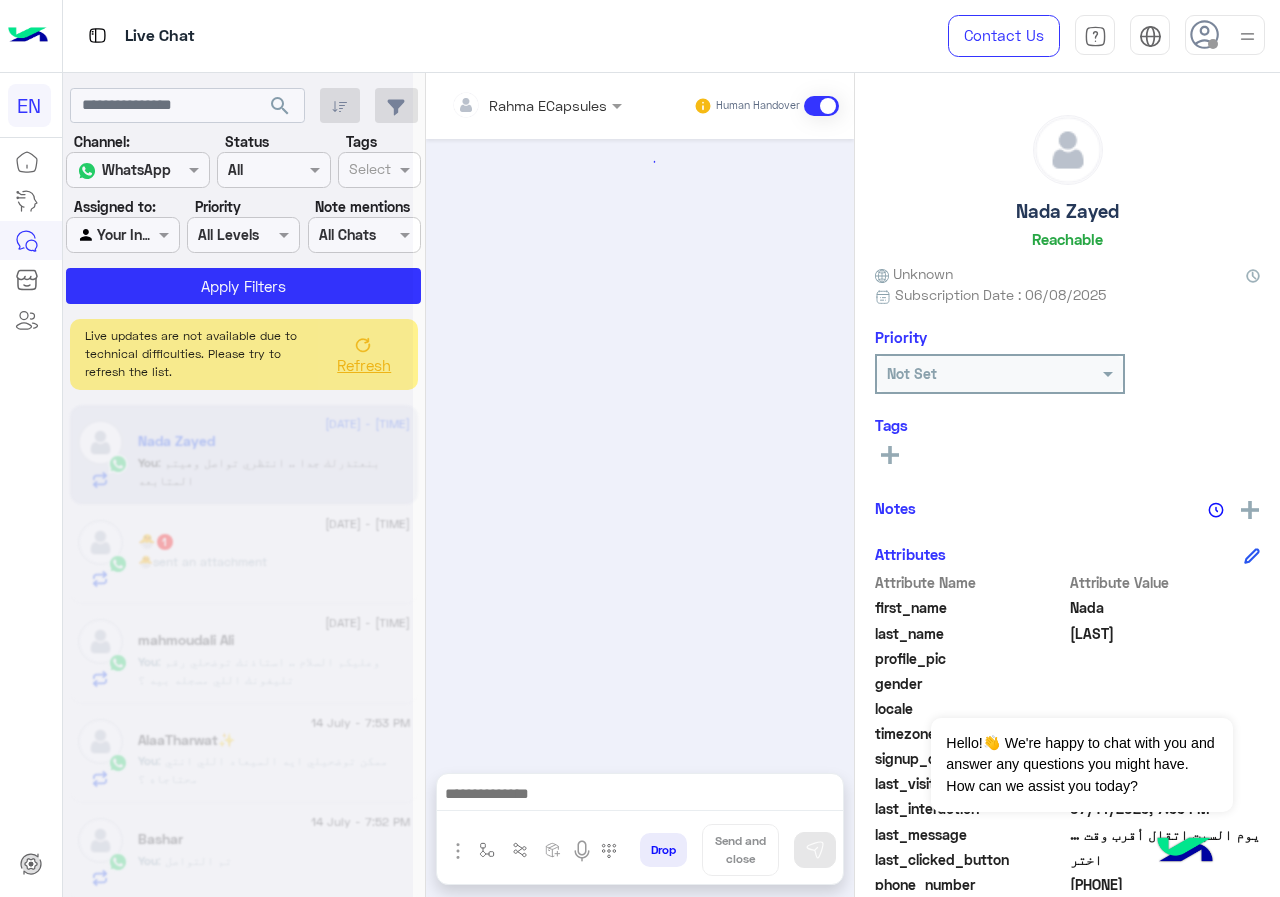 scroll, scrollTop: 0, scrollLeft: 0, axis: both 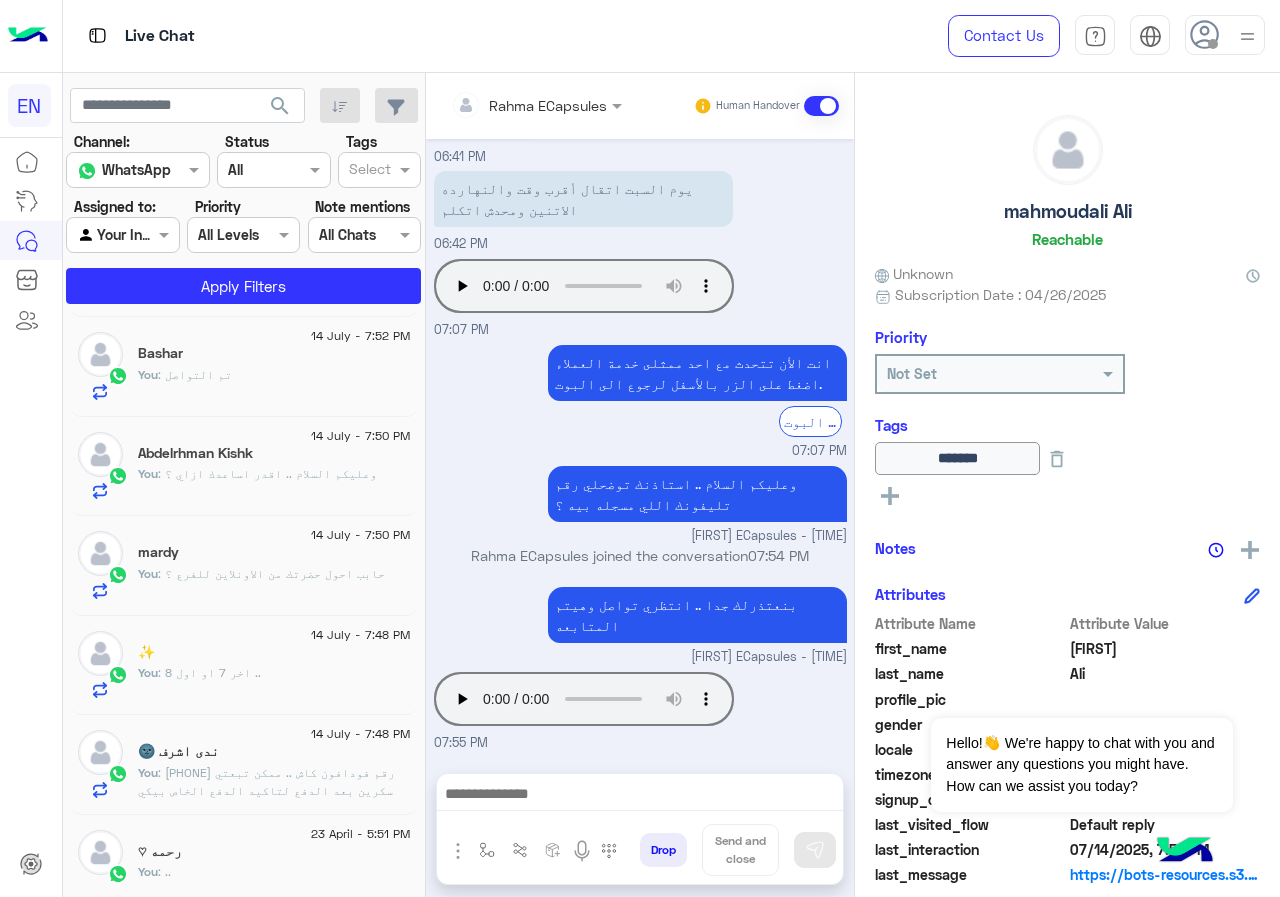 click on "Agent Filter Your Inbox" at bounding box center [122, 235] 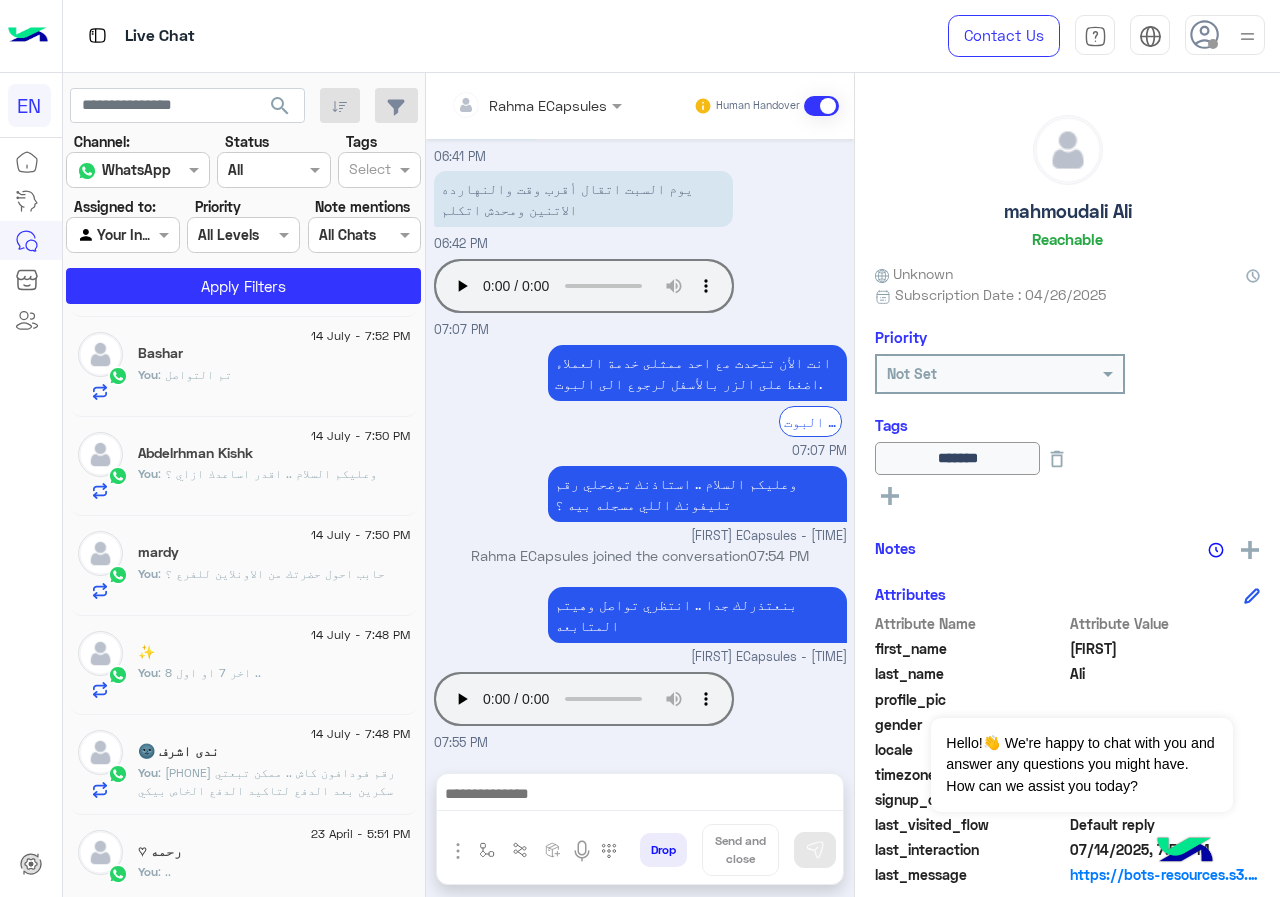 click on "07:07 PM" at bounding box center [640, 451] 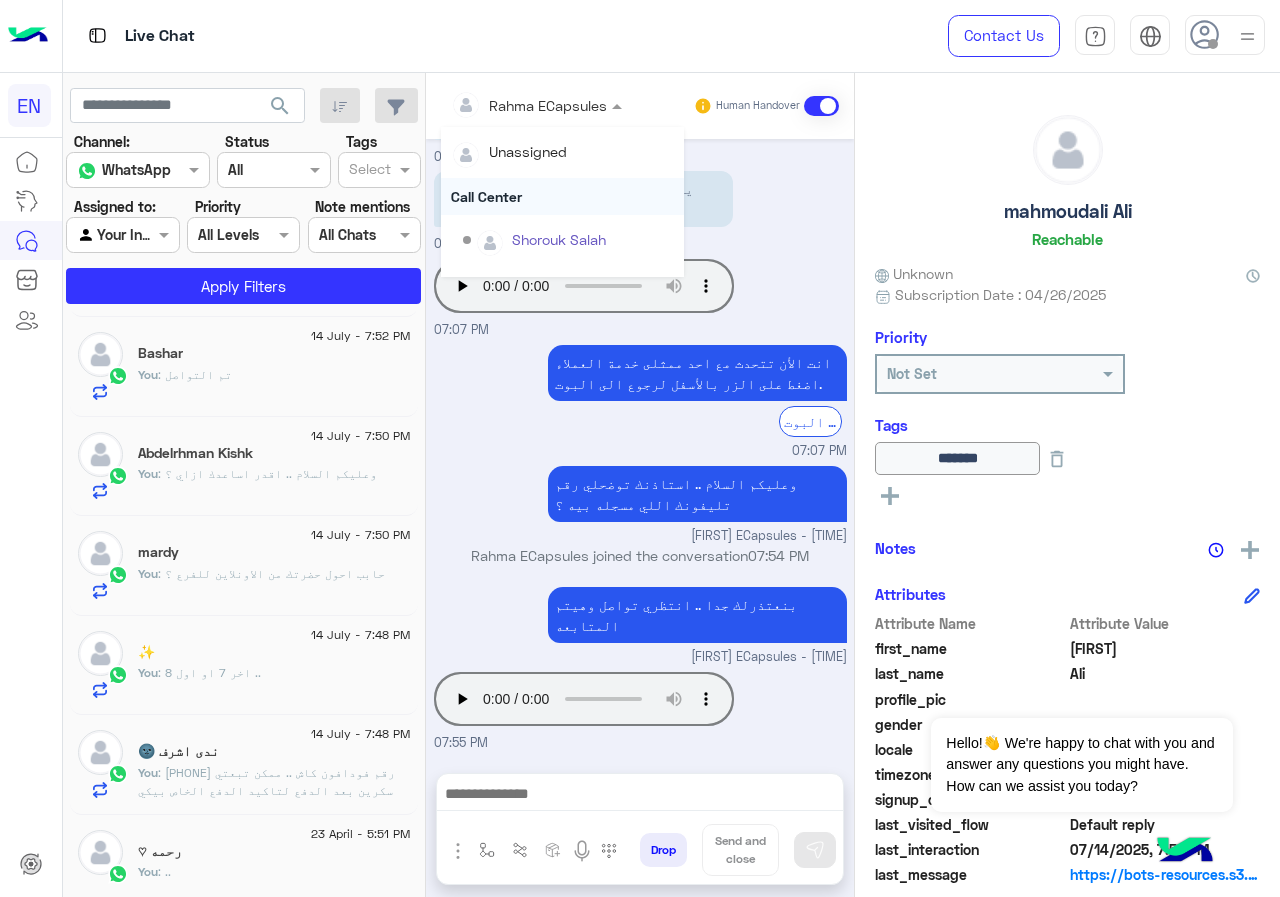 click on "Call Center" at bounding box center [562, 196] 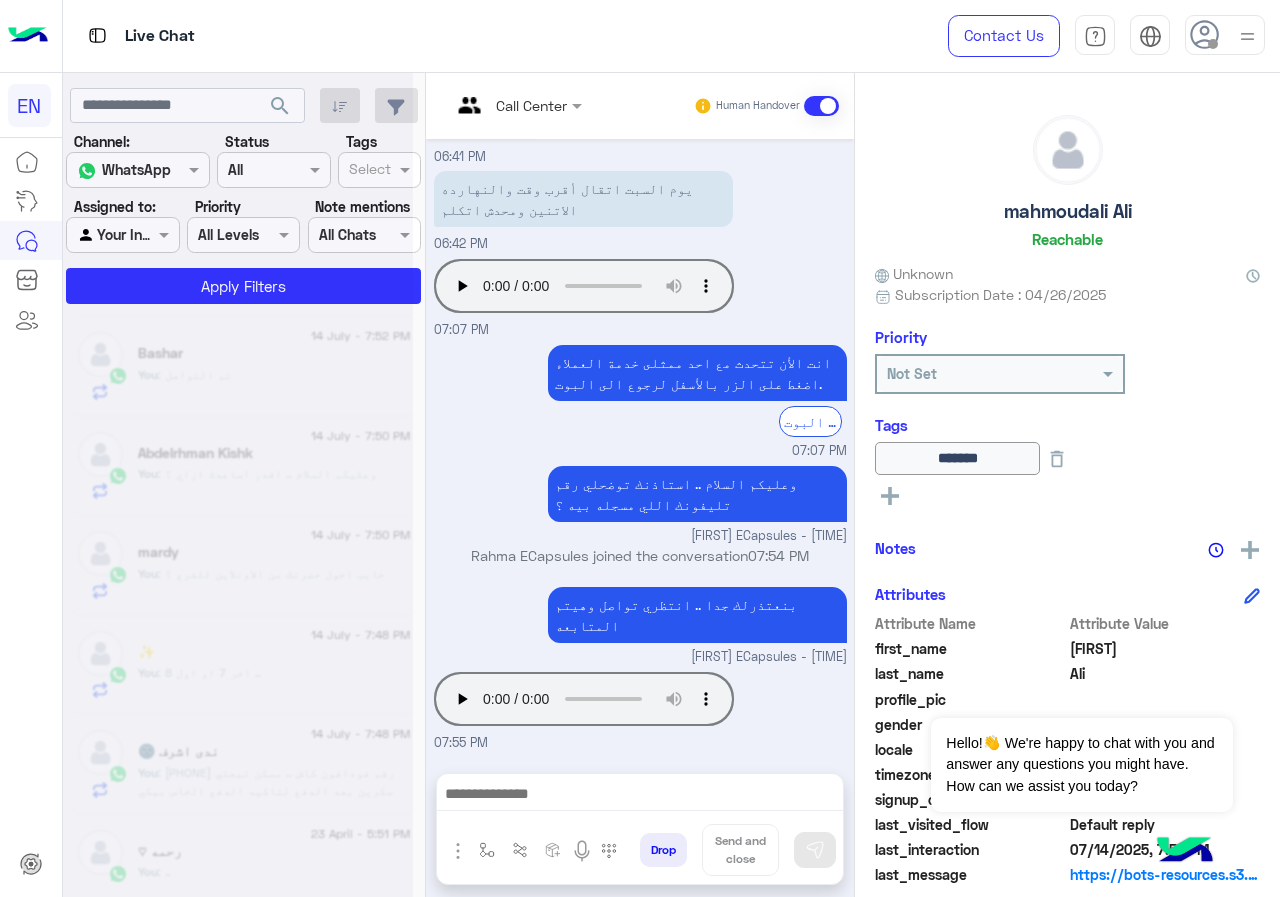 scroll, scrollTop: 400, scrollLeft: 0, axis: vertical 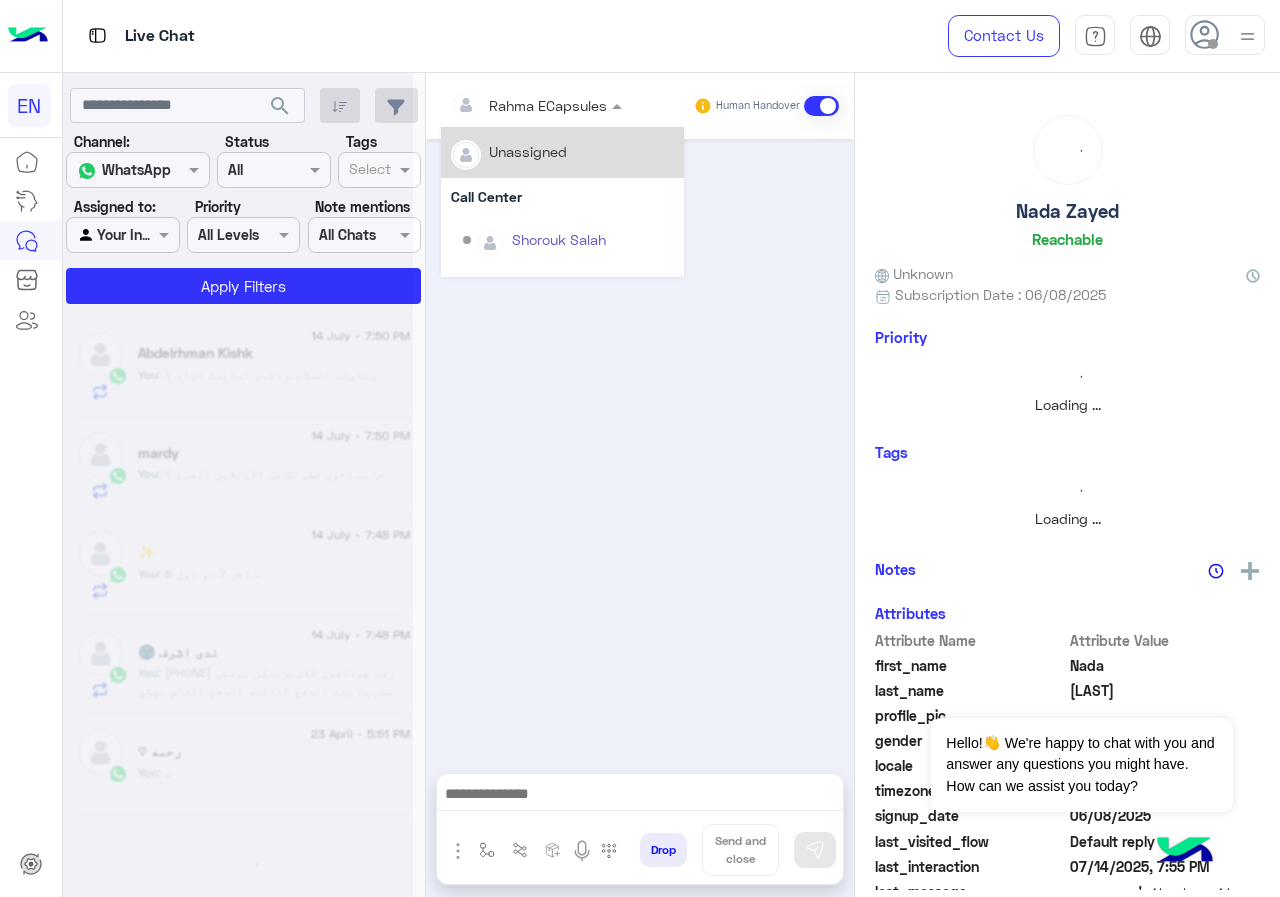 click at bounding box center [509, 105] 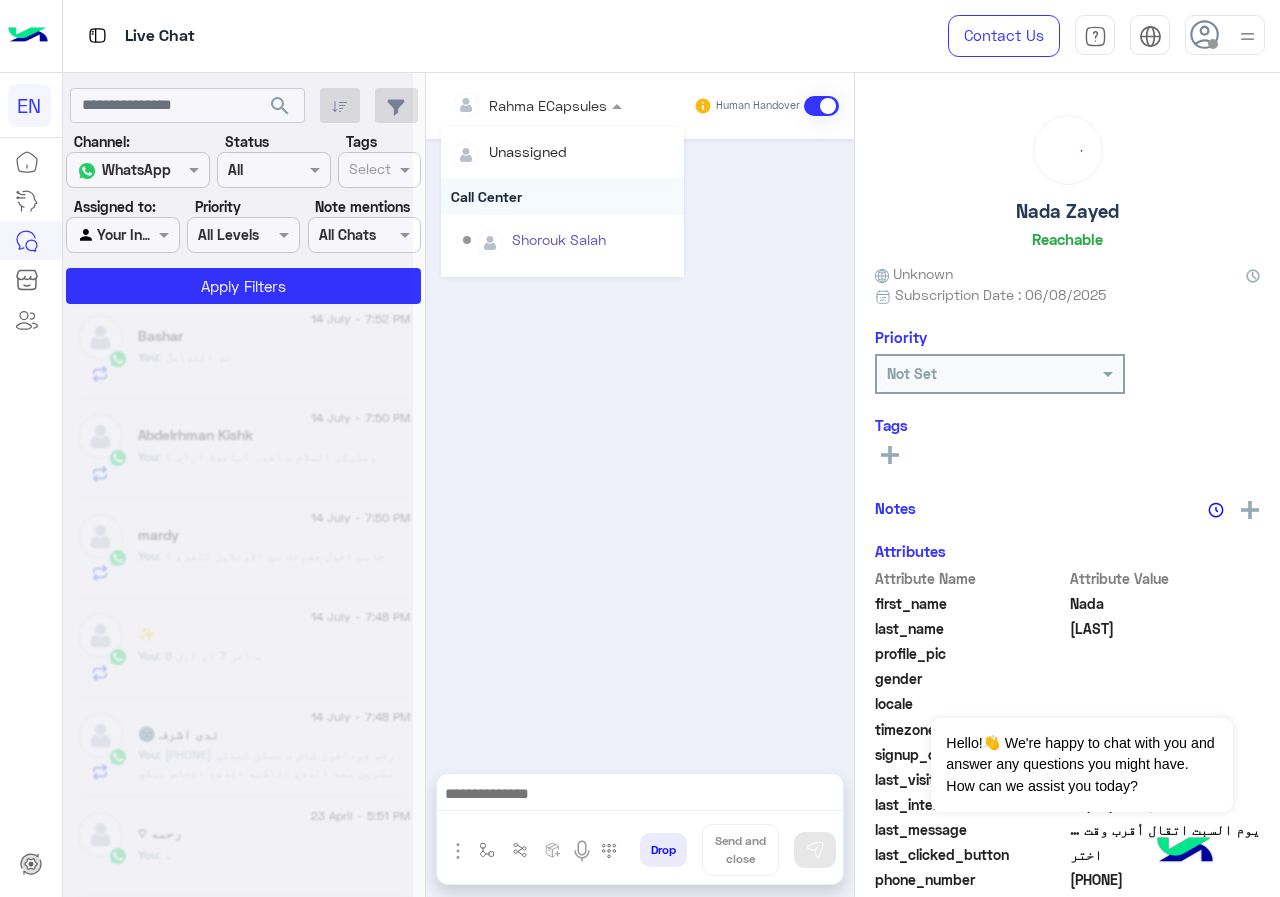 scroll, scrollTop: 10, scrollLeft: 0, axis: vertical 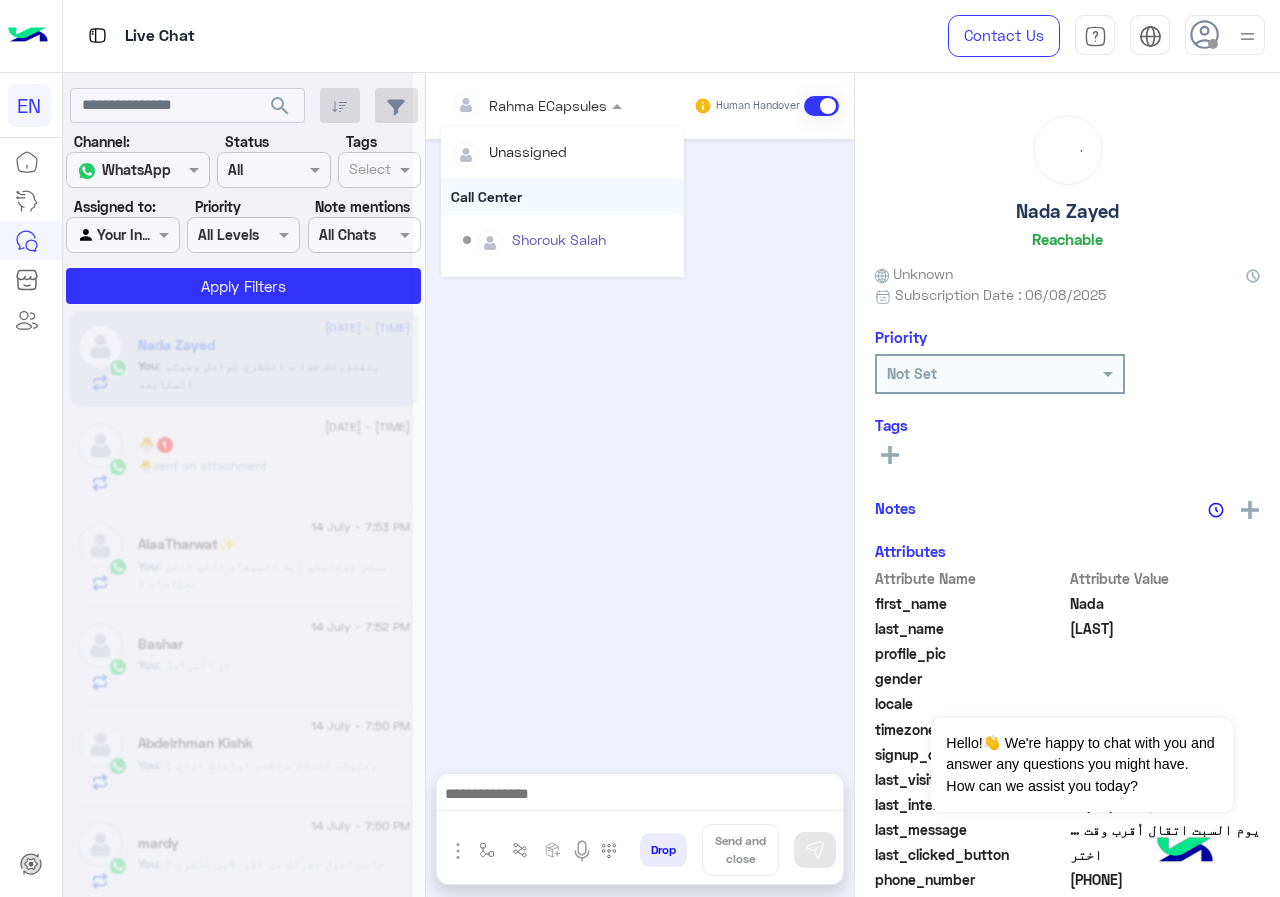 click on "Call Center" at bounding box center (562, 196) 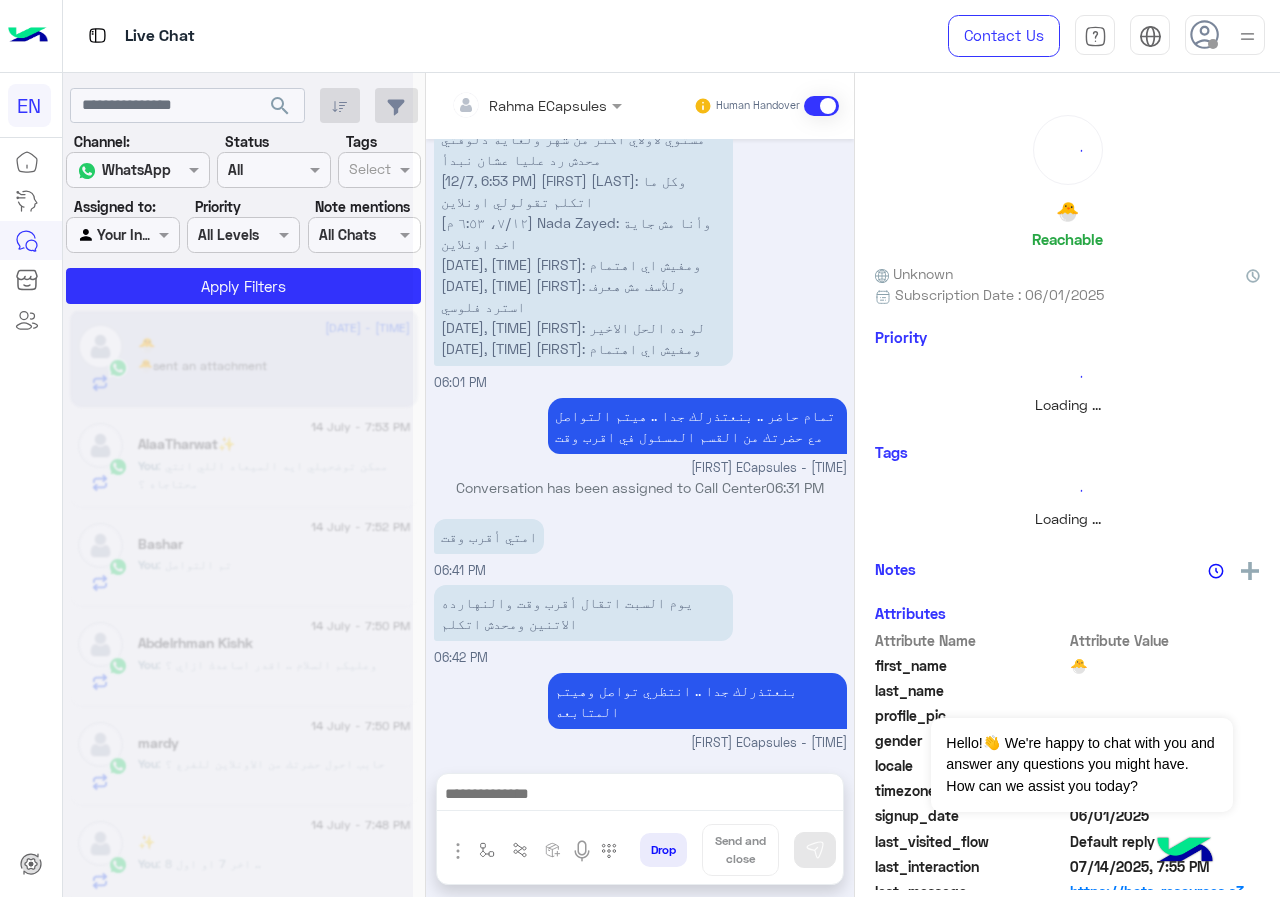 click at bounding box center (509, 105) 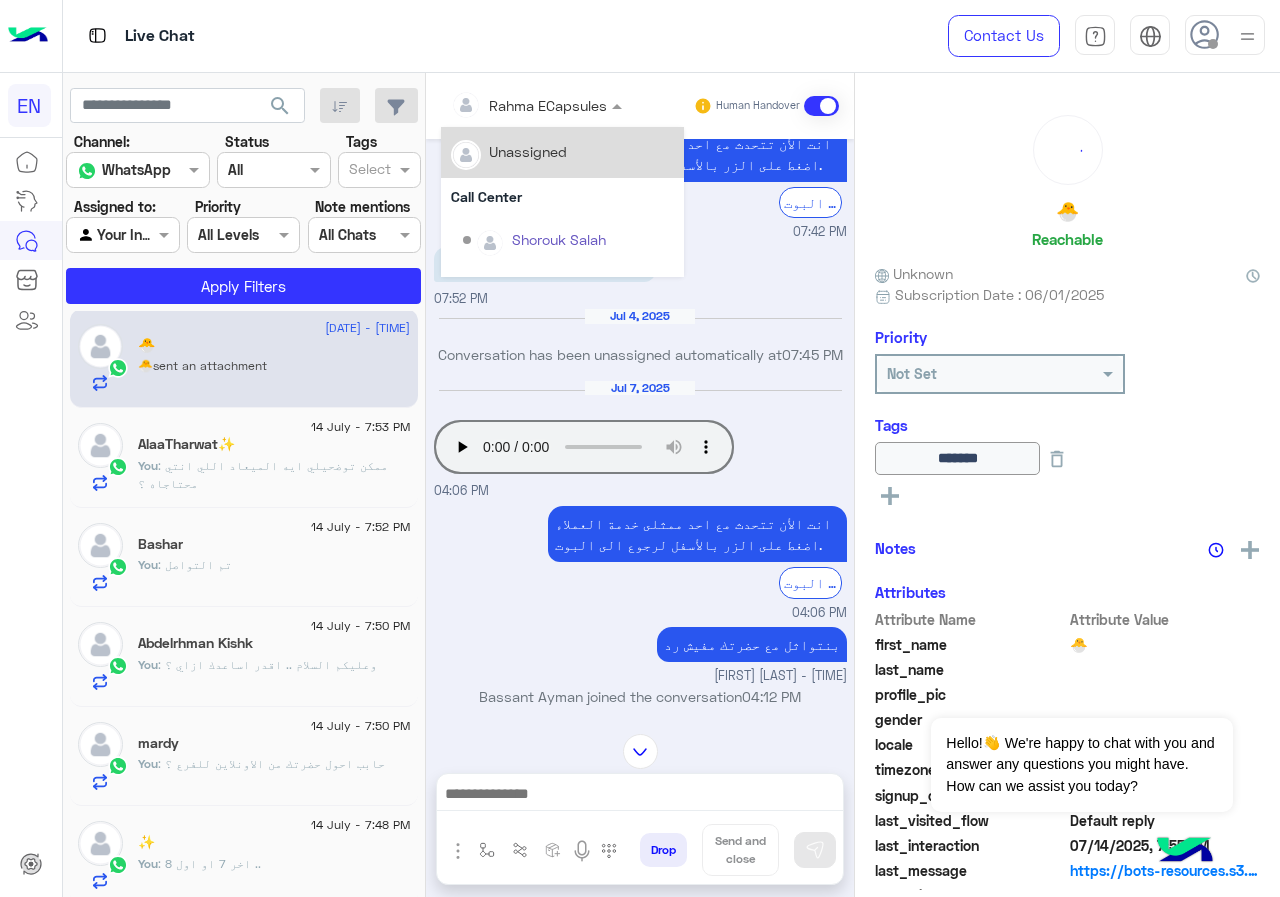 click on "Call Center" at bounding box center [562, 196] 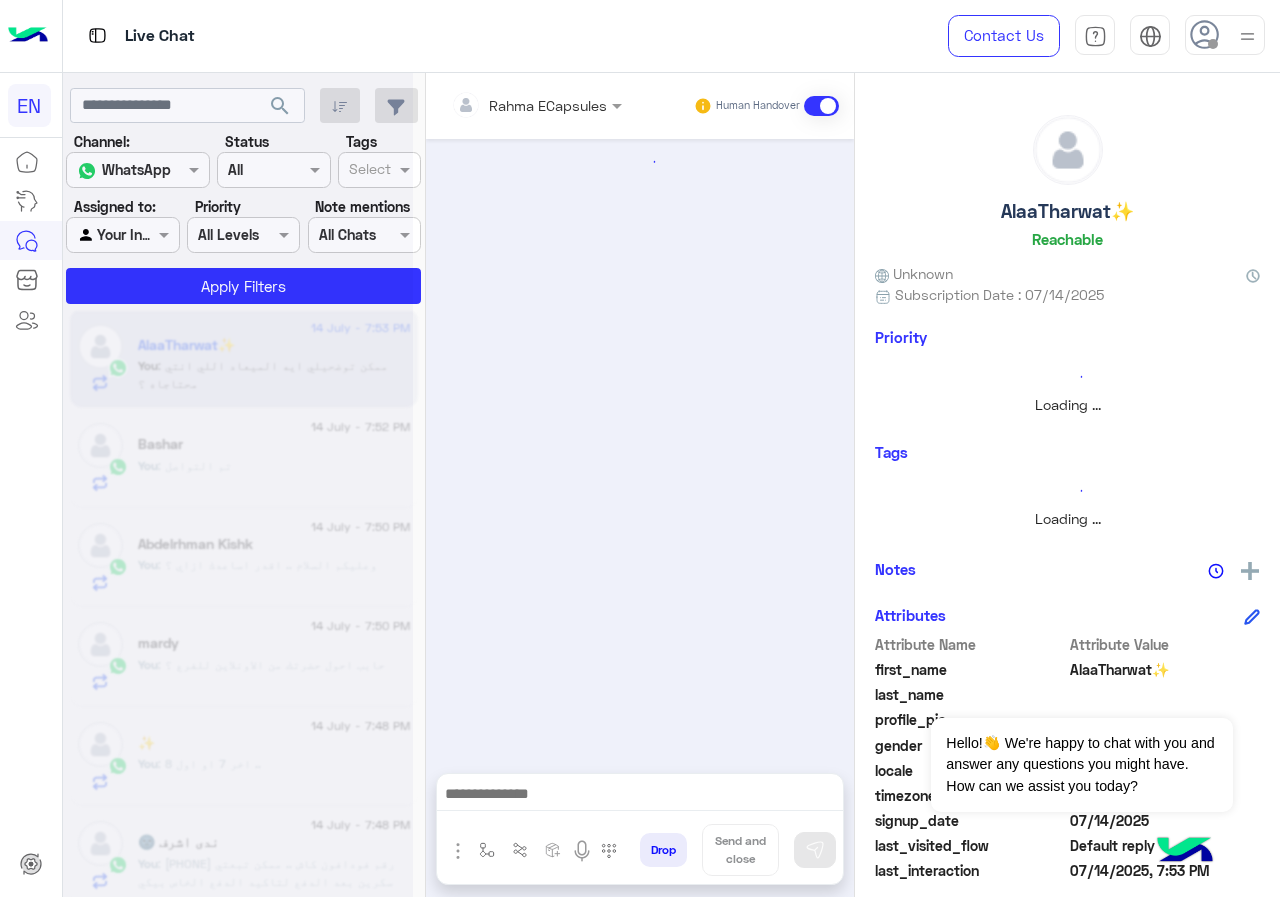 scroll, scrollTop: 0, scrollLeft: 0, axis: both 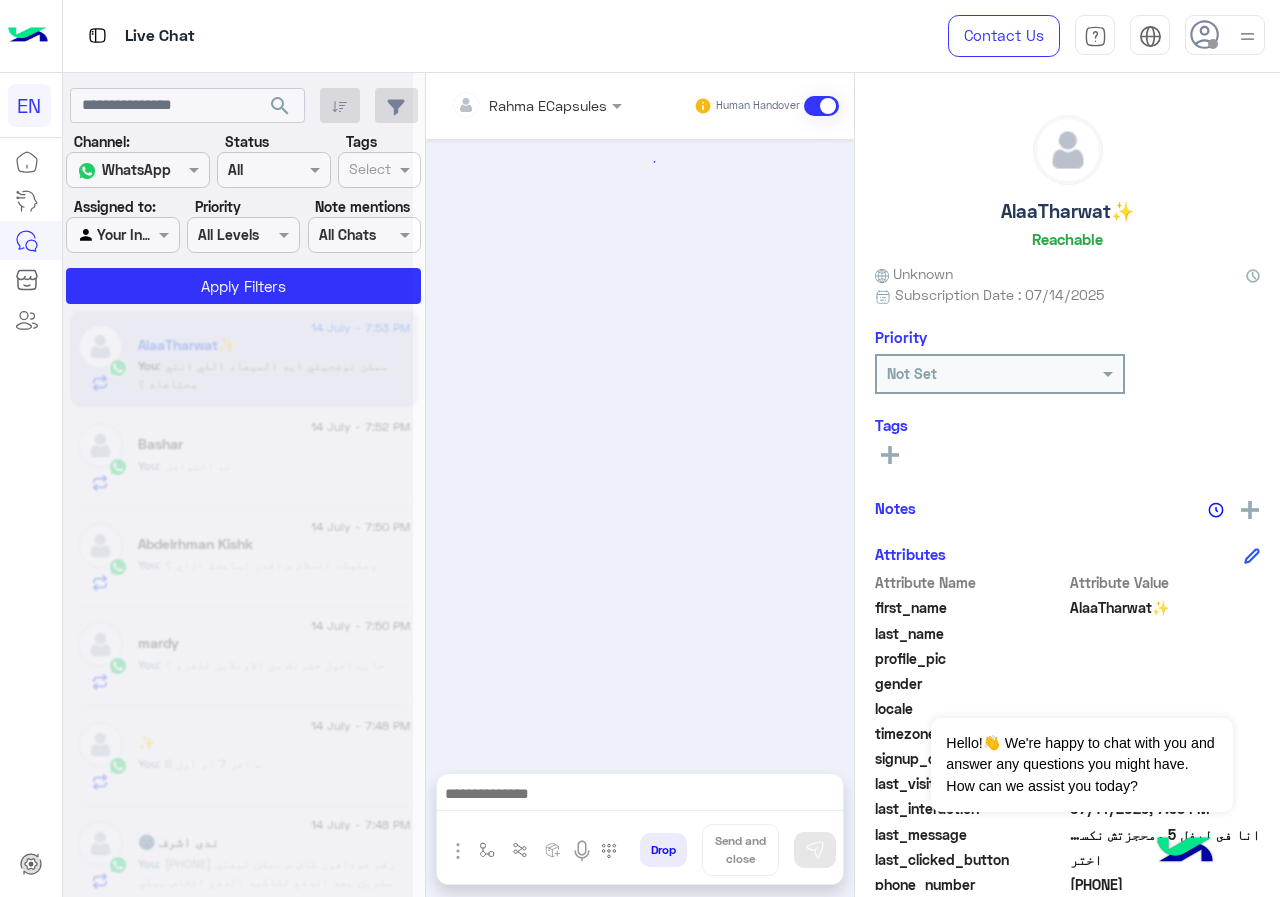 click on "Rahma ECapsules Human Handover" at bounding box center (640, 106) 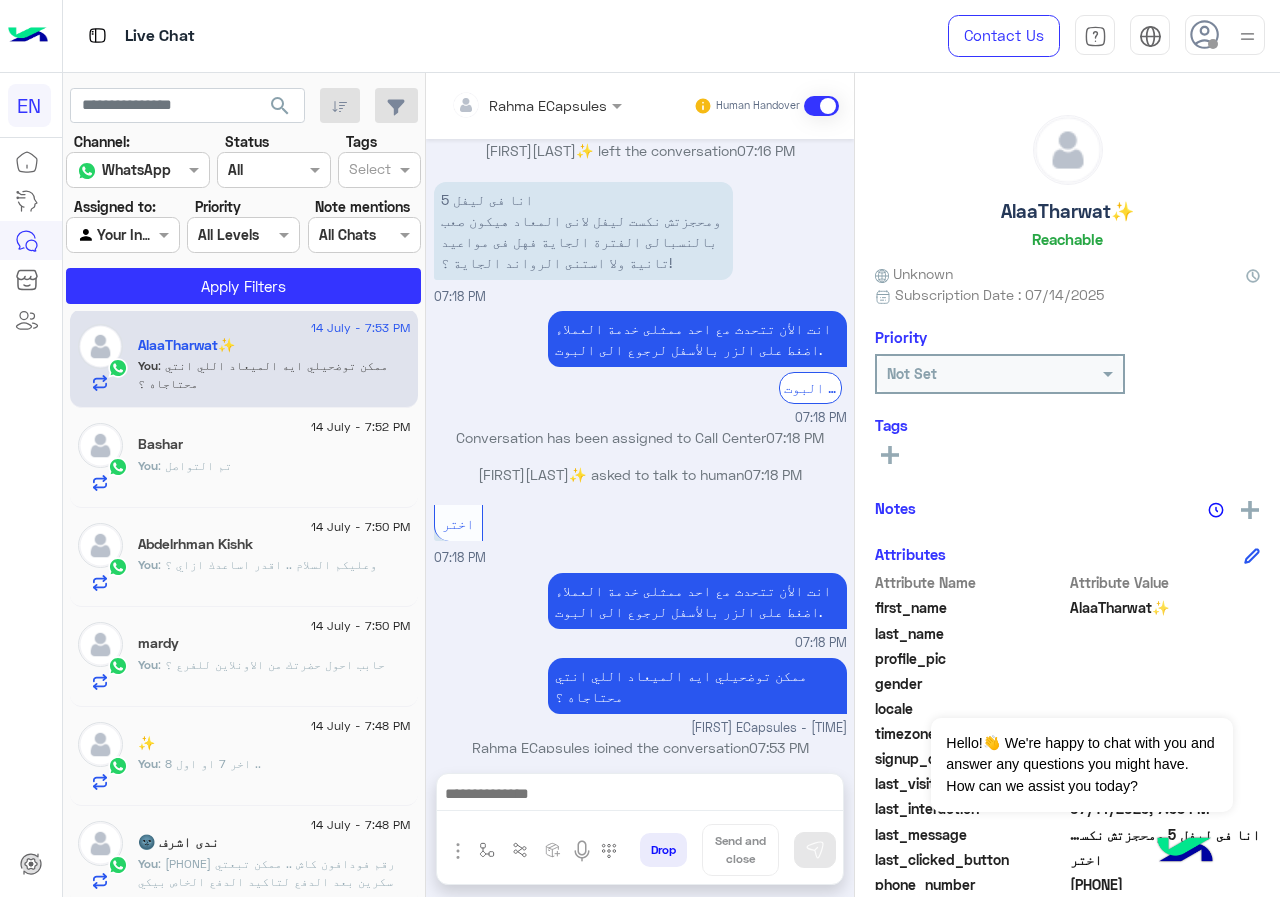click on "Rahma ECapsules" at bounding box center (529, 105) 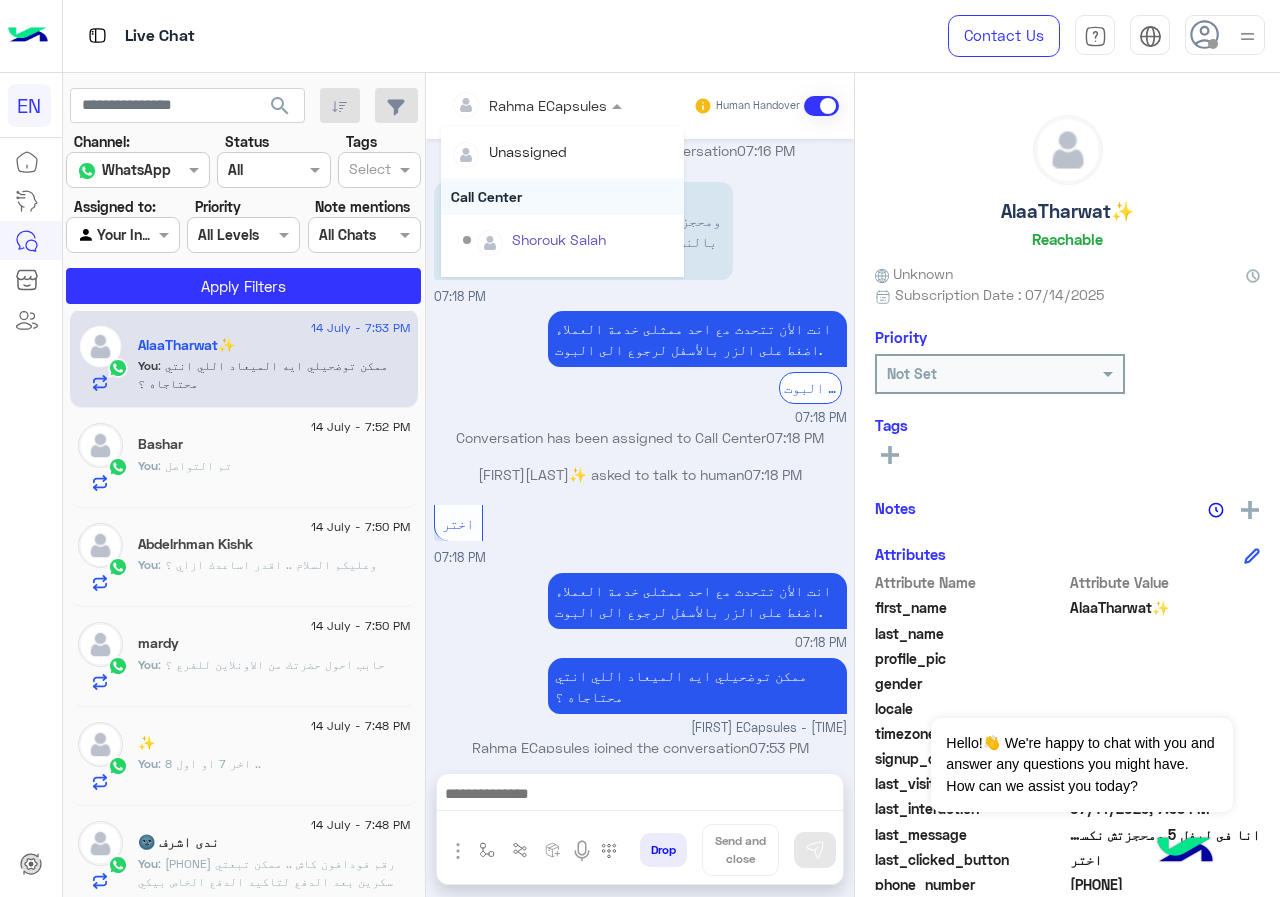 click on "Call Center" at bounding box center [562, 196] 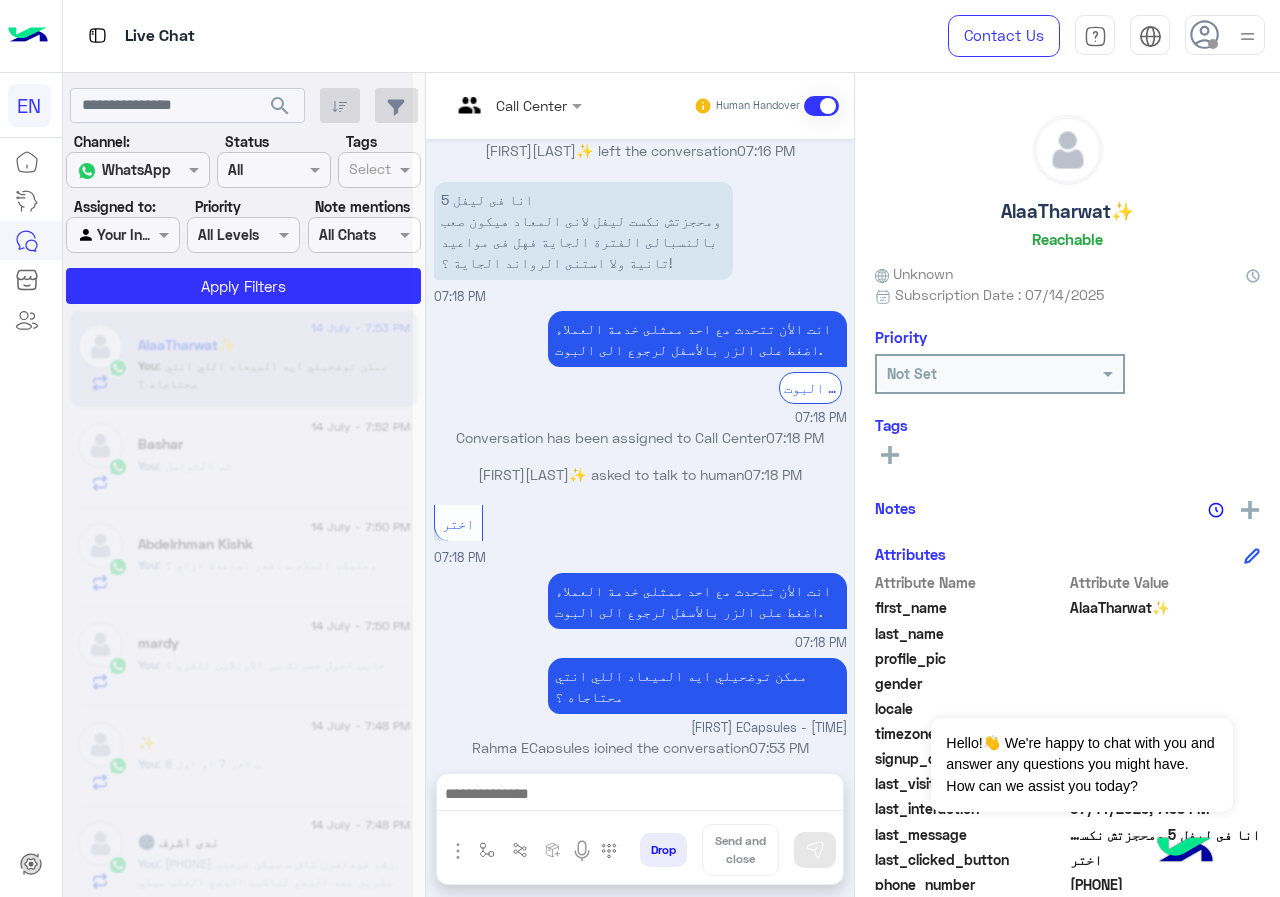 scroll, scrollTop: 0, scrollLeft: 0, axis: both 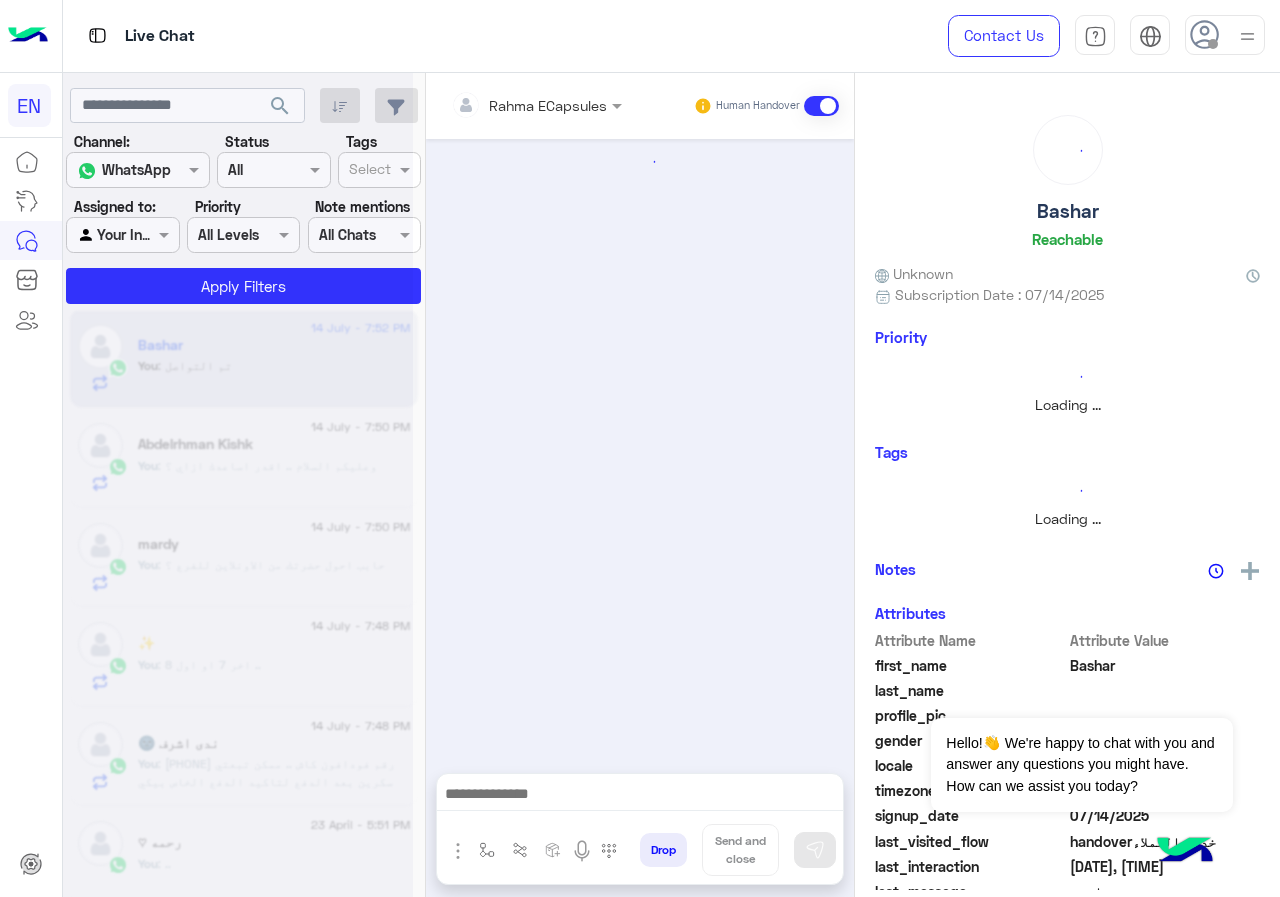 click on "Rahma ECapsules" at bounding box center (529, 105) 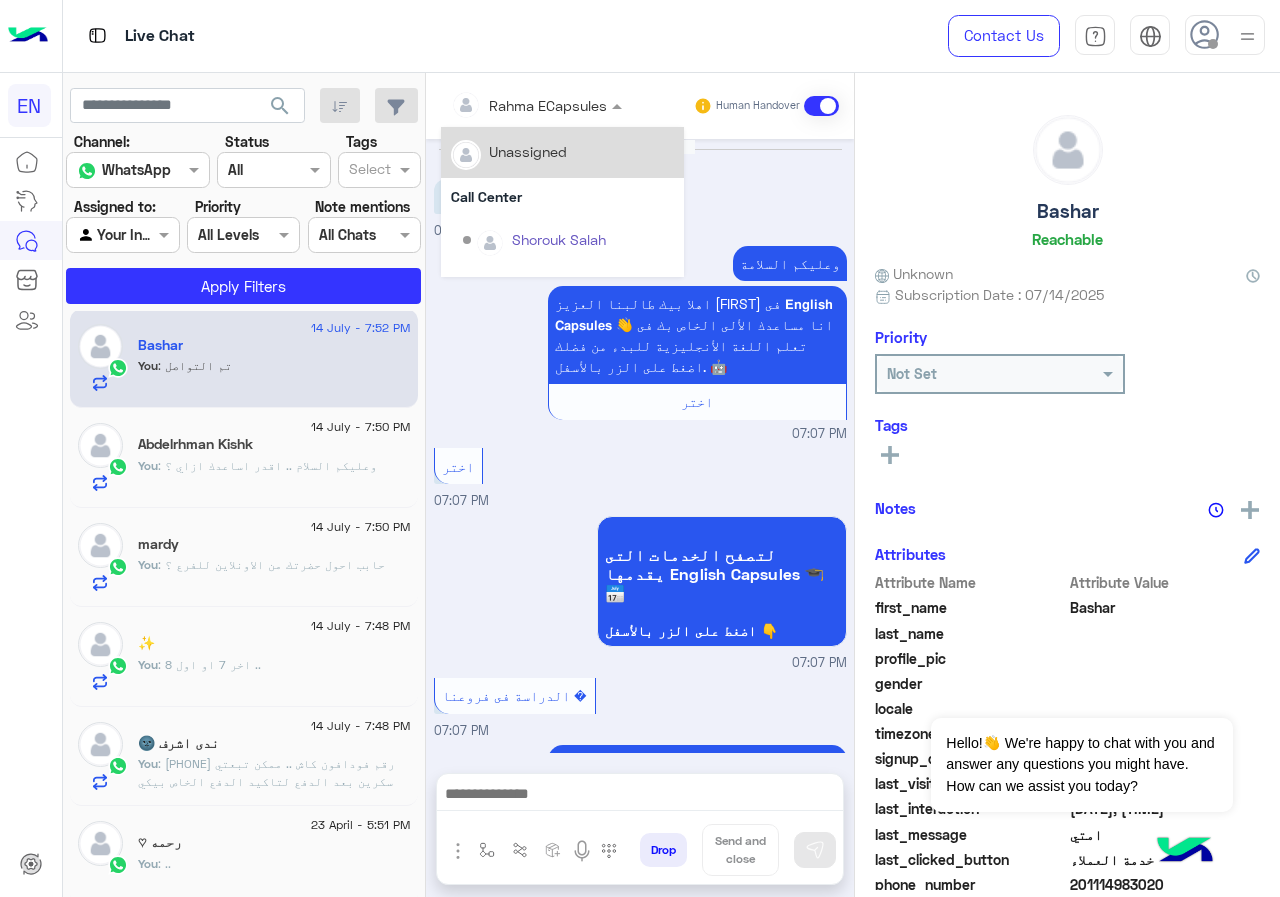 scroll, scrollTop: 1228, scrollLeft: 0, axis: vertical 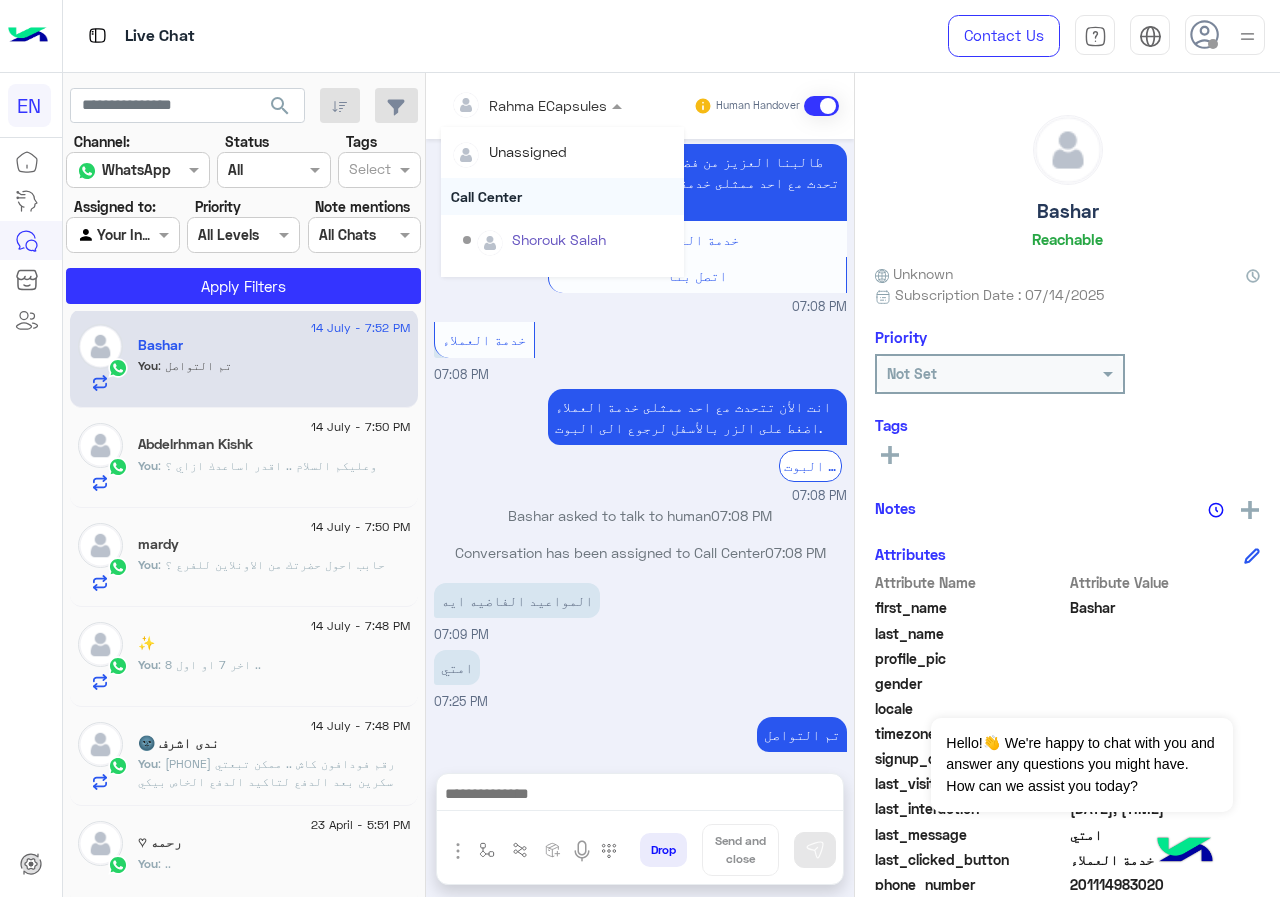 click on "Call Center" at bounding box center (562, 196) 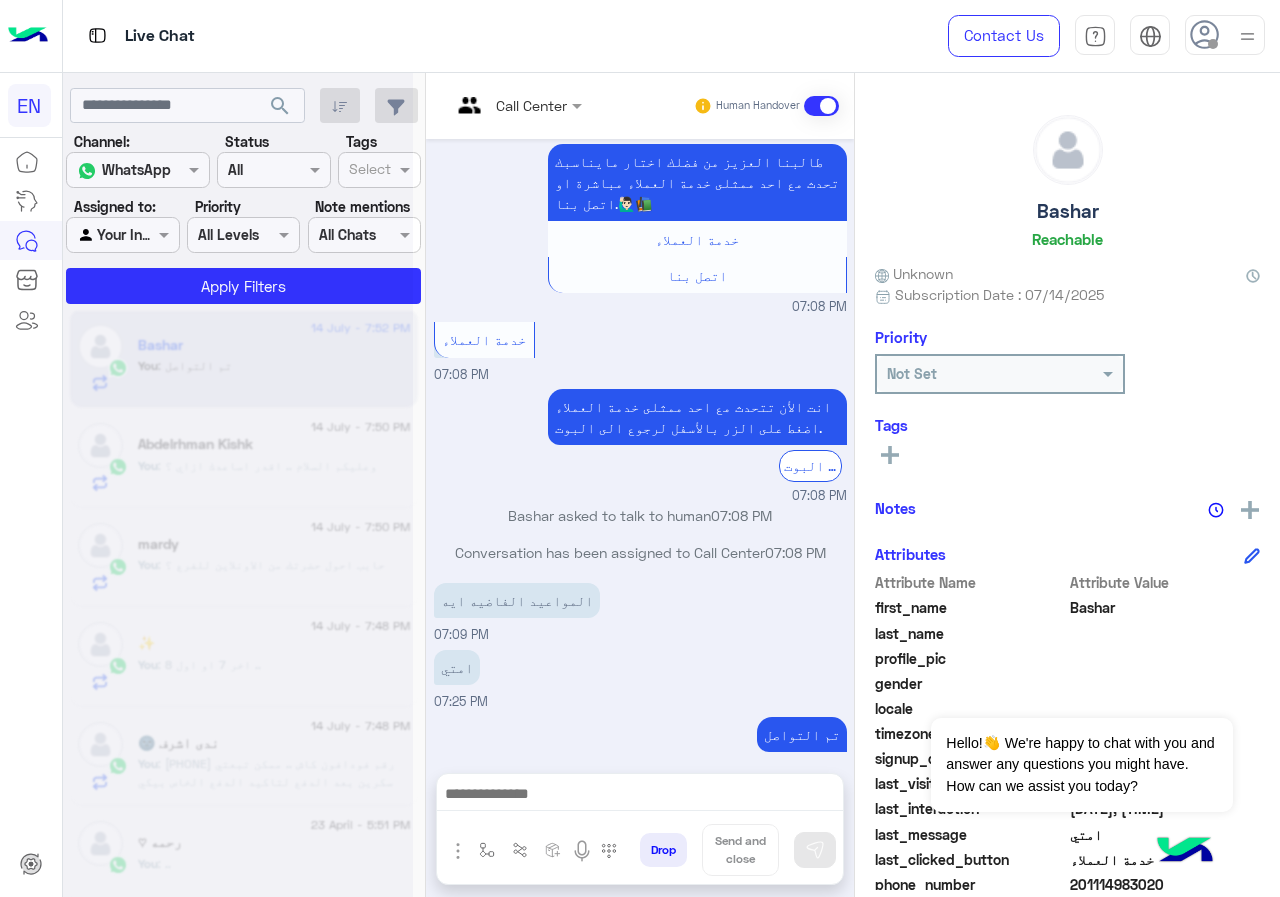 scroll, scrollTop: 0, scrollLeft: 0, axis: both 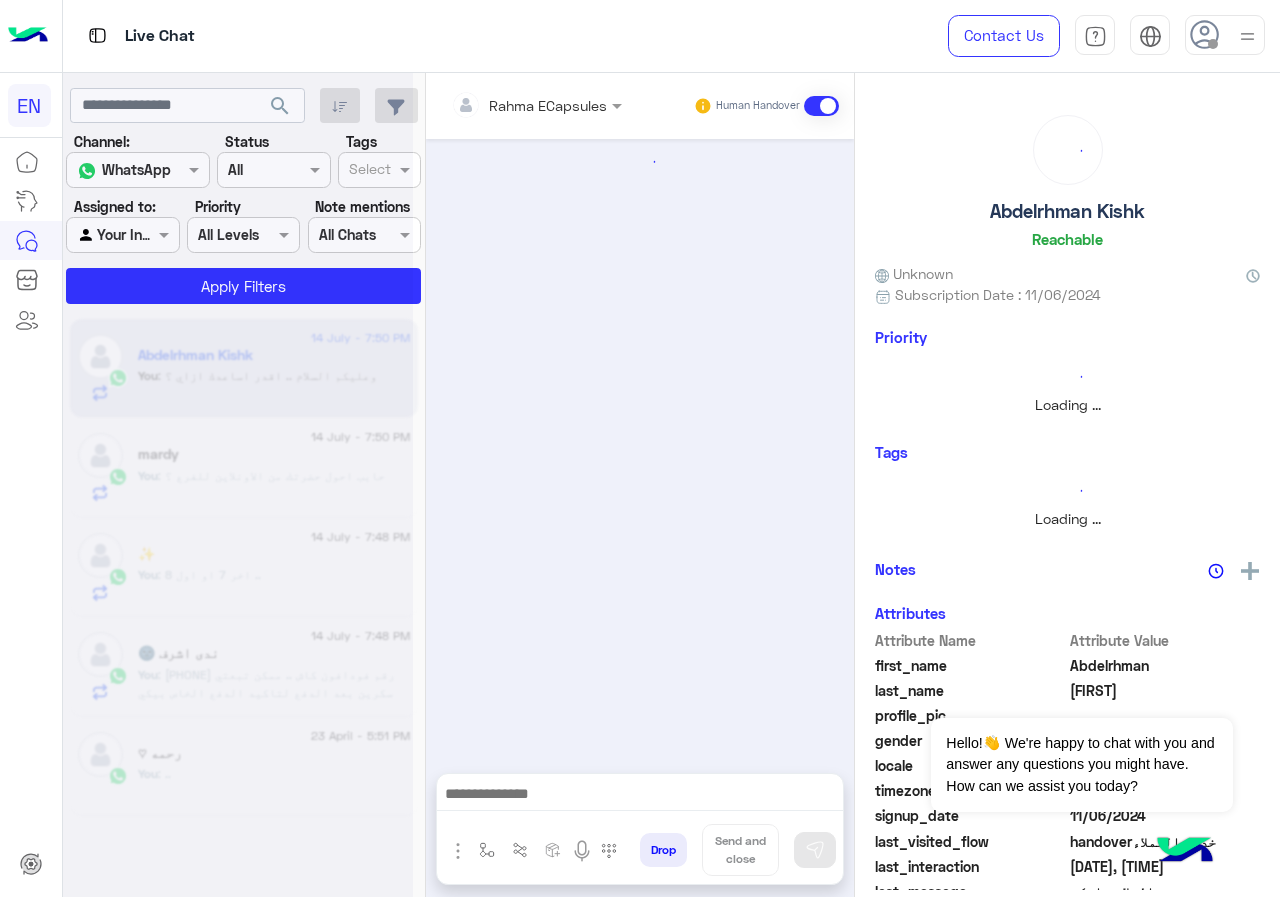 click at bounding box center [509, 105] 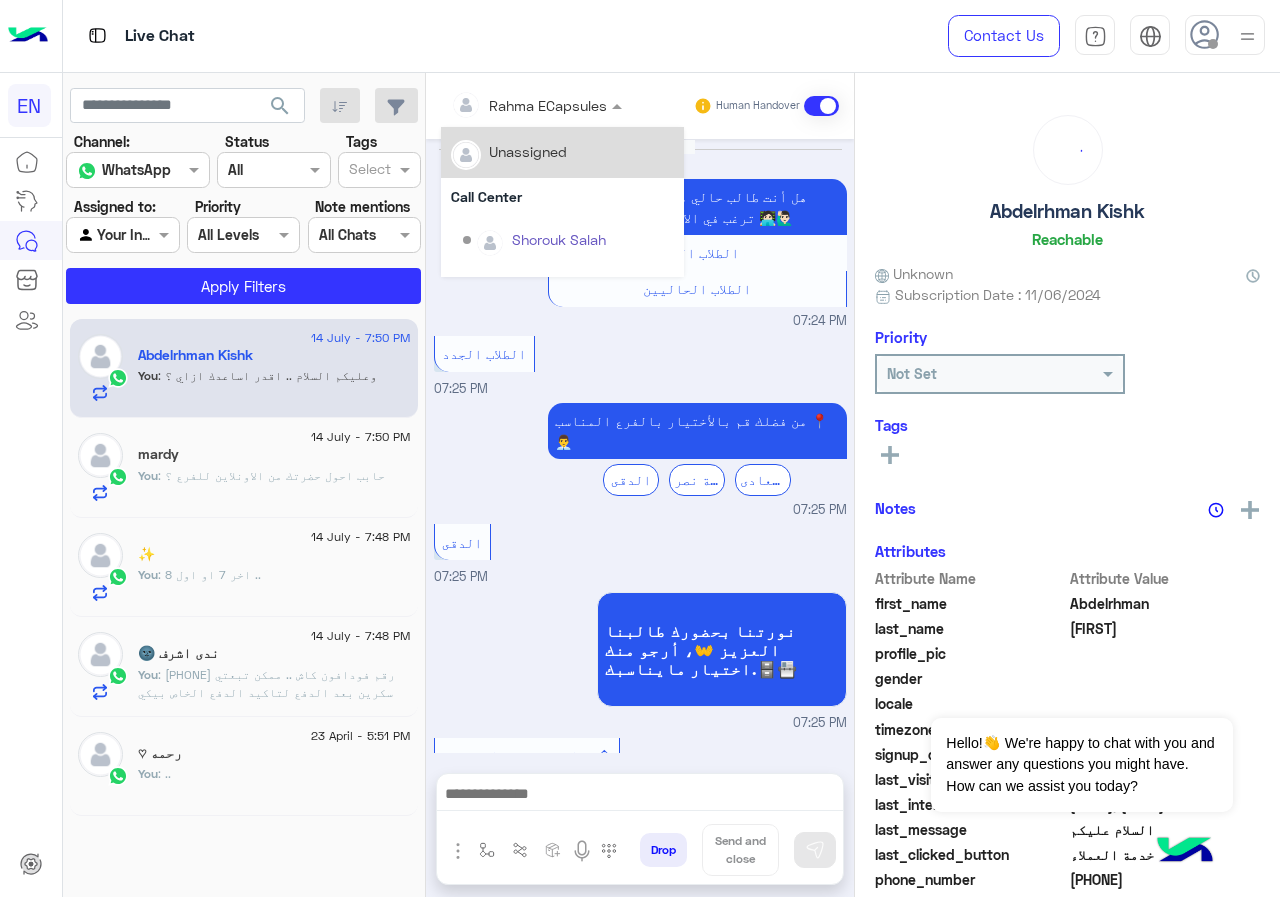 scroll, scrollTop: 1787, scrollLeft: 0, axis: vertical 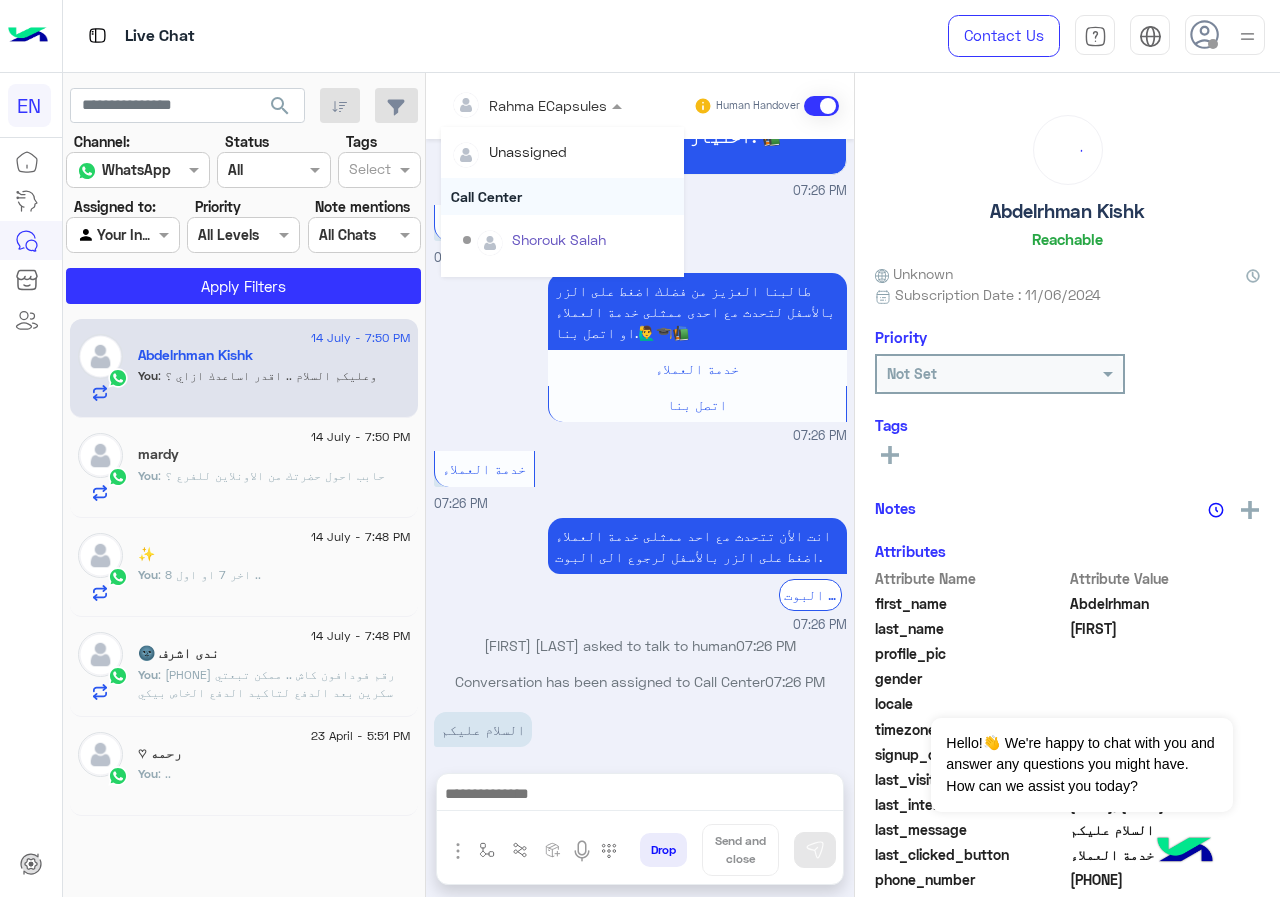 click on "Call Center" at bounding box center (562, 196) 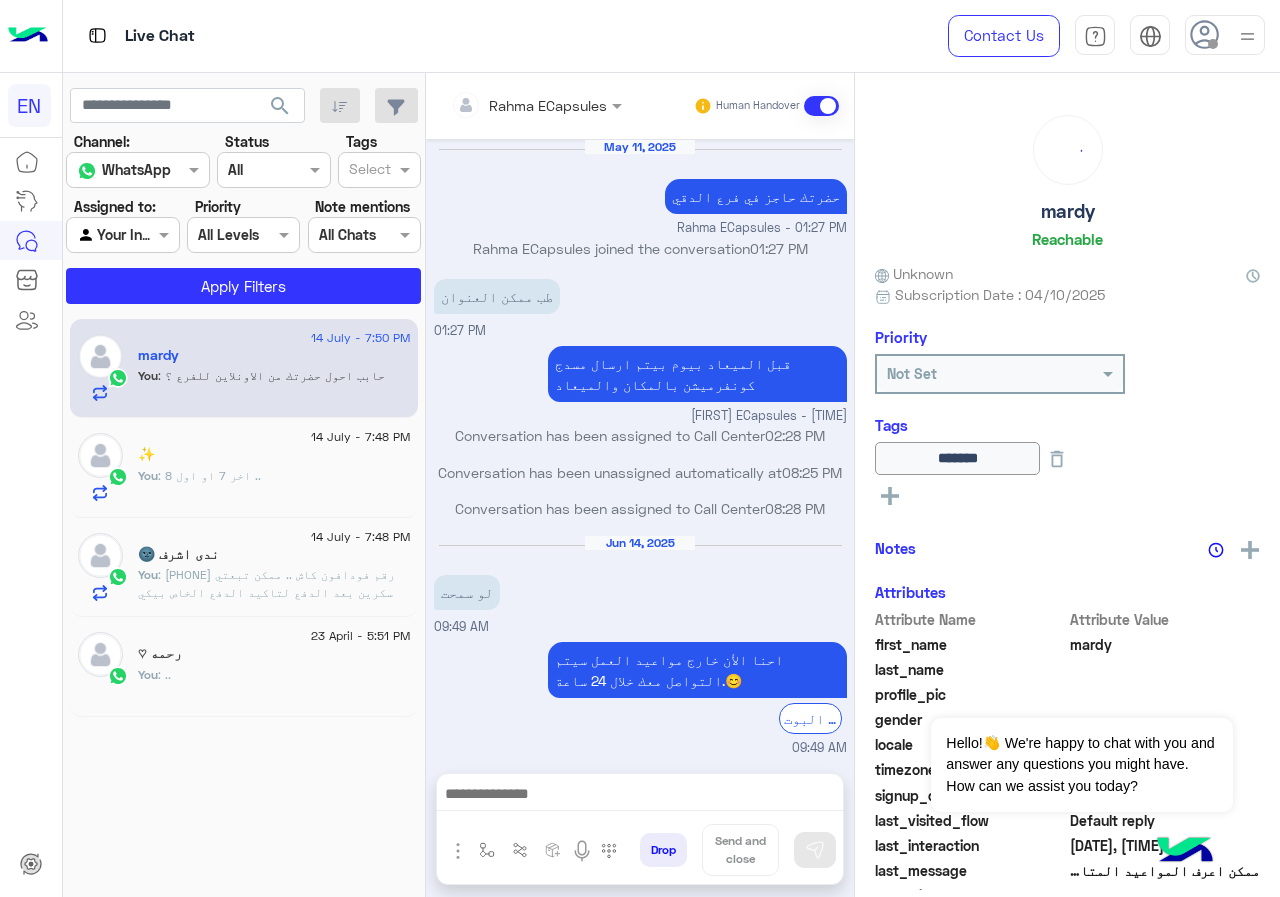 scroll, scrollTop: 849, scrollLeft: 0, axis: vertical 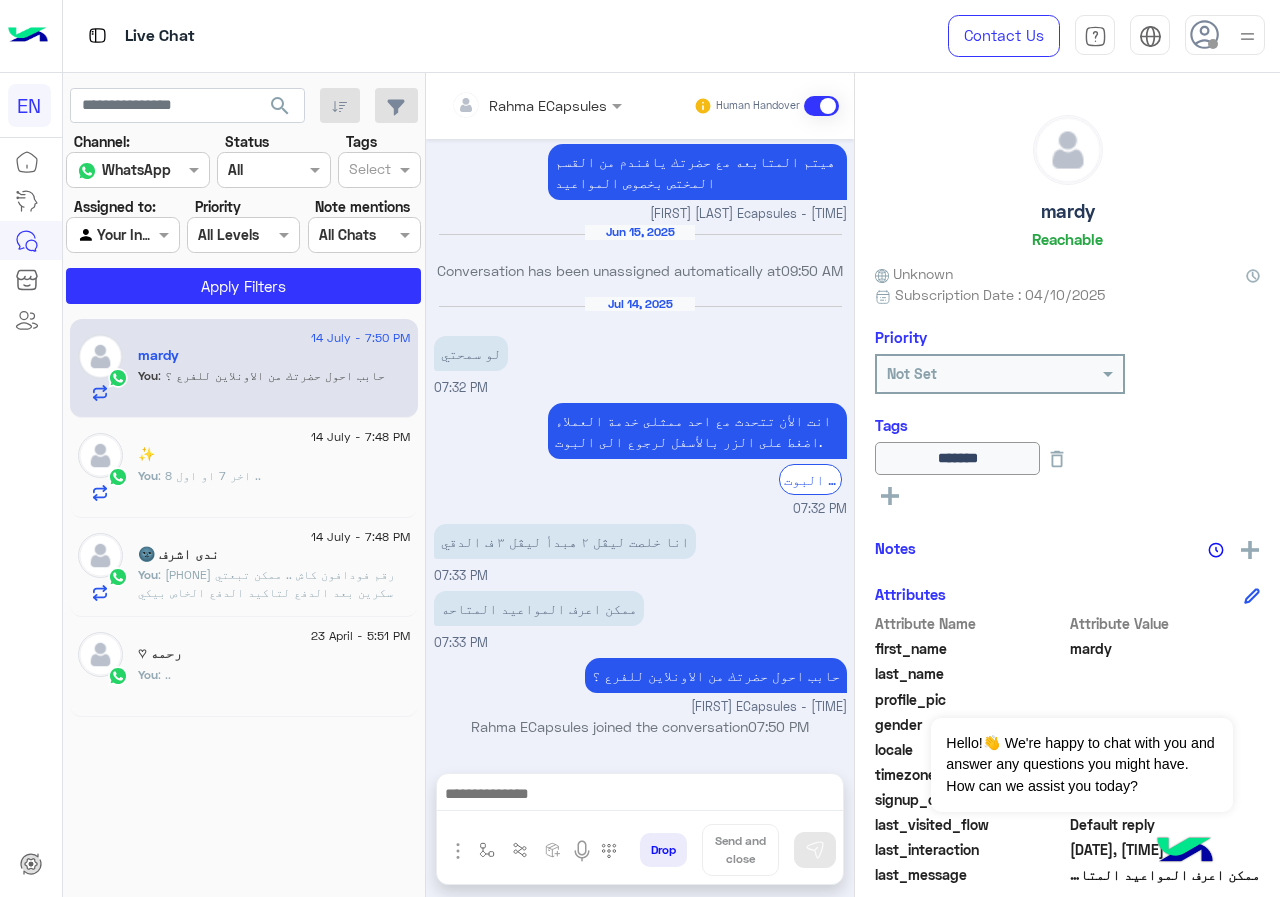 click on "Rahma ECapsules" at bounding box center [529, 105] 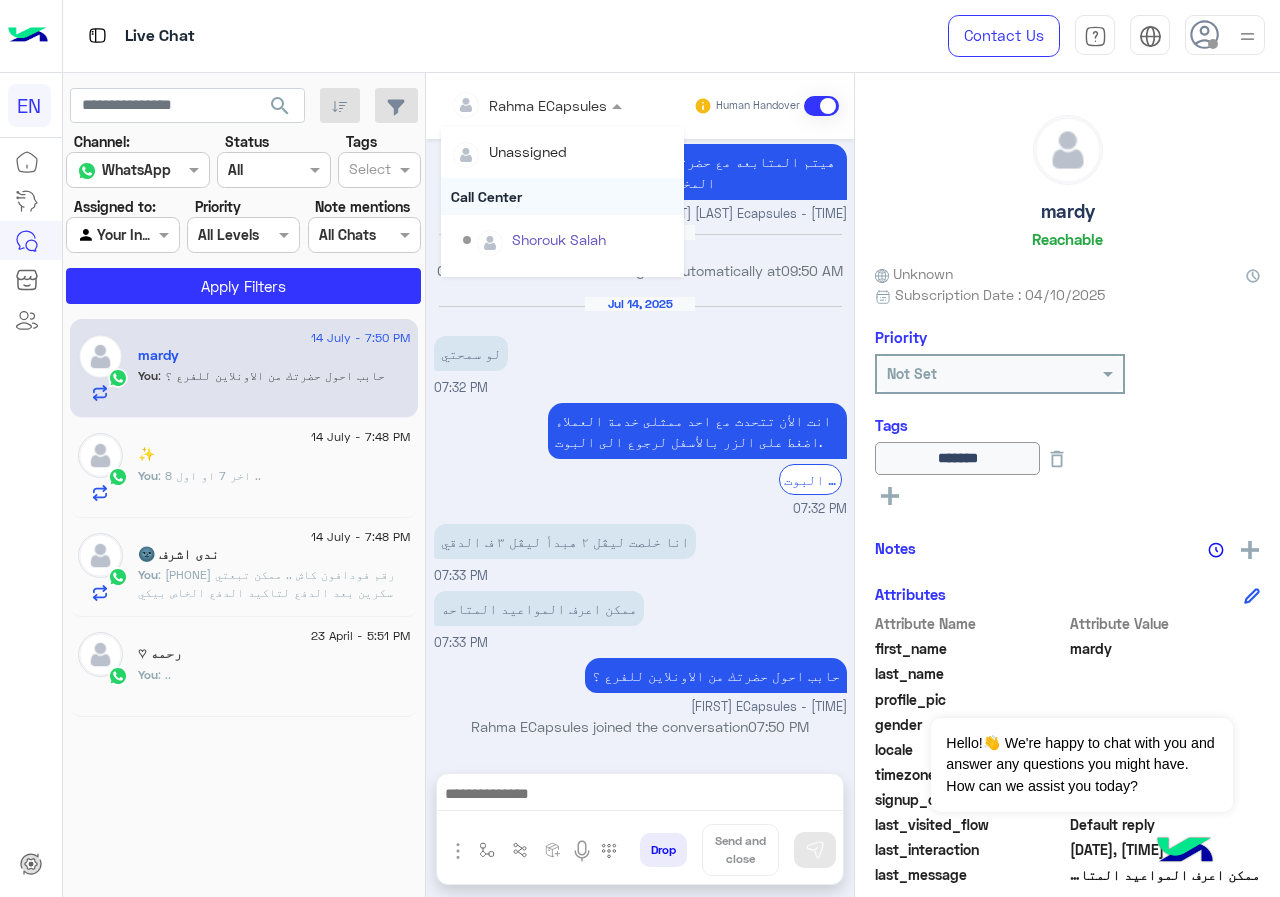 click on "Call Center" at bounding box center [562, 196] 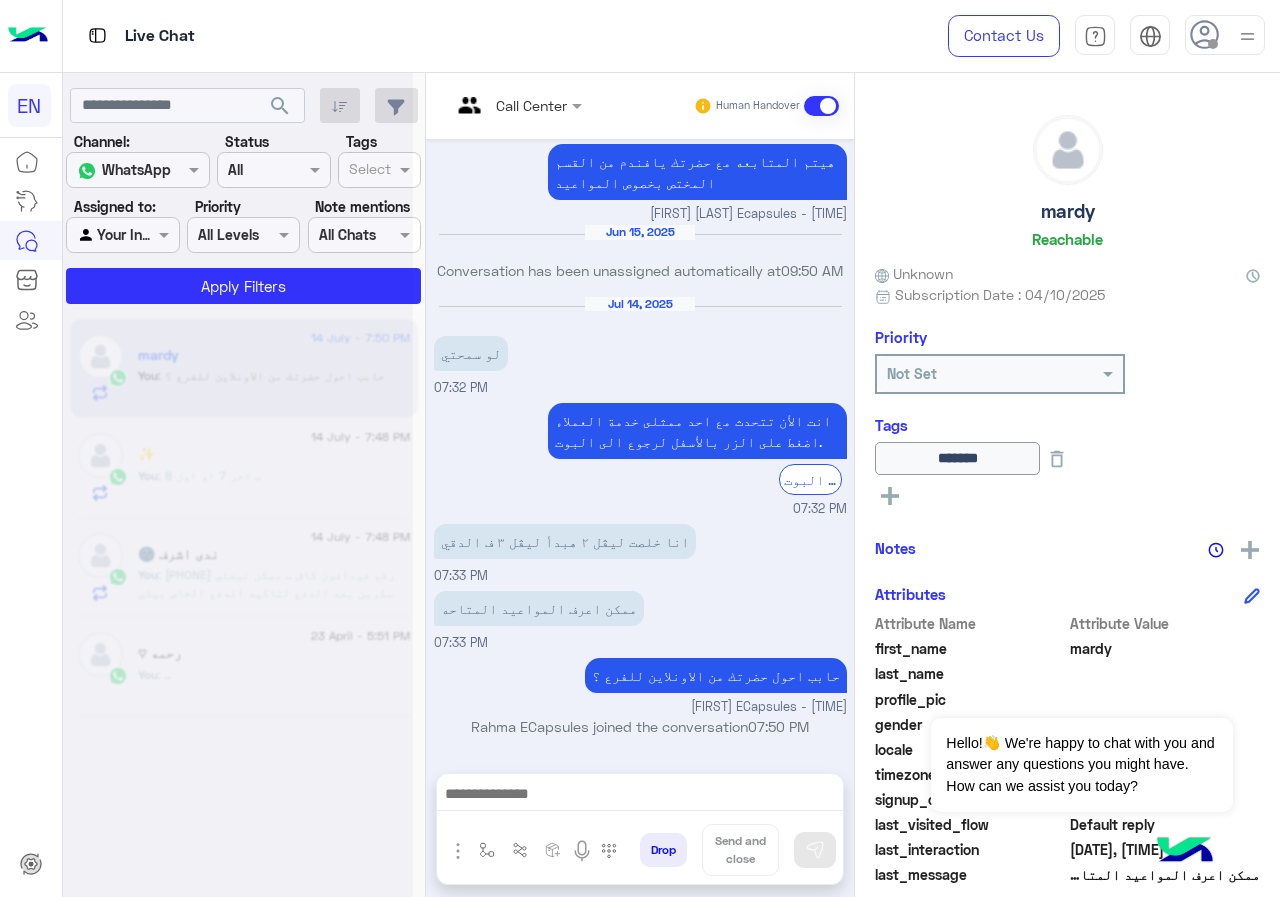 scroll, scrollTop: 0, scrollLeft: 0, axis: both 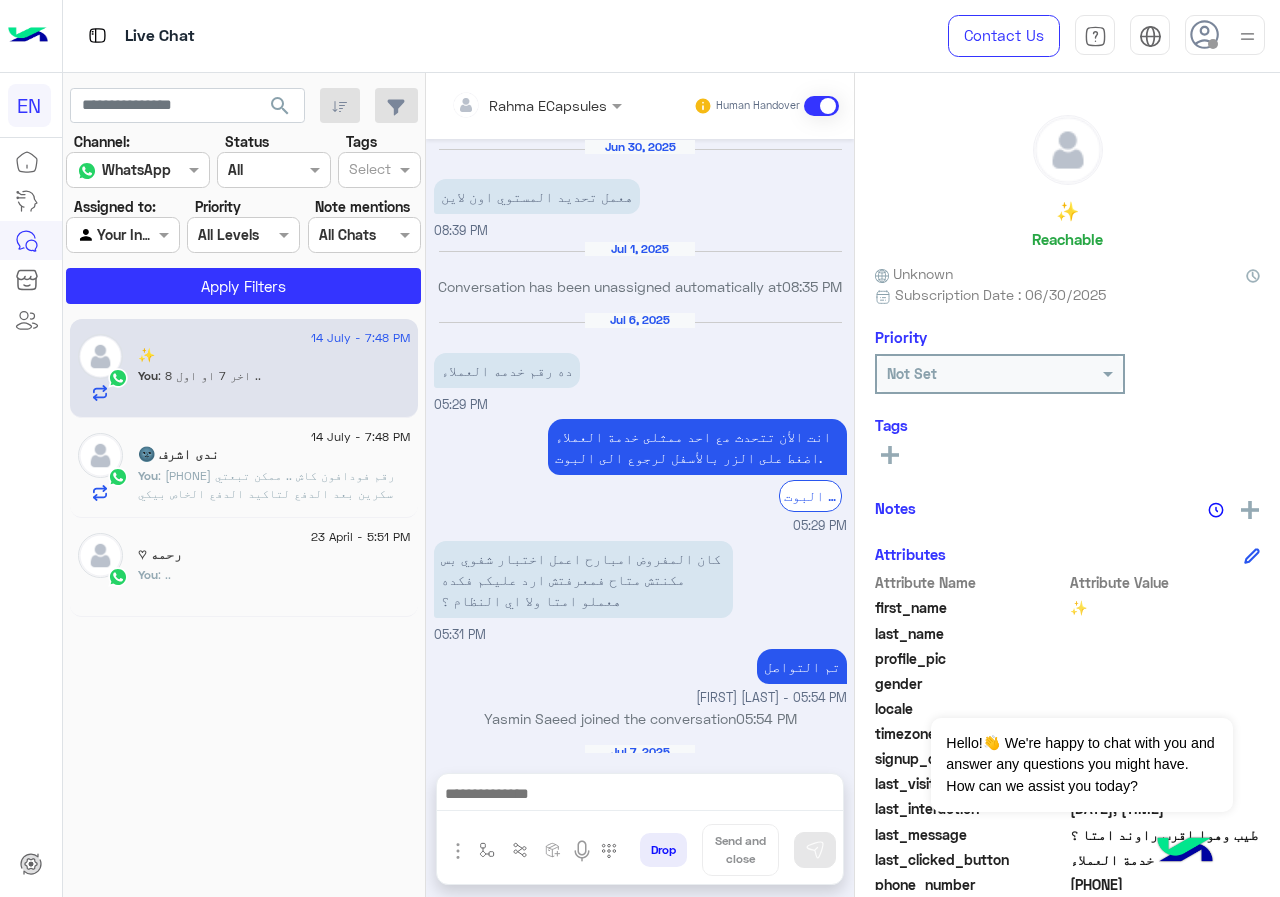 click on "Rahma ECapsules" at bounding box center [548, 105] 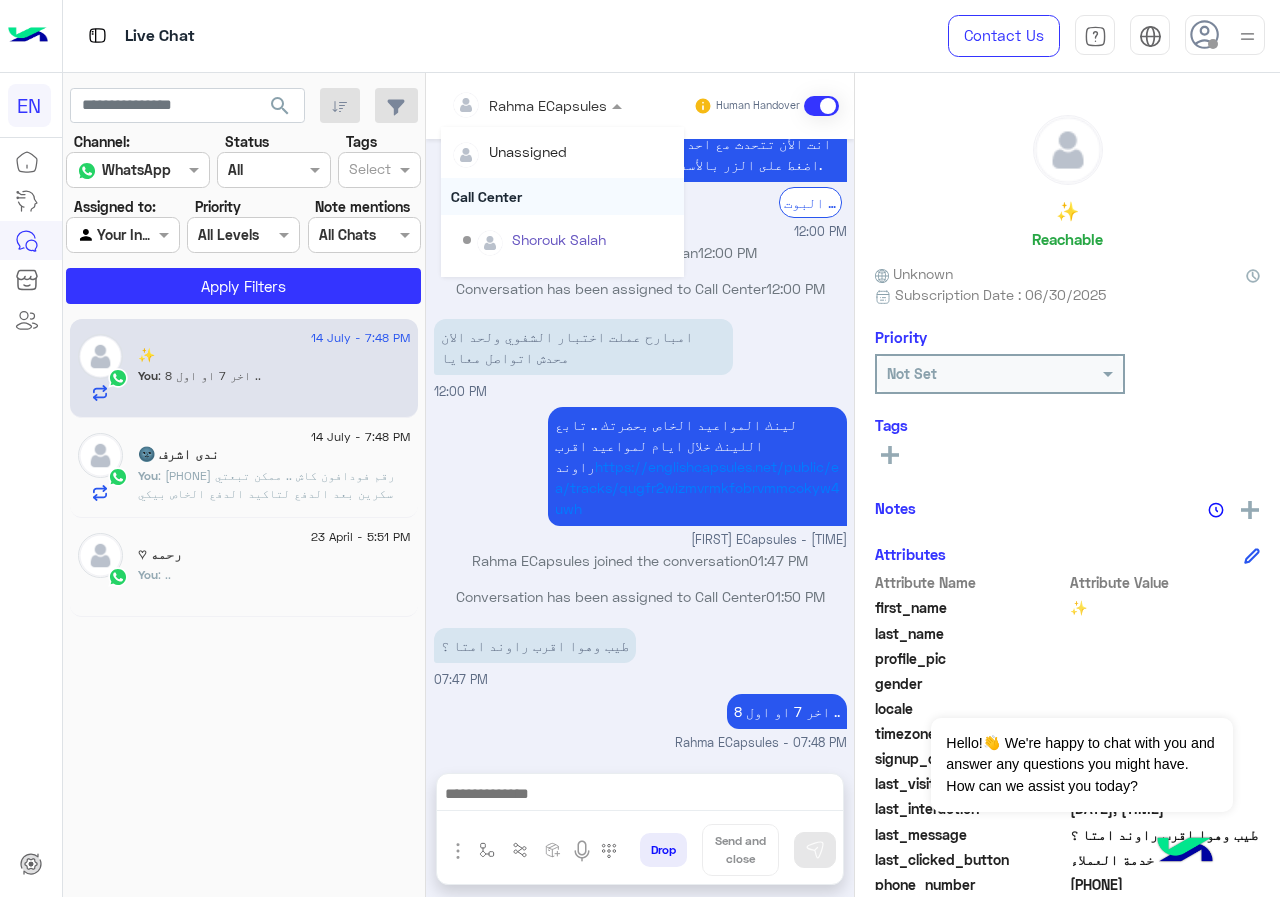 click on "Call Center" at bounding box center [562, 196] 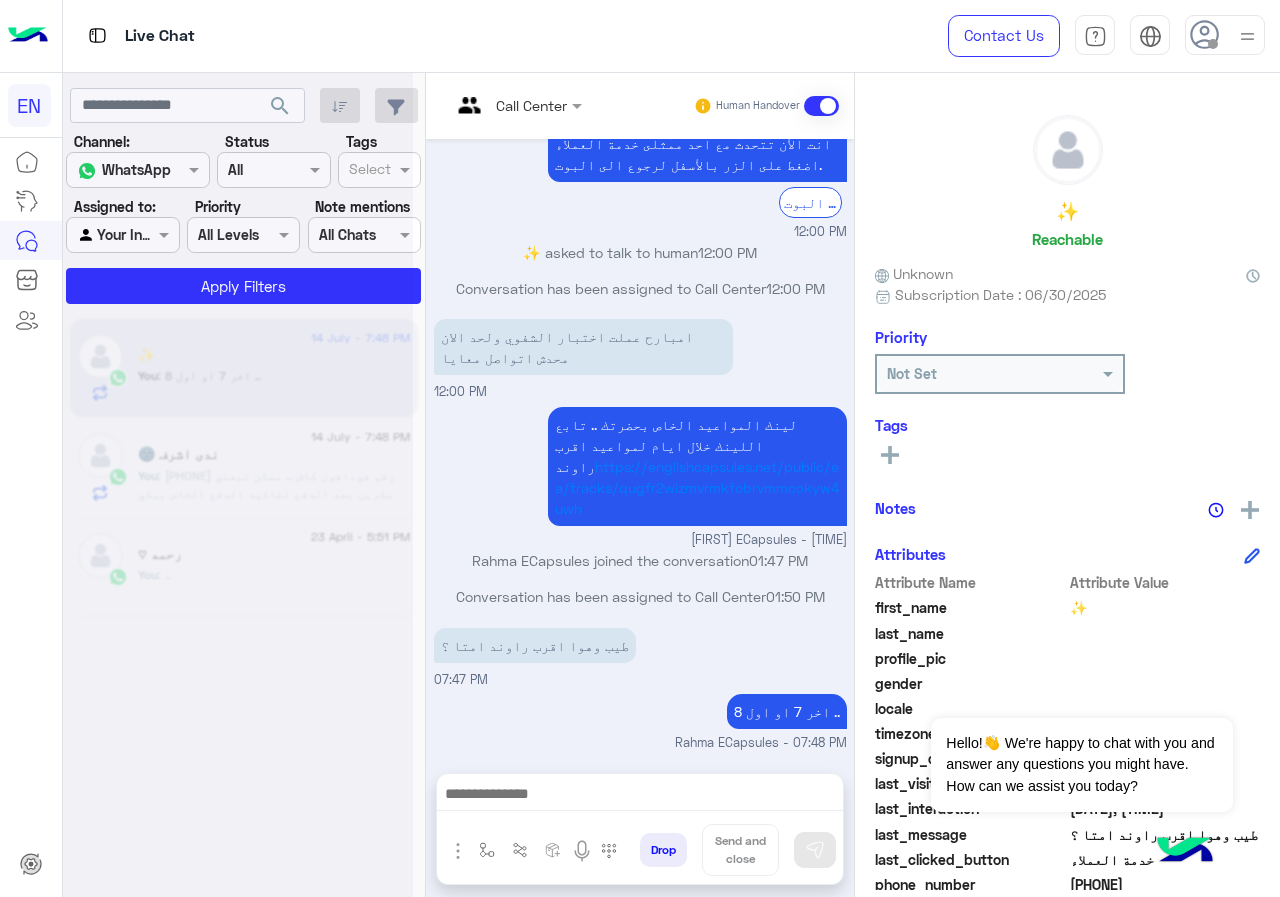 scroll, scrollTop: 0, scrollLeft: 0, axis: both 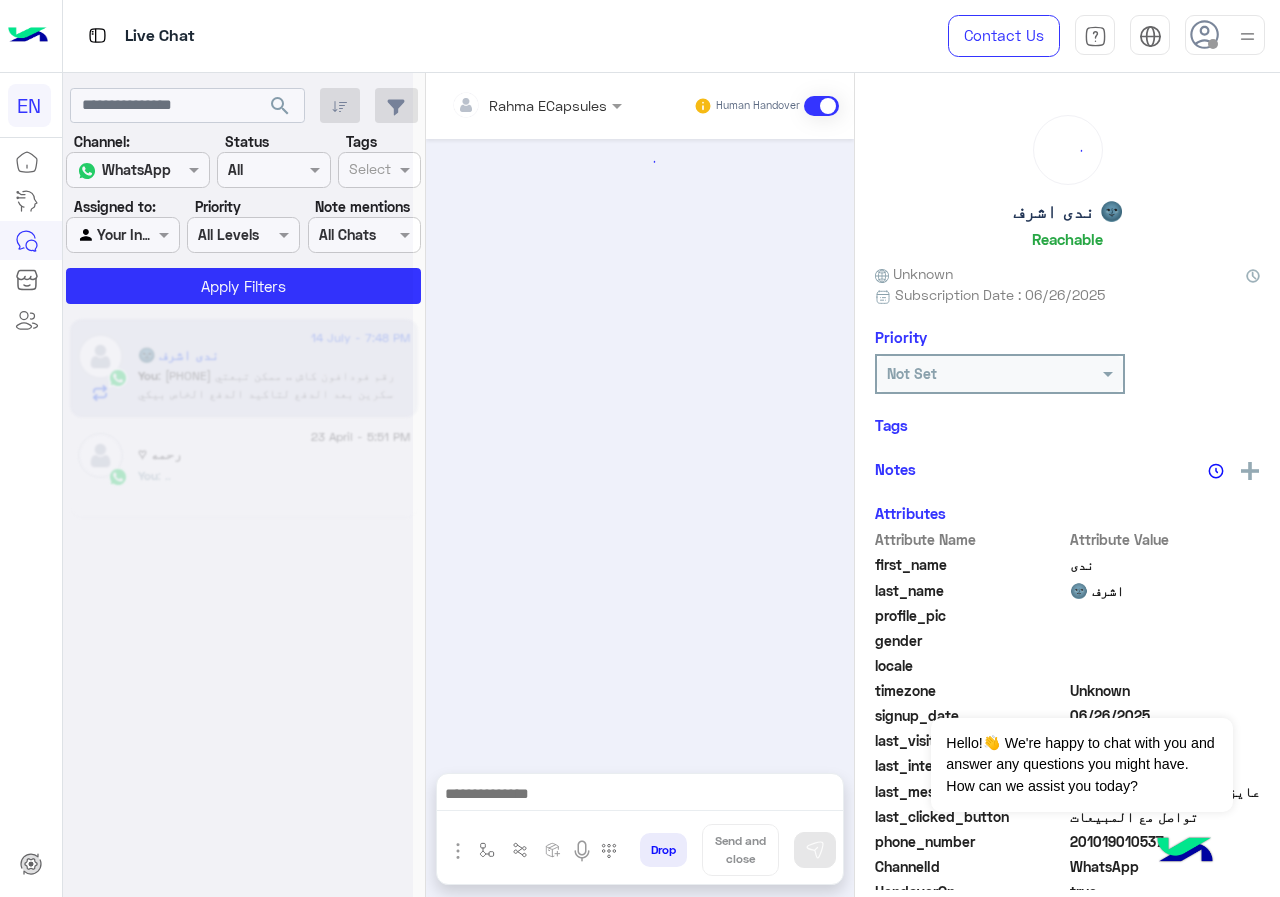 click on "Rahma ECapsules" at bounding box center (529, 105) 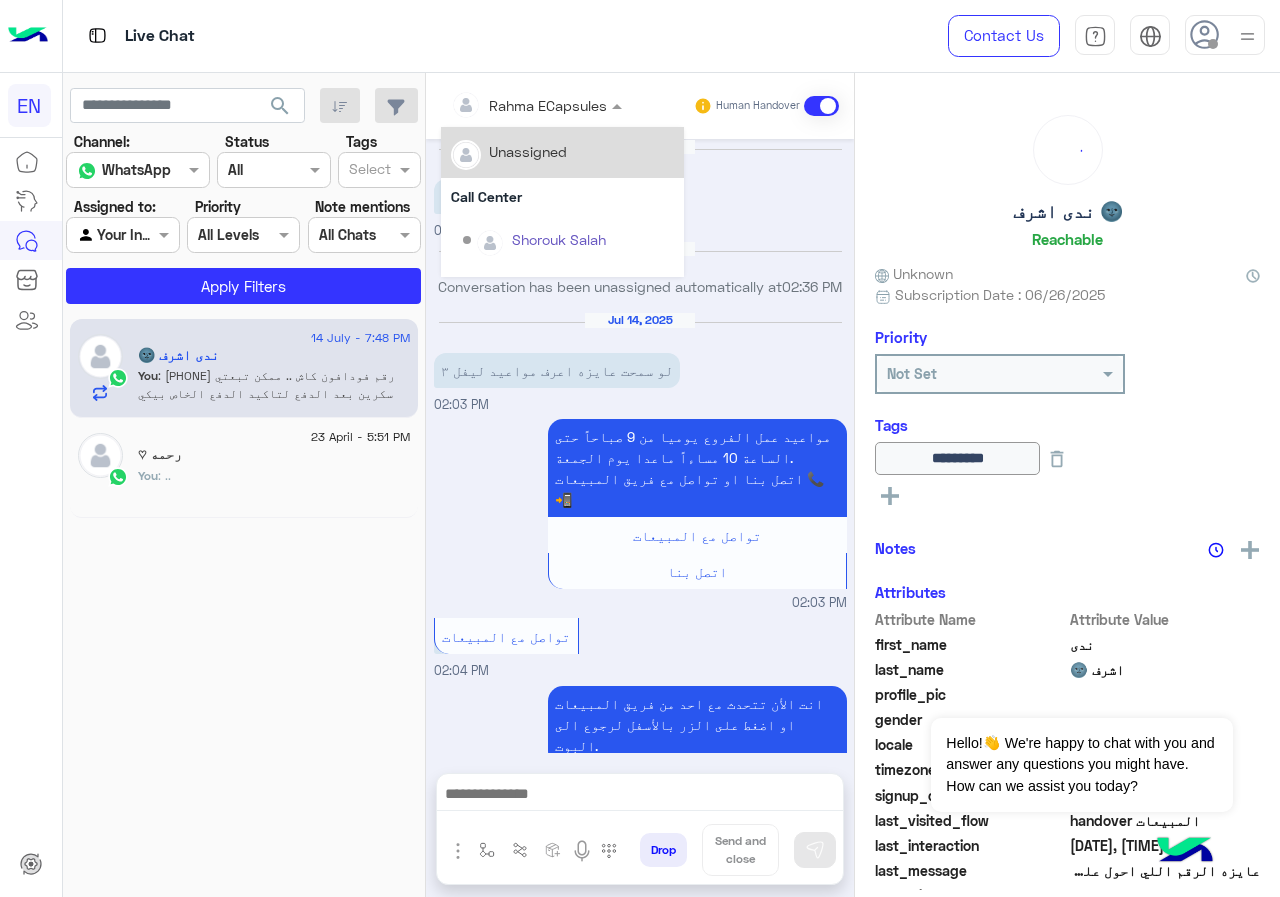 scroll, scrollTop: 906, scrollLeft: 0, axis: vertical 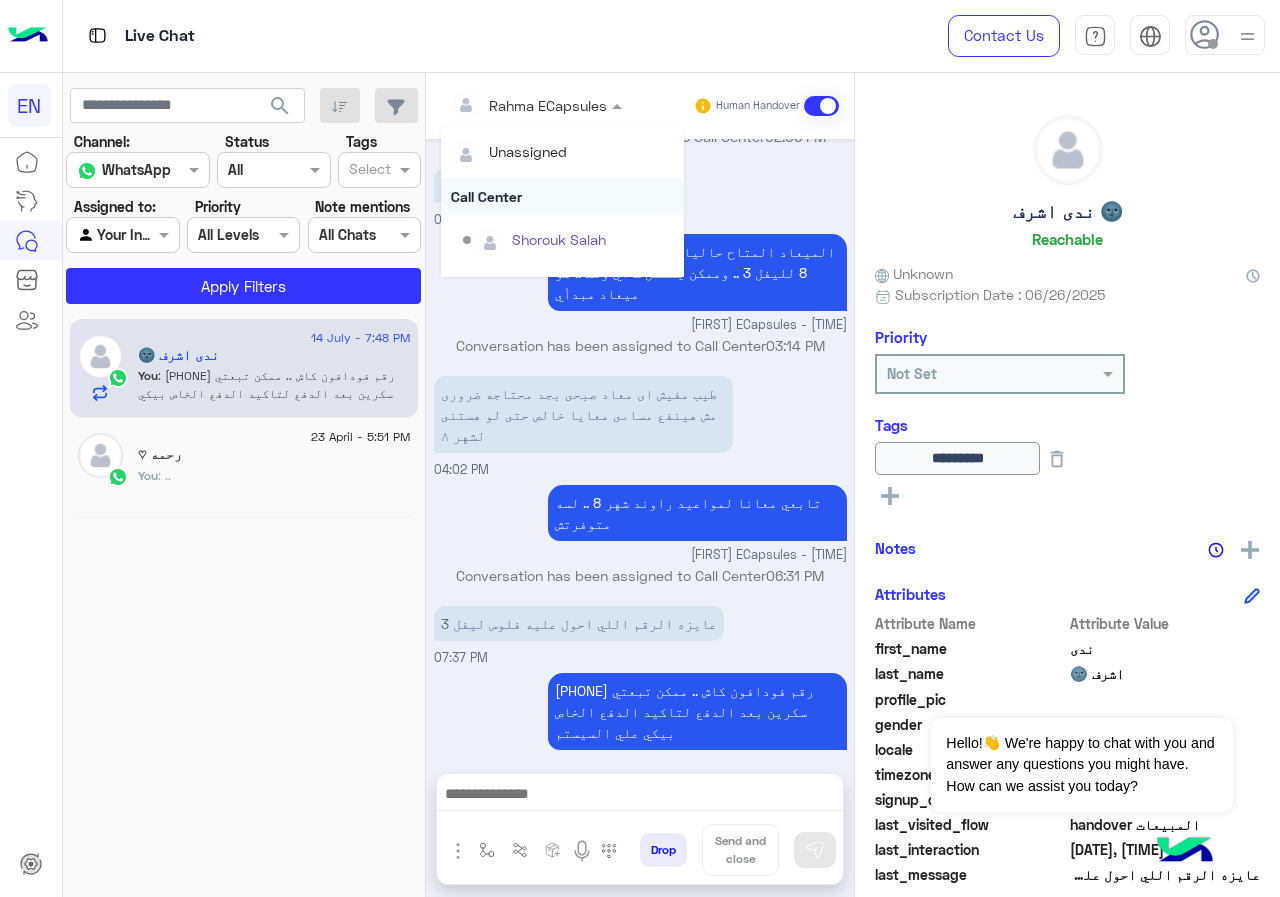 click on "Call Center" at bounding box center (562, 196) 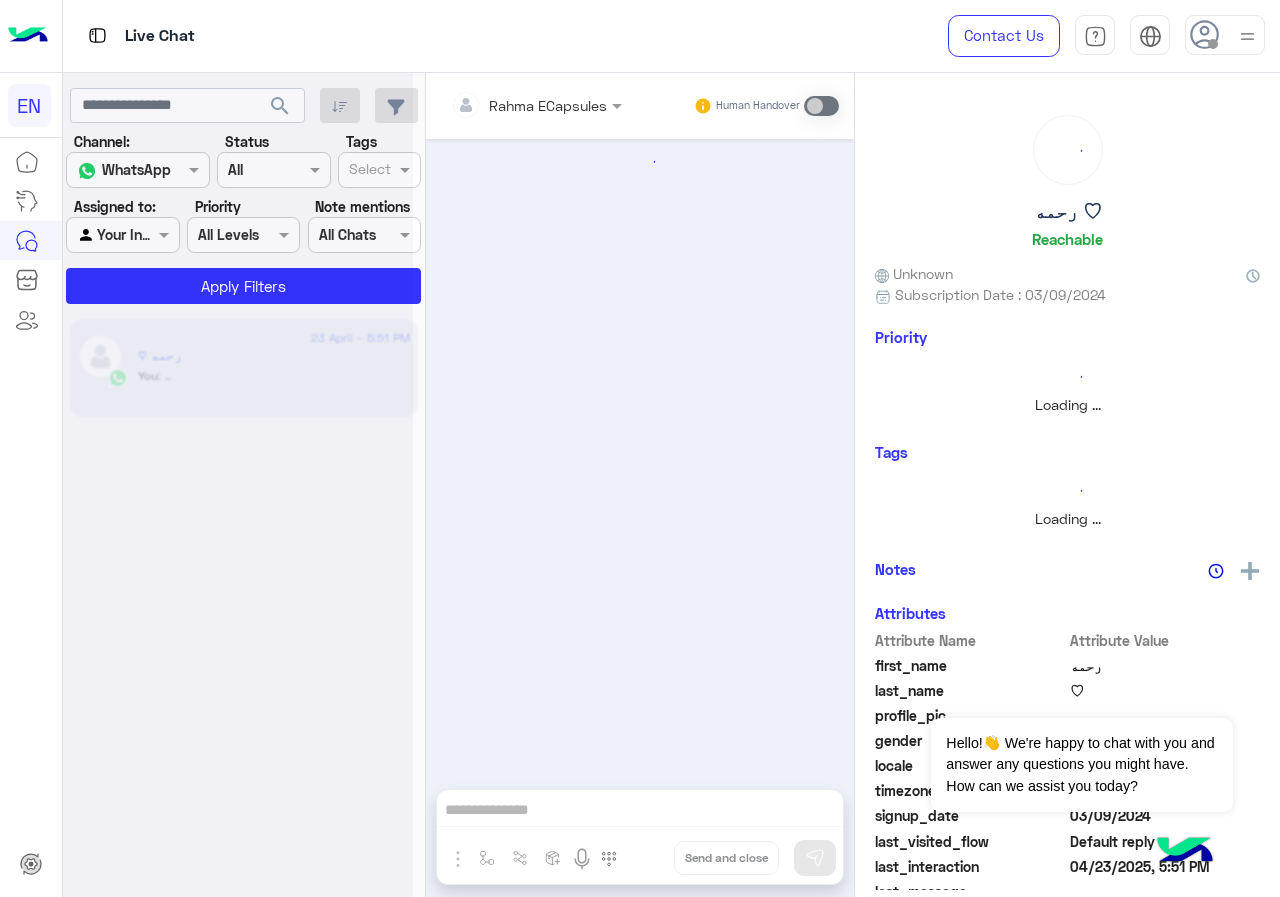 scroll, scrollTop: 0, scrollLeft: 0, axis: both 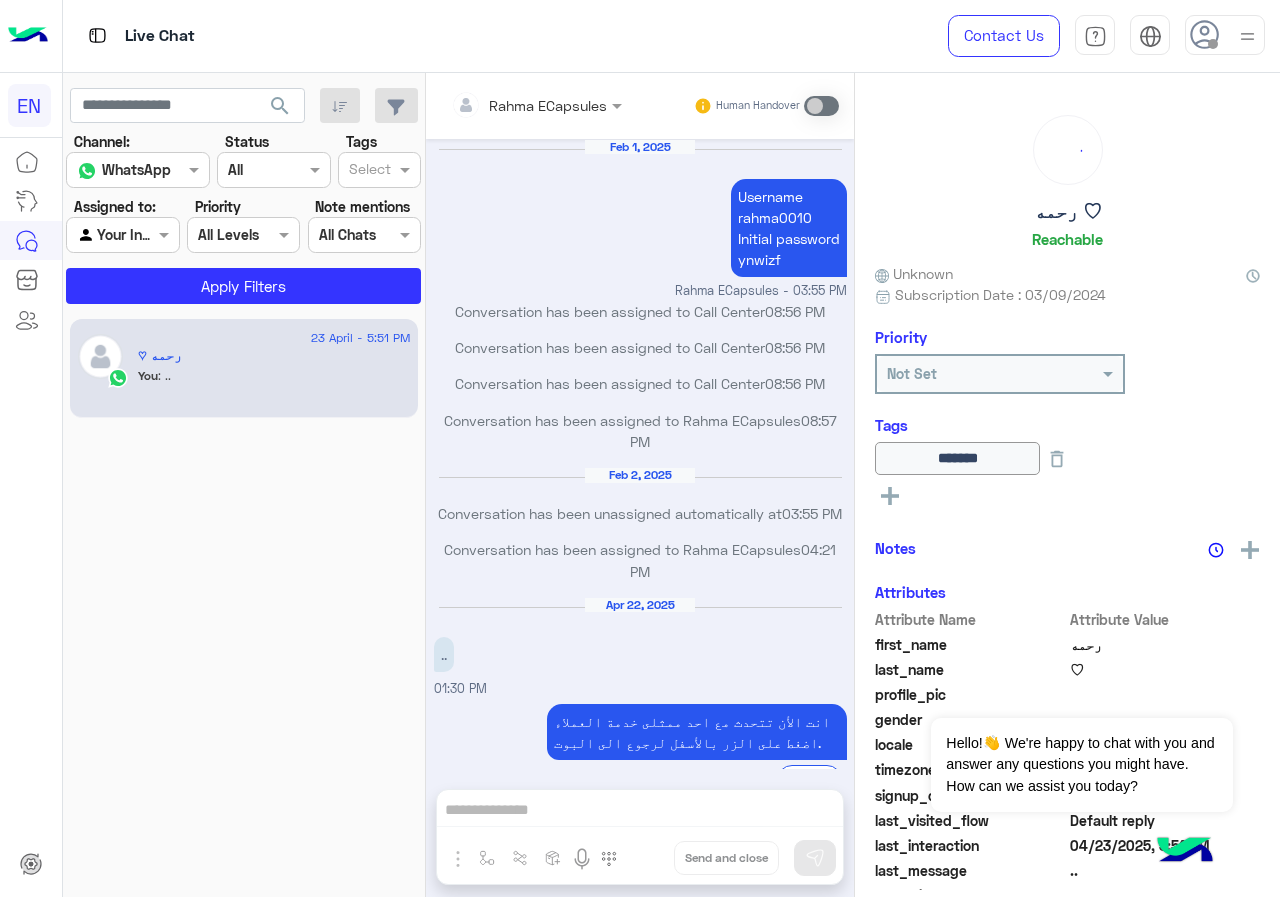 click at bounding box center (122, 234) 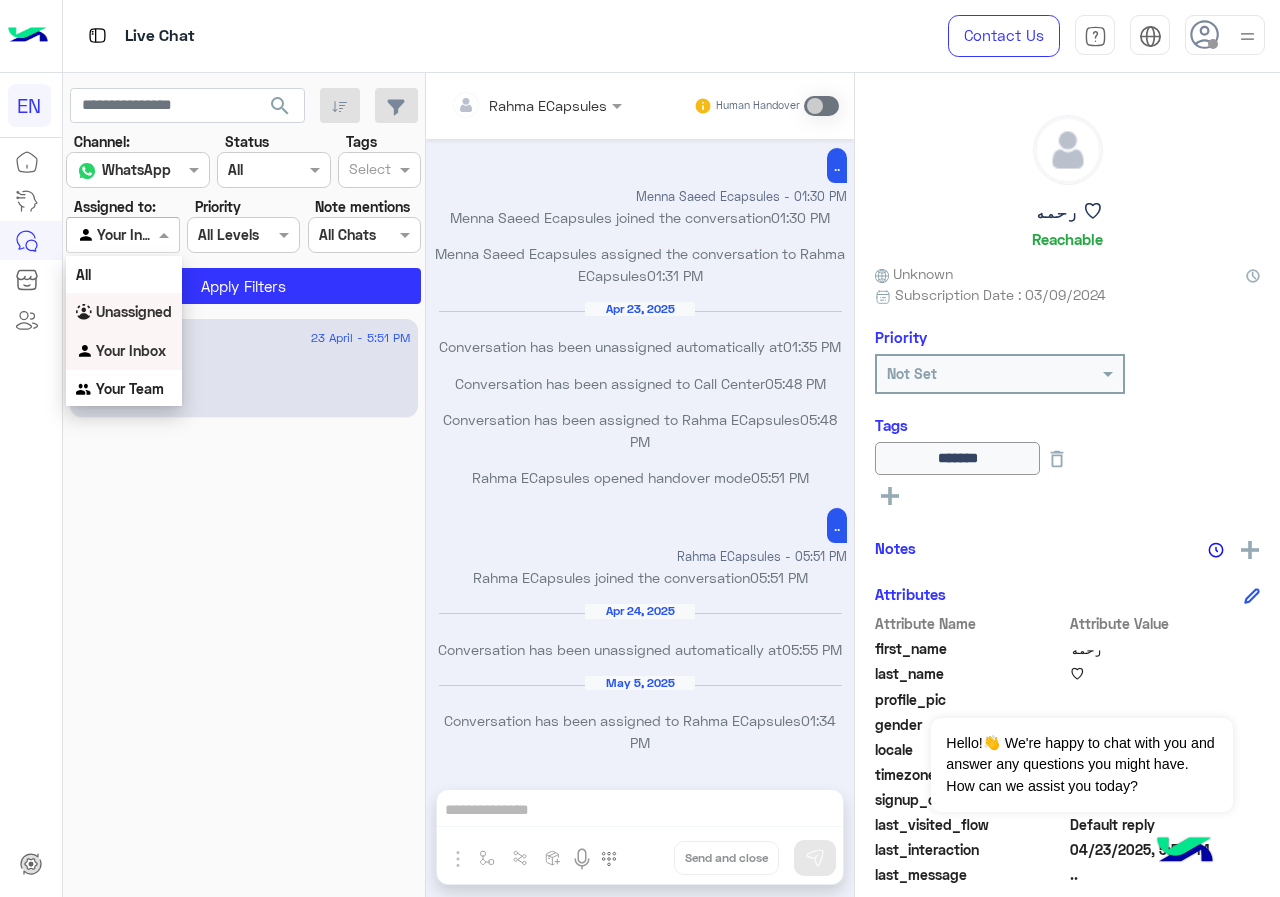click on "Unassigned" at bounding box center (134, 311) 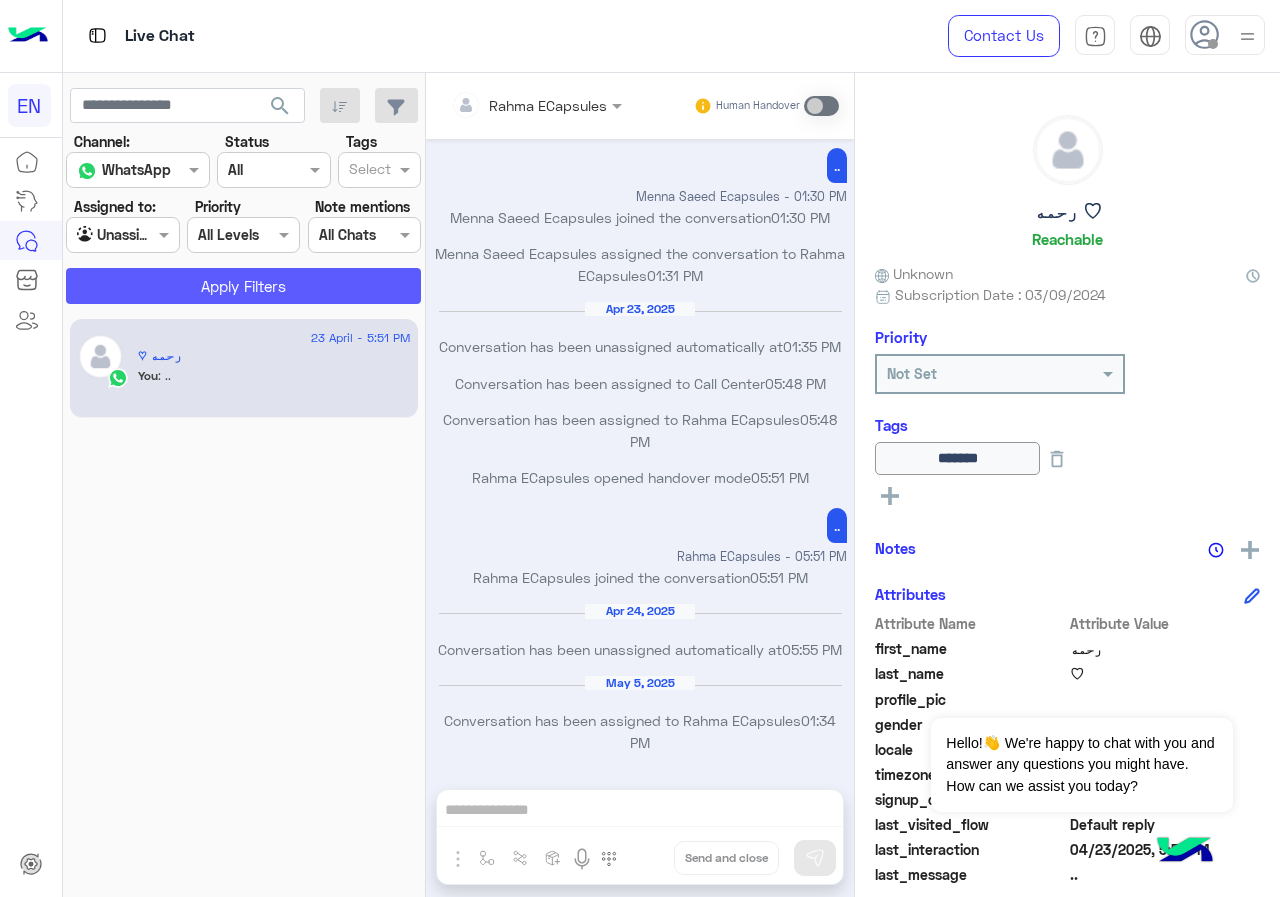 click on "Apply Filters" 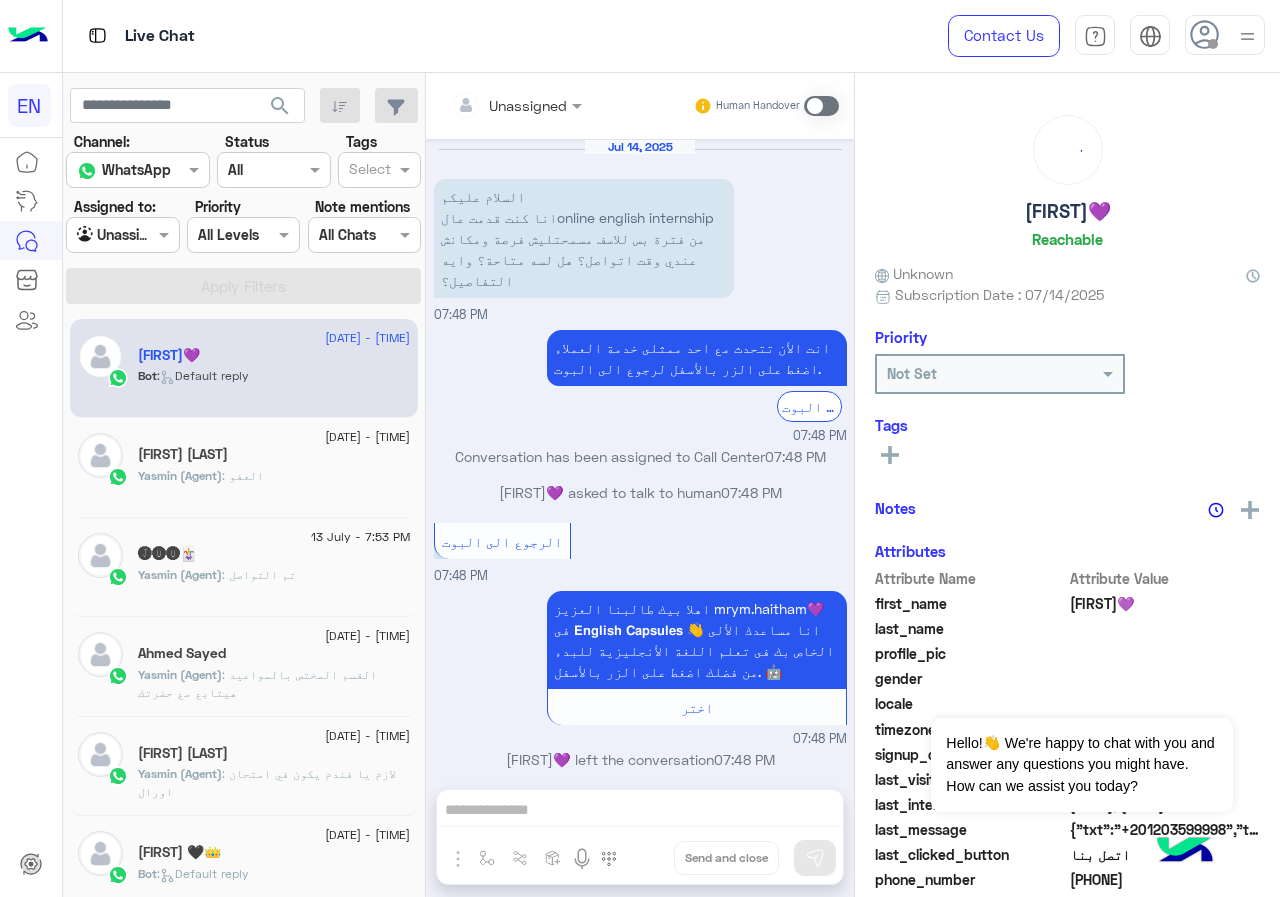 scroll, scrollTop: 1929, scrollLeft: 0, axis: vertical 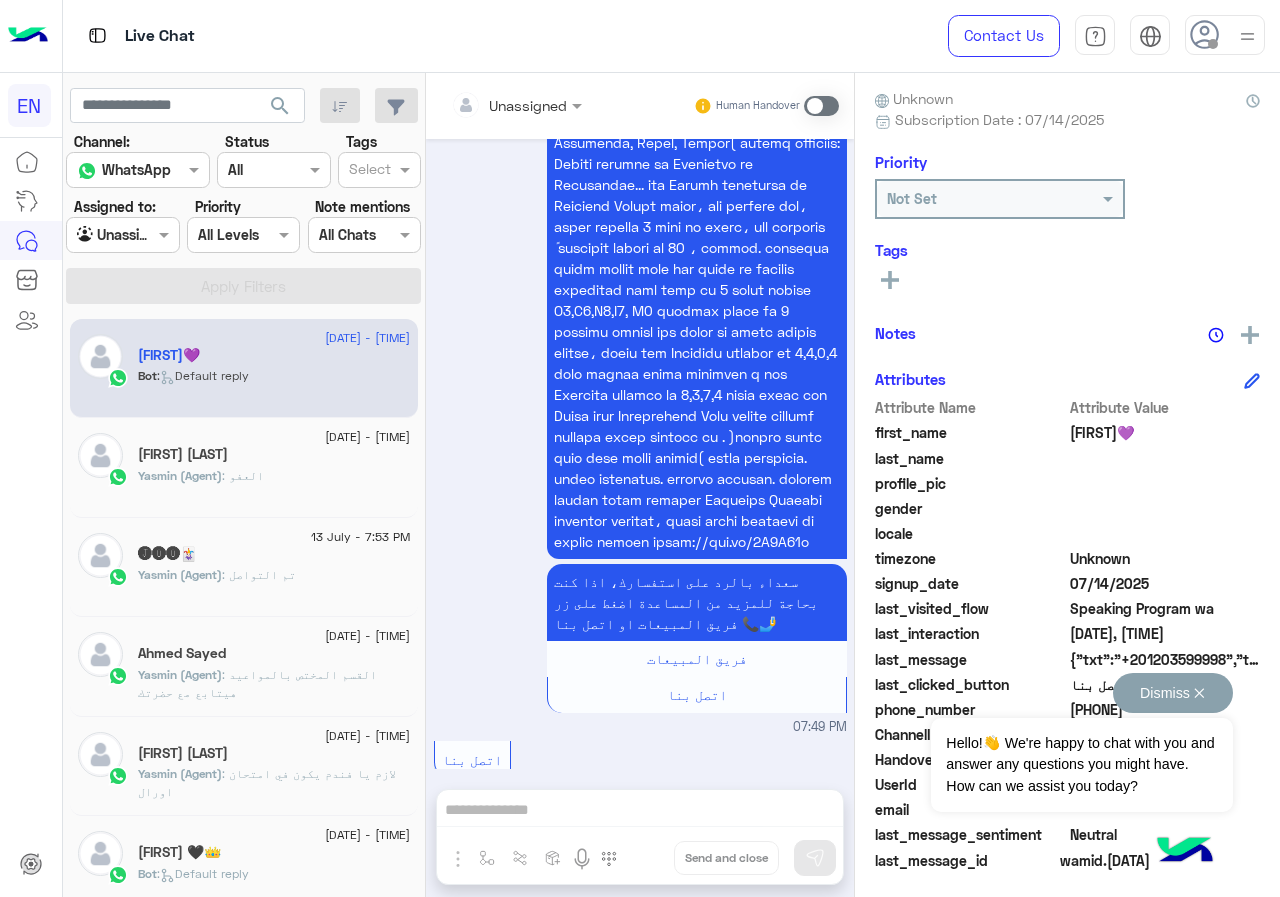 click on "Dismiss ✕" at bounding box center [1173, 693] 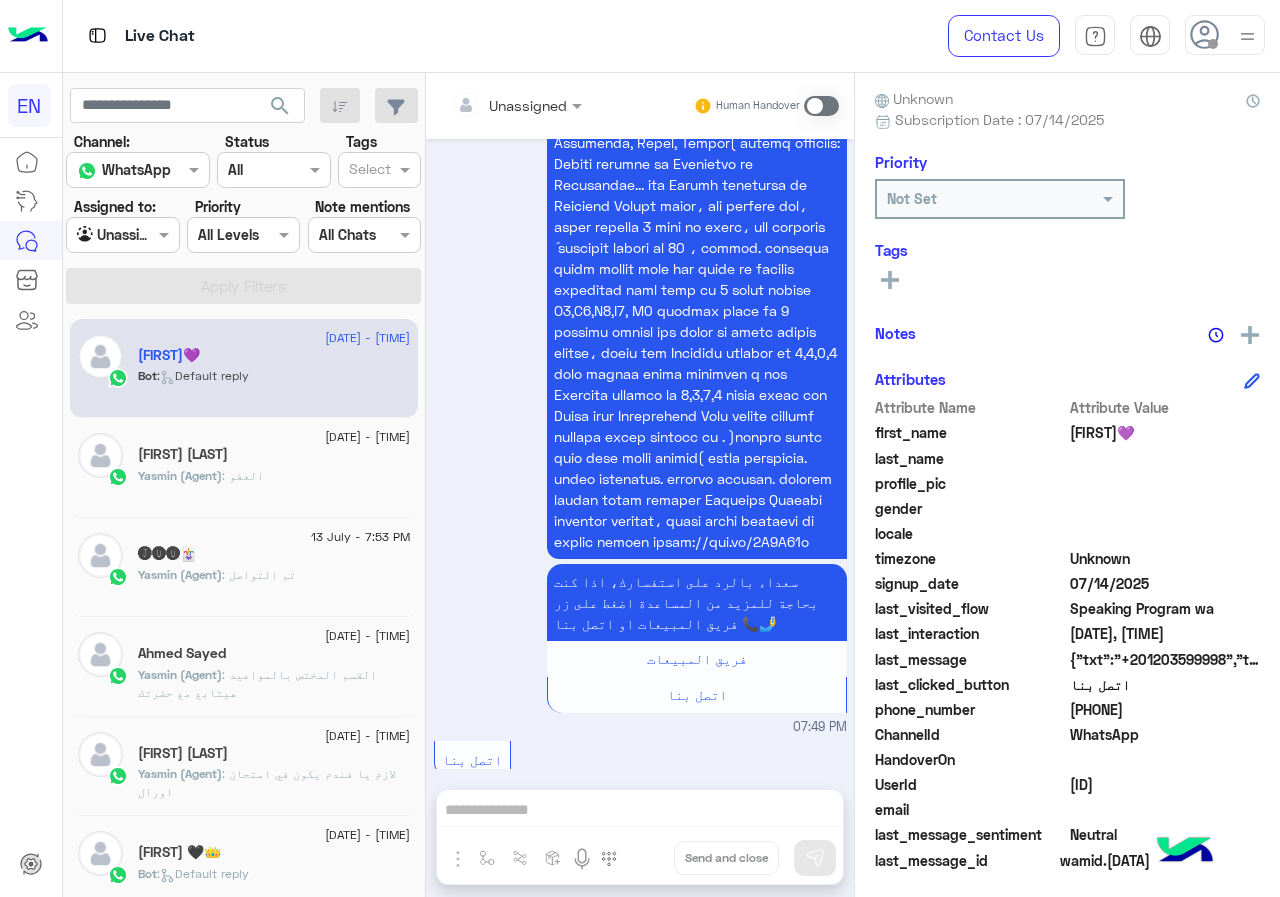 drag, startPoint x: 1077, startPoint y: 711, endPoint x: 1154, endPoint y: 709, distance: 77.02597 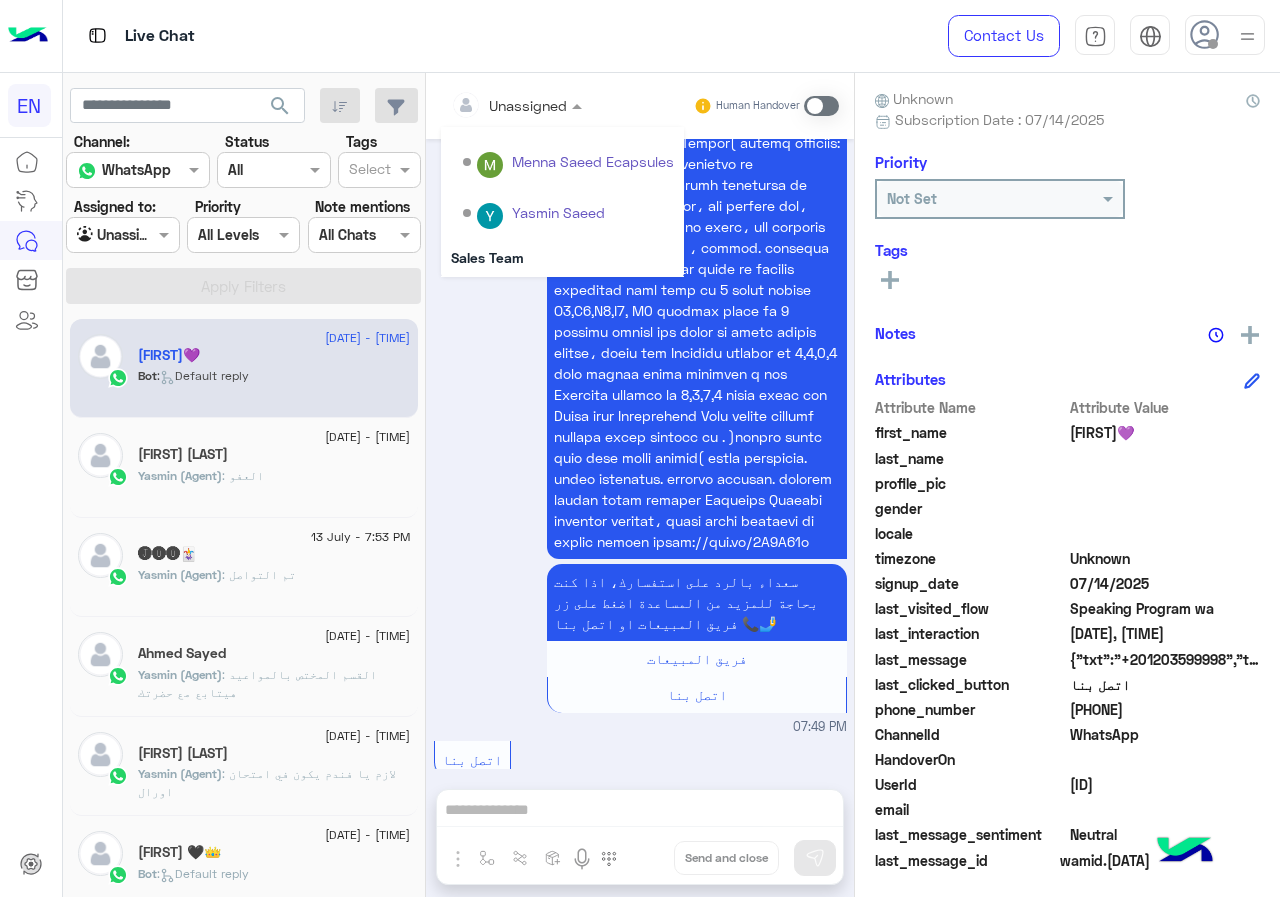 scroll, scrollTop: 332, scrollLeft: 0, axis: vertical 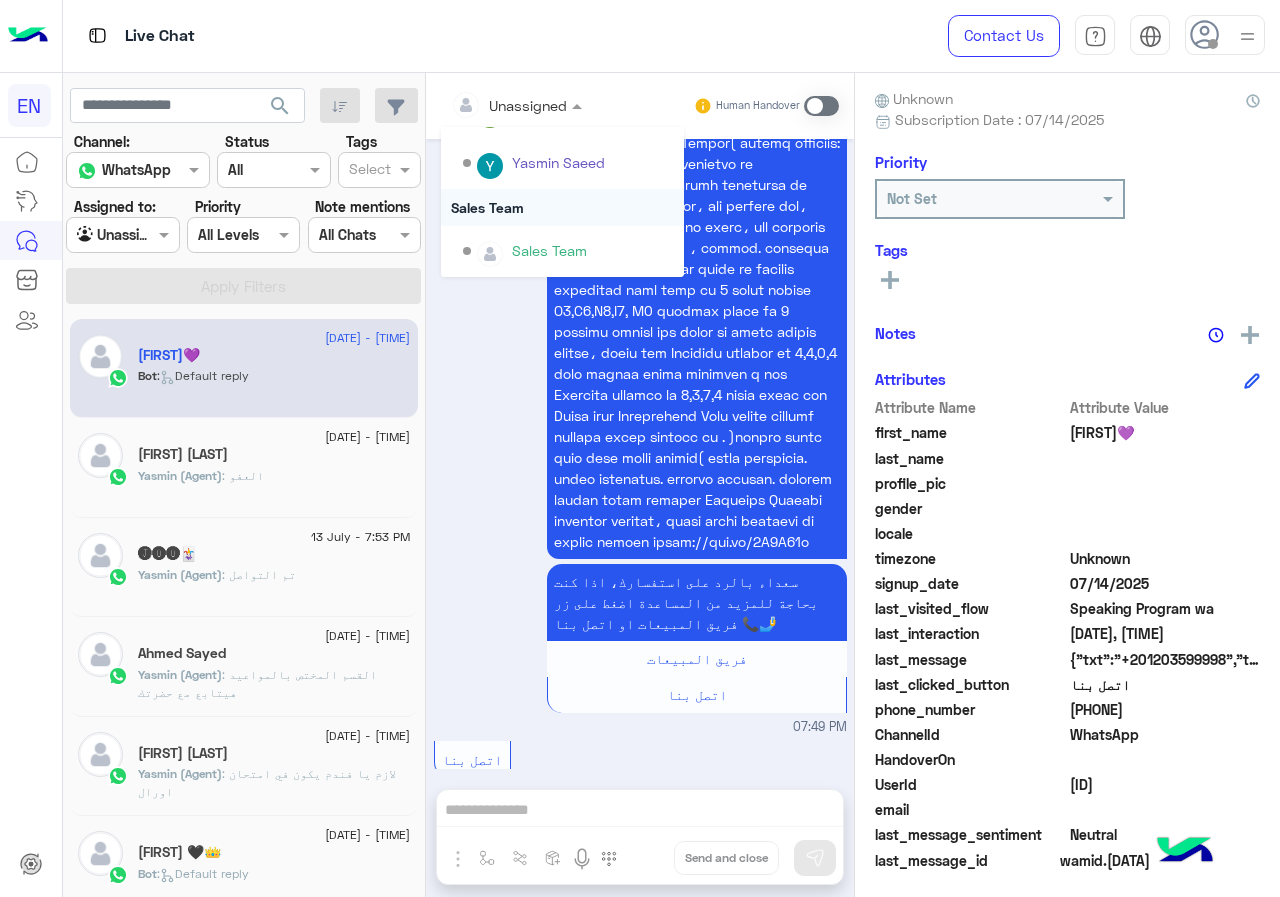 click on "Sales Team" at bounding box center [562, 207] 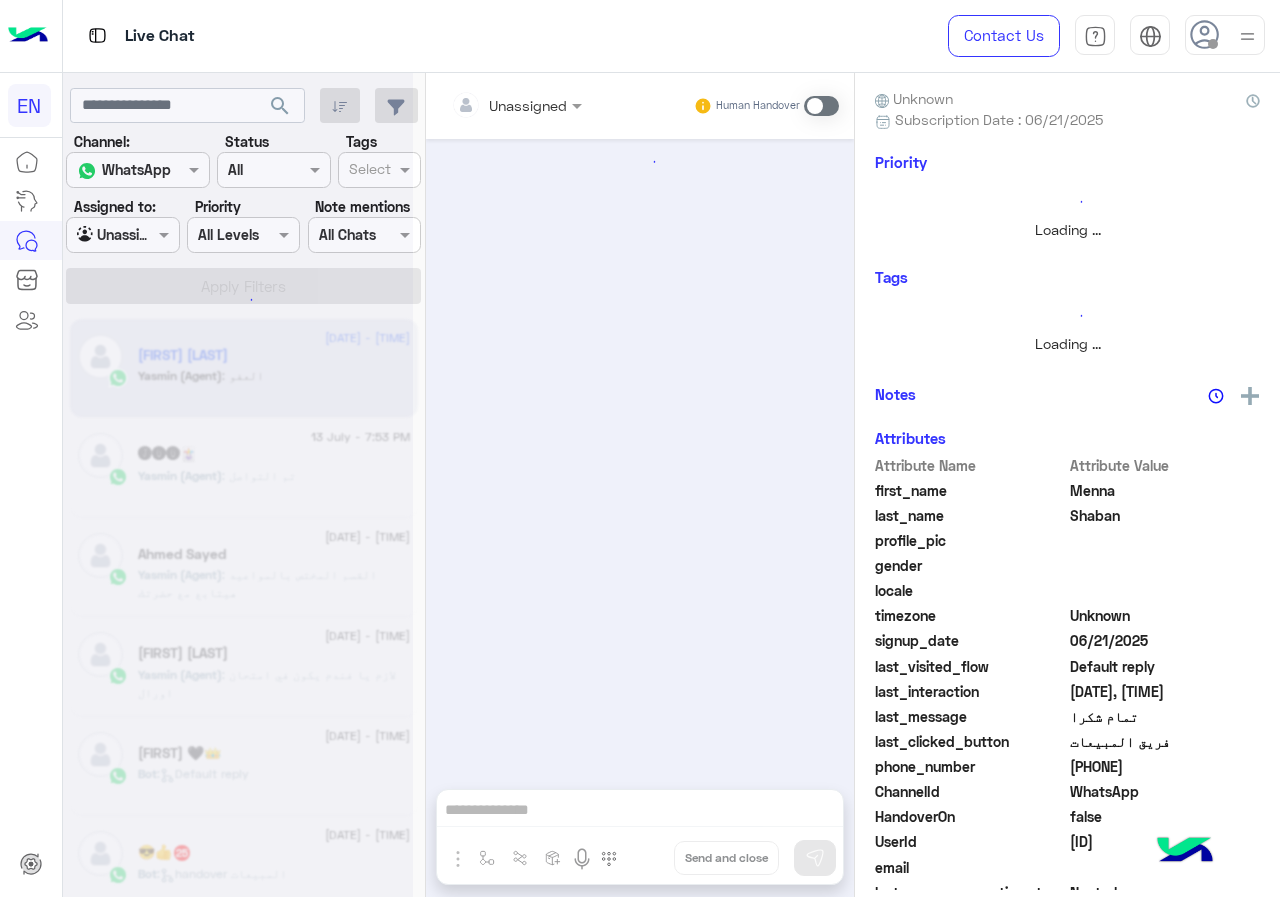 scroll, scrollTop: 1593, scrollLeft: 0, axis: vertical 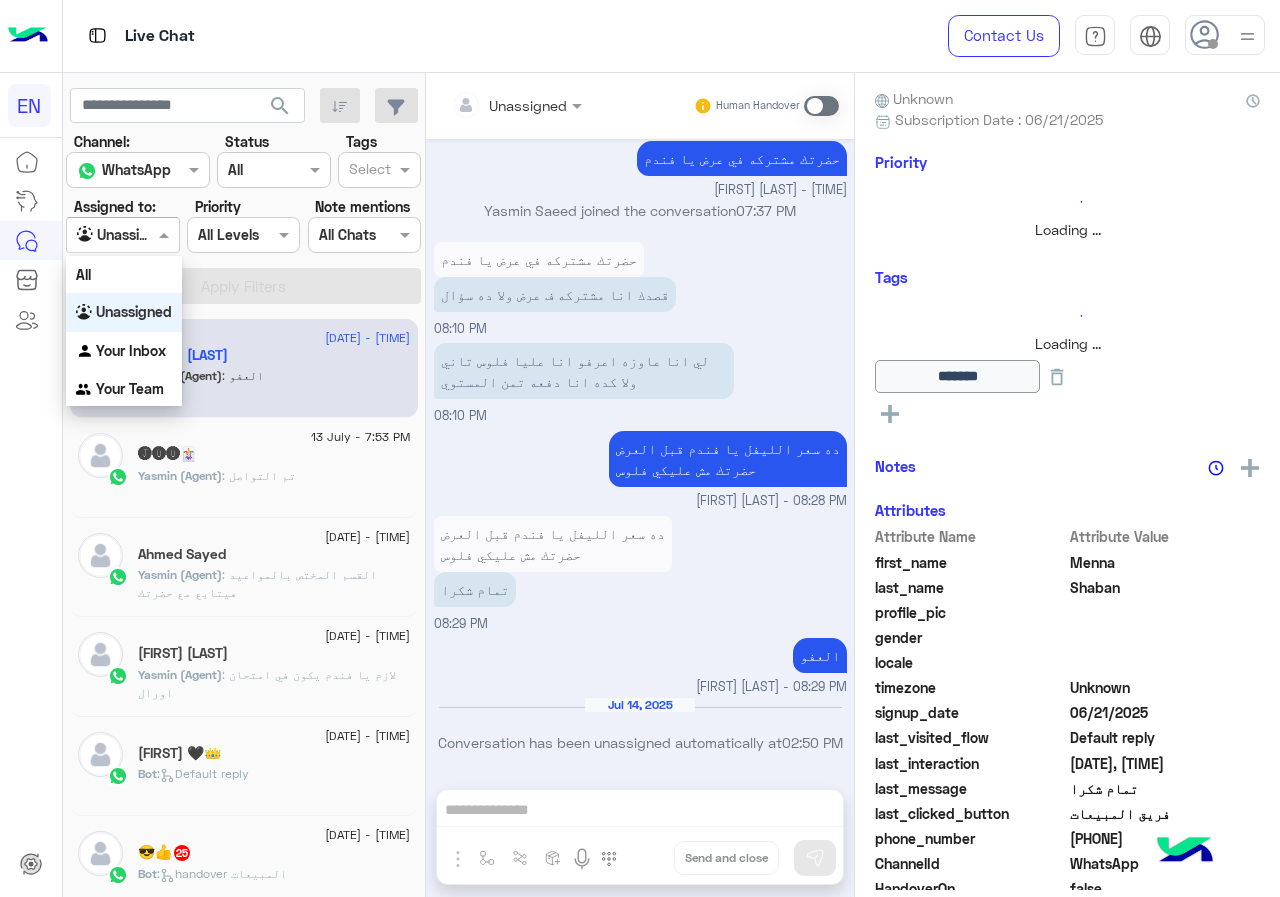 click at bounding box center [122, 234] 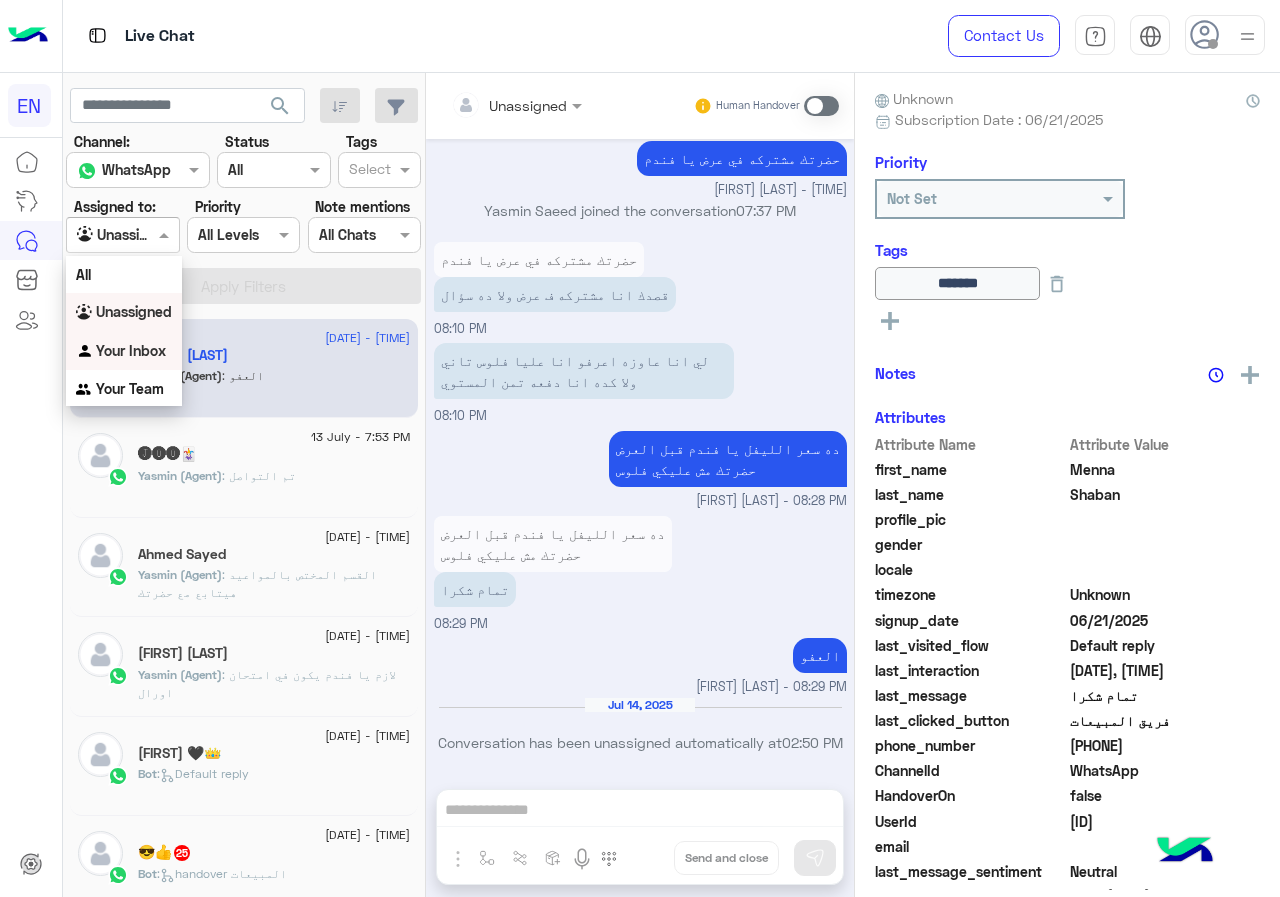 click on "Your Inbox" at bounding box center (124, 351) 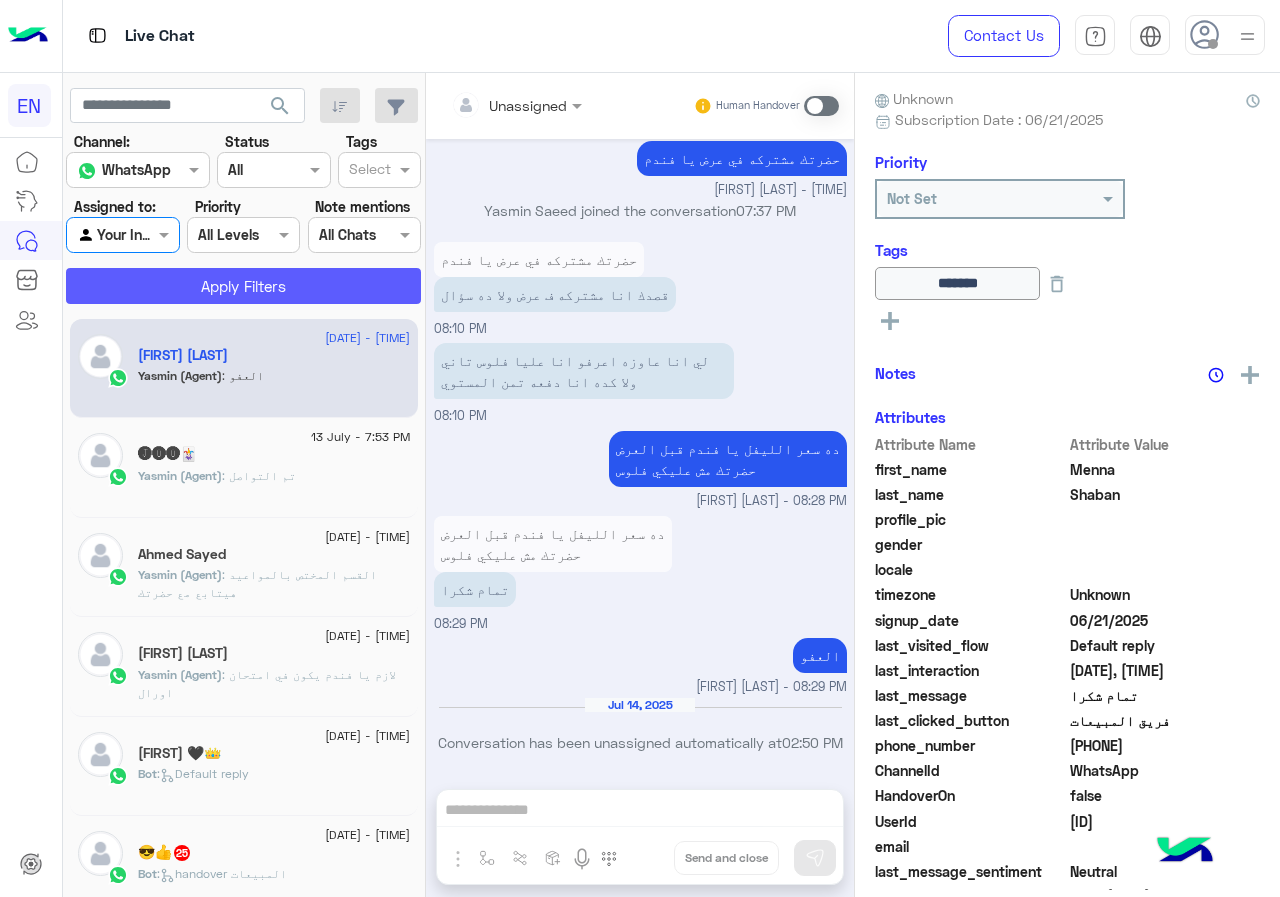 click on "Apply Filters" 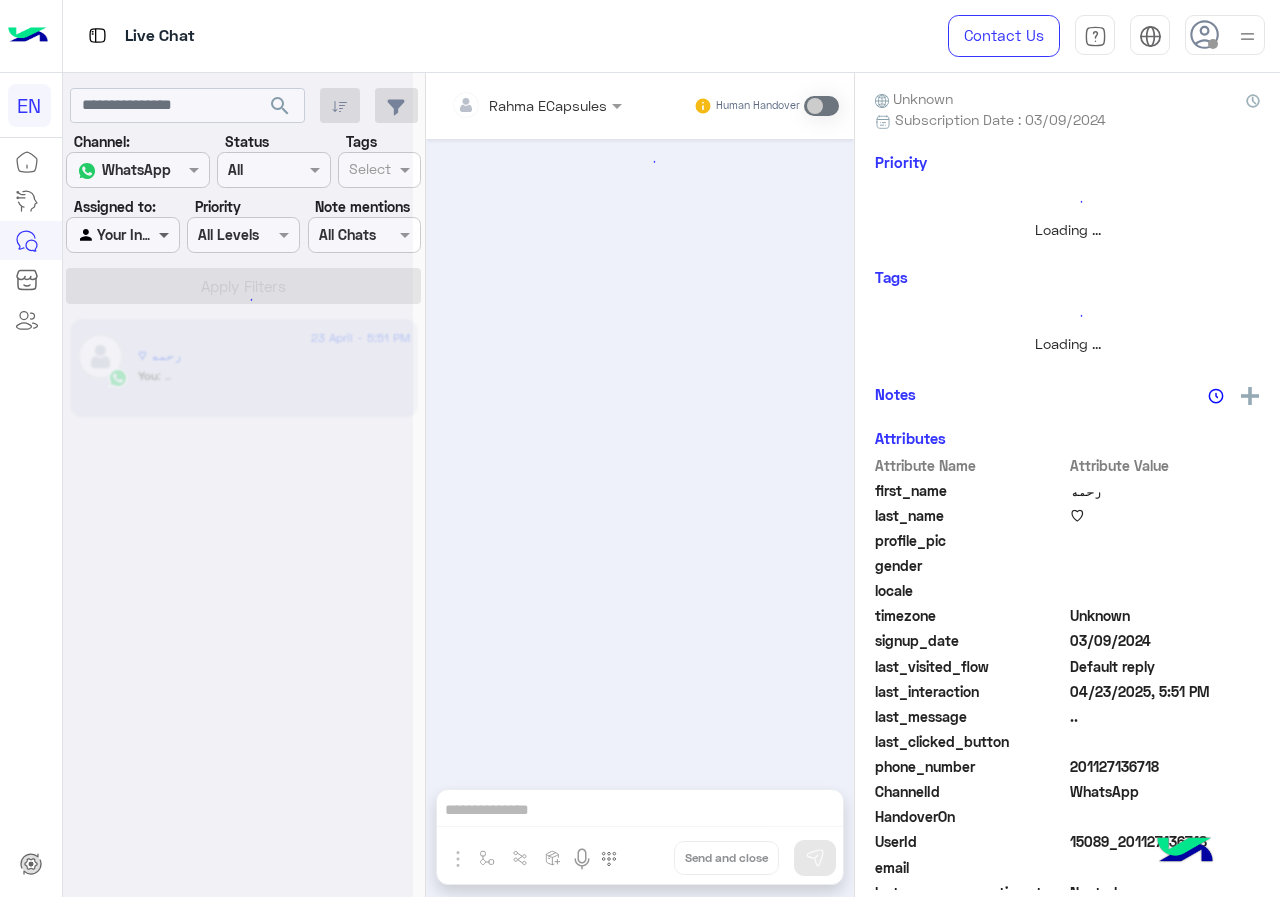 scroll, scrollTop: 741, scrollLeft: 0, axis: vertical 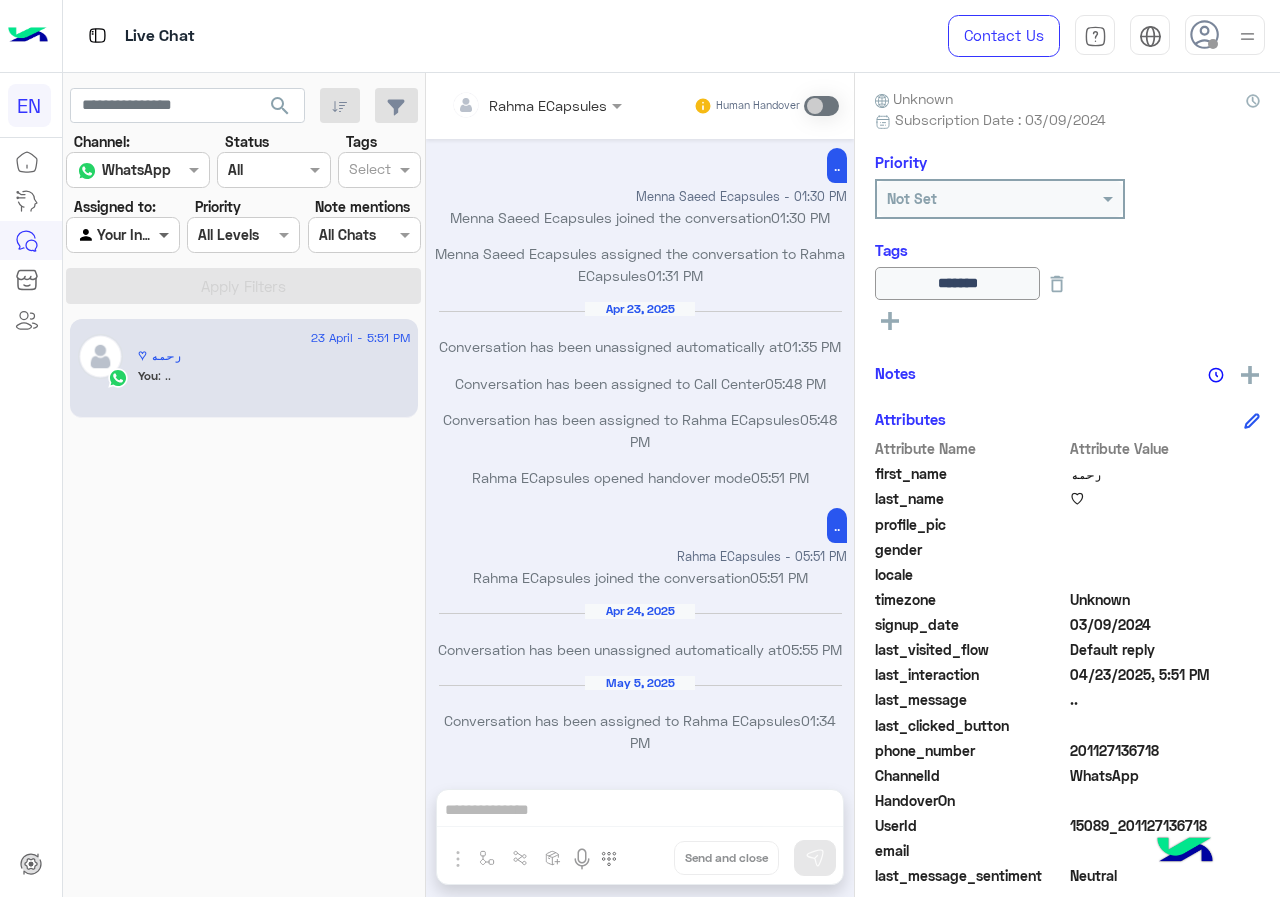 click at bounding box center (166, 234) 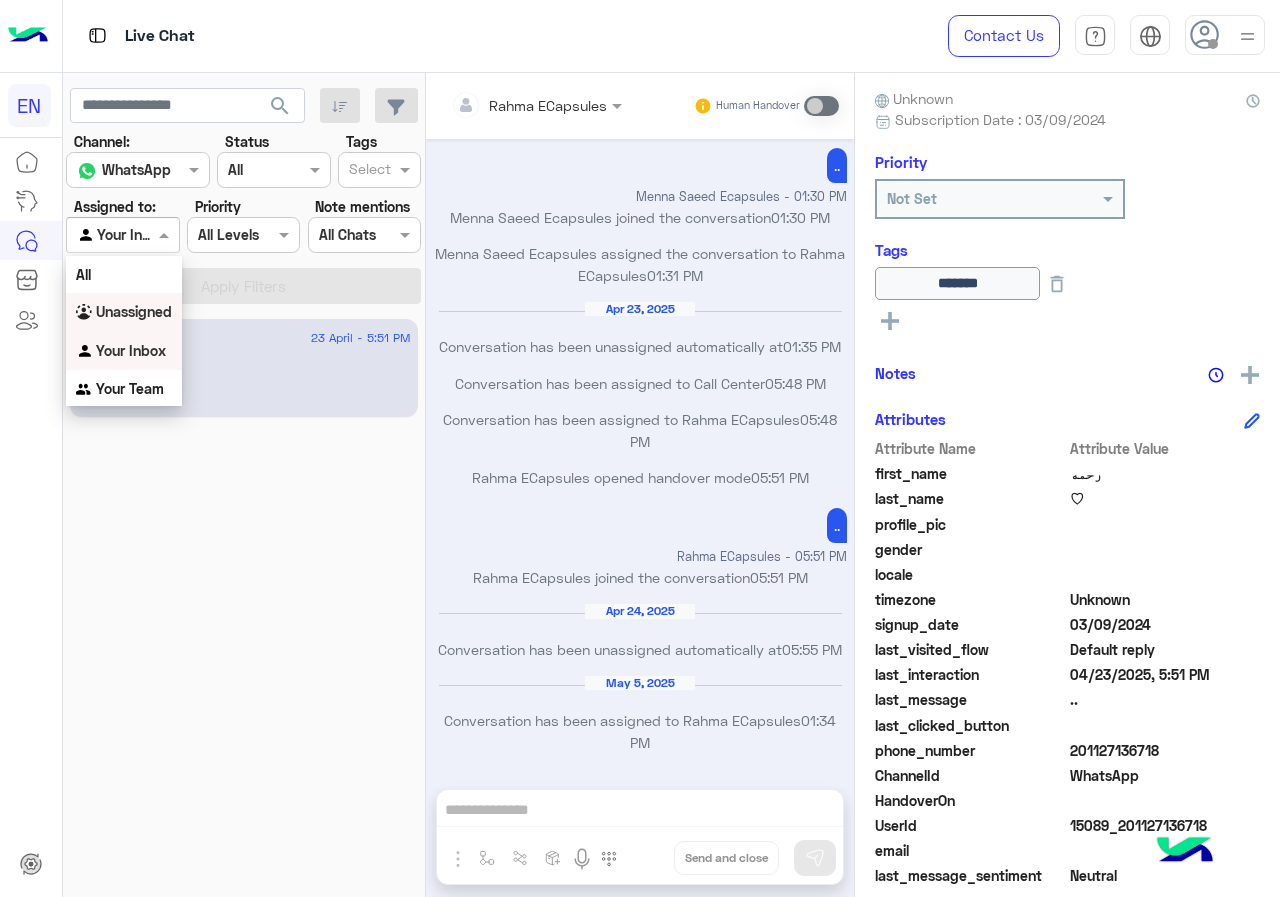 drag, startPoint x: 137, startPoint y: 398, endPoint x: 143, endPoint y: 346, distance: 52.34501 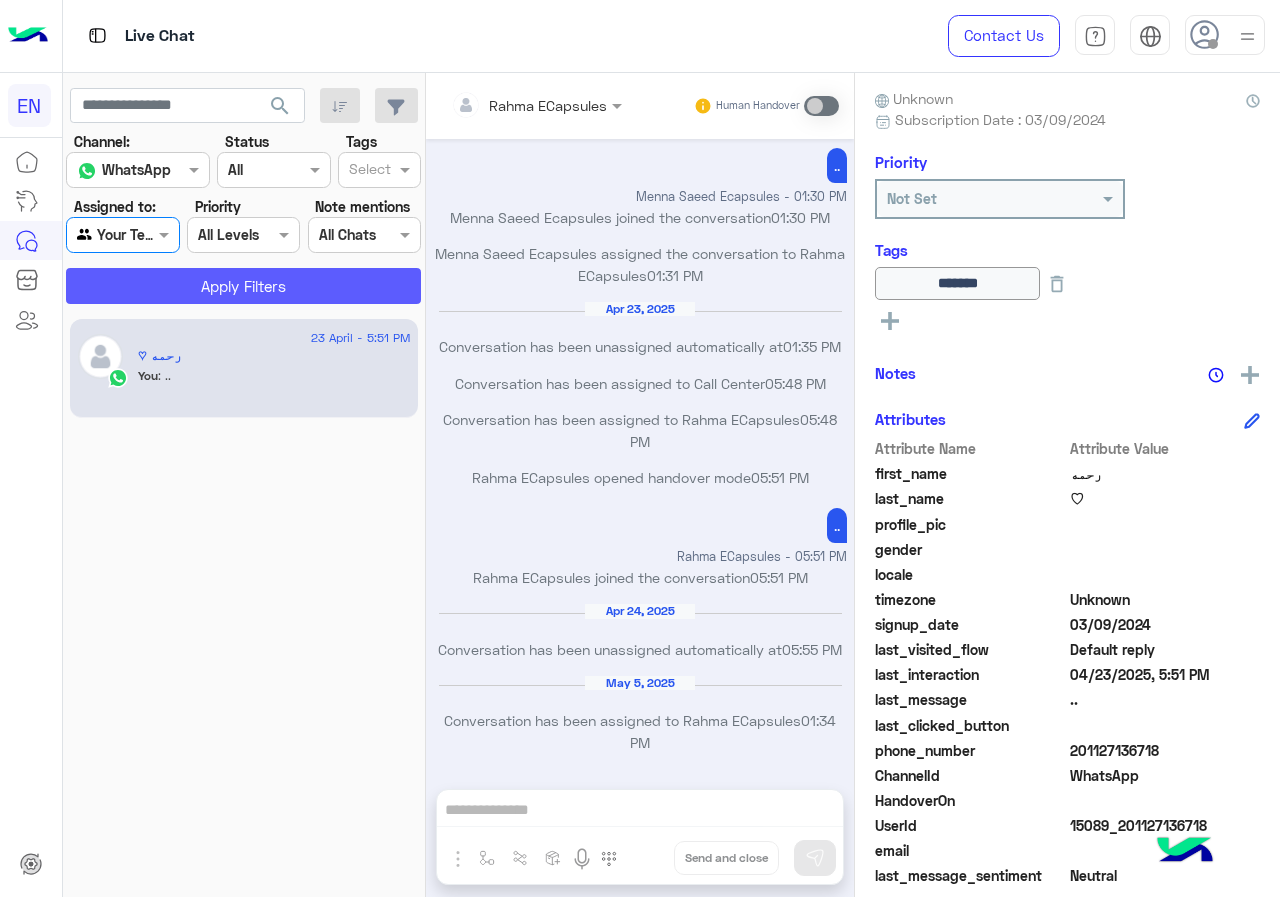 click on "Apply Filters" 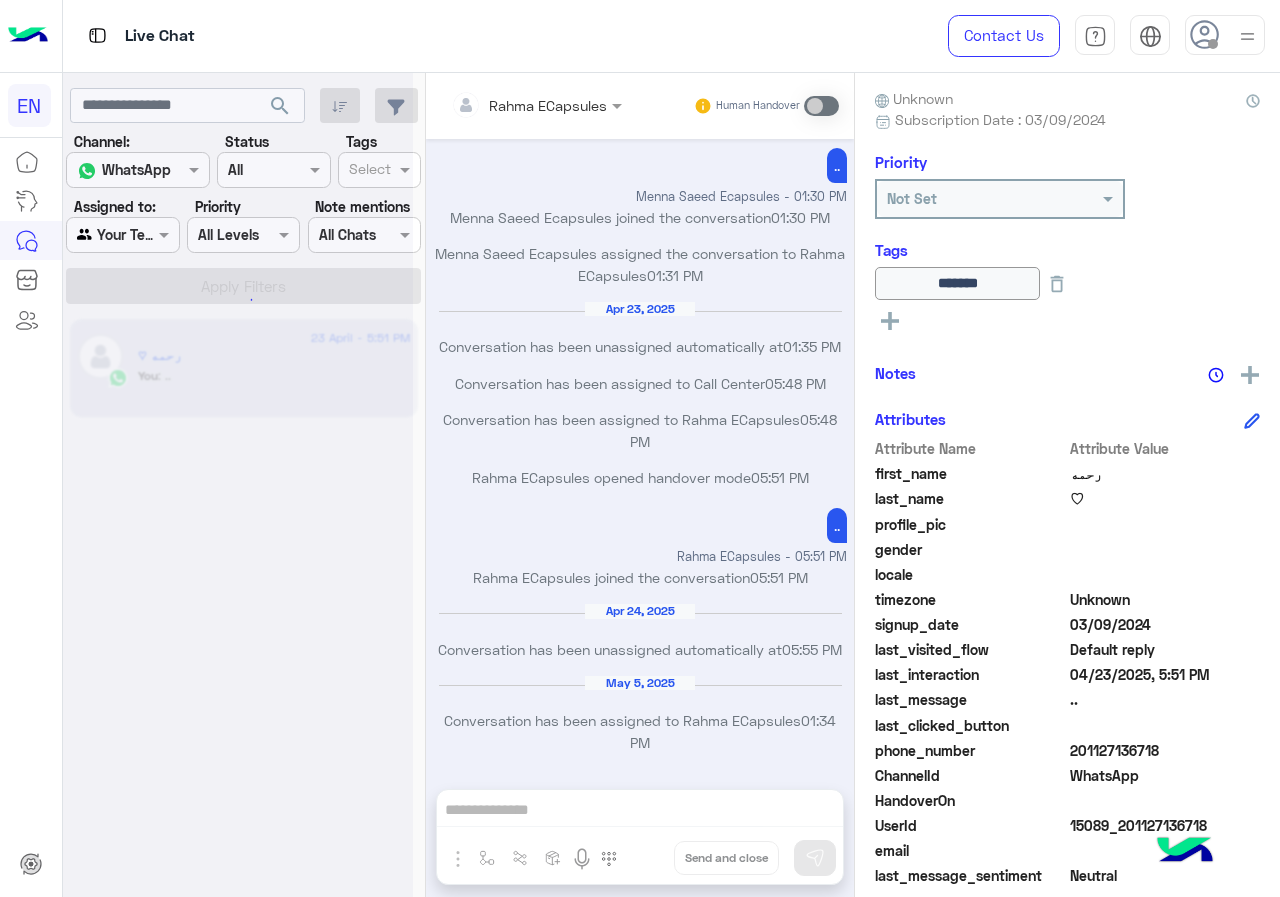 scroll 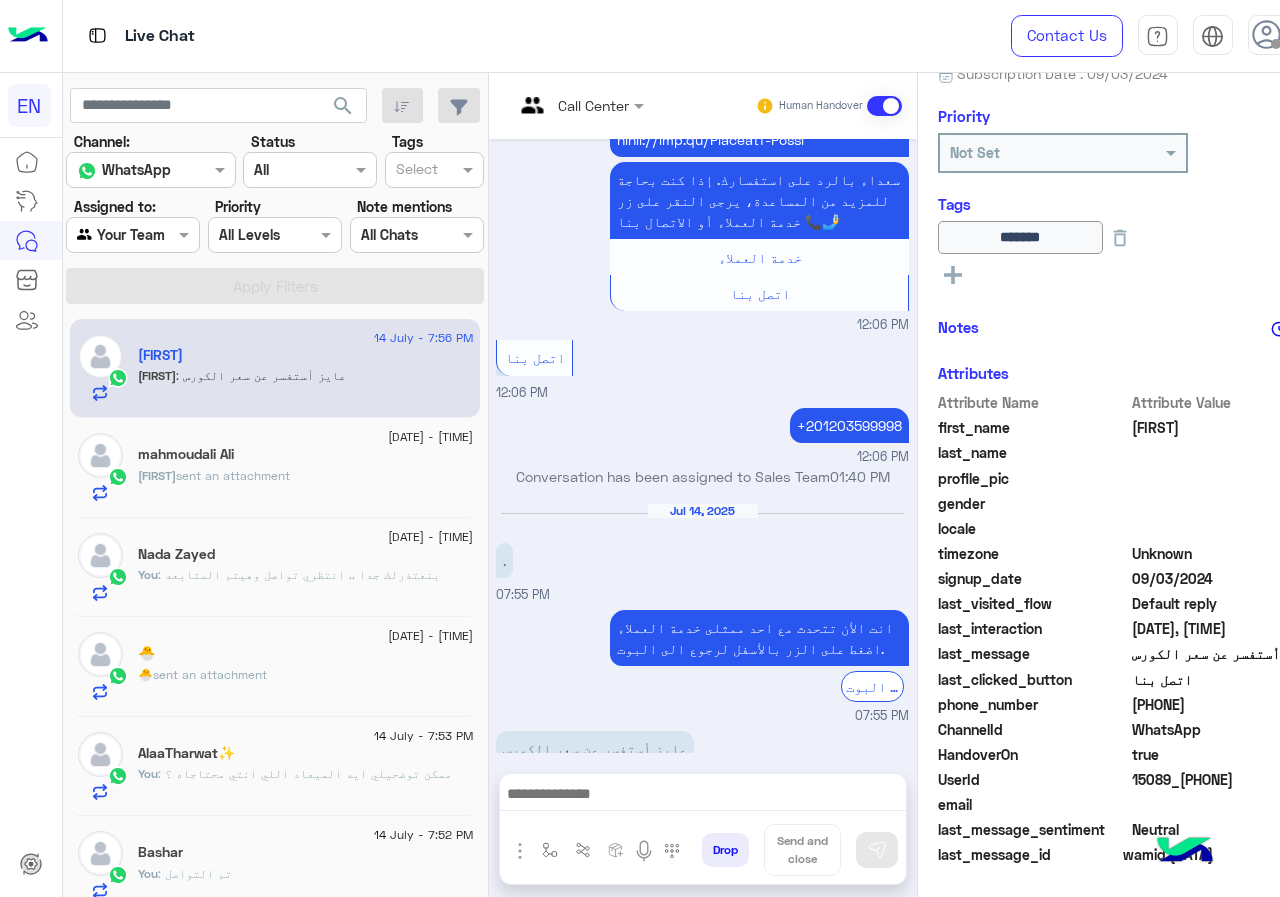 drag, startPoint x: 1135, startPoint y: 706, endPoint x: 1244, endPoint y: 710, distance: 109.07337 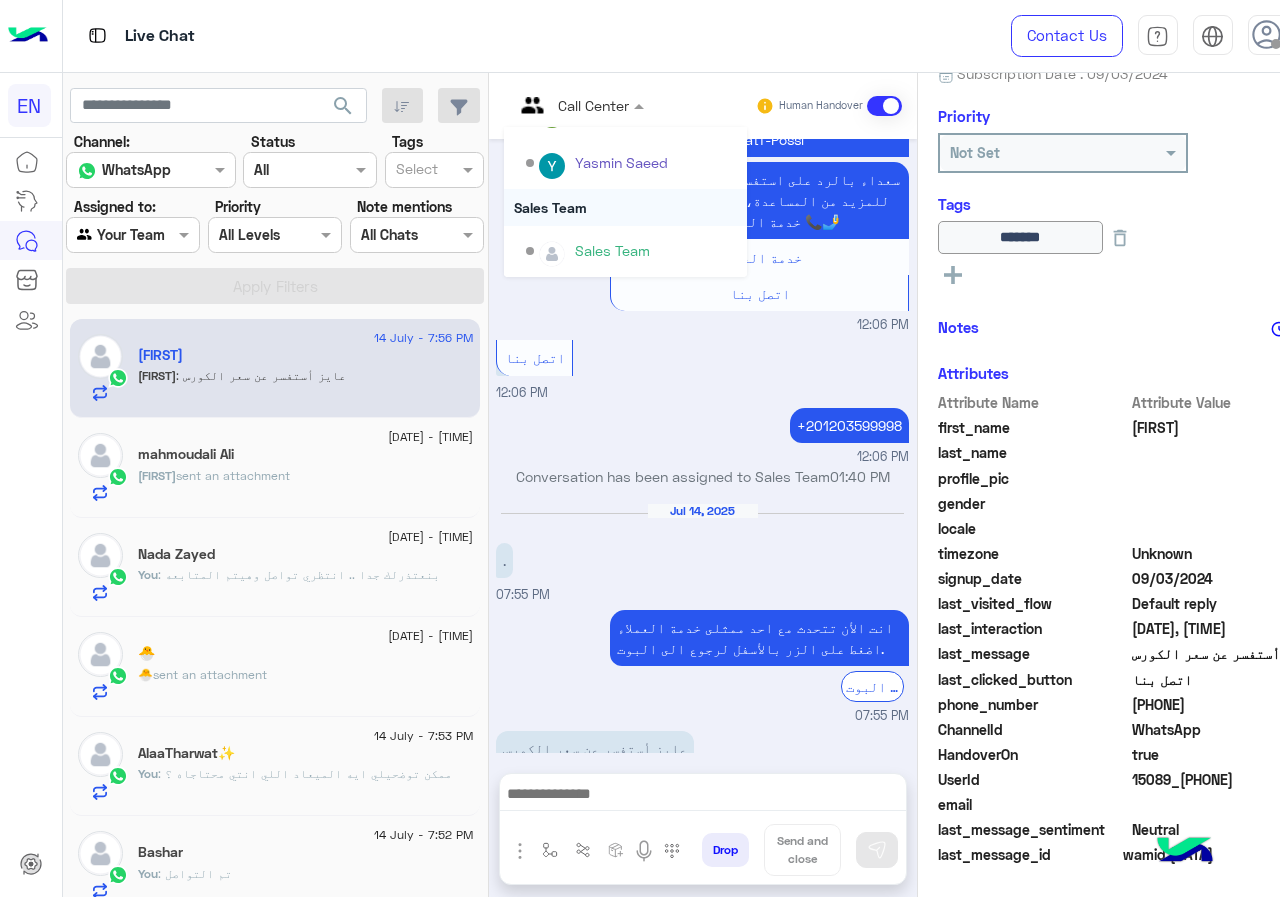 click on "Sales Team" at bounding box center [625, 207] 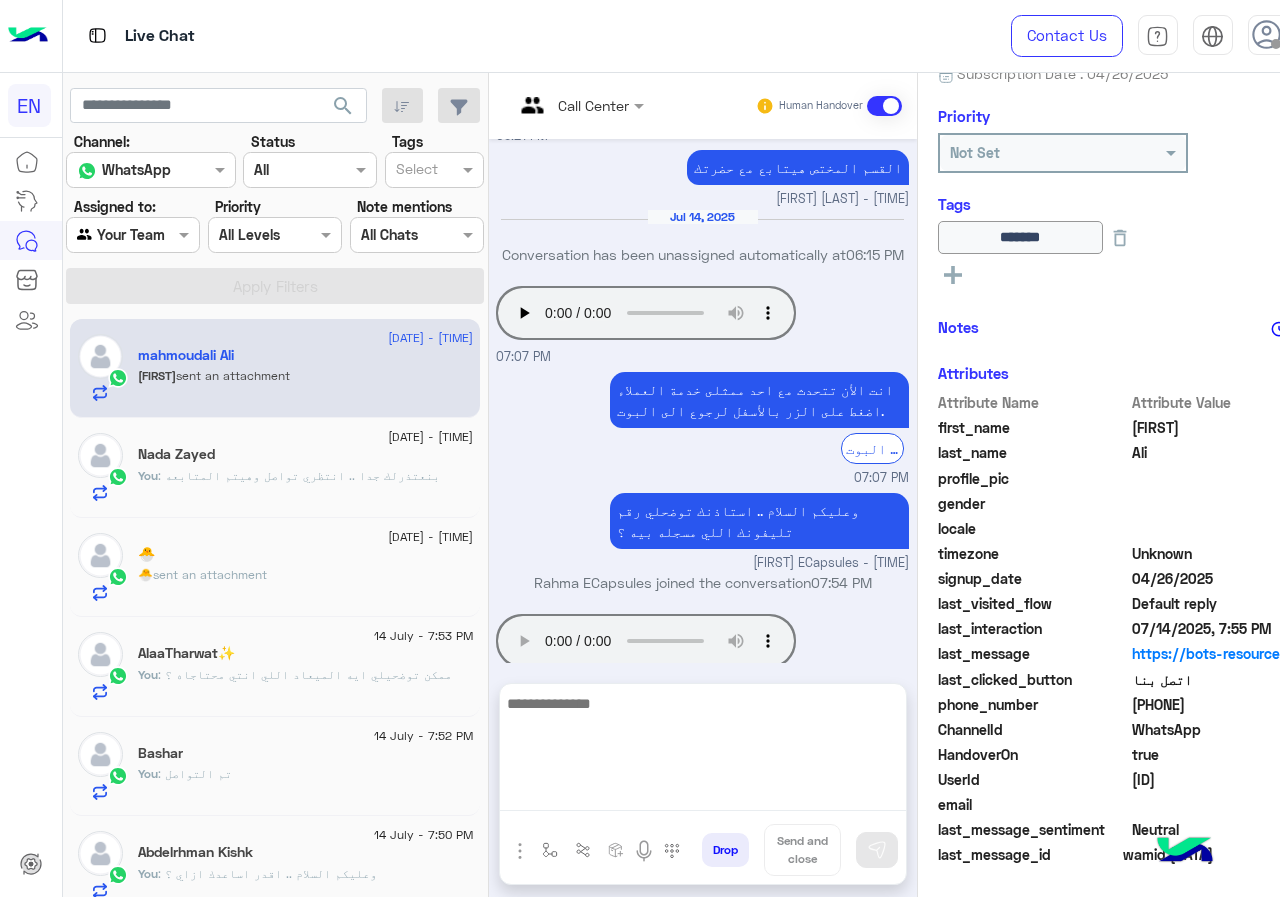 click at bounding box center (703, 751) 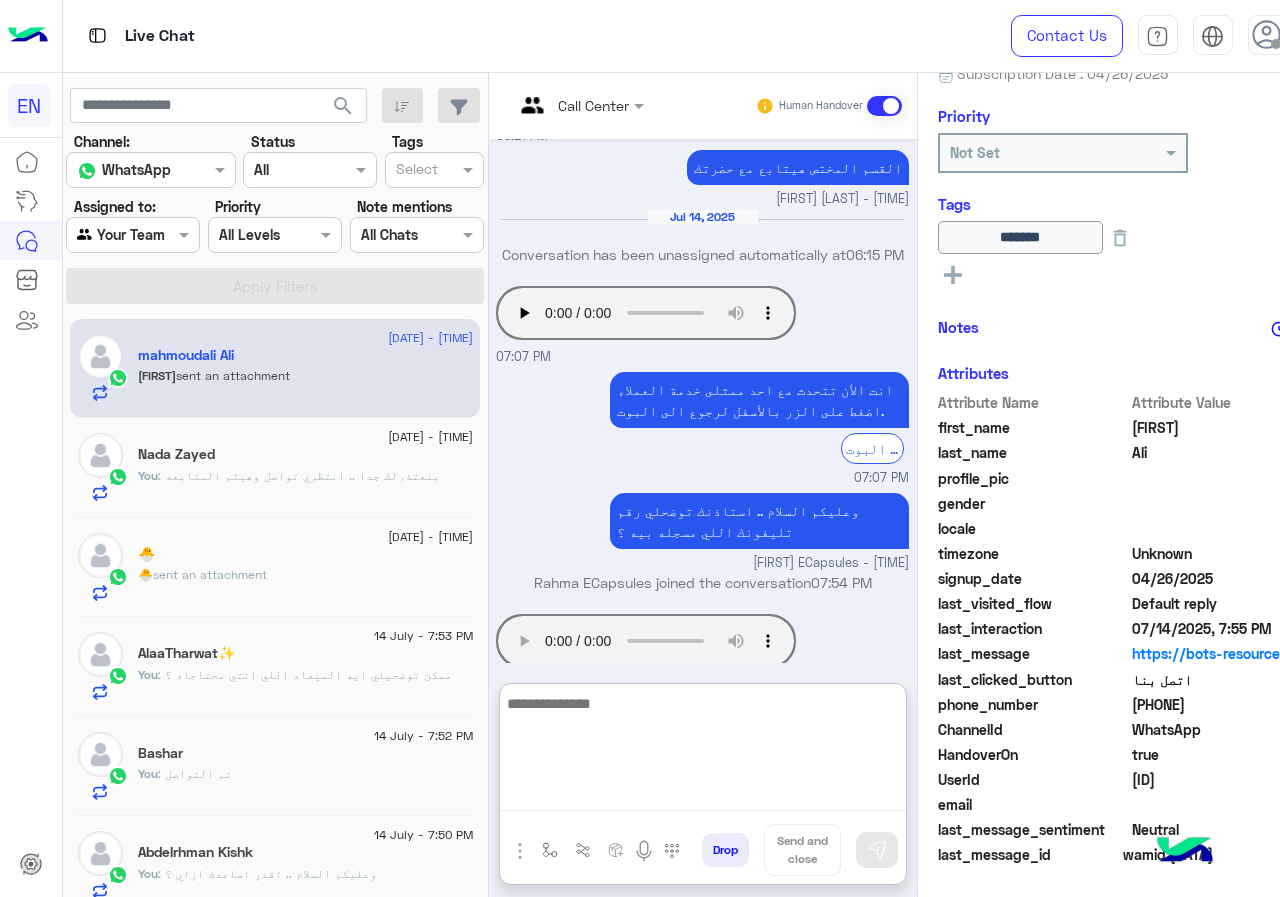 scroll, scrollTop: 824, scrollLeft: 0, axis: vertical 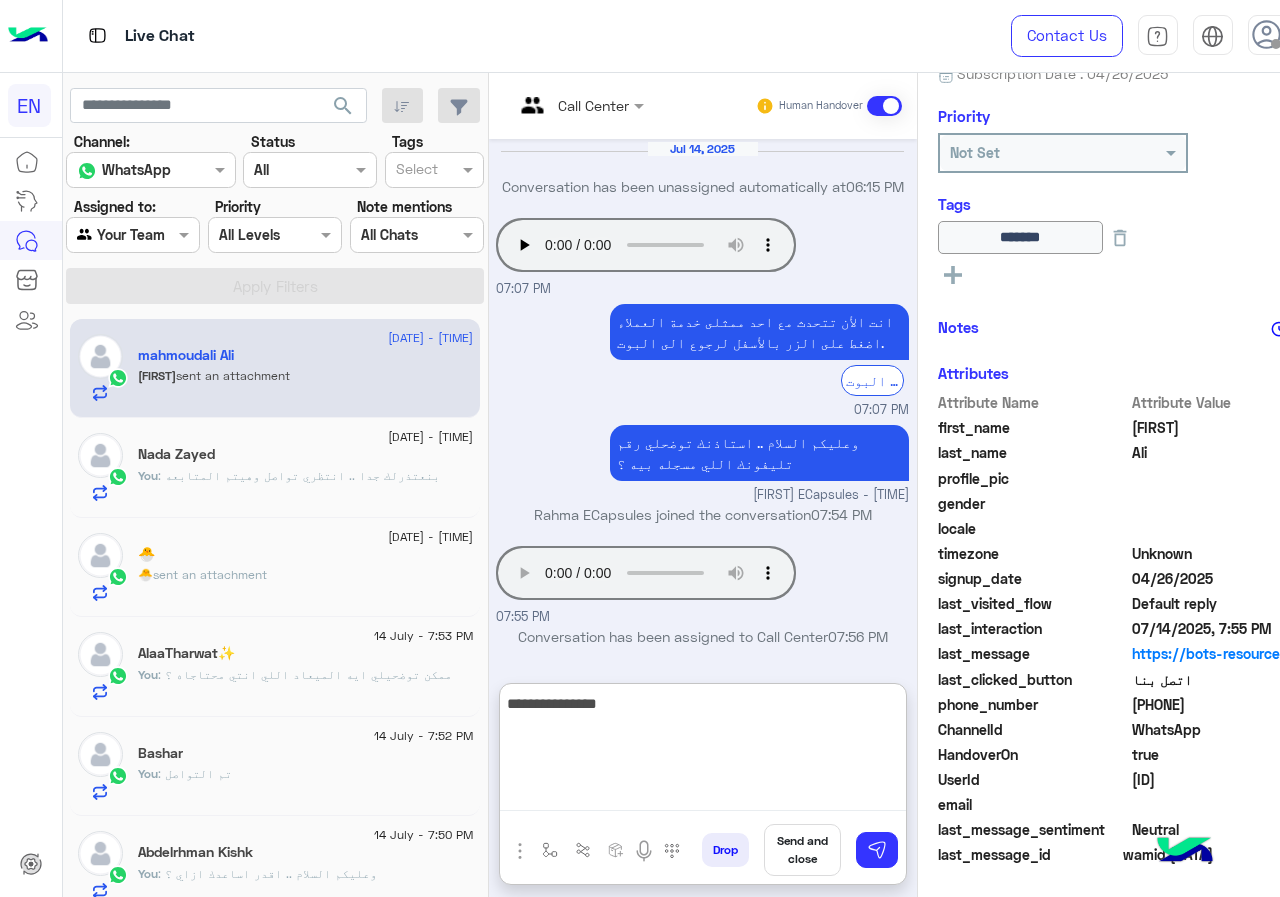 type on "**********" 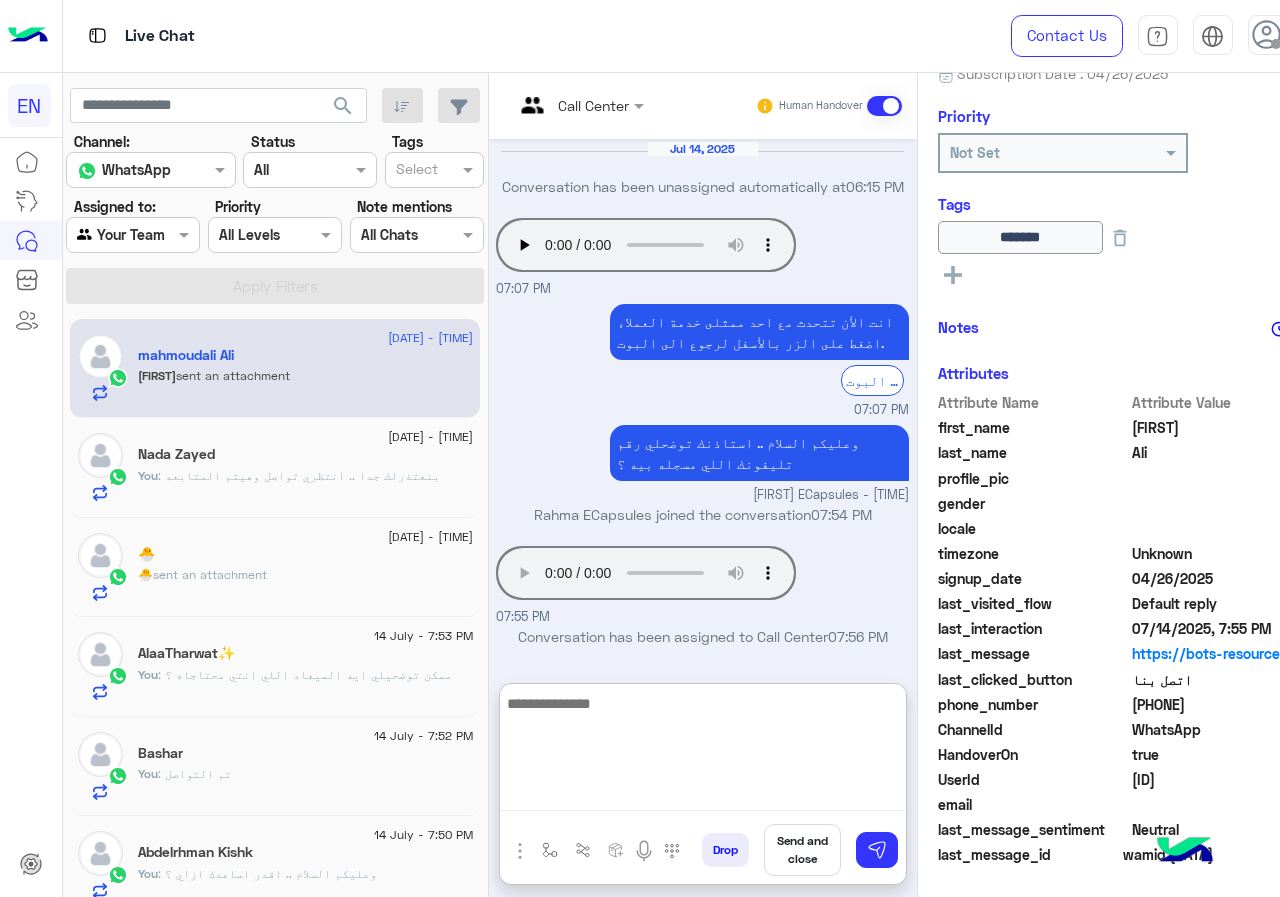 scroll, scrollTop: 888, scrollLeft: 0, axis: vertical 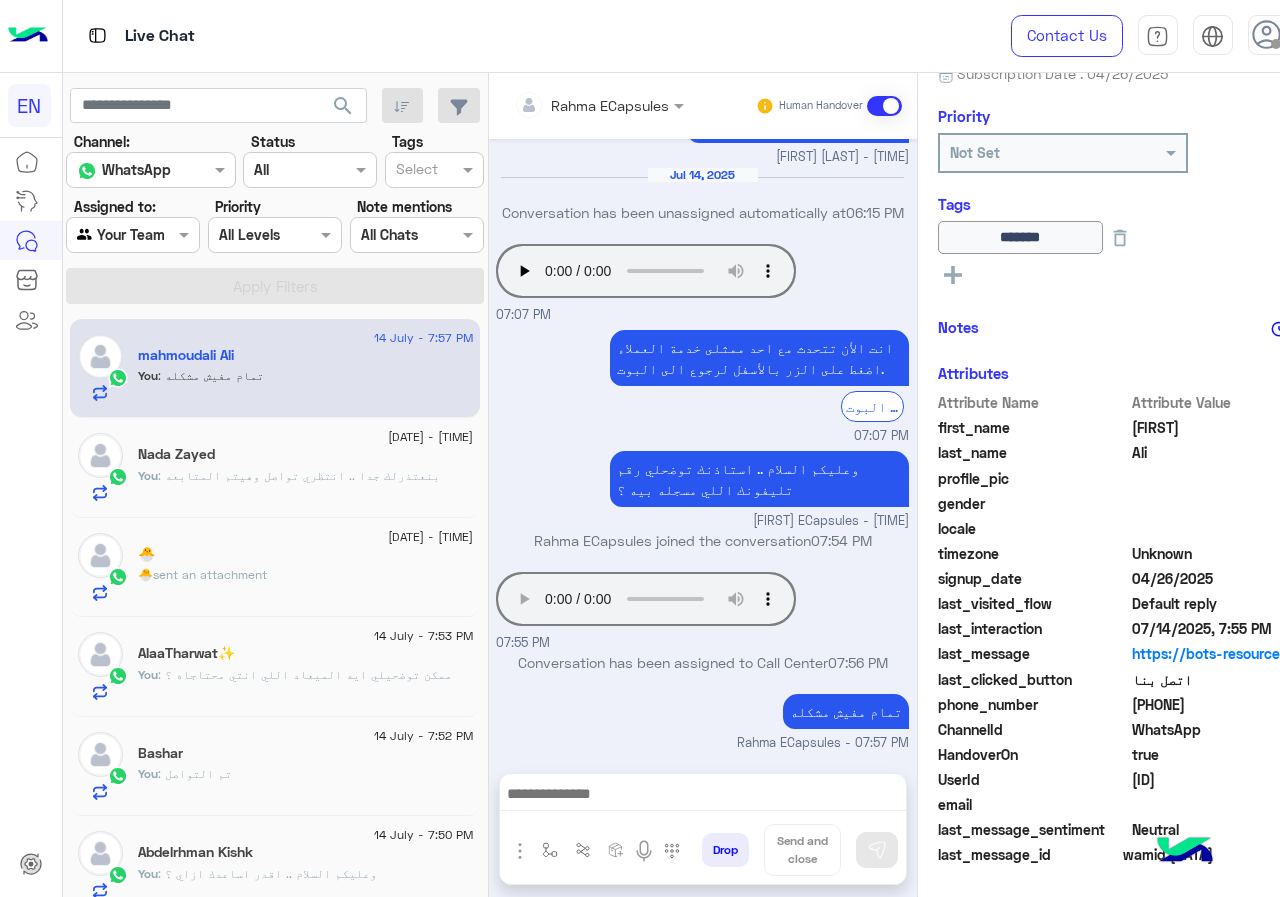 click on "🐣  sent an attachment" 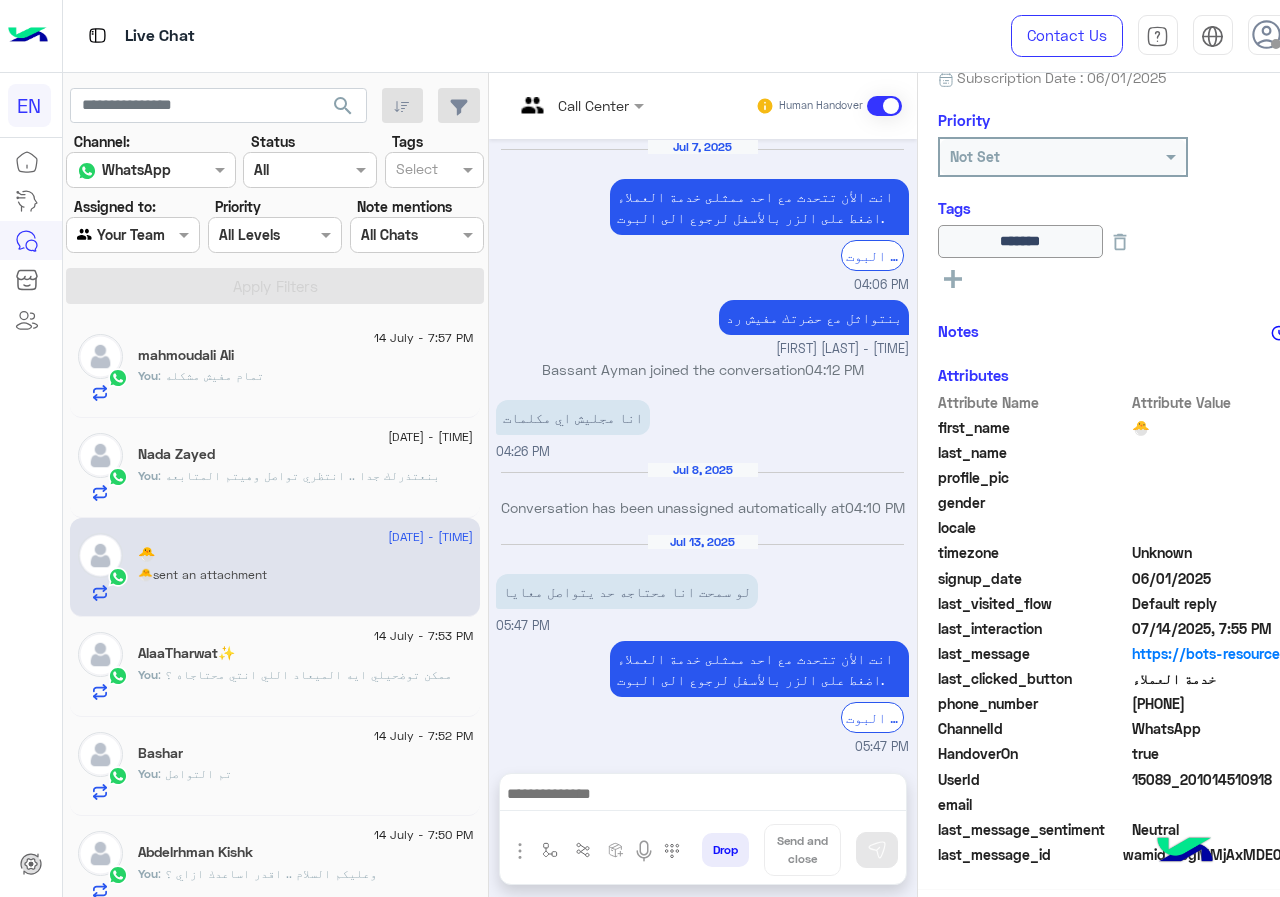 scroll, scrollTop: 217, scrollLeft: 0, axis: vertical 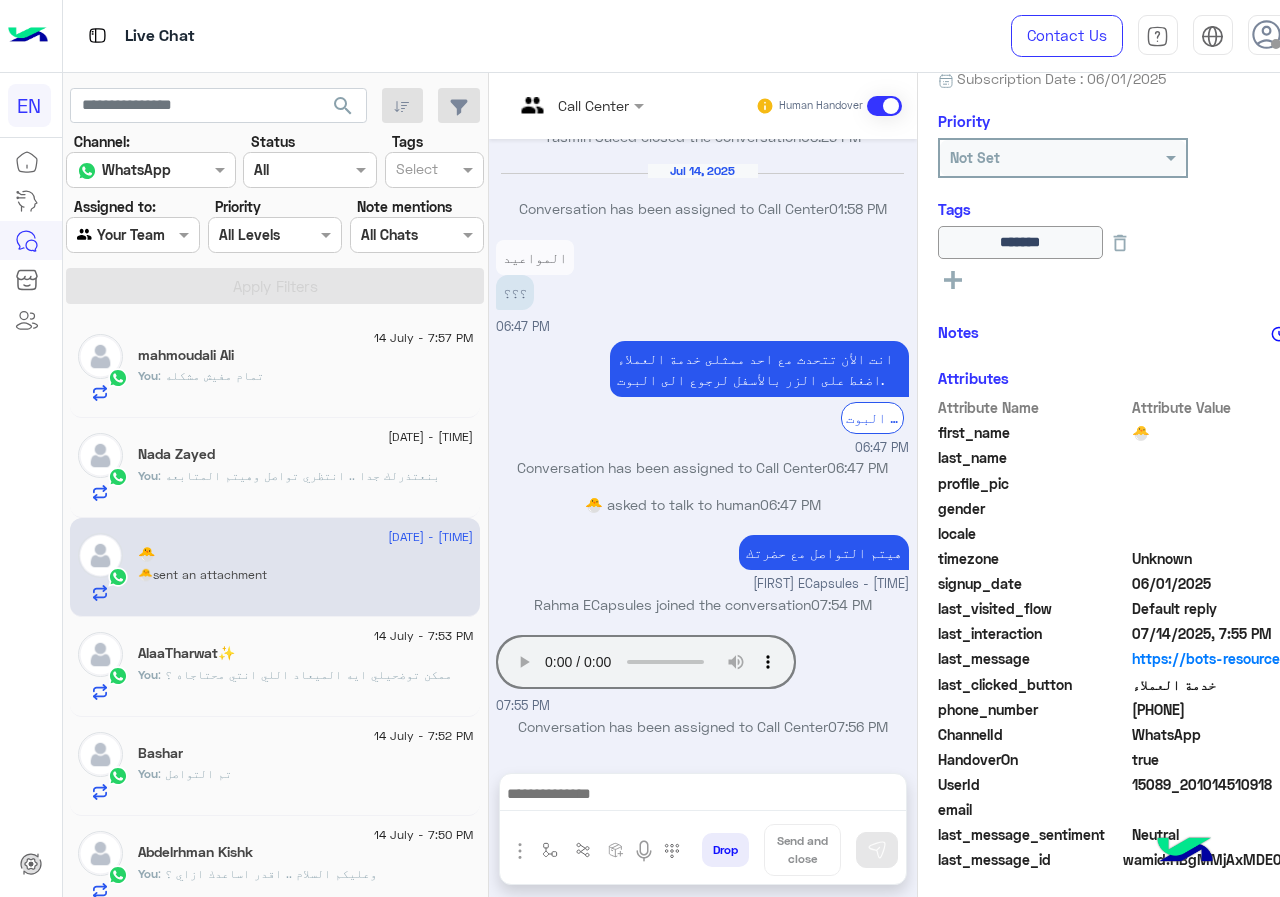 drag, startPoint x: 1136, startPoint y: 715, endPoint x: 1246, endPoint y: 714, distance: 110.00455 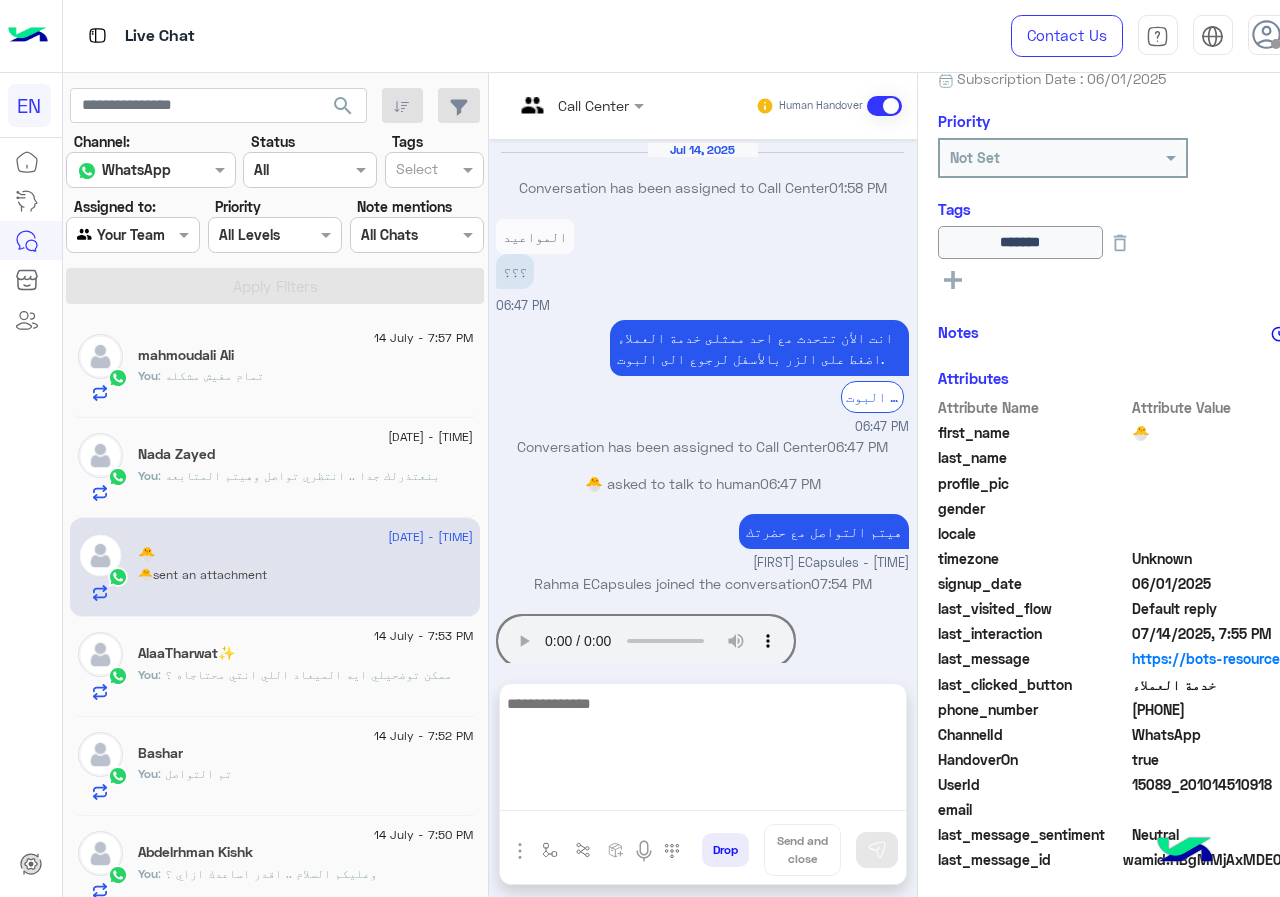 click at bounding box center [703, 751] 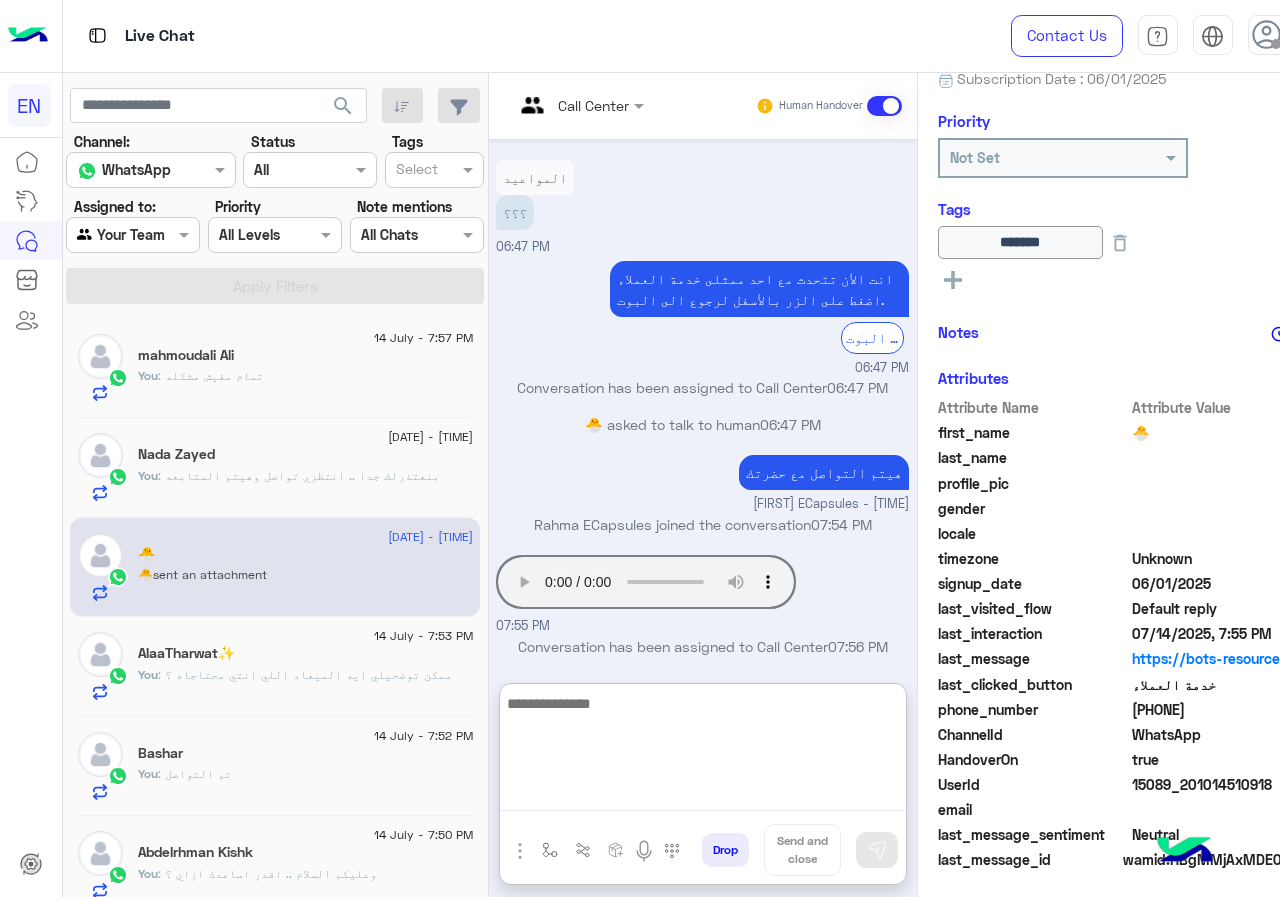 scroll, scrollTop: 908, scrollLeft: 0, axis: vertical 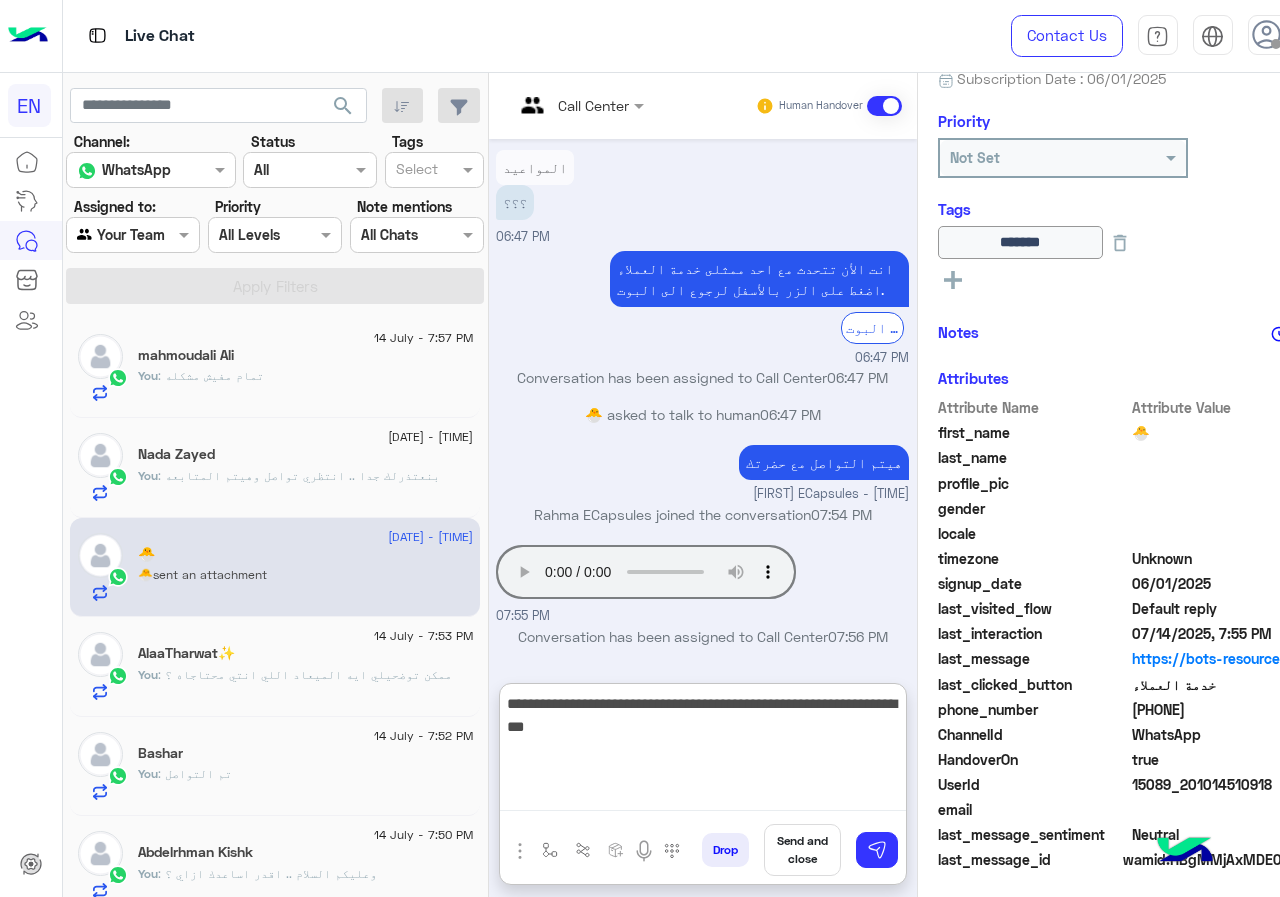 type on "**********" 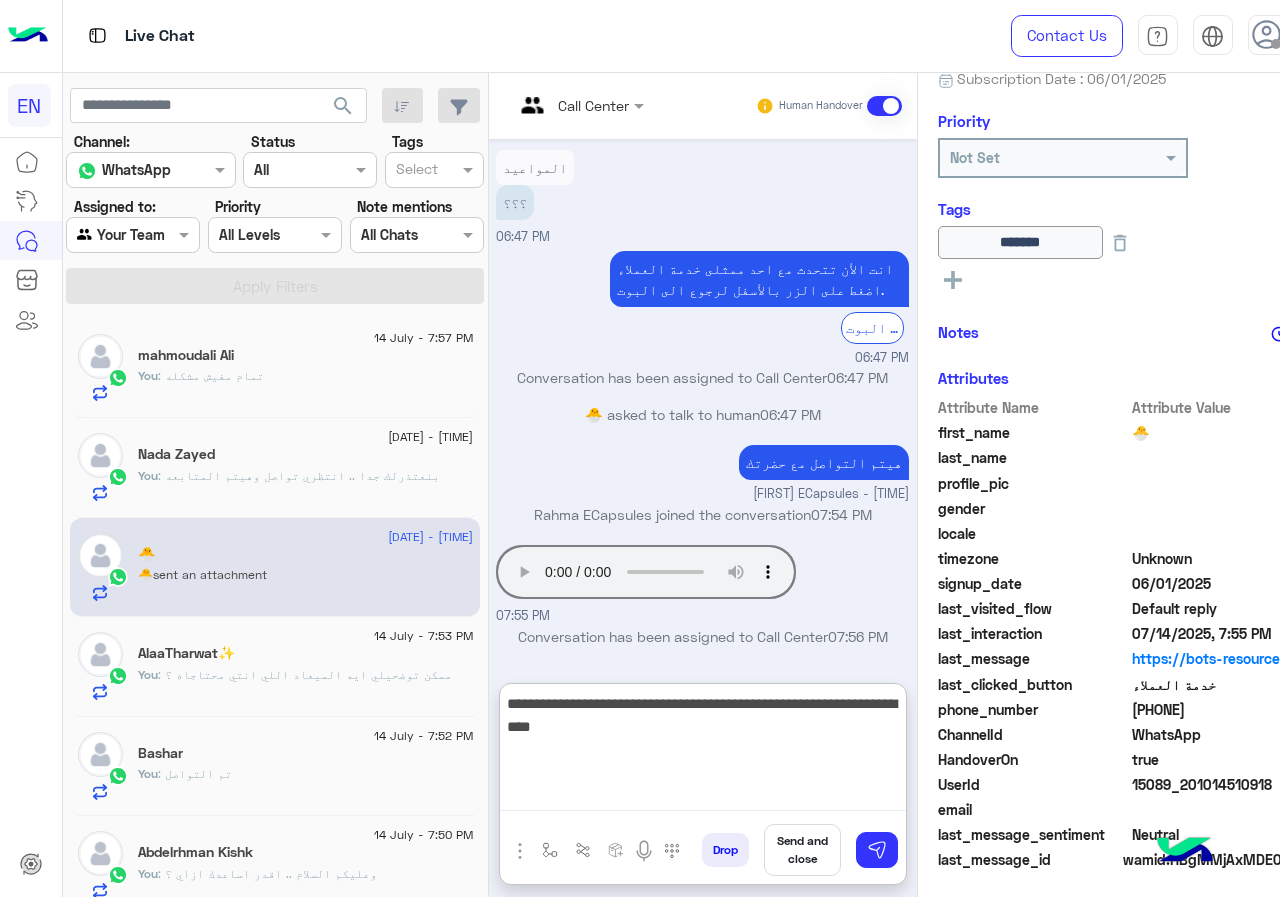 type 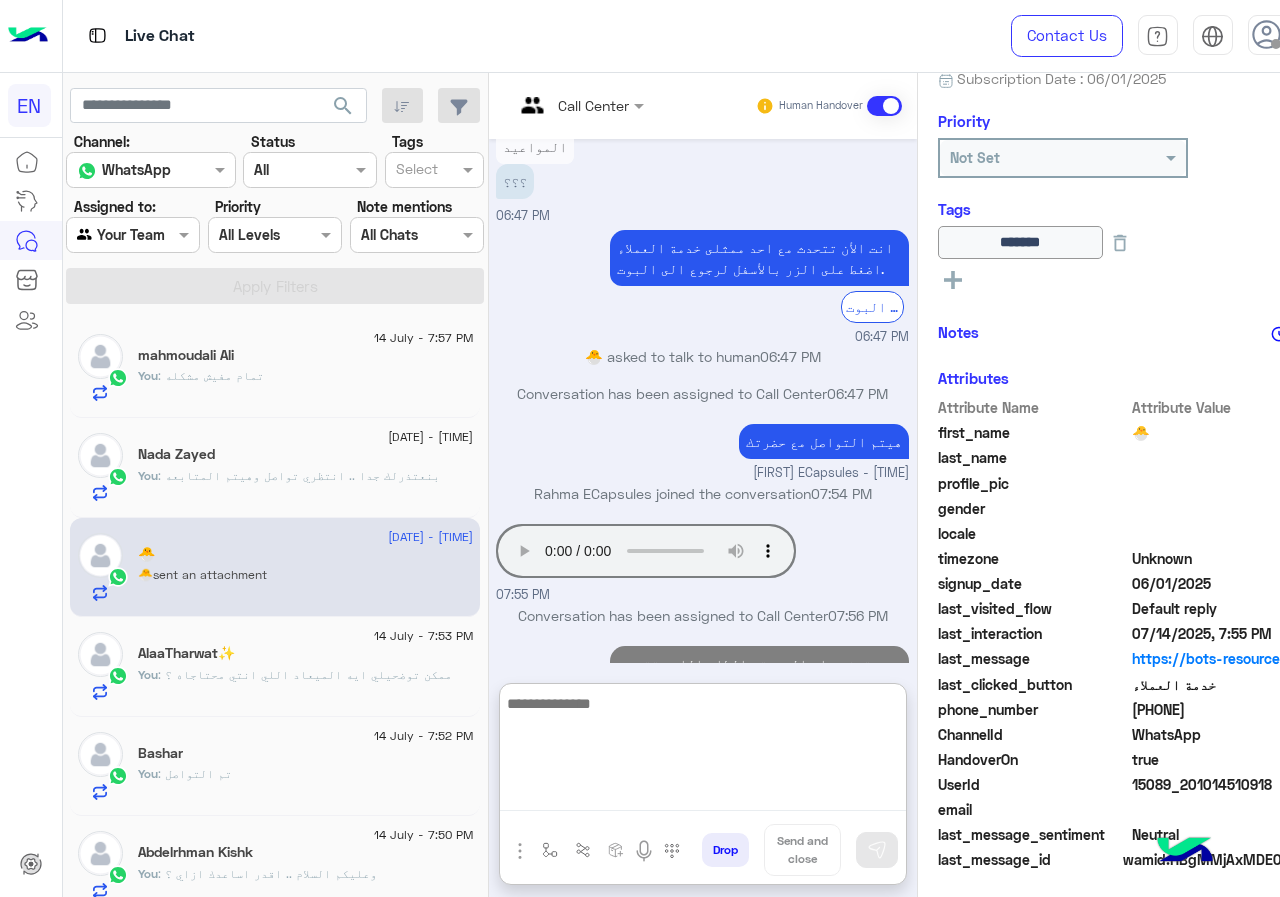 scroll, scrollTop: 993, scrollLeft: 0, axis: vertical 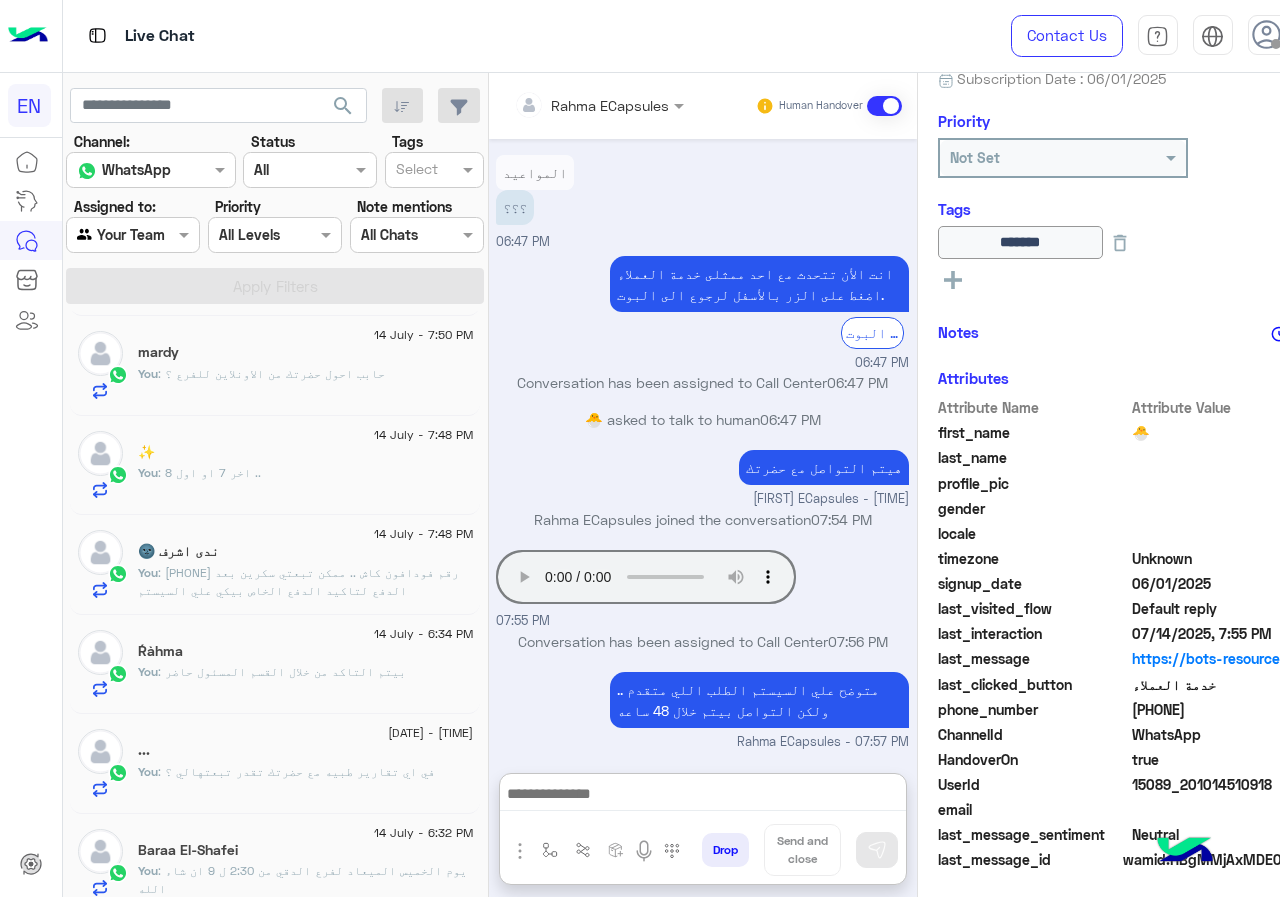 click at bounding box center [133, 234] 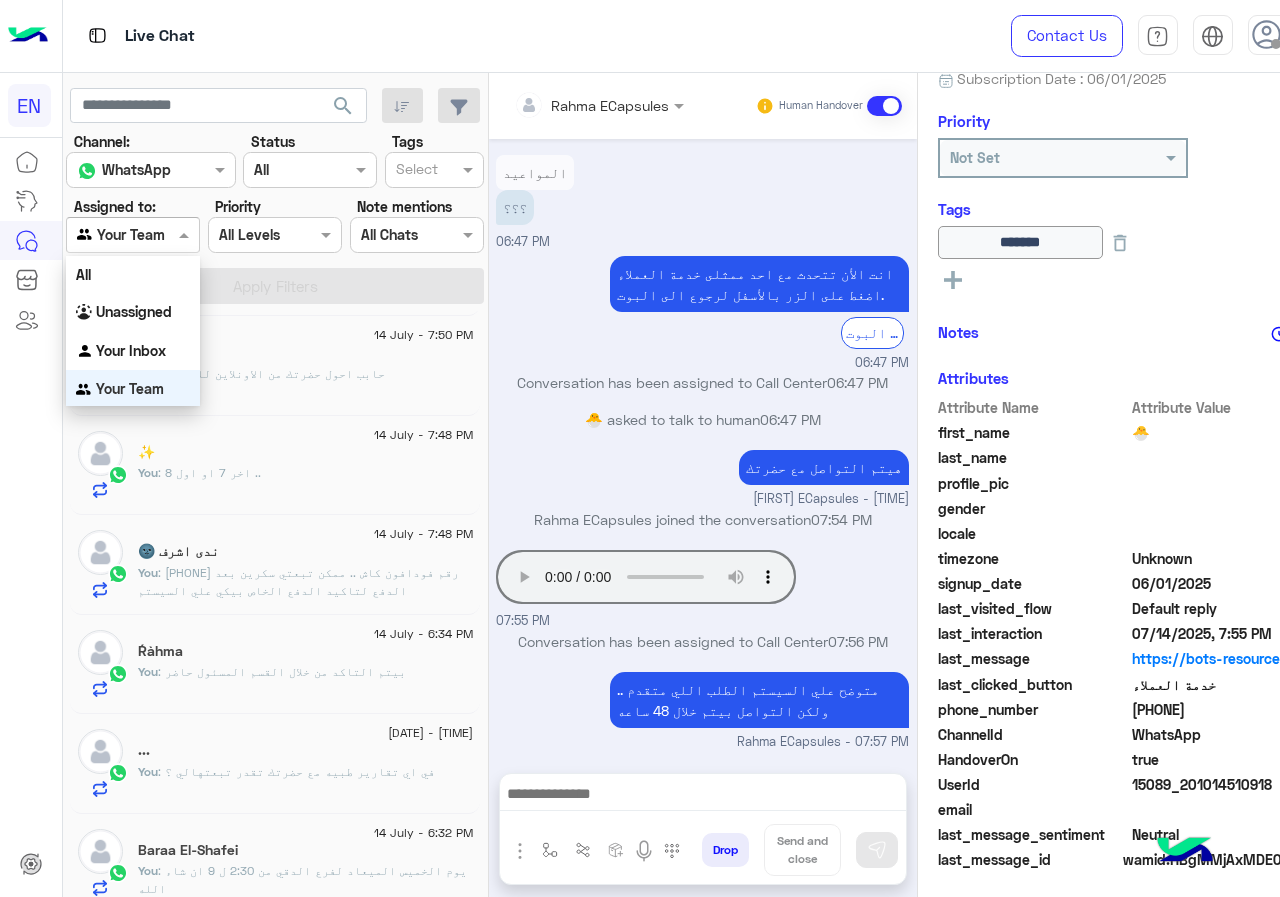scroll, scrollTop: 956, scrollLeft: 0, axis: vertical 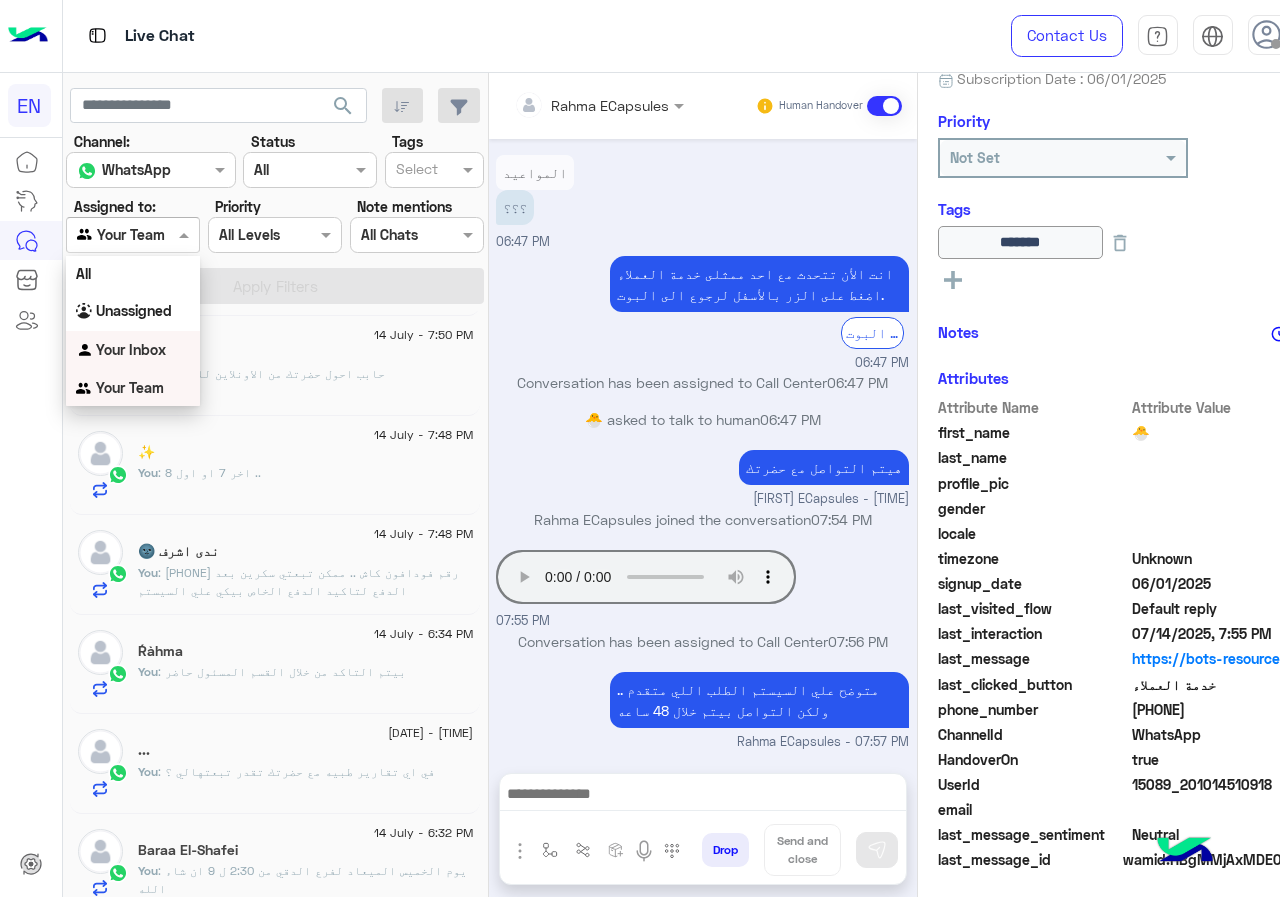 click on "Your Inbox" at bounding box center [133, 350] 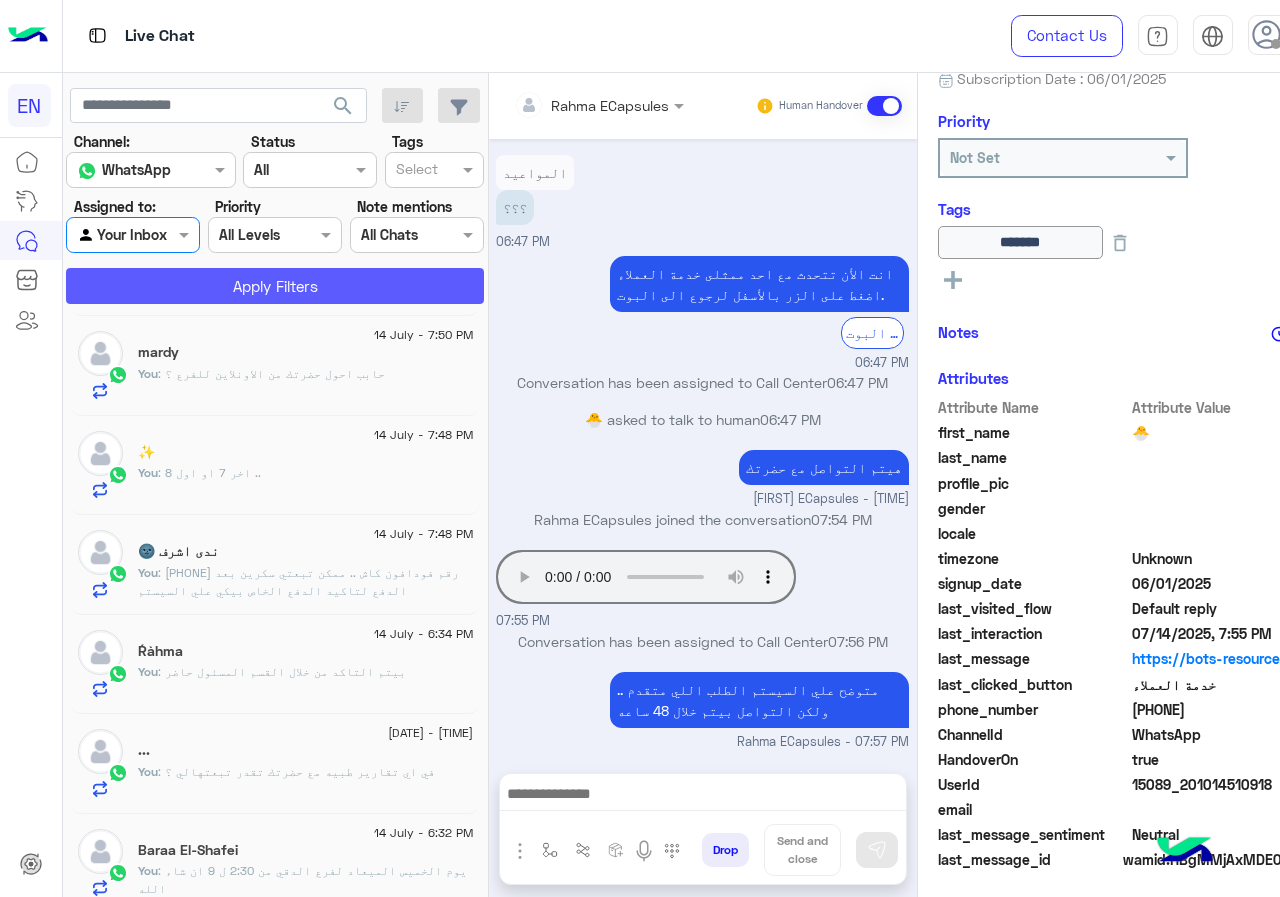 click on "Apply Filters" 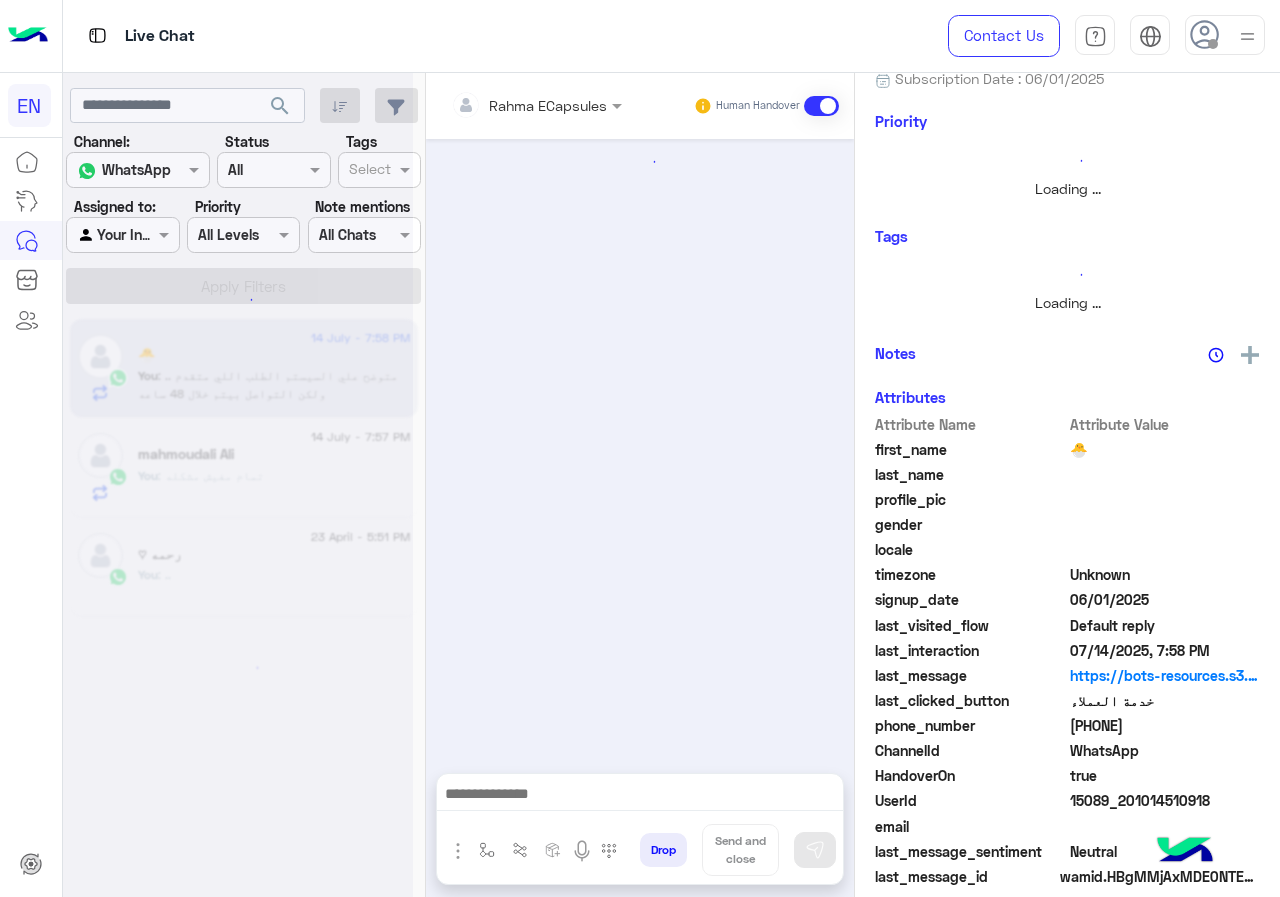 scroll, scrollTop: 0, scrollLeft: 0, axis: both 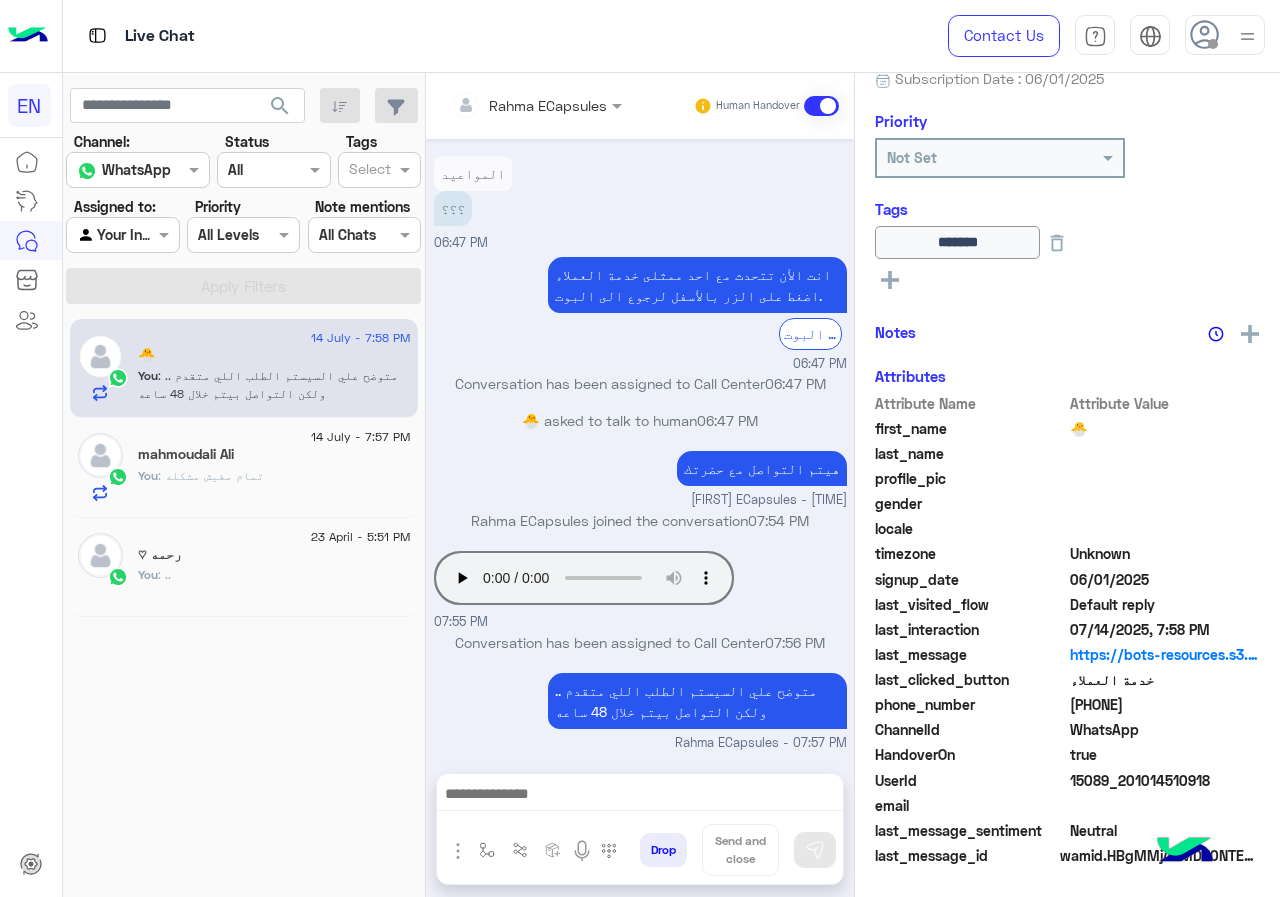 click on "Rahma ECapsules" at bounding box center (529, 105) 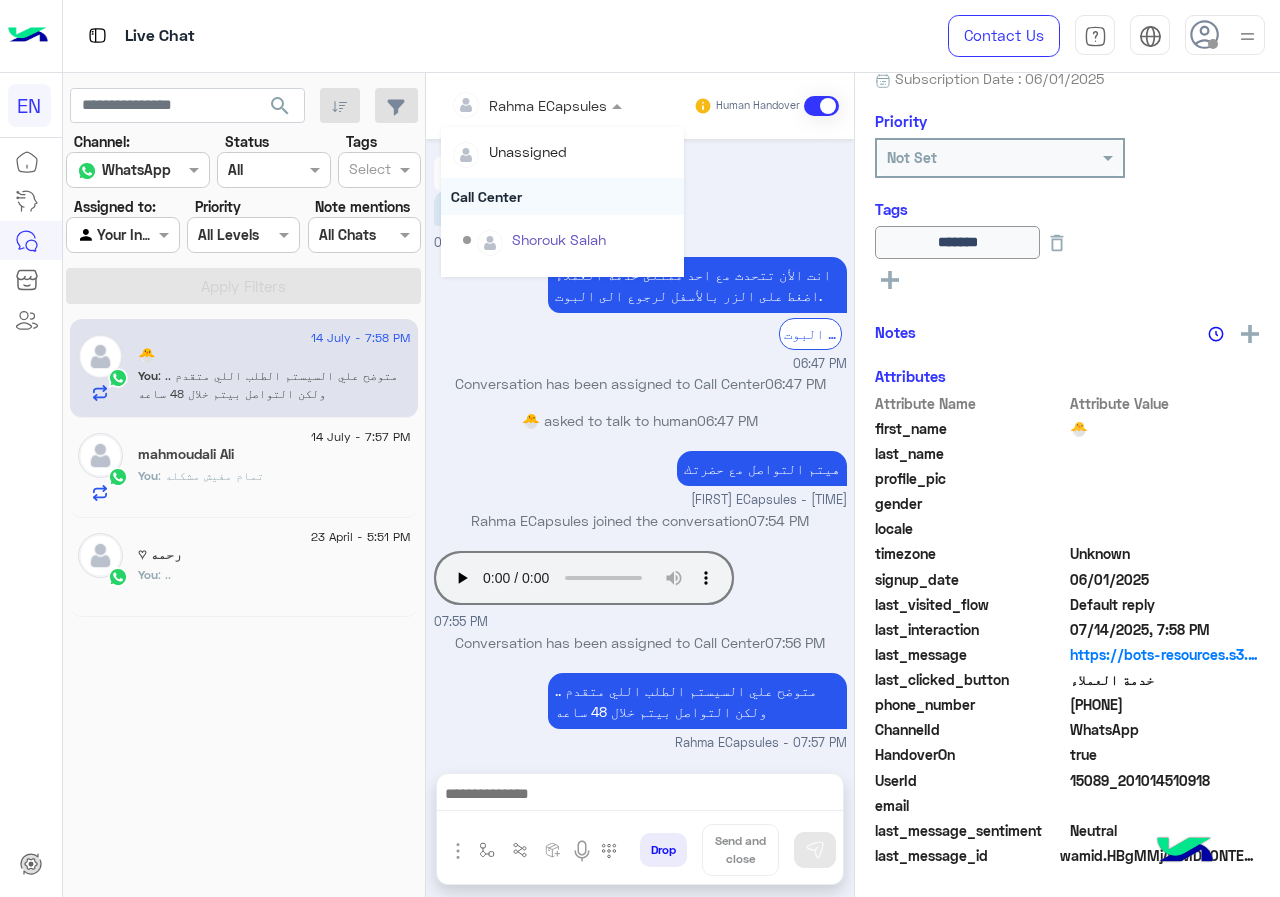 click on "Call Center" at bounding box center (562, 196) 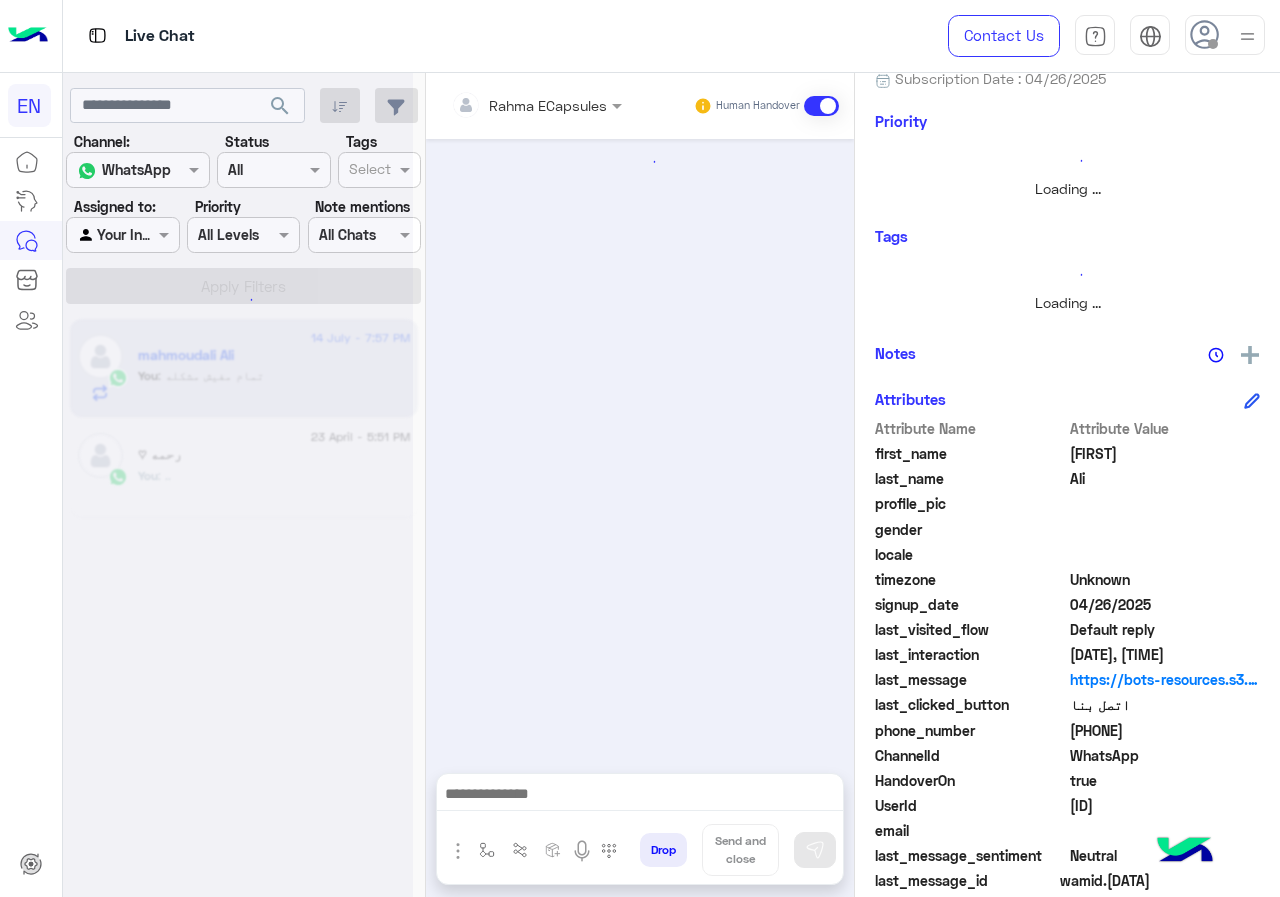 scroll, scrollTop: 0, scrollLeft: 0, axis: both 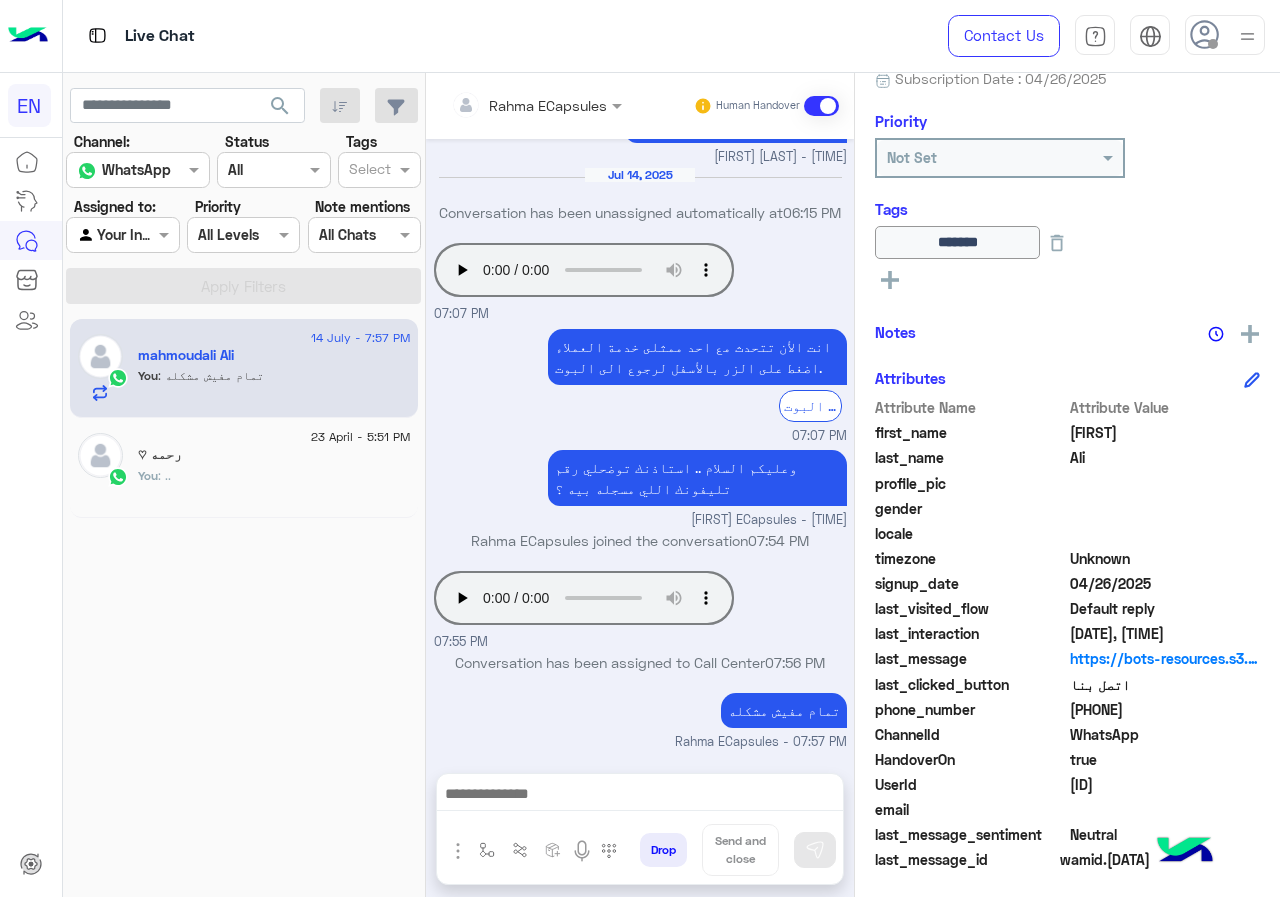 click at bounding box center (509, 105) 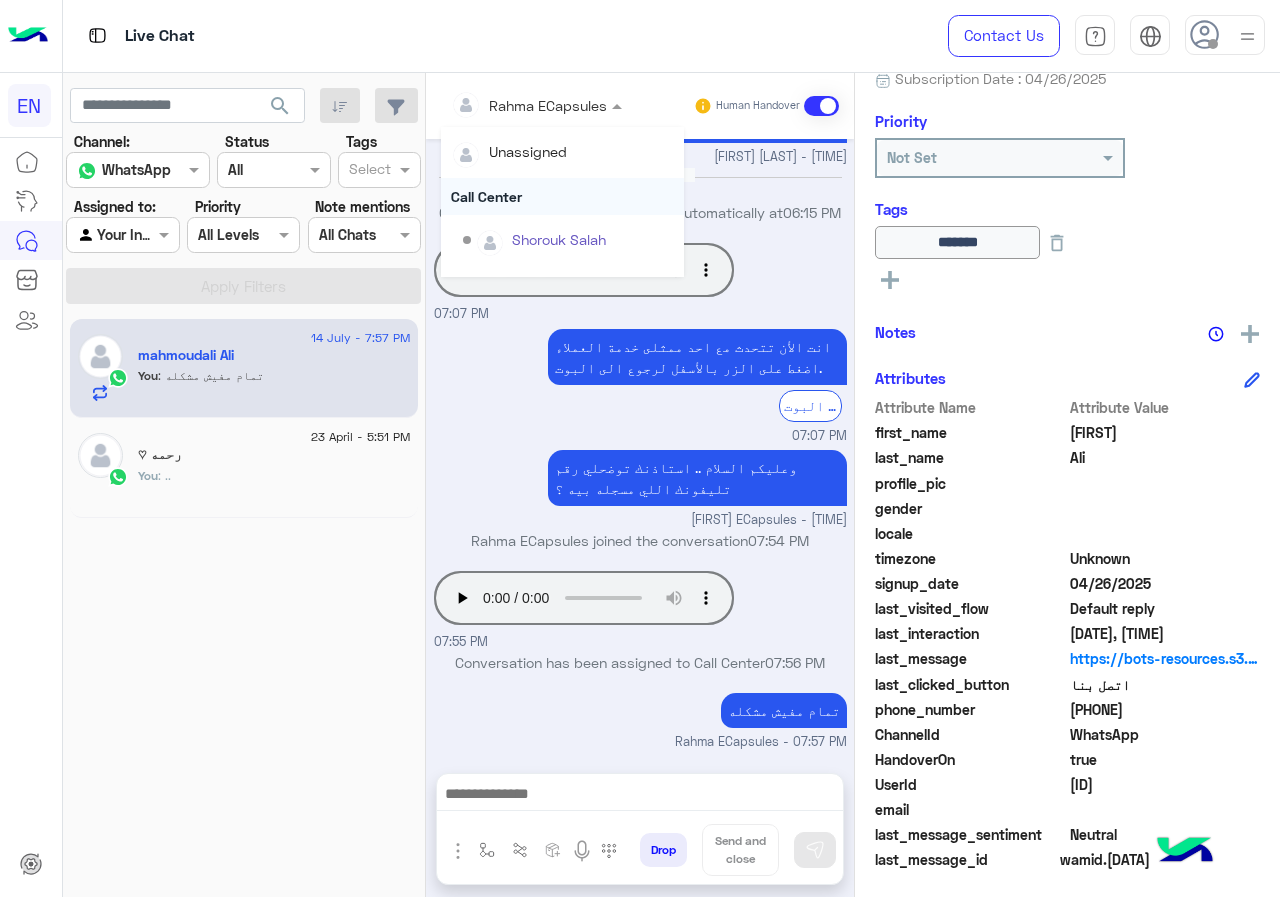 click on "Call Center" at bounding box center (562, 196) 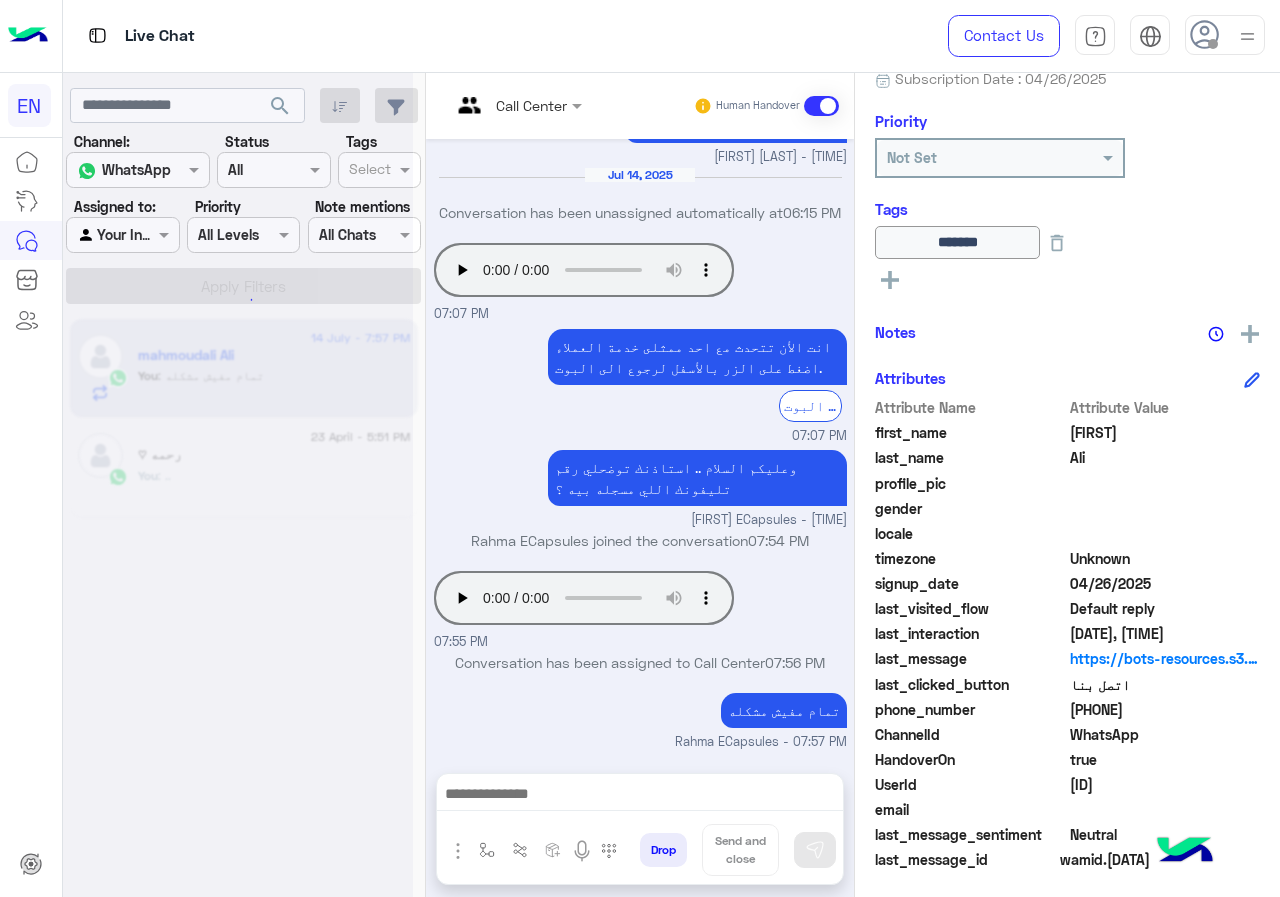 scroll, scrollTop: 0, scrollLeft: 0, axis: both 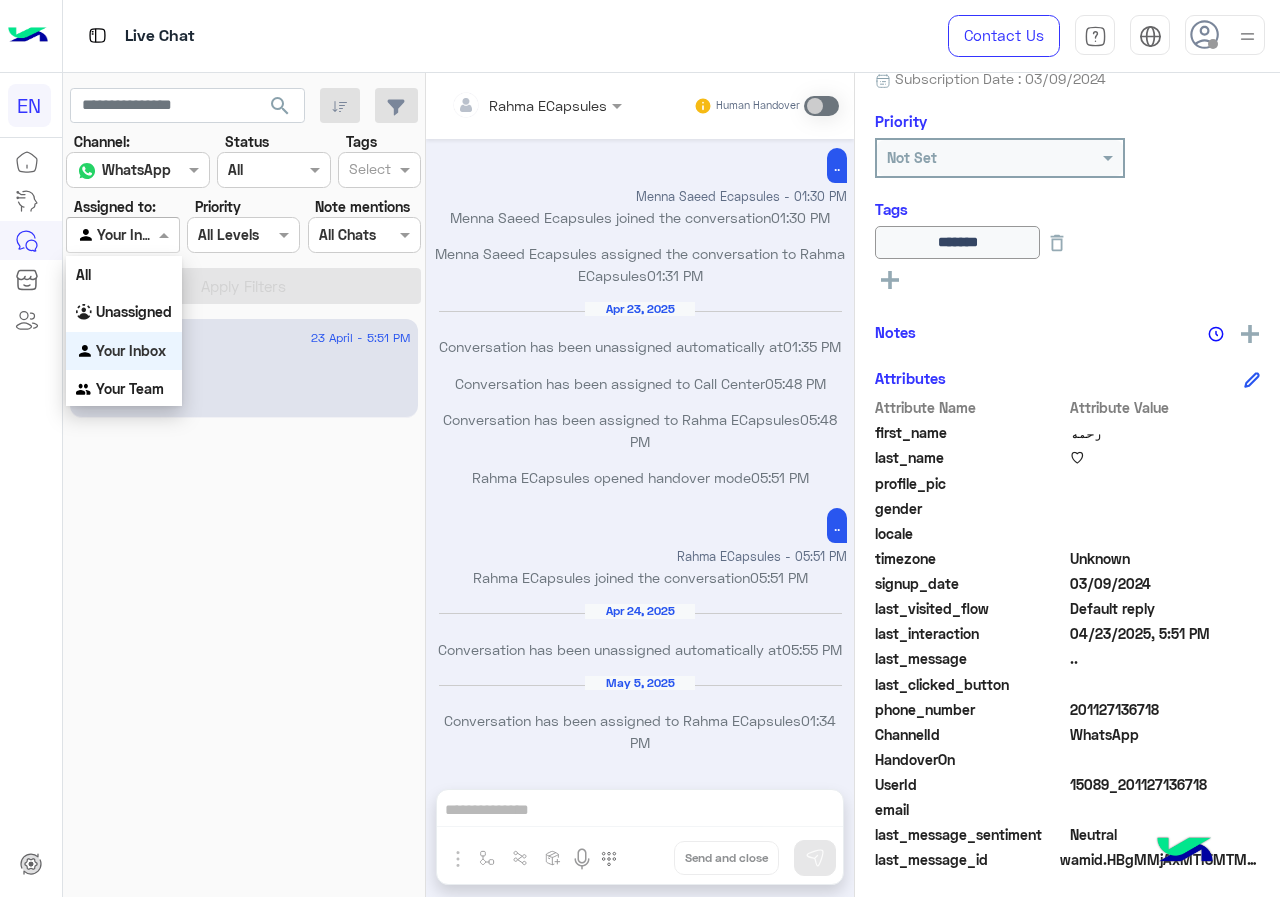 click at bounding box center [122, 234] 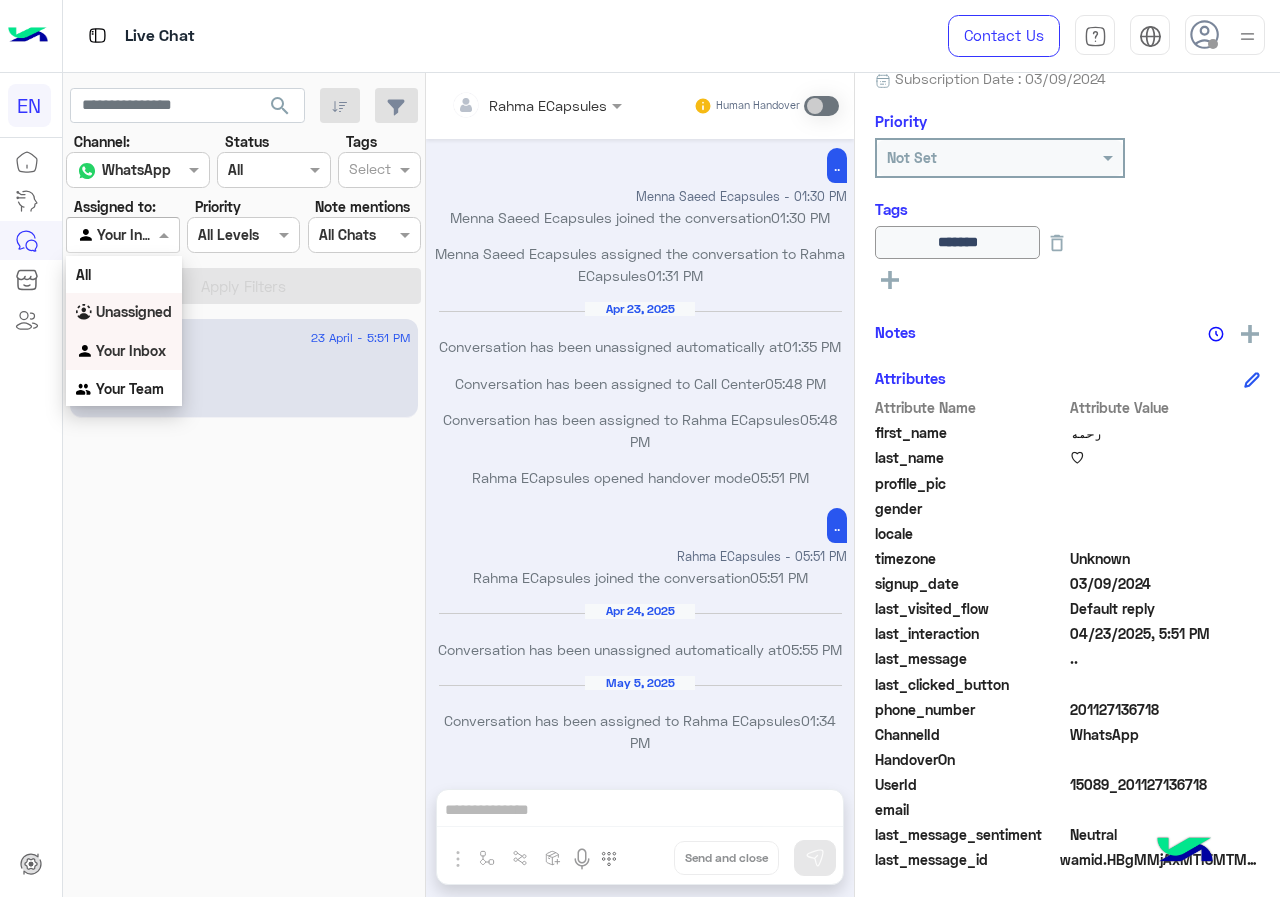 click on "Unassigned" at bounding box center (134, 311) 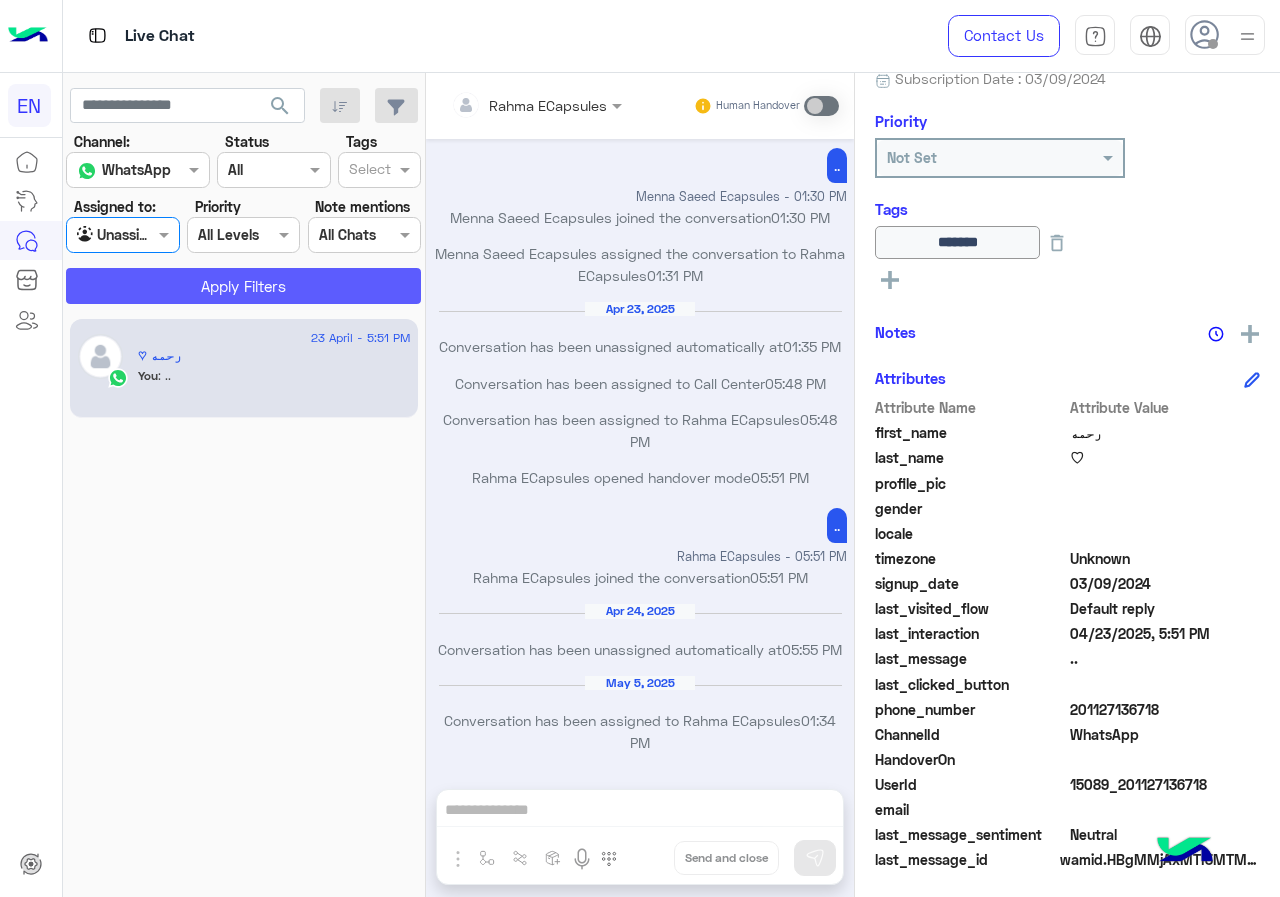 click on "Apply Filters" 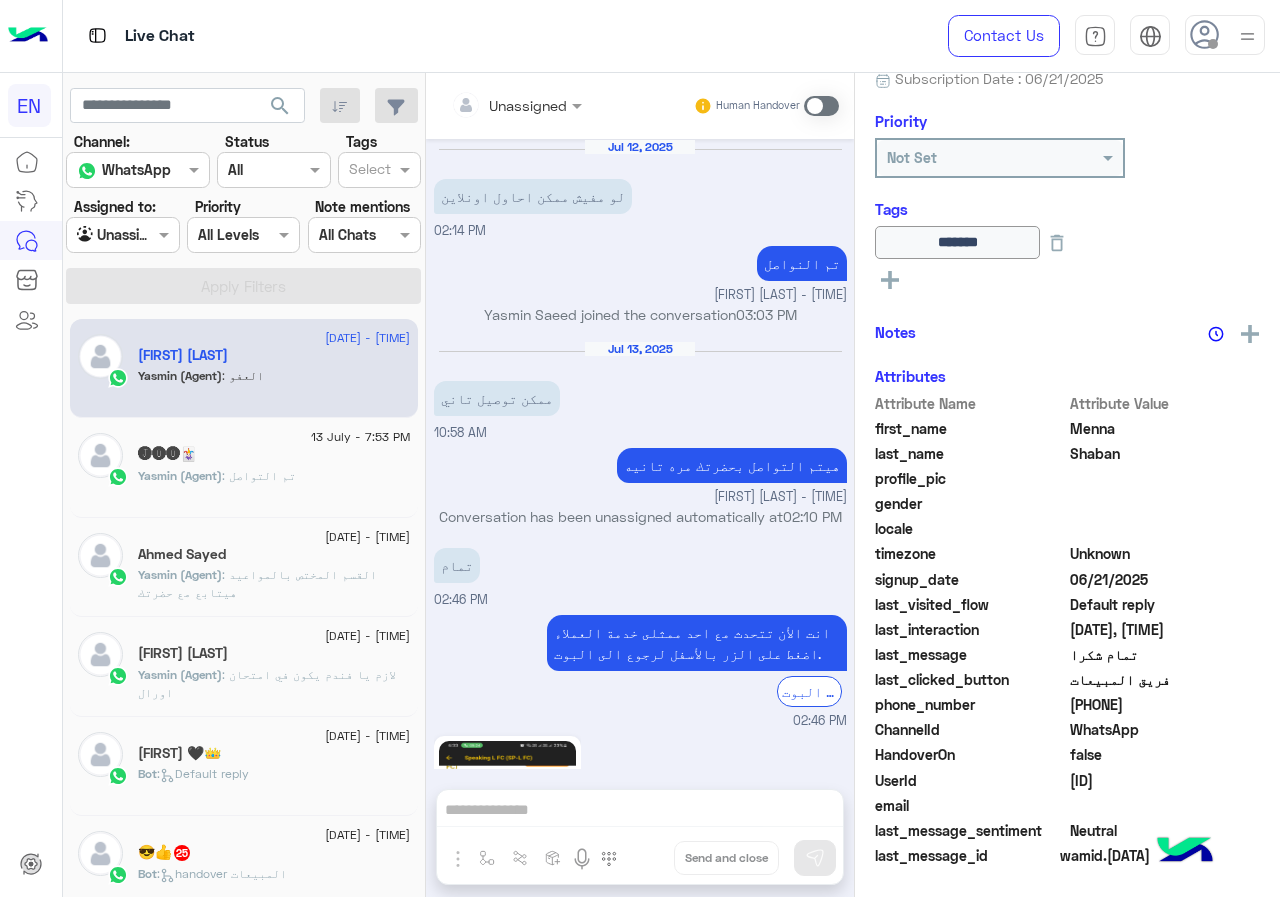 scroll, scrollTop: 1593, scrollLeft: 0, axis: vertical 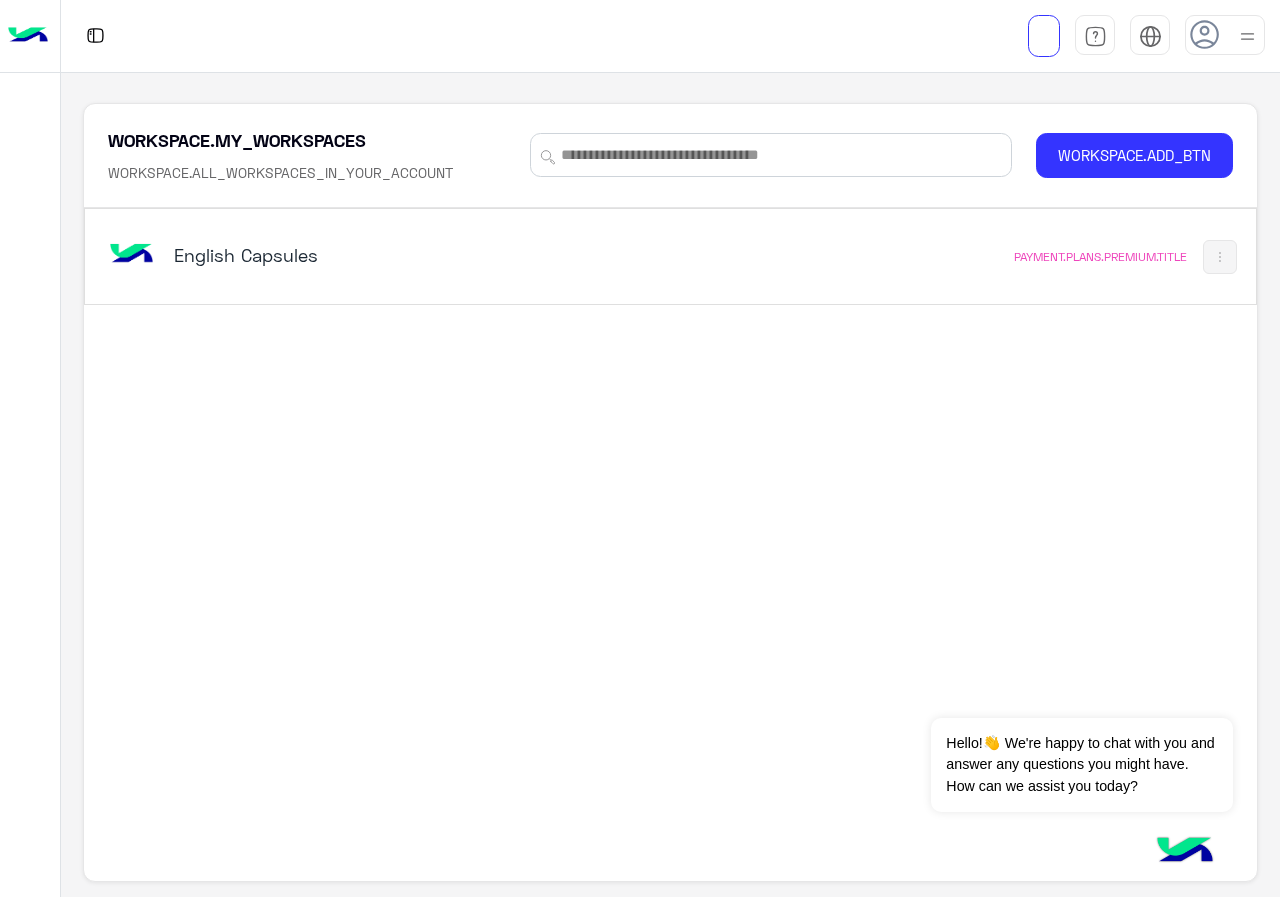 click on "English Capsules" at bounding box center [378, 255] 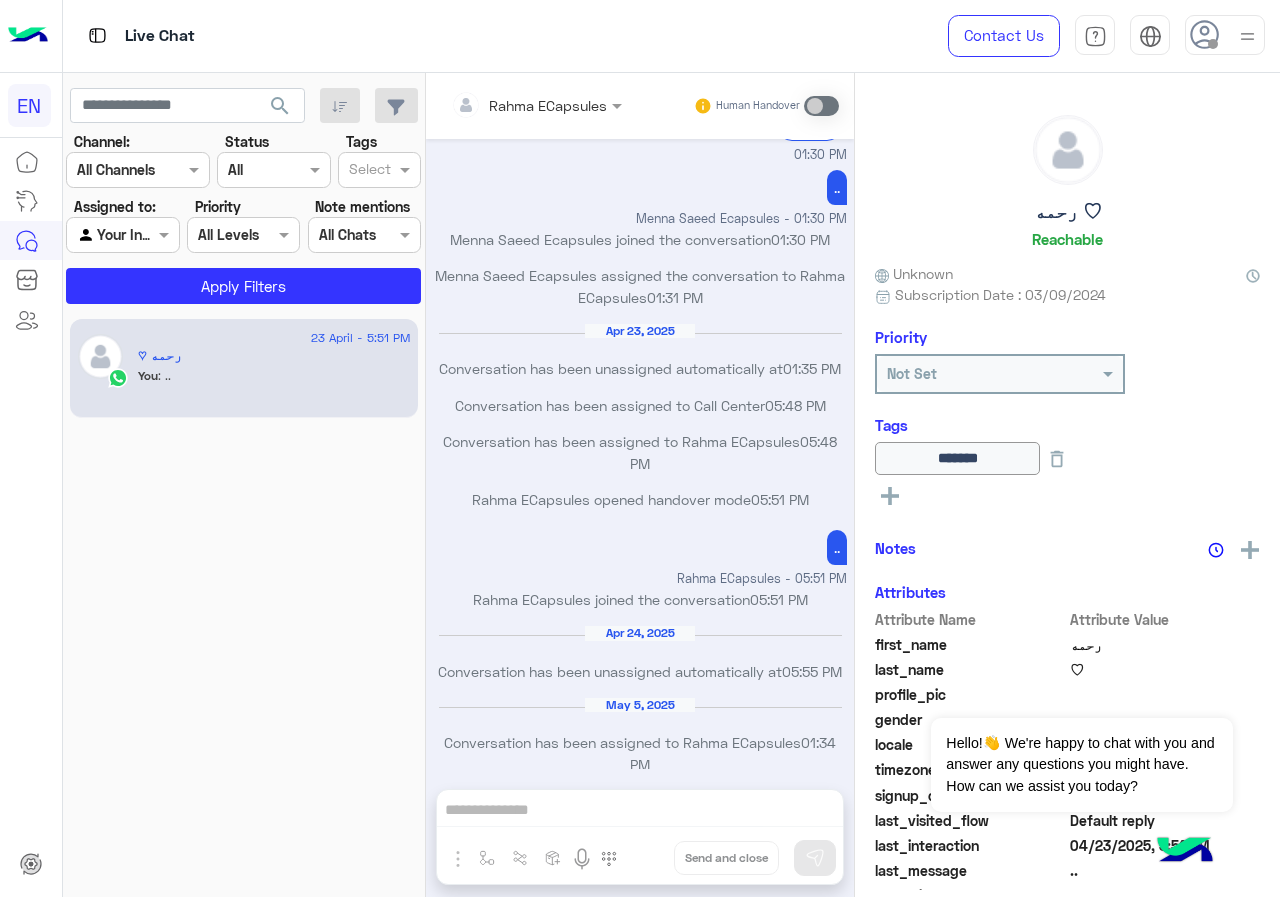 scroll, scrollTop: 719, scrollLeft: 0, axis: vertical 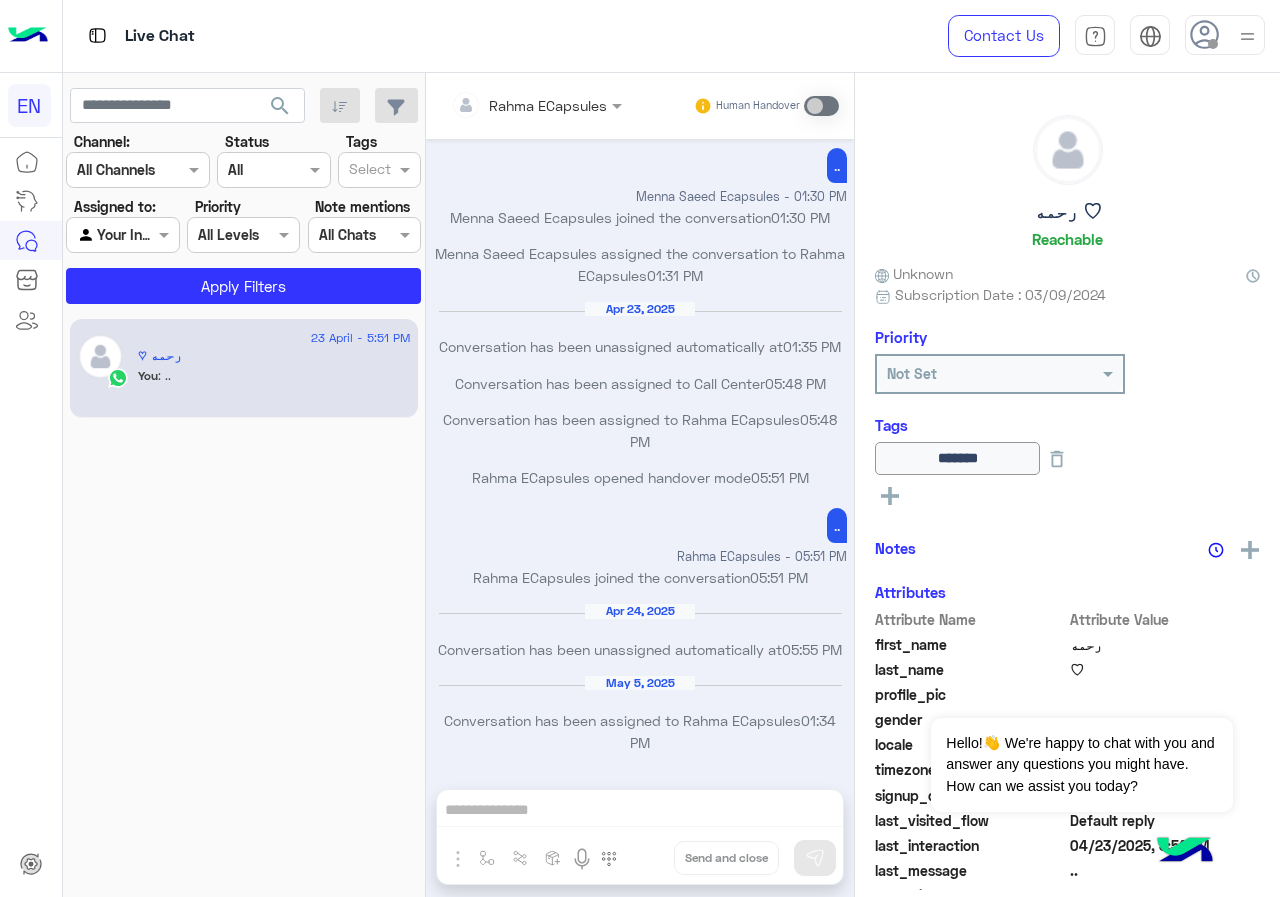 click at bounding box center [138, 169] 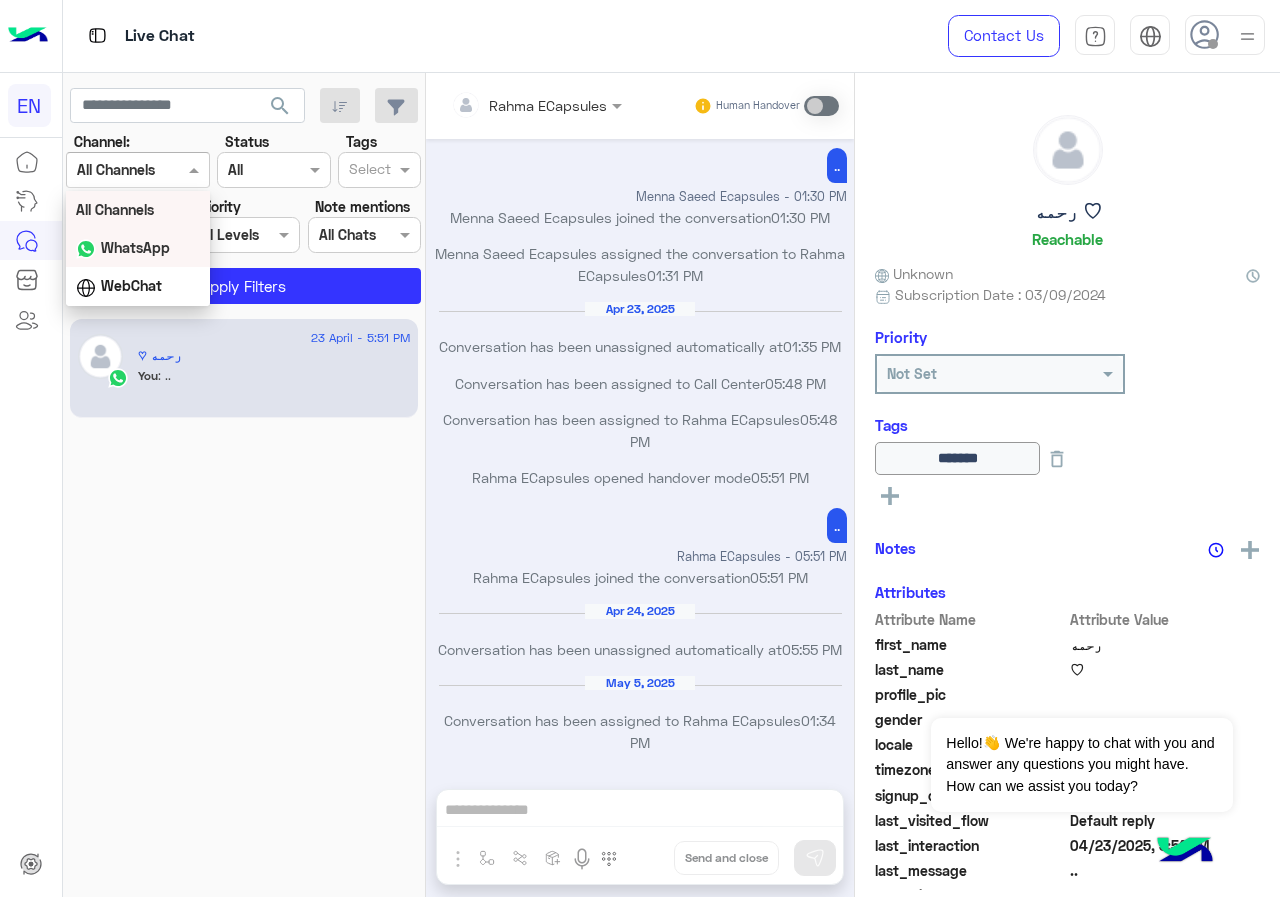 click on "WhatsApp" at bounding box center (138, 248) 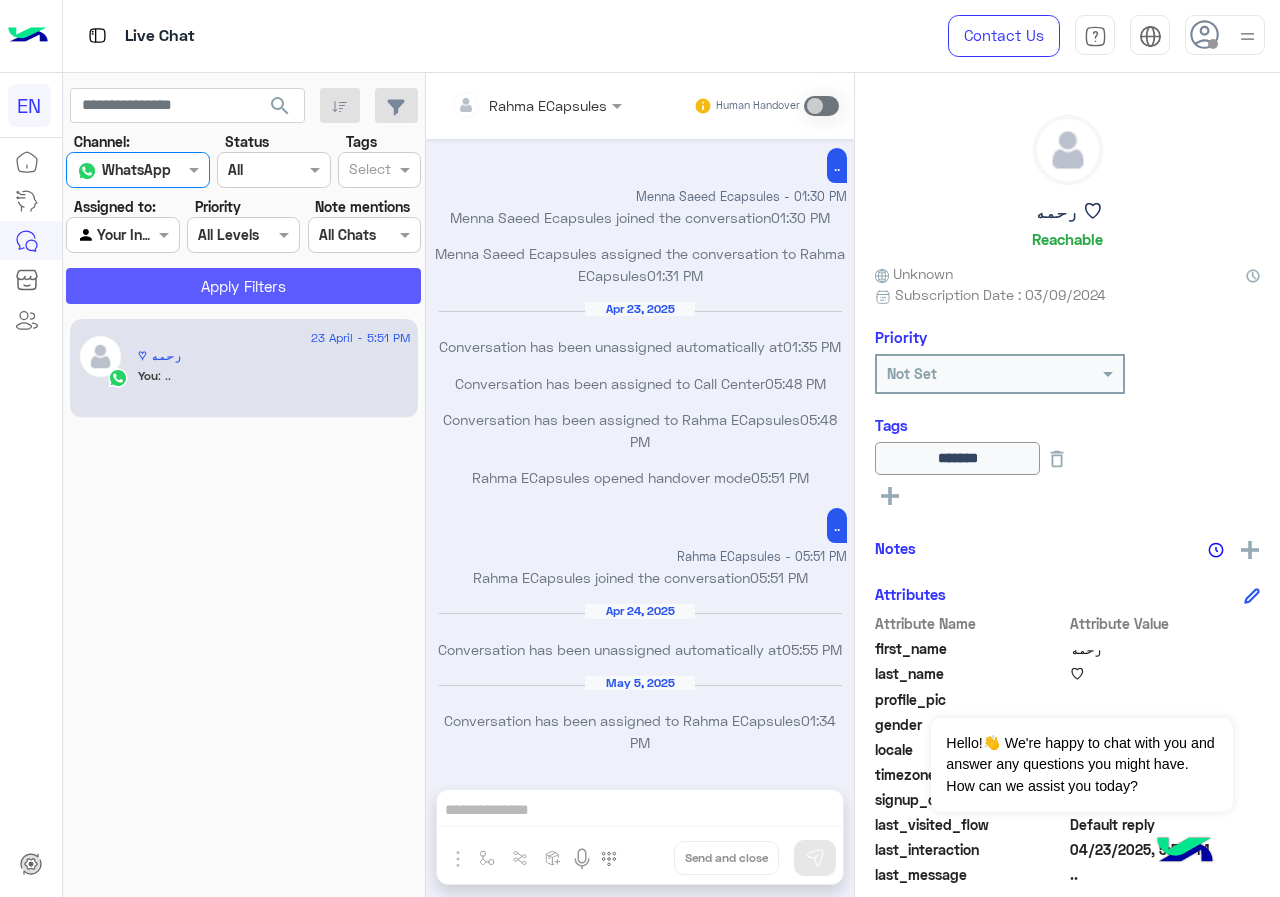 click on "Apply Filters" 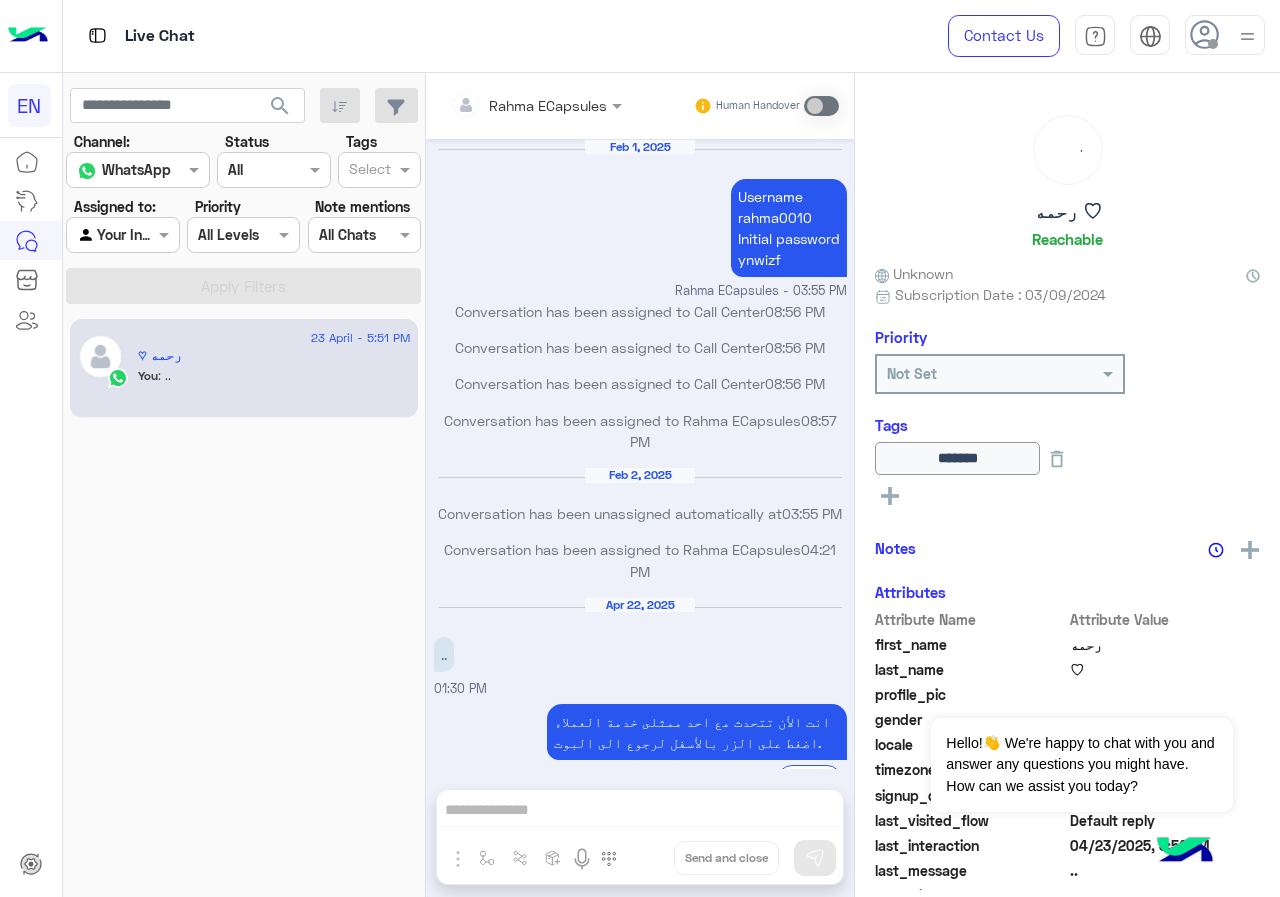 scroll, scrollTop: 741, scrollLeft: 0, axis: vertical 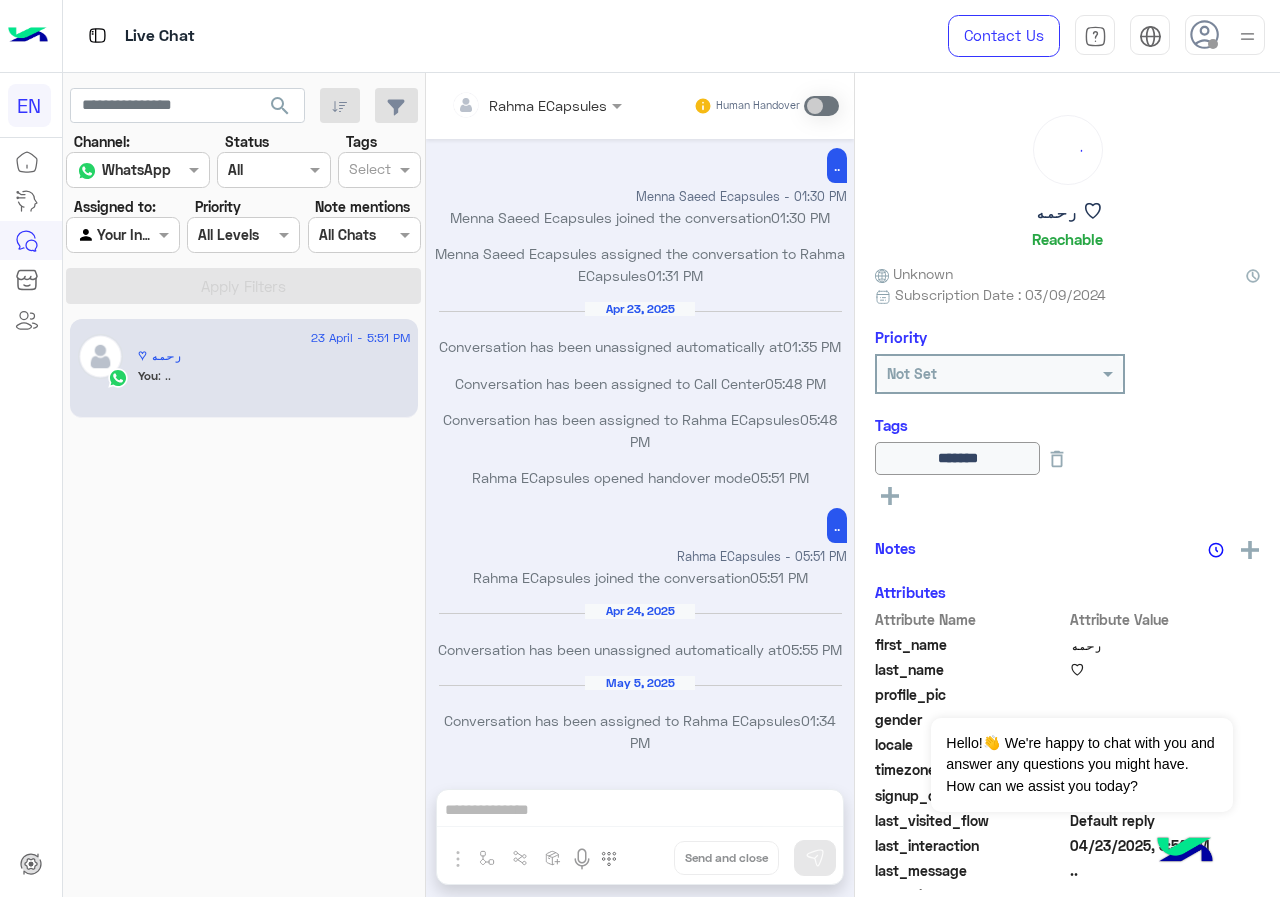 click at bounding box center (122, 234) 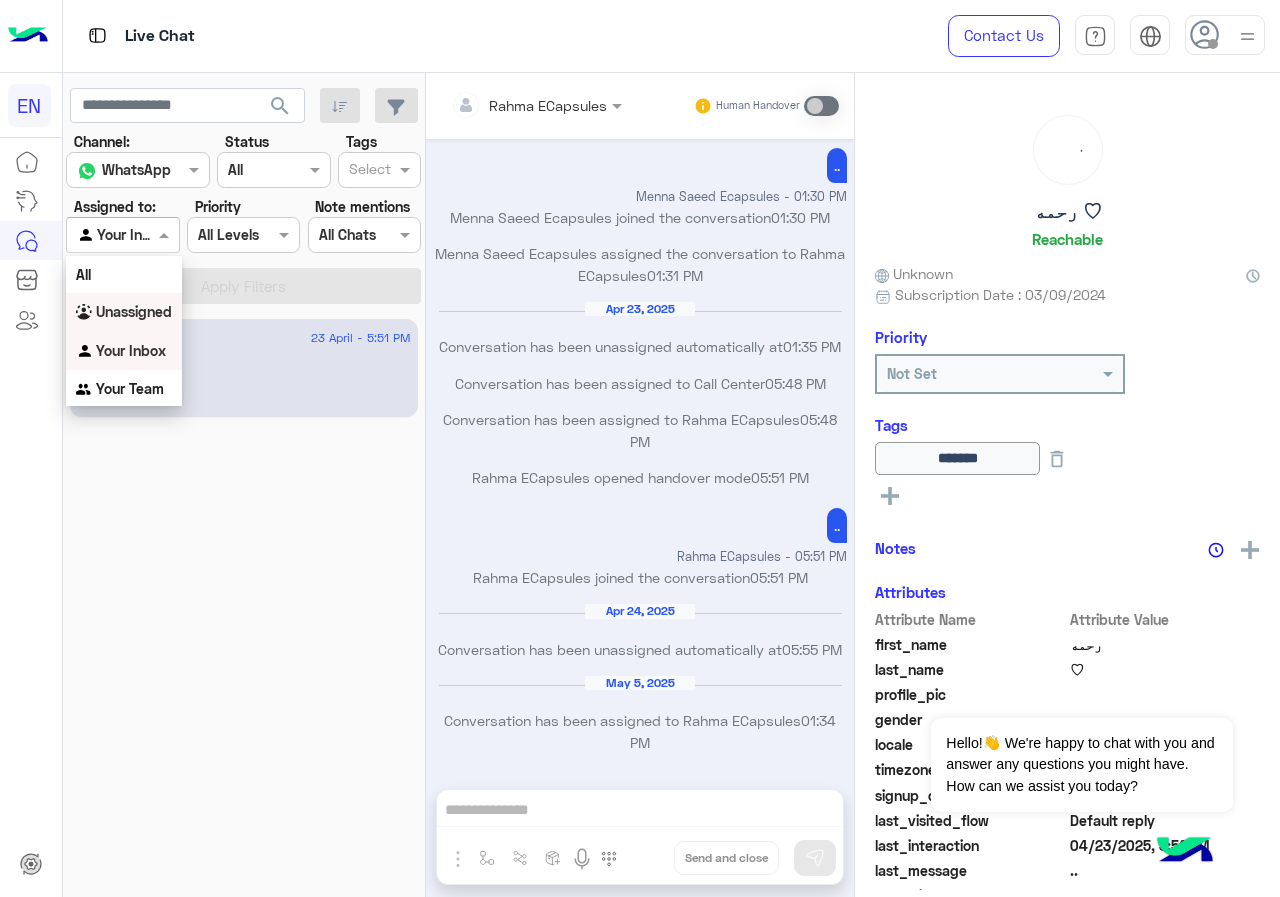 click on "Unassigned" at bounding box center (134, 311) 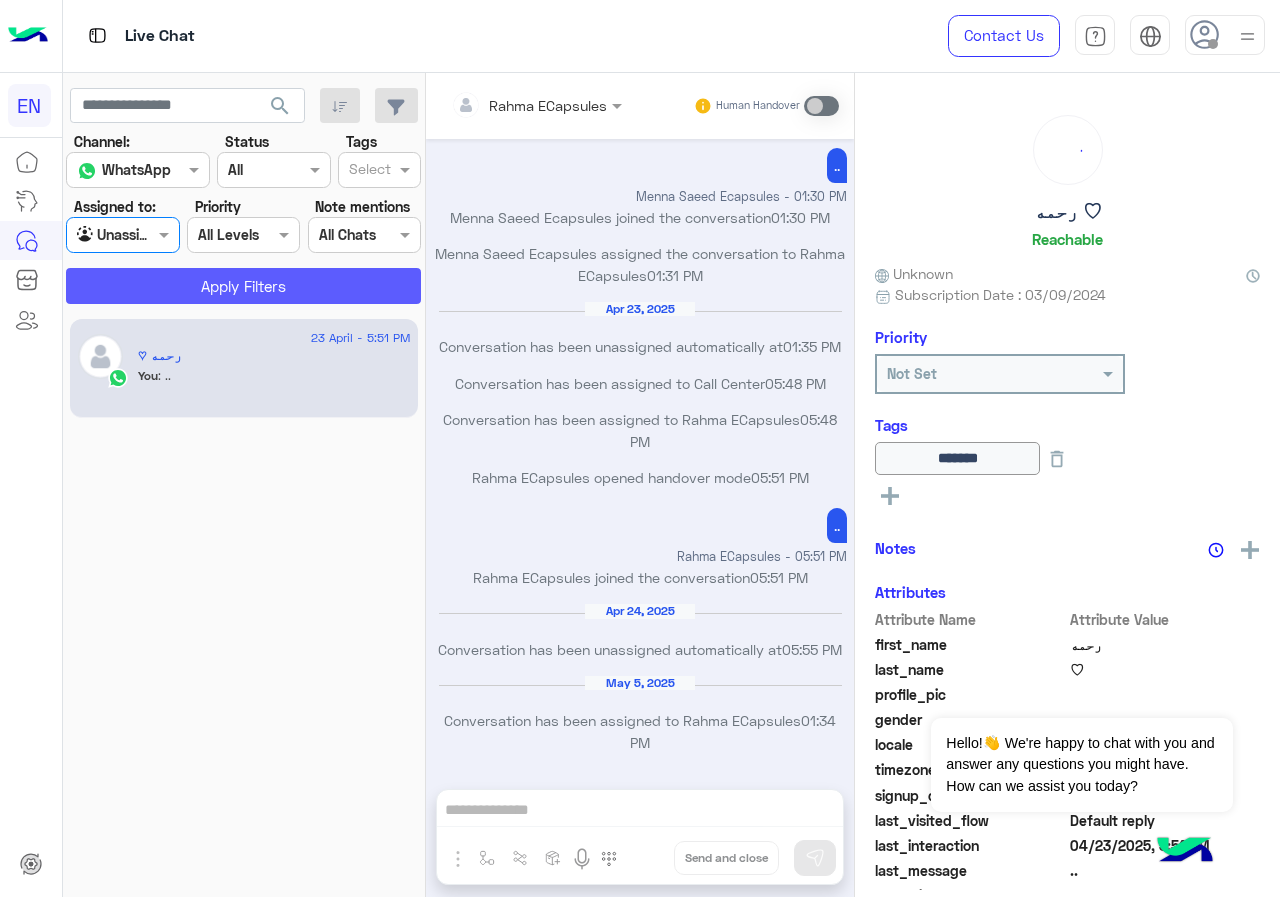click on "Apply Filters" 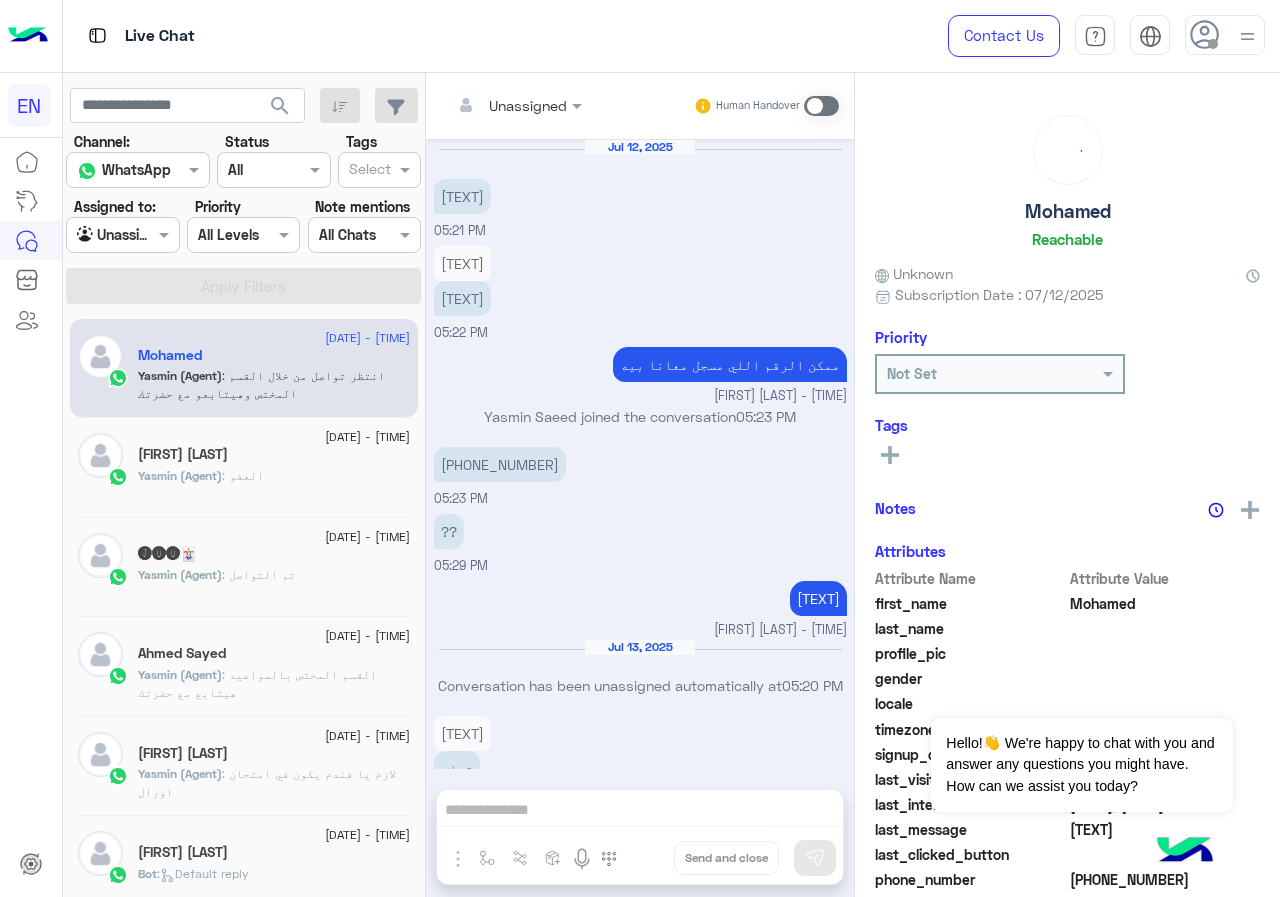 scroll, scrollTop: 1150, scrollLeft: 0, axis: vertical 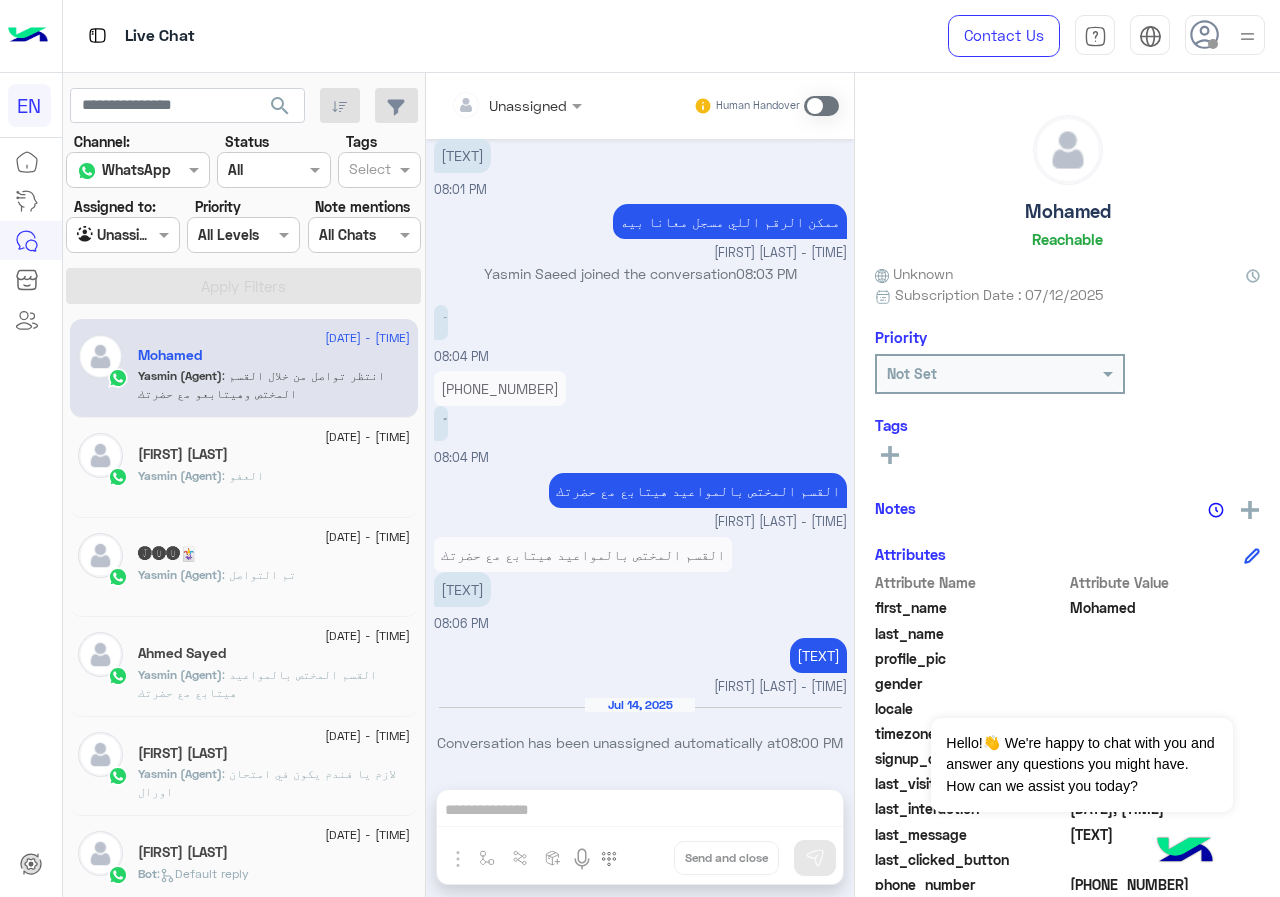 click on "Channel: Channel WhatsApp Status Channel All Tags Select Assigned to: Agent Filter Unassigned Priority All Levels All Levels Note mentions Select All Chats Apply Filters" 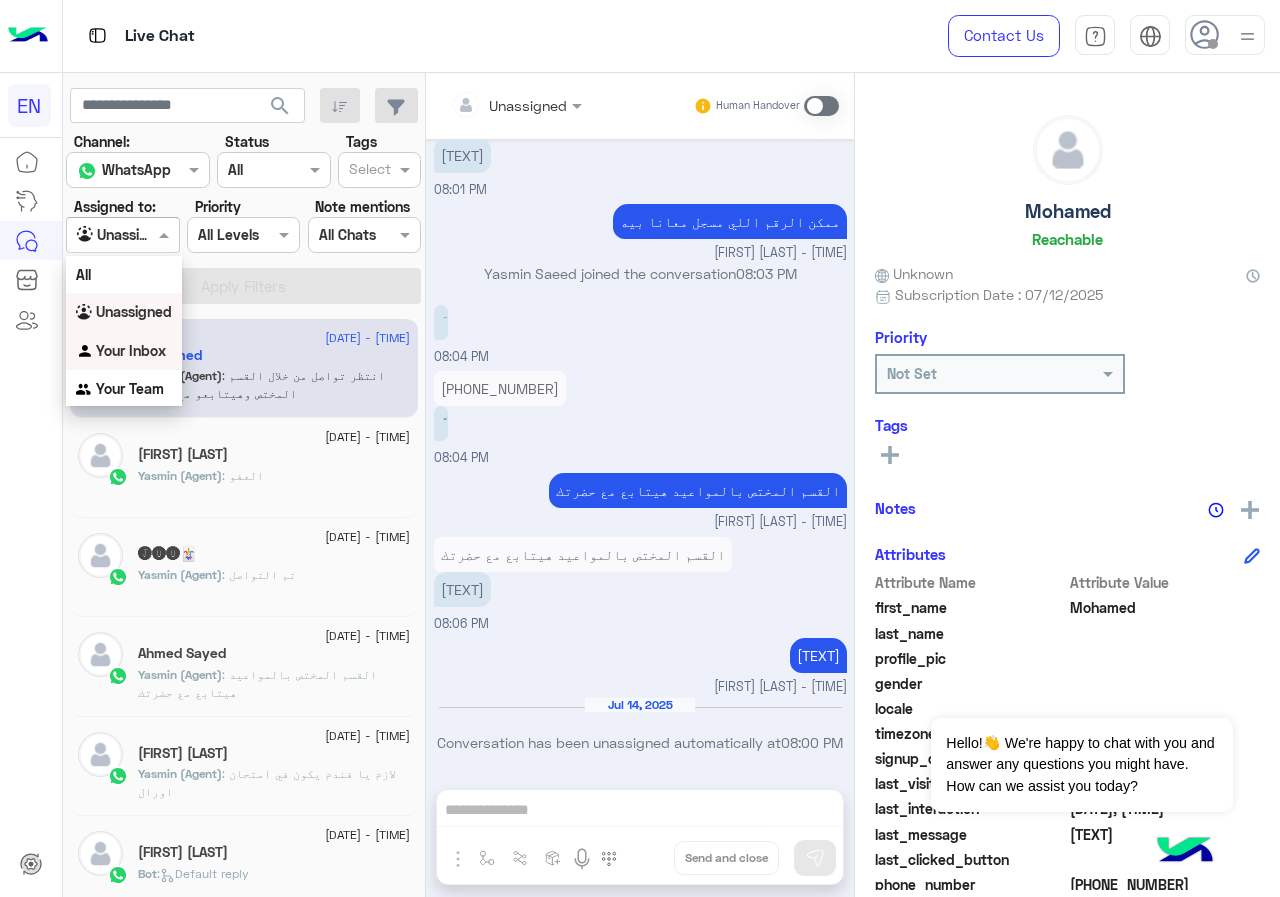 click on "Your Team" at bounding box center [130, 388] 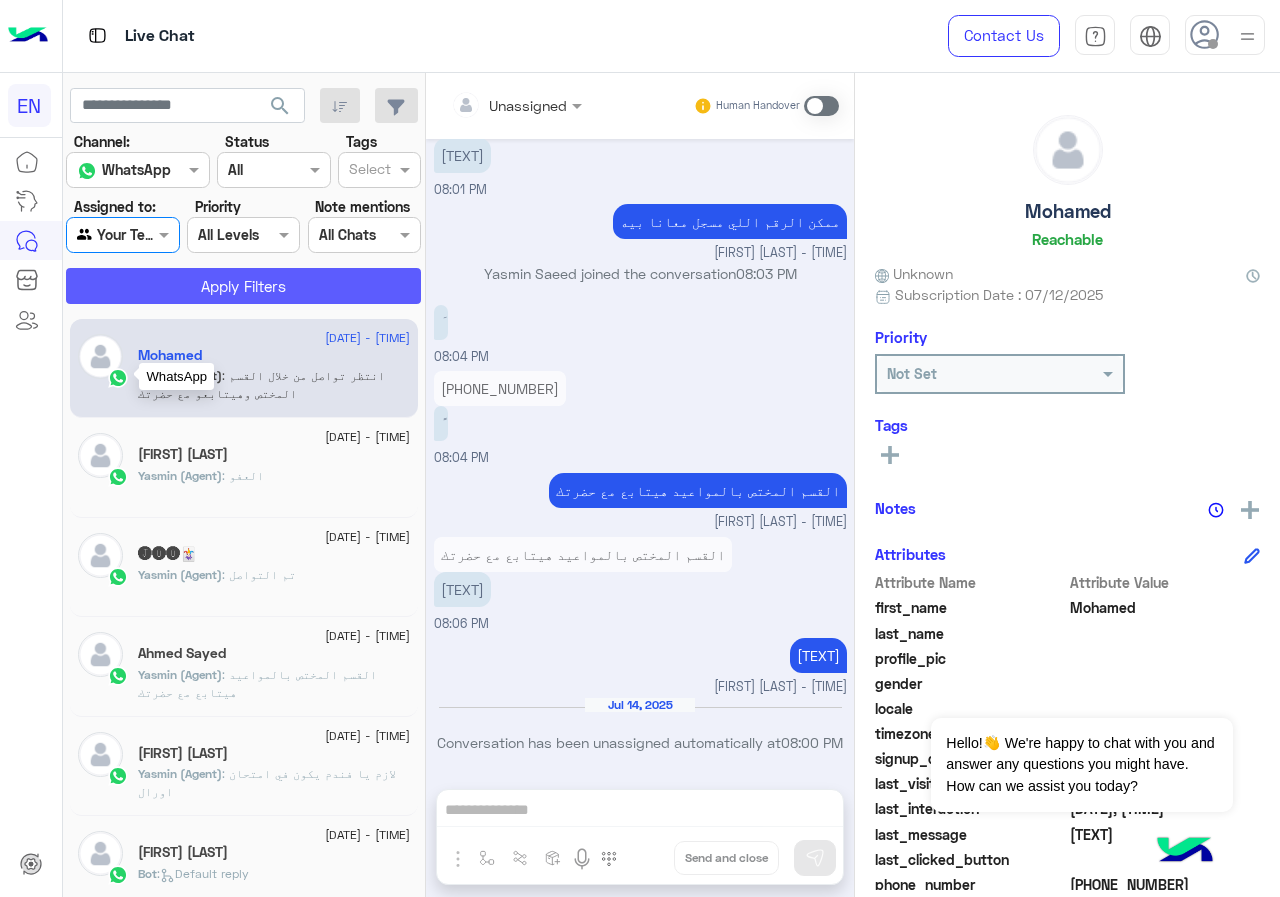 click on "Apply Filters" 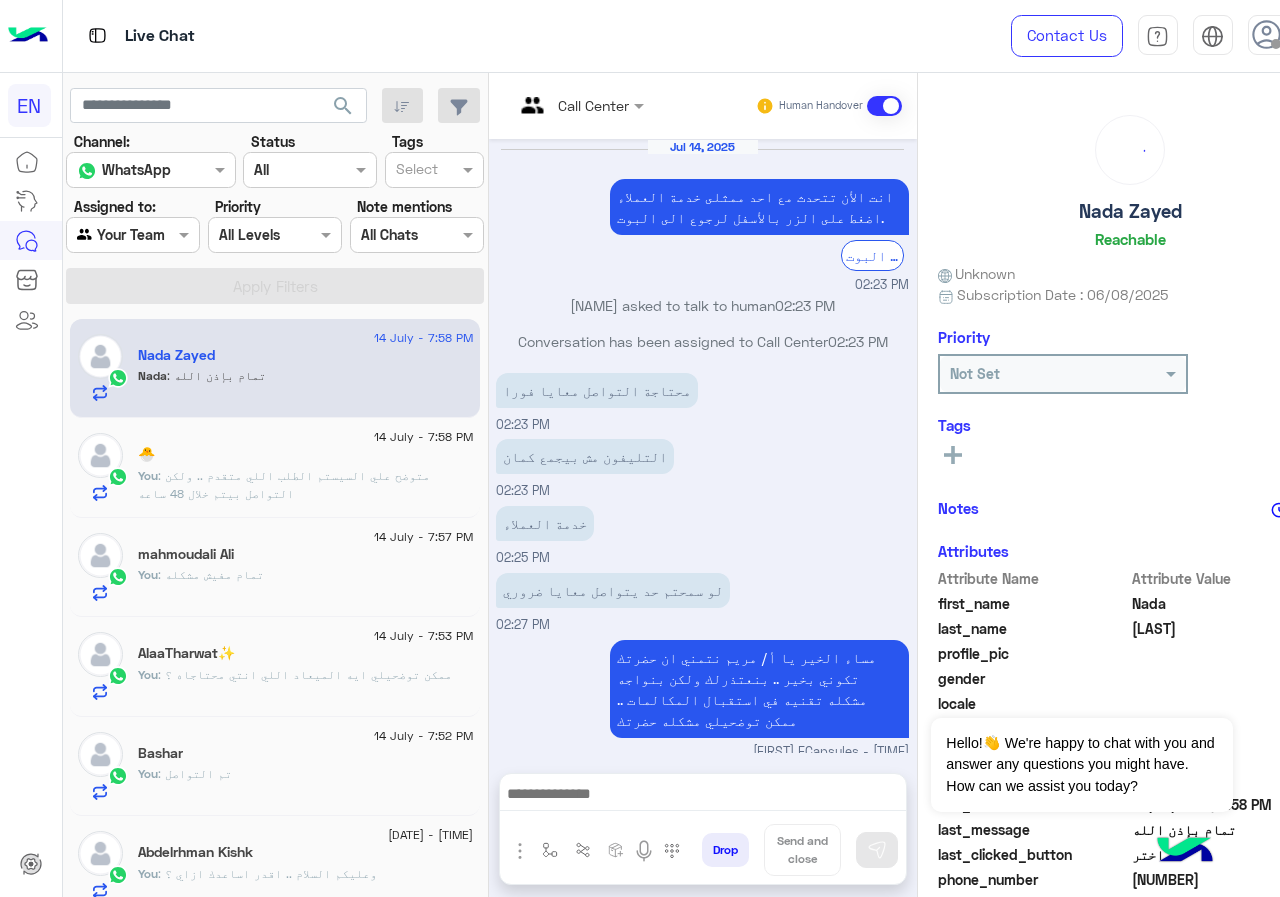 scroll, scrollTop: 1060, scrollLeft: 0, axis: vertical 